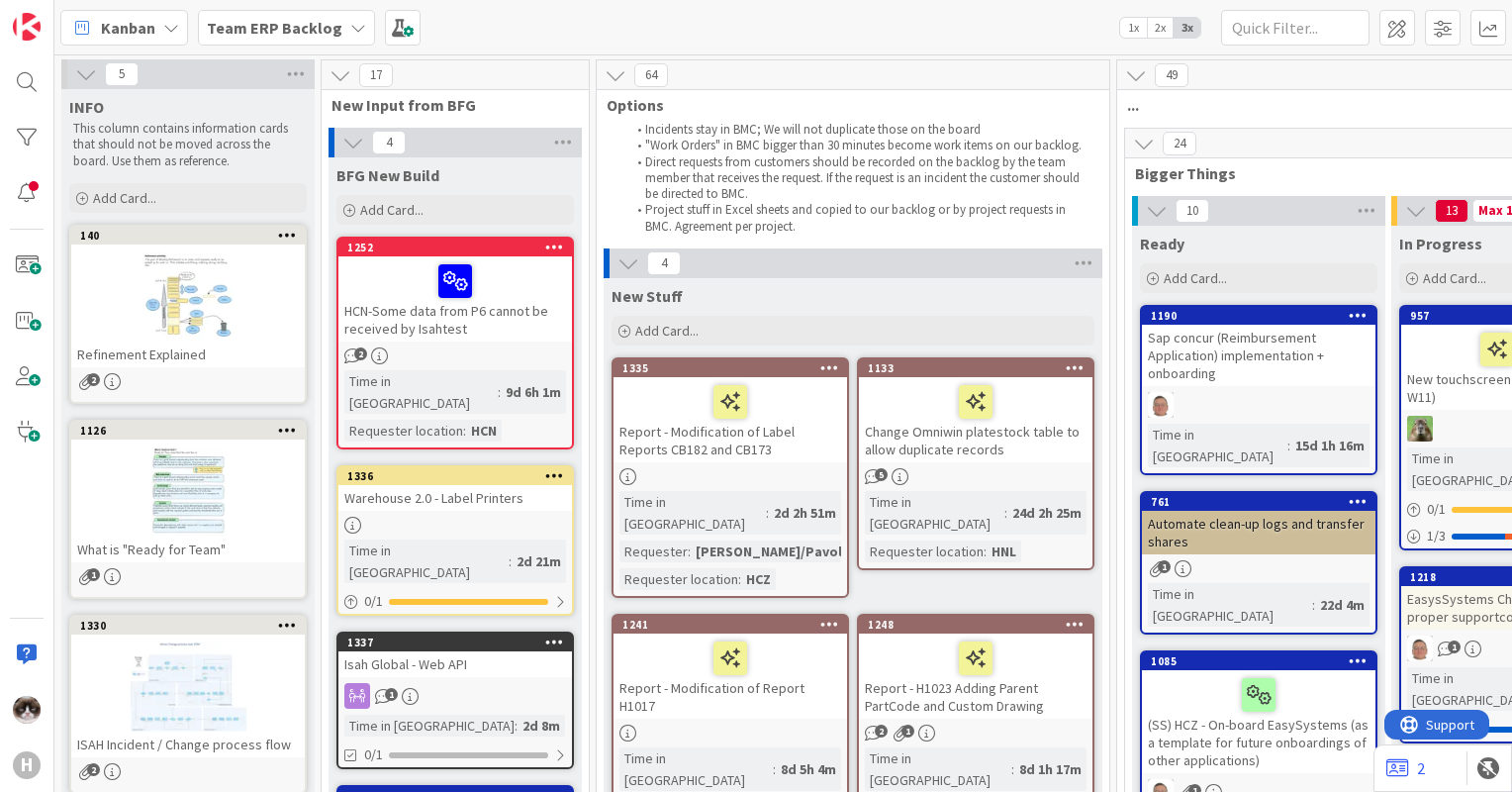 scroll, scrollTop: 0, scrollLeft: 0, axis: both 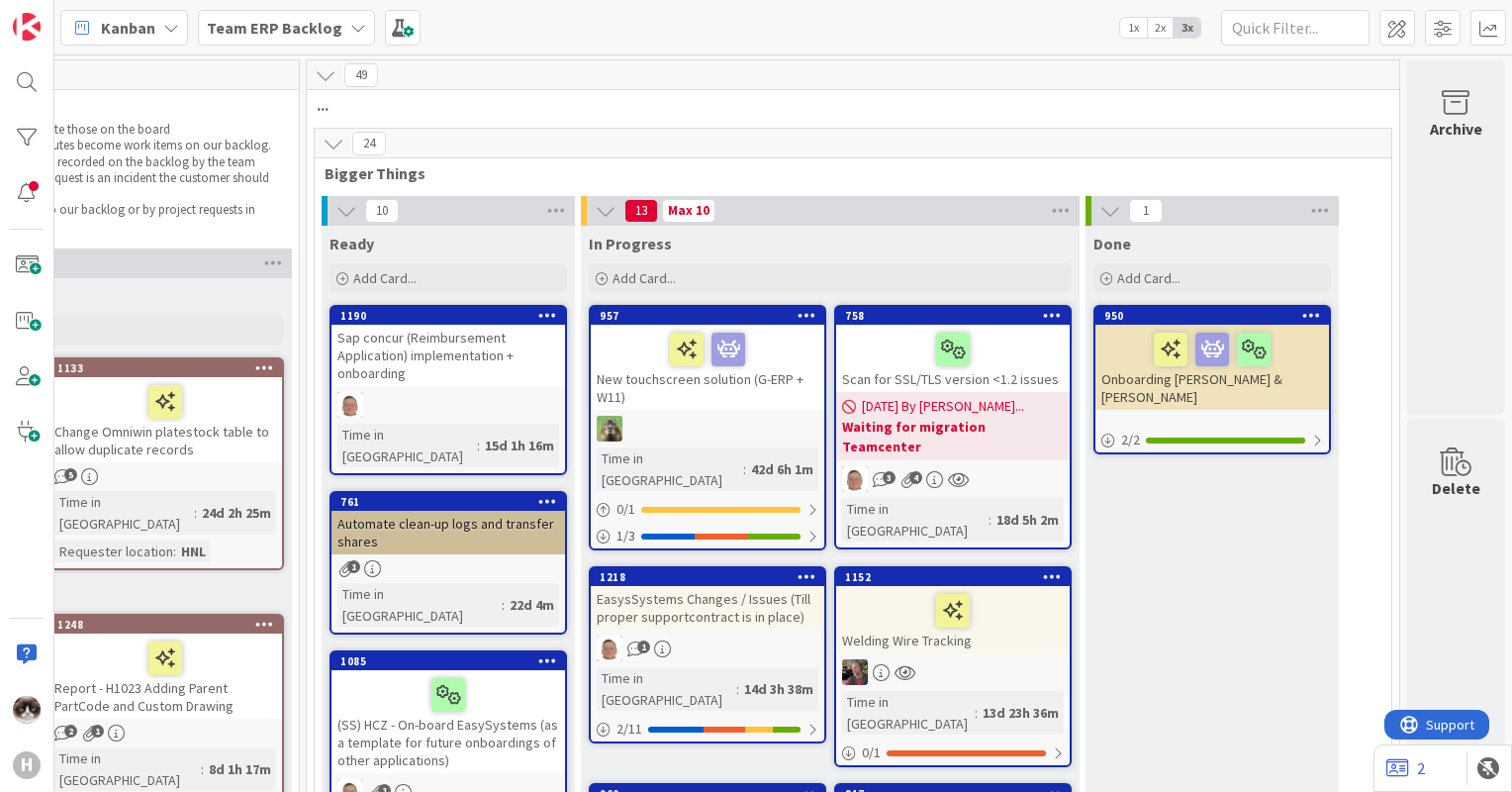 click on "Team ERP Backlog" at bounding box center [274, 28] 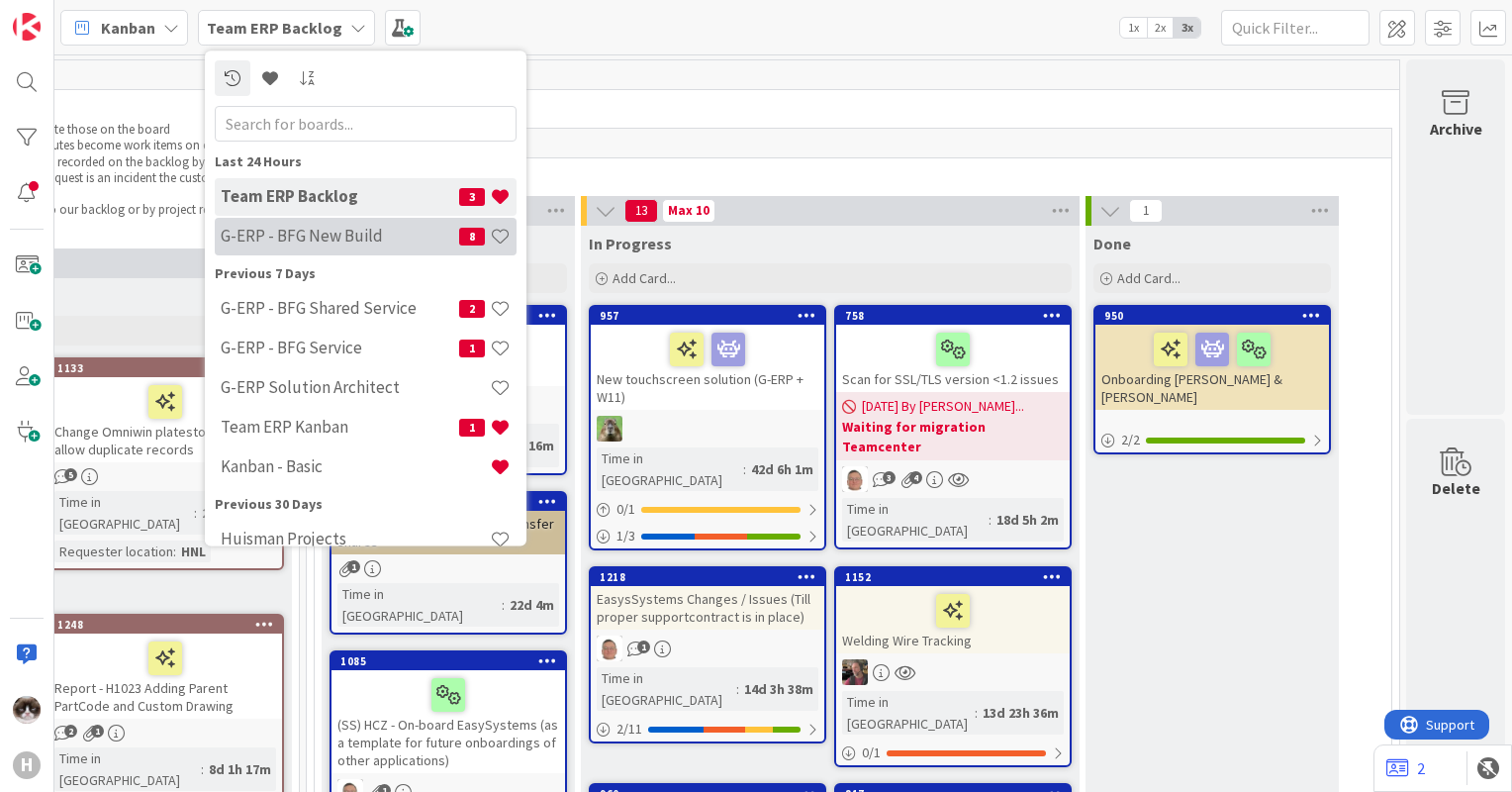 click on "G-ERP - BFG New Build" at bounding box center (339, 237) 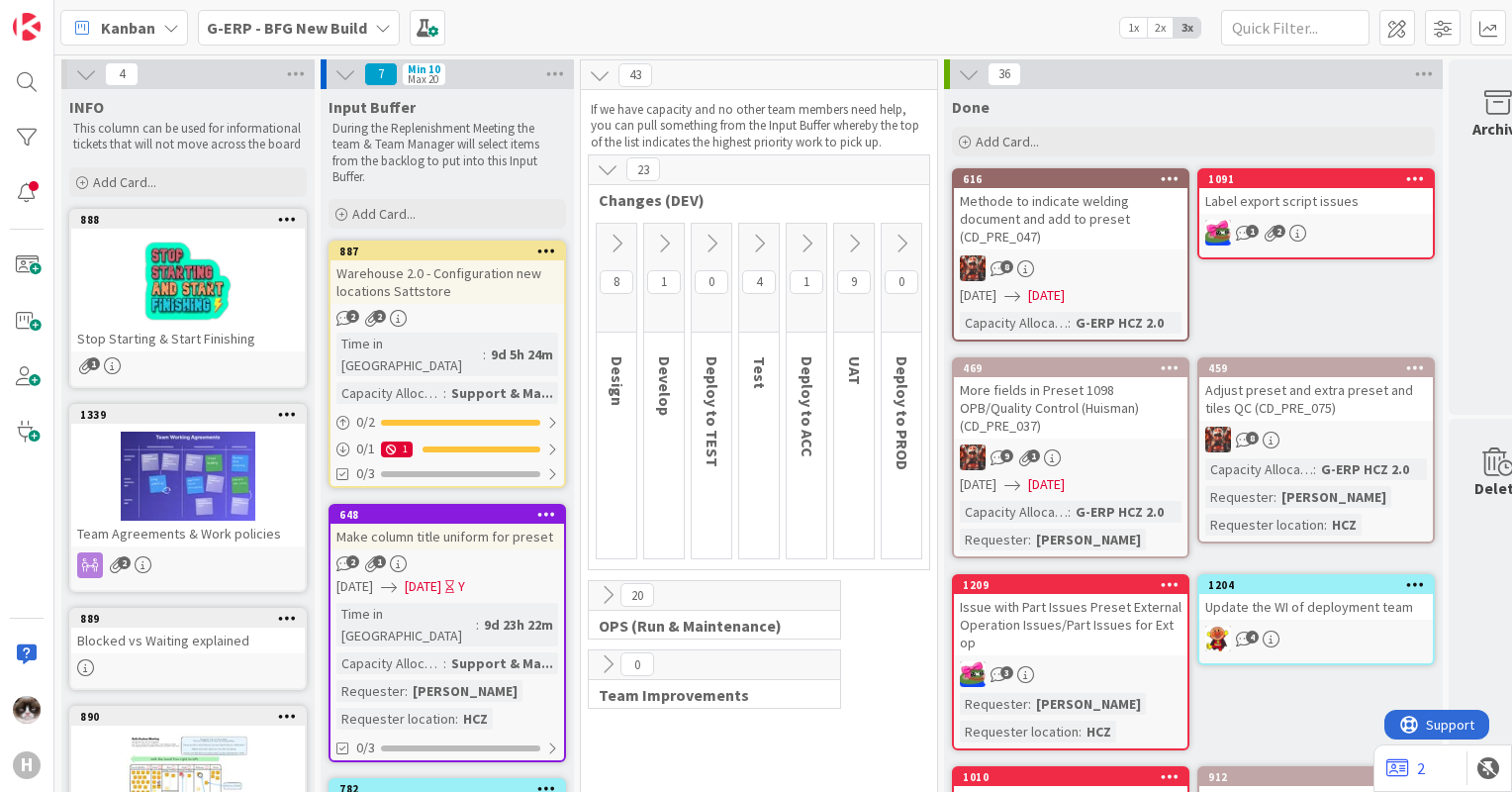 scroll, scrollTop: 0, scrollLeft: 0, axis: both 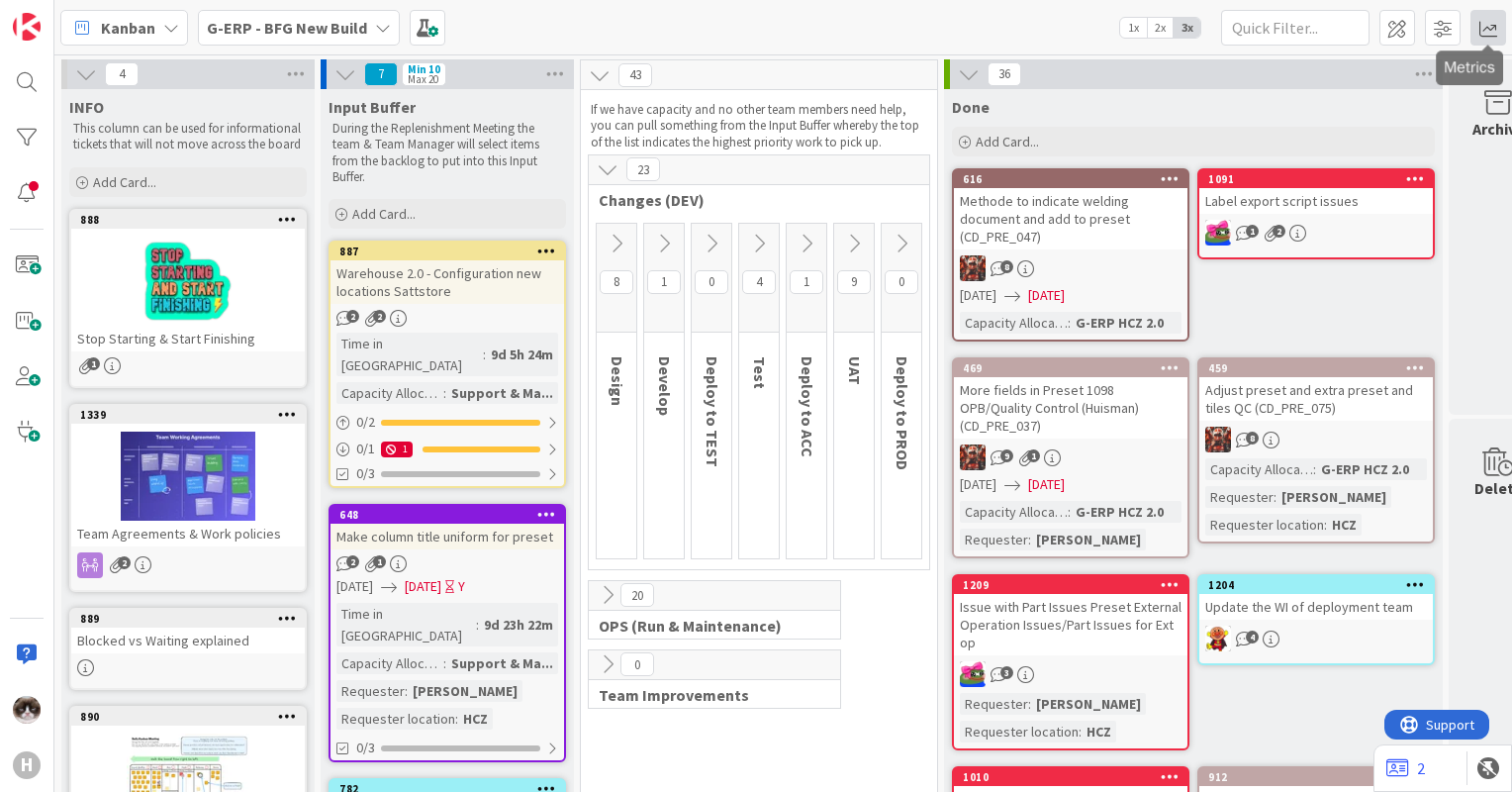 click at bounding box center [1488, 28] 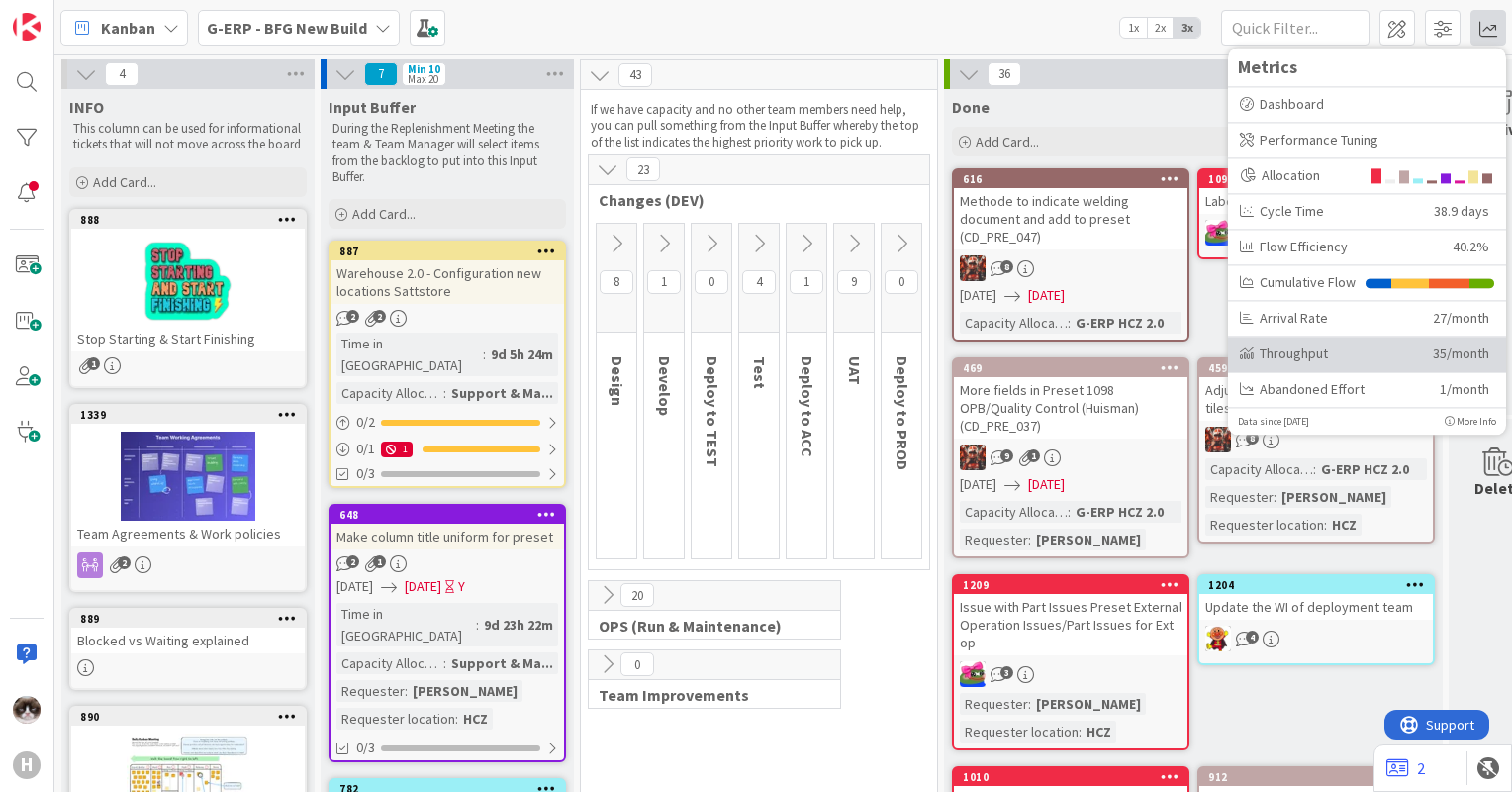 click on "Throughput" at bounding box center (1329, 353) 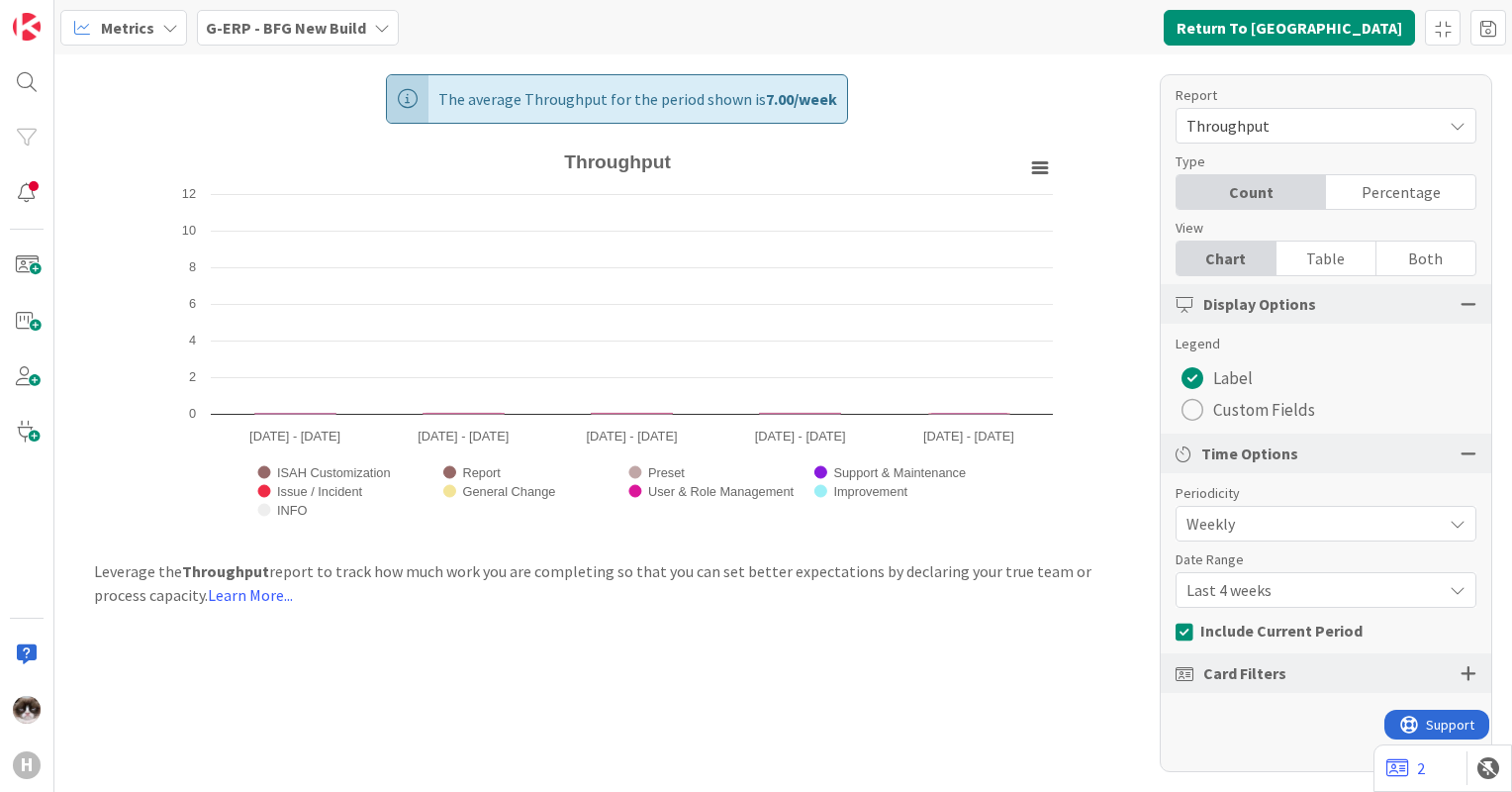 scroll, scrollTop: 0, scrollLeft: 0, axis: both 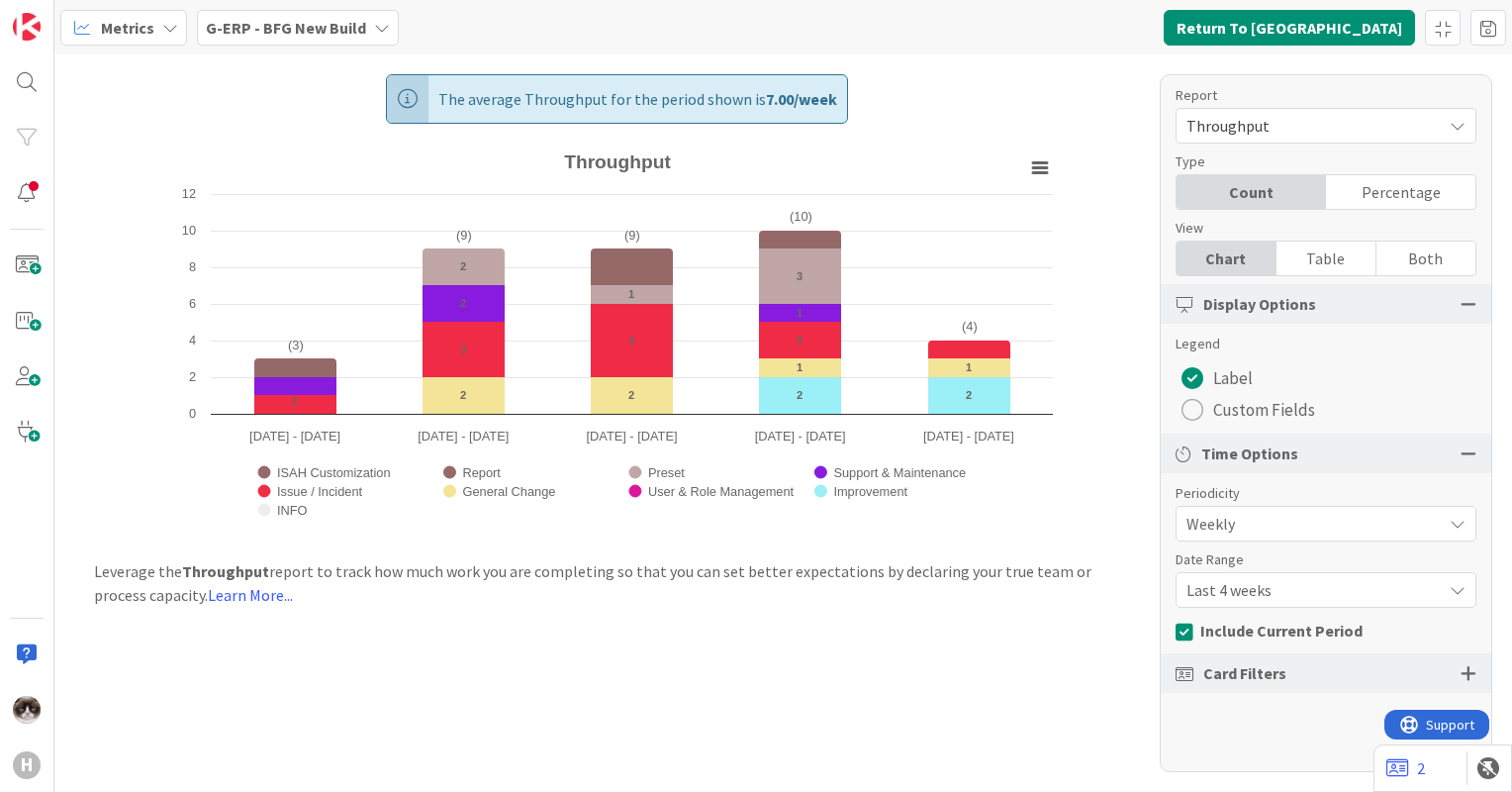 click on "Throughput" at bounding box center (1309, 126) 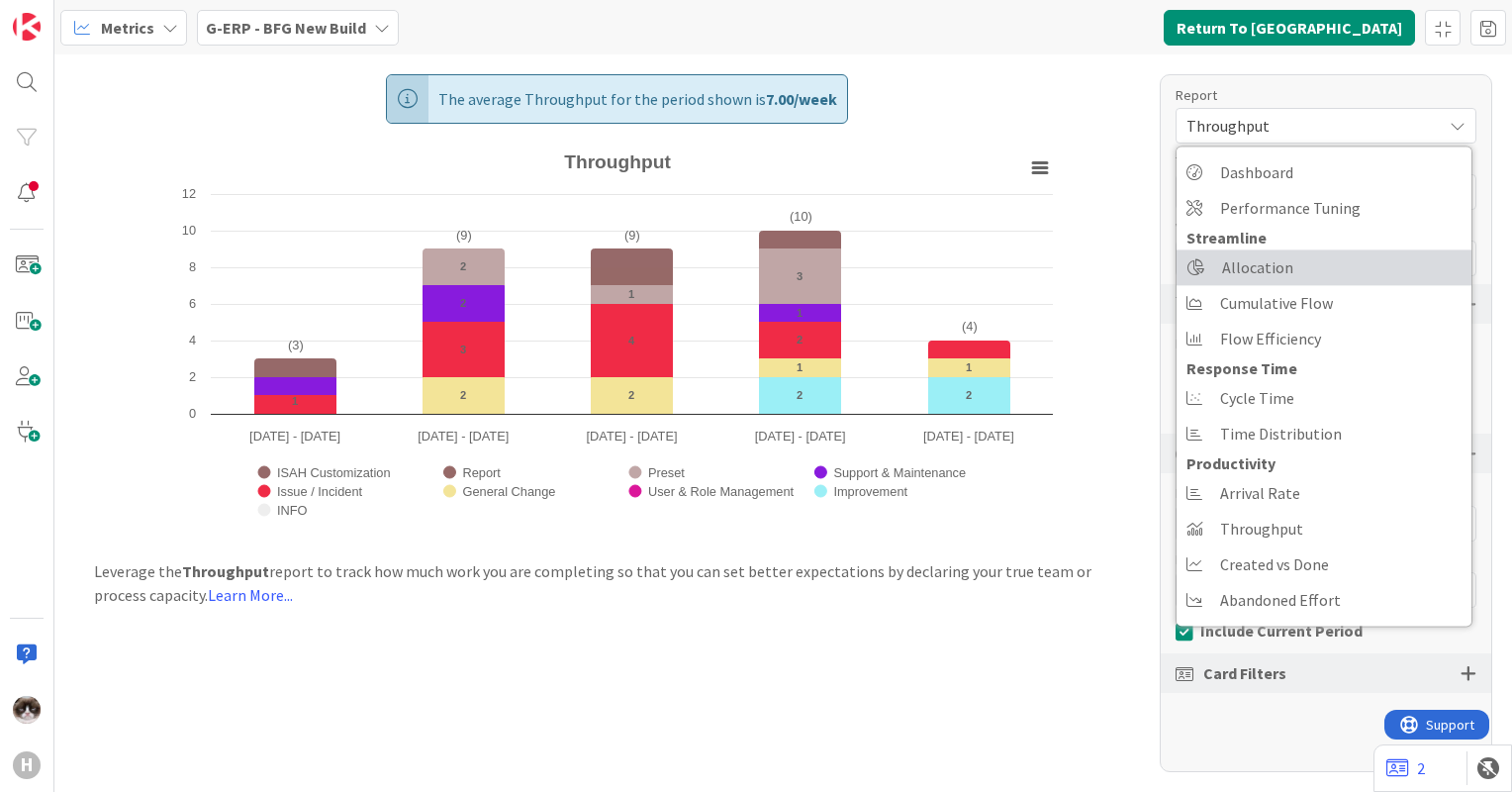 click on "Allocation" at bounding box center [1258, 267] 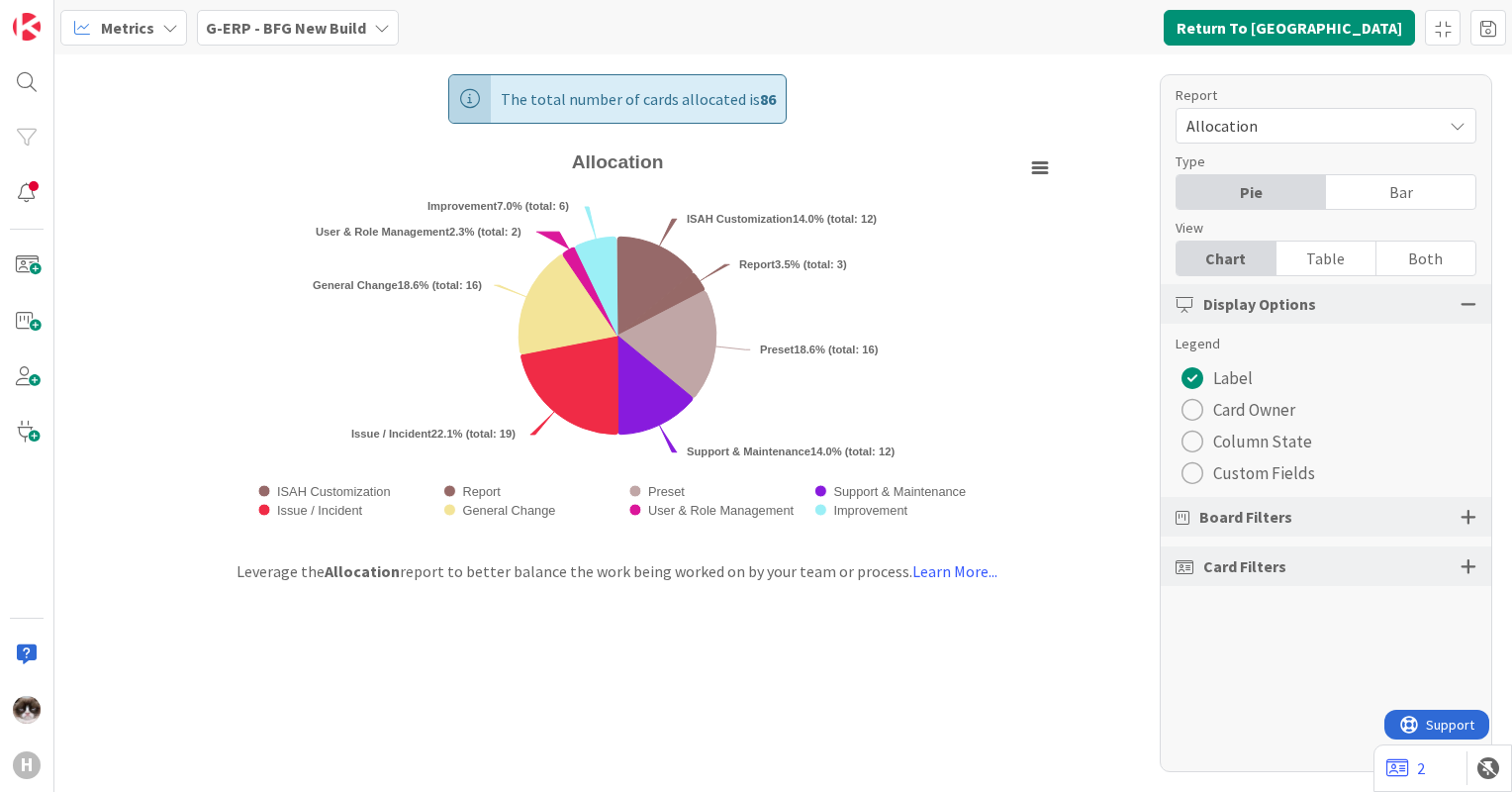 scroll, scrollTop: 0, scrollLeft: 0, axis: both 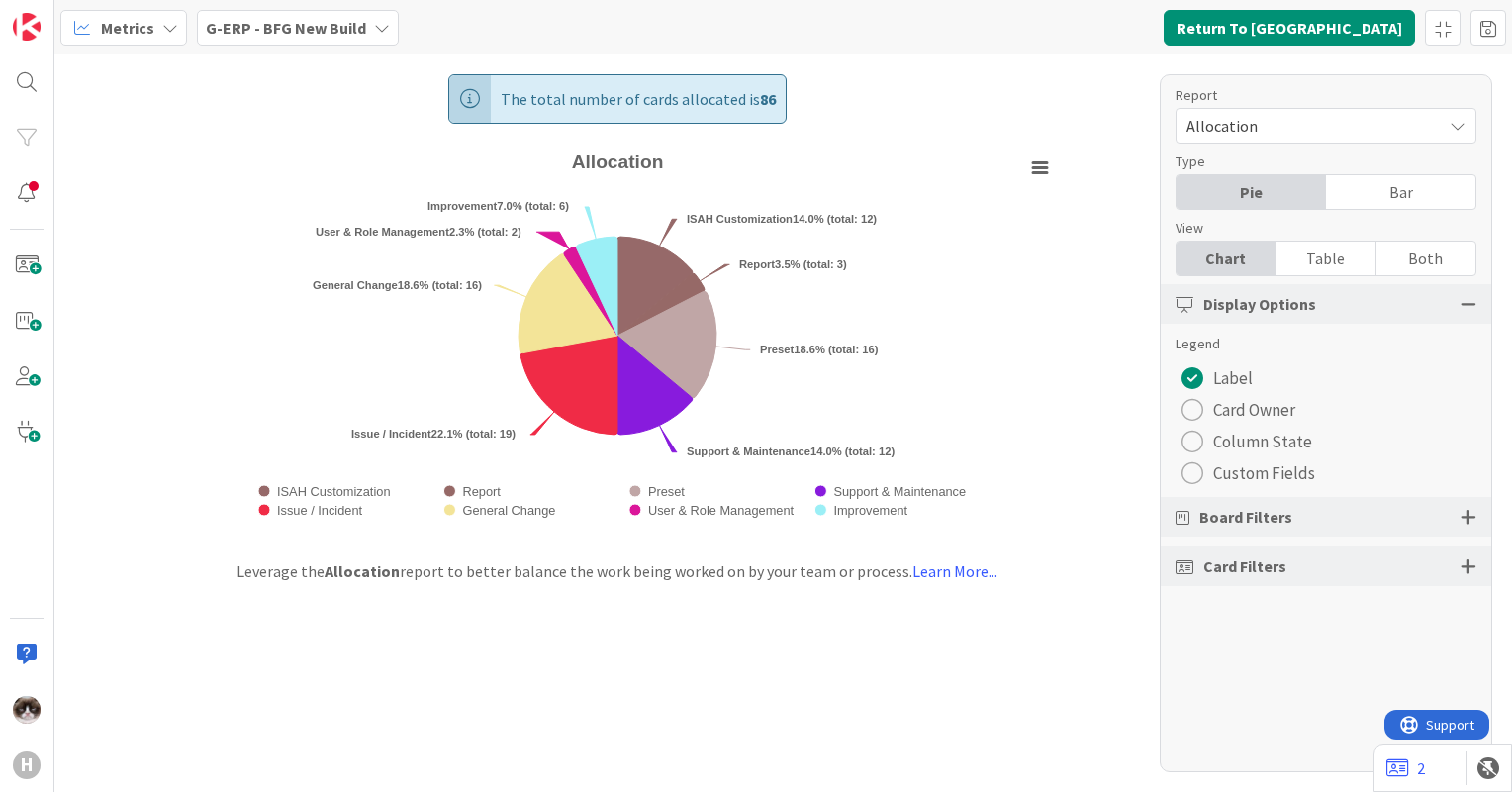 click on "Board Filters" at bounding box center (1246, 517) 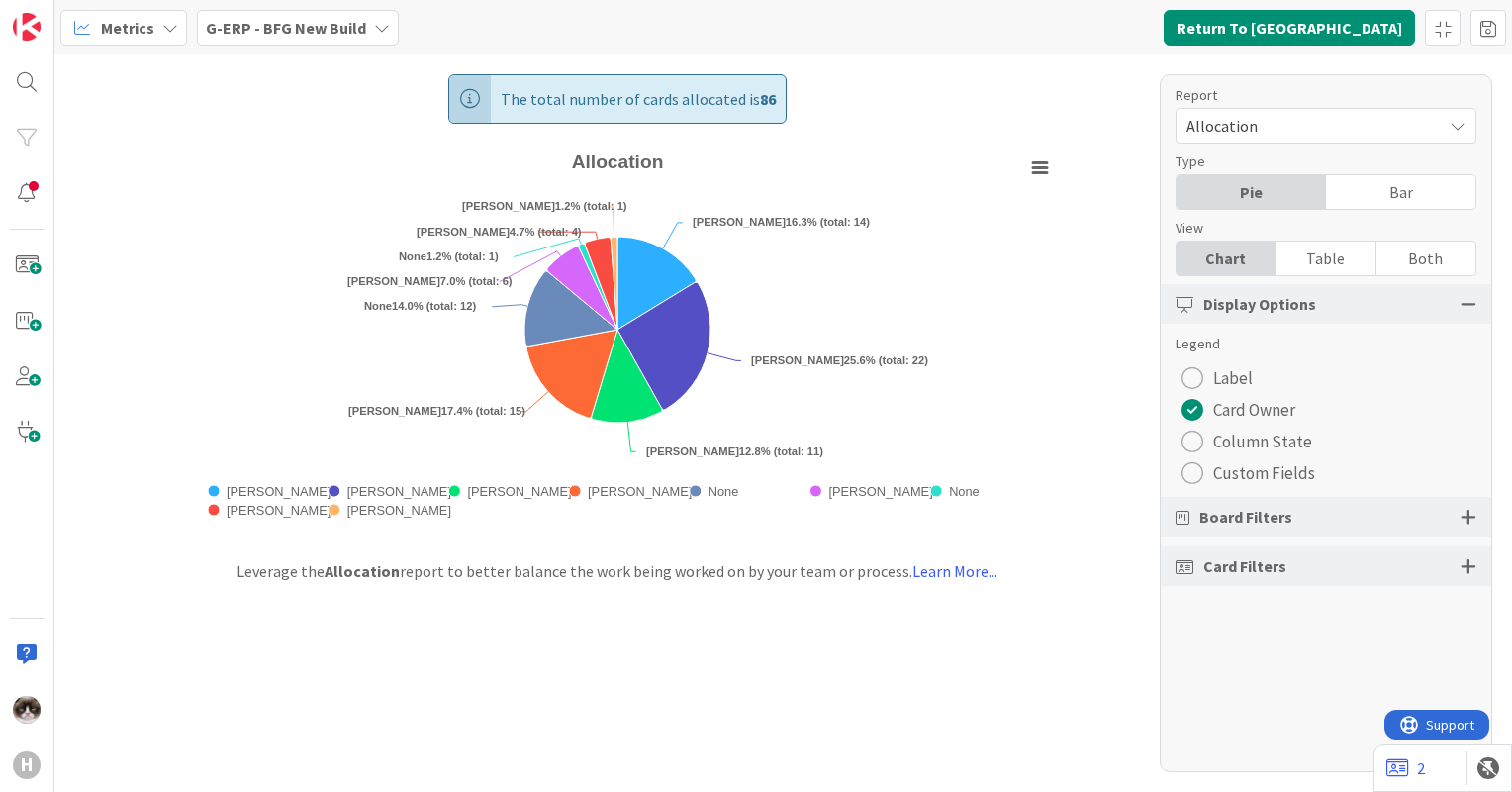 click at bounding box center (1468, 517) 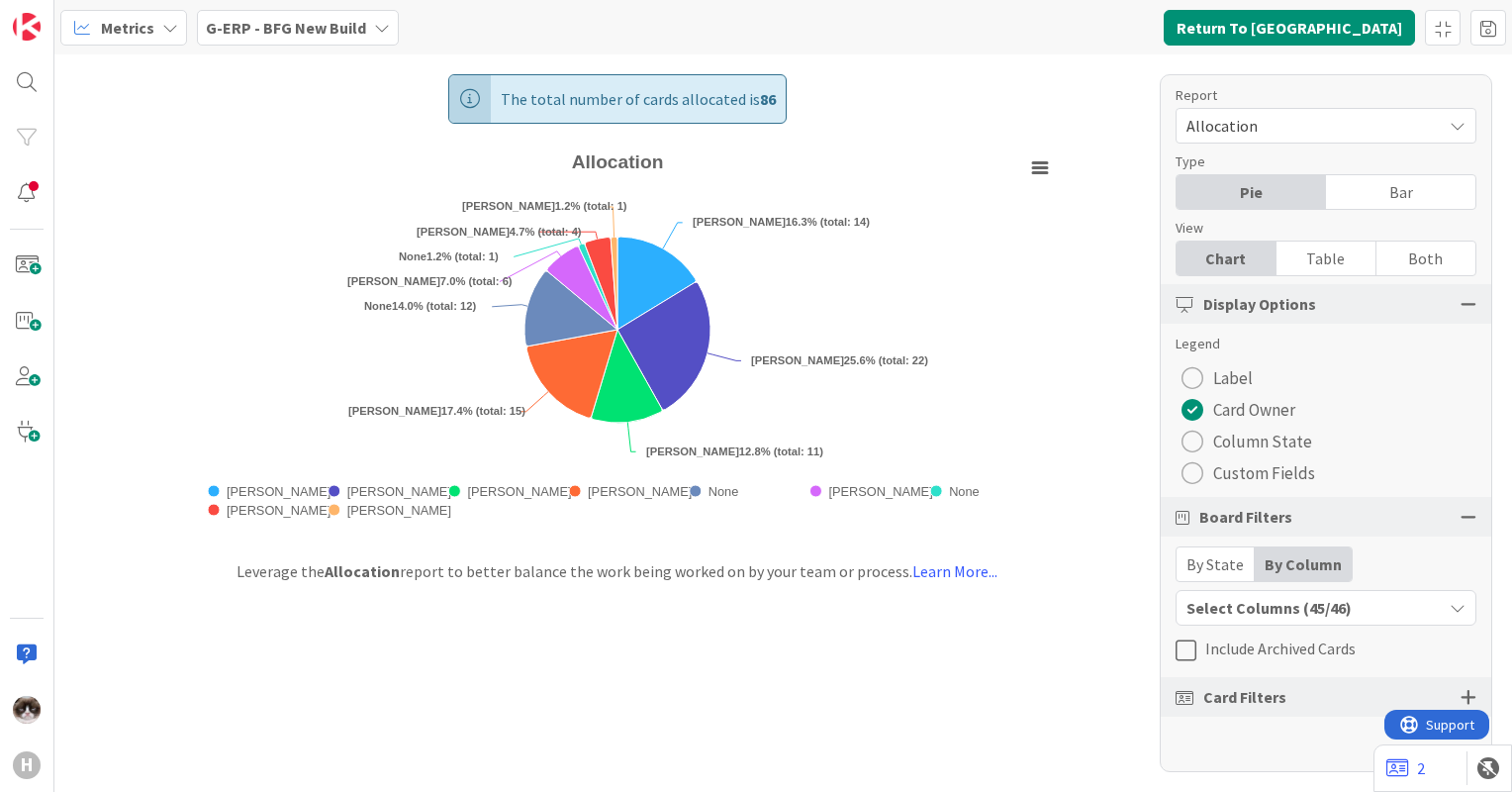 click at bounding box center [1468, 517] 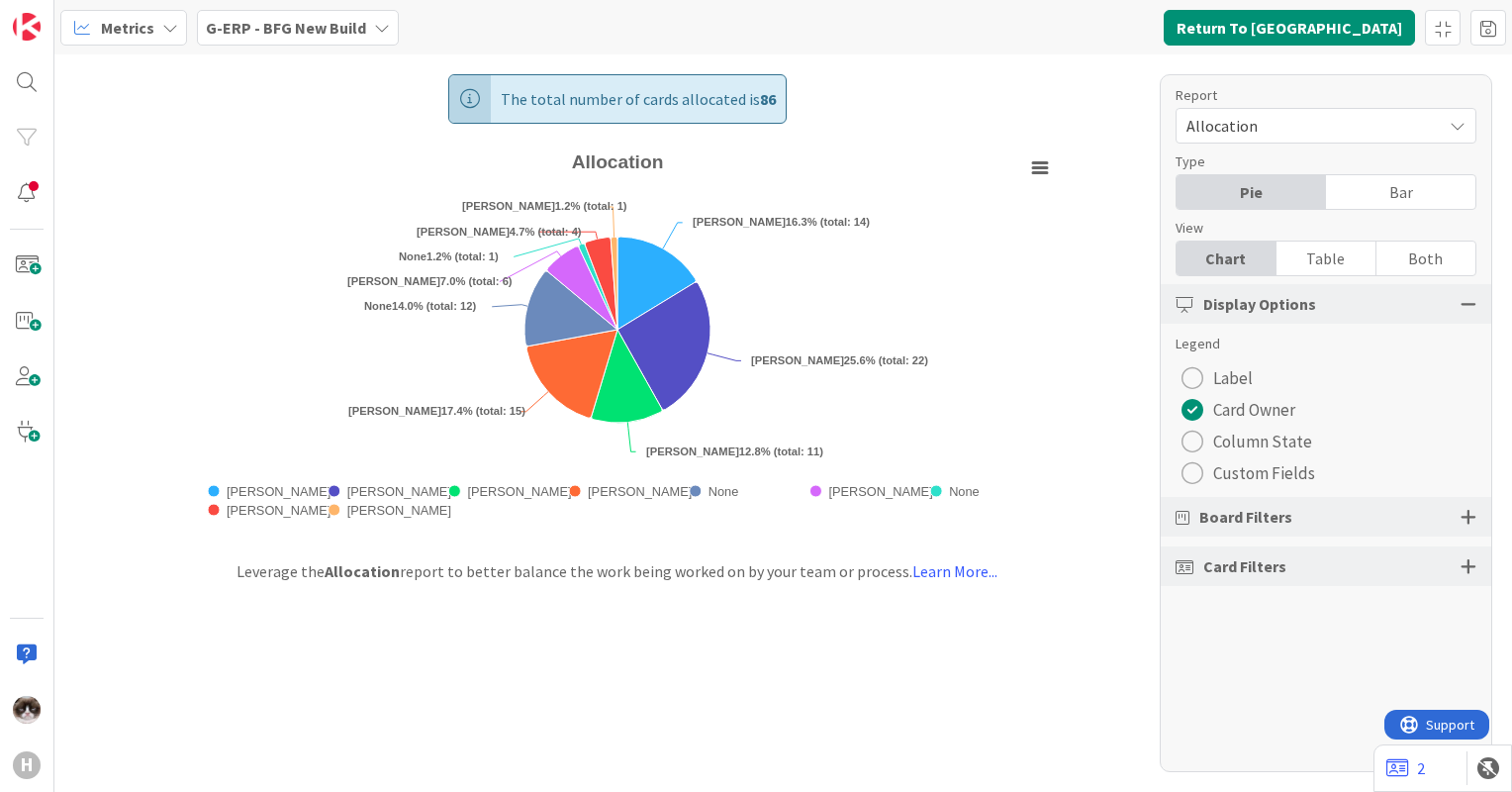 click at bounding box center (1468, 566) 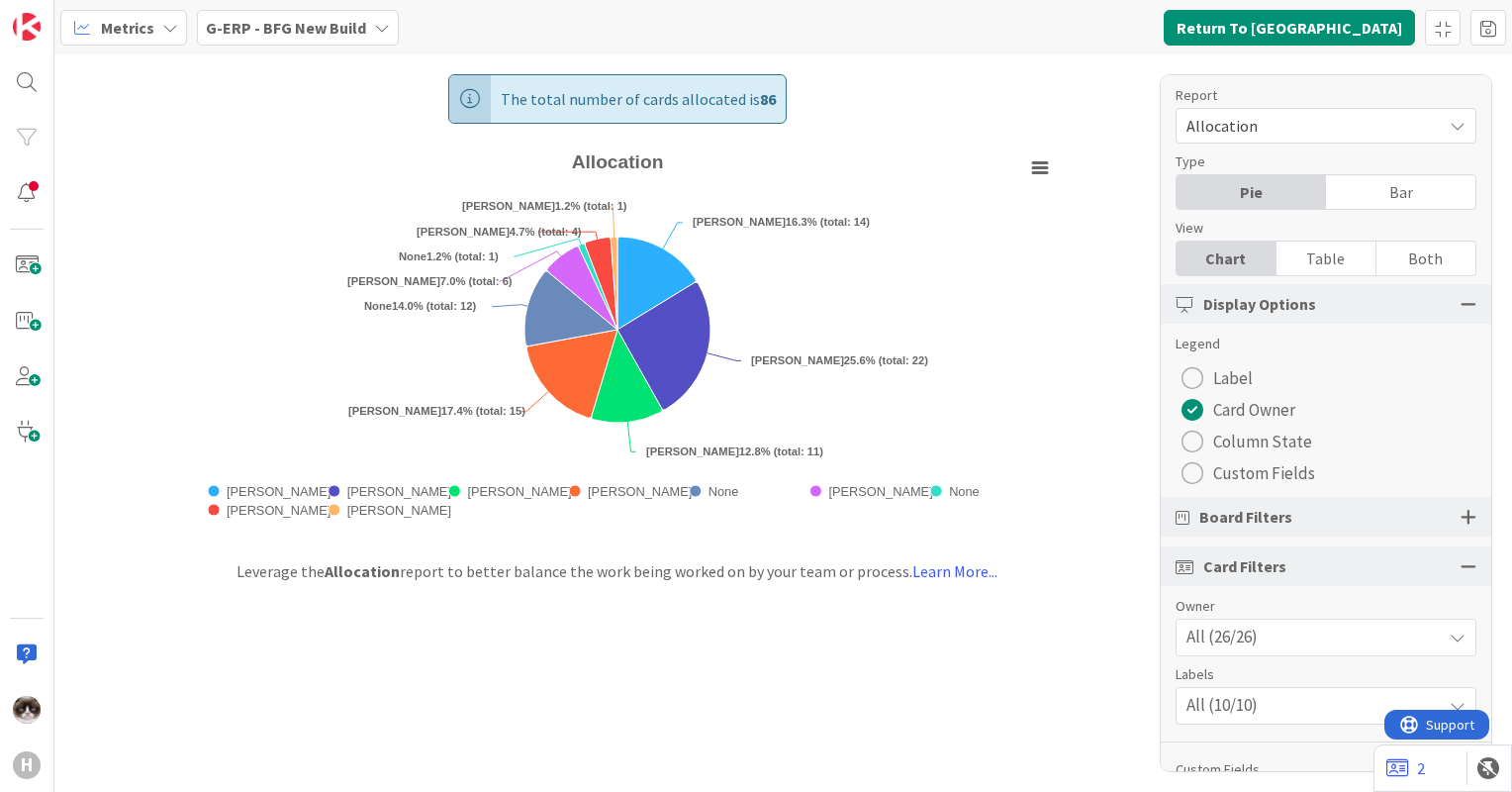 click on "Card Filters" at bounding box center [1326, 566] 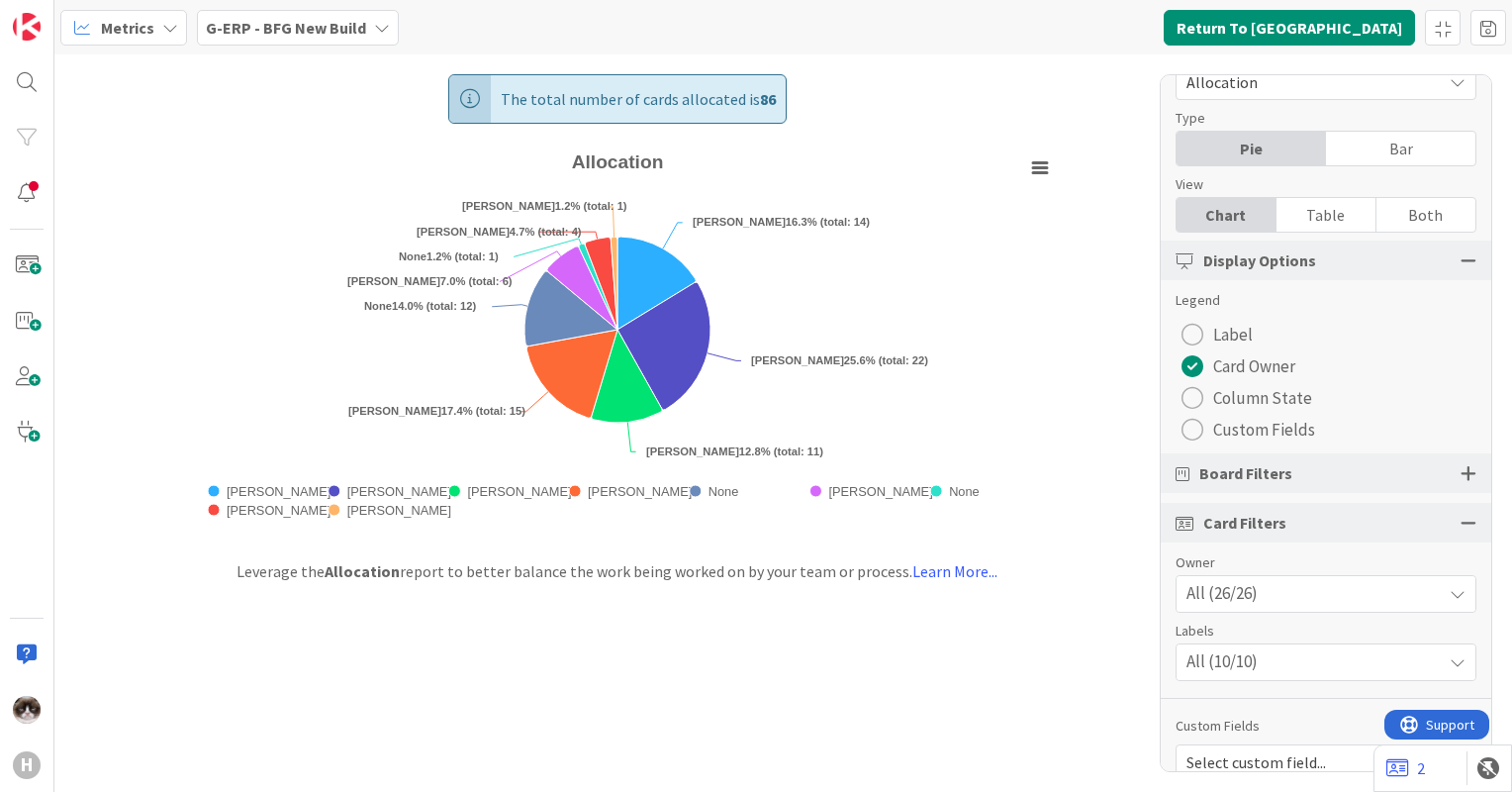scroll, scrollTop: 68, scrollLeft: 0, axis: vertical 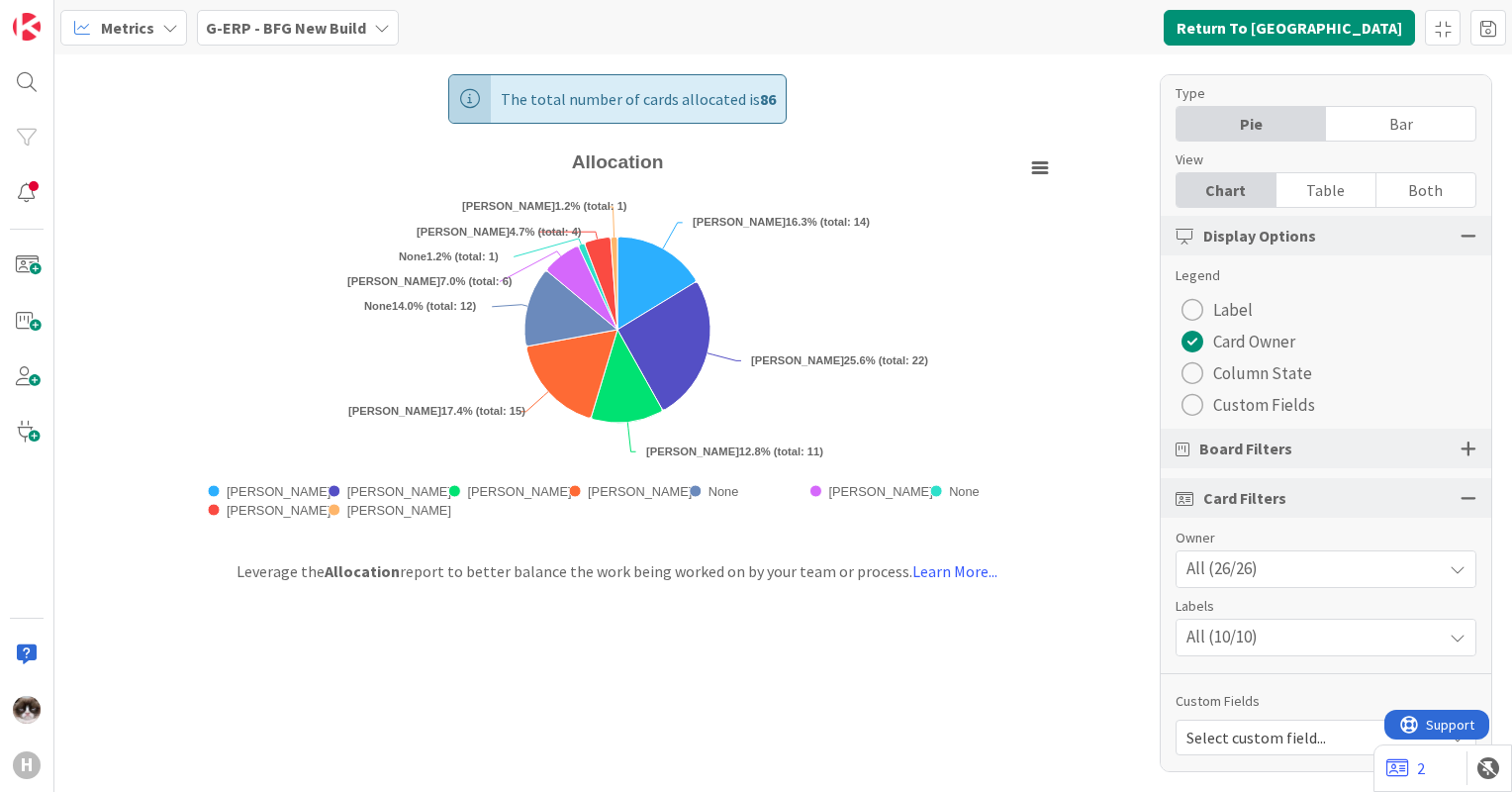 click at bounding box center (1468, 498) 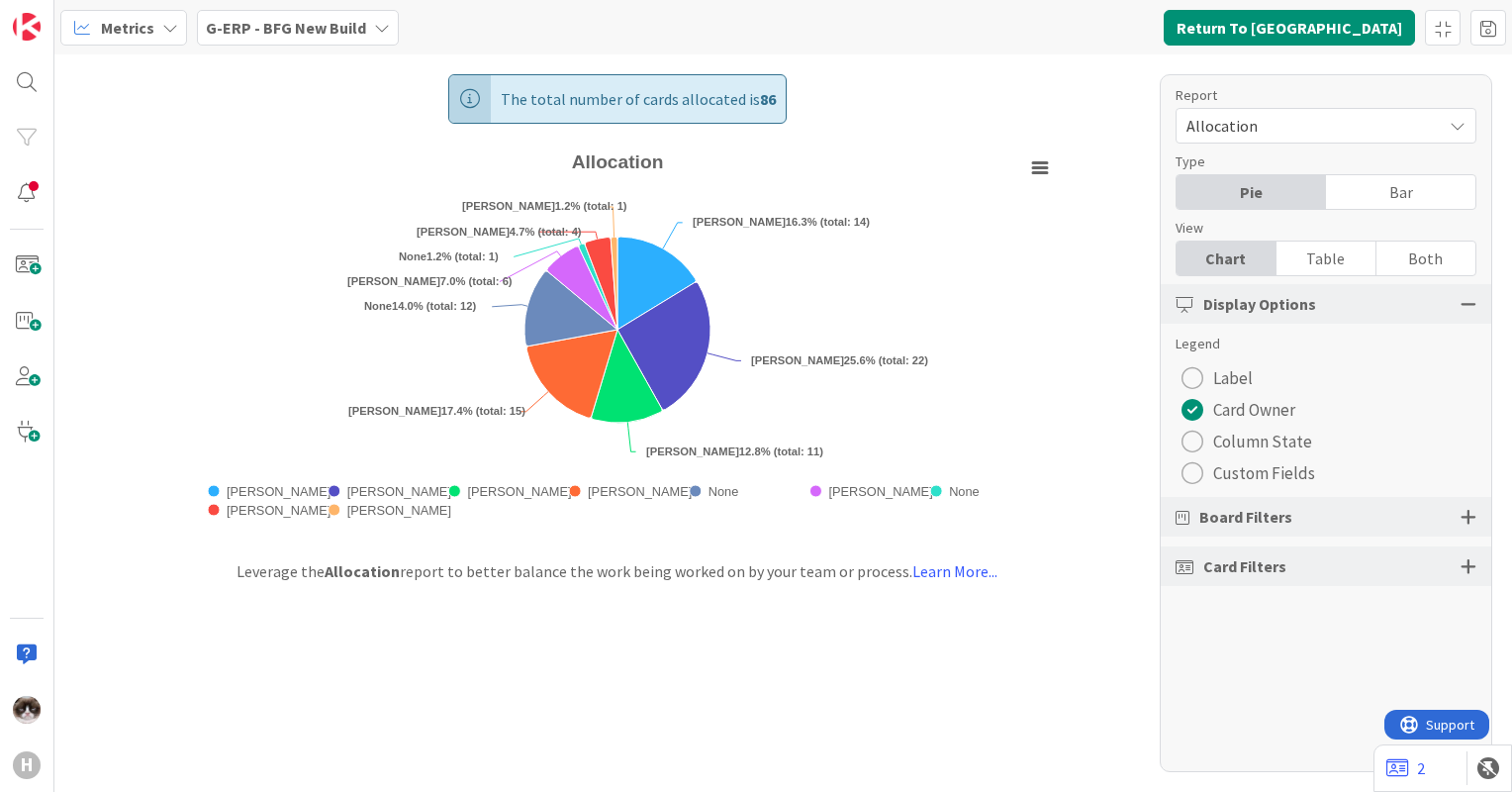 scroll, scrollTop: 0, scrollLeft: 0, axis: both 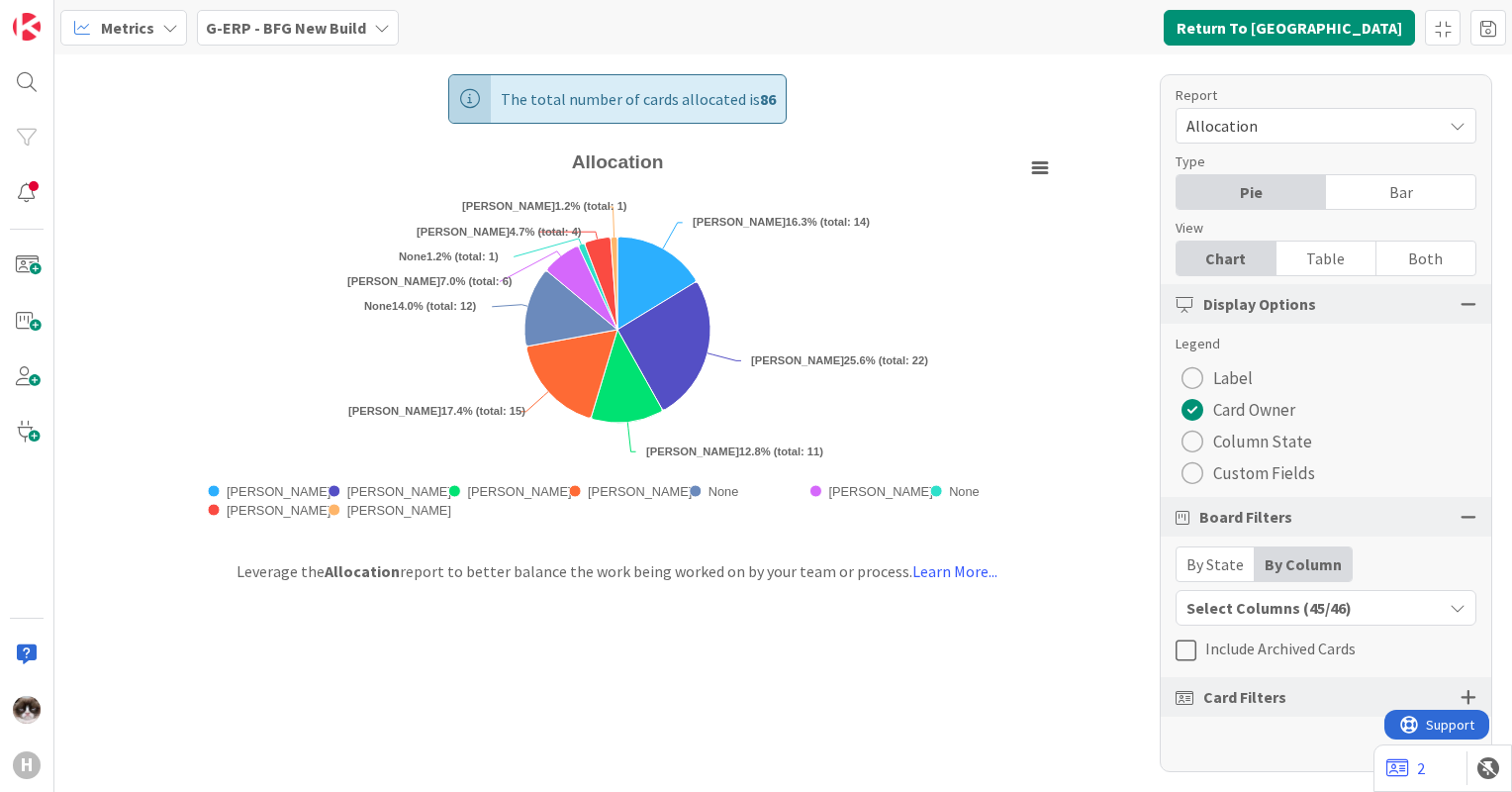 click on "Select Columns (45/46)" at bounding box center [1309, 608] 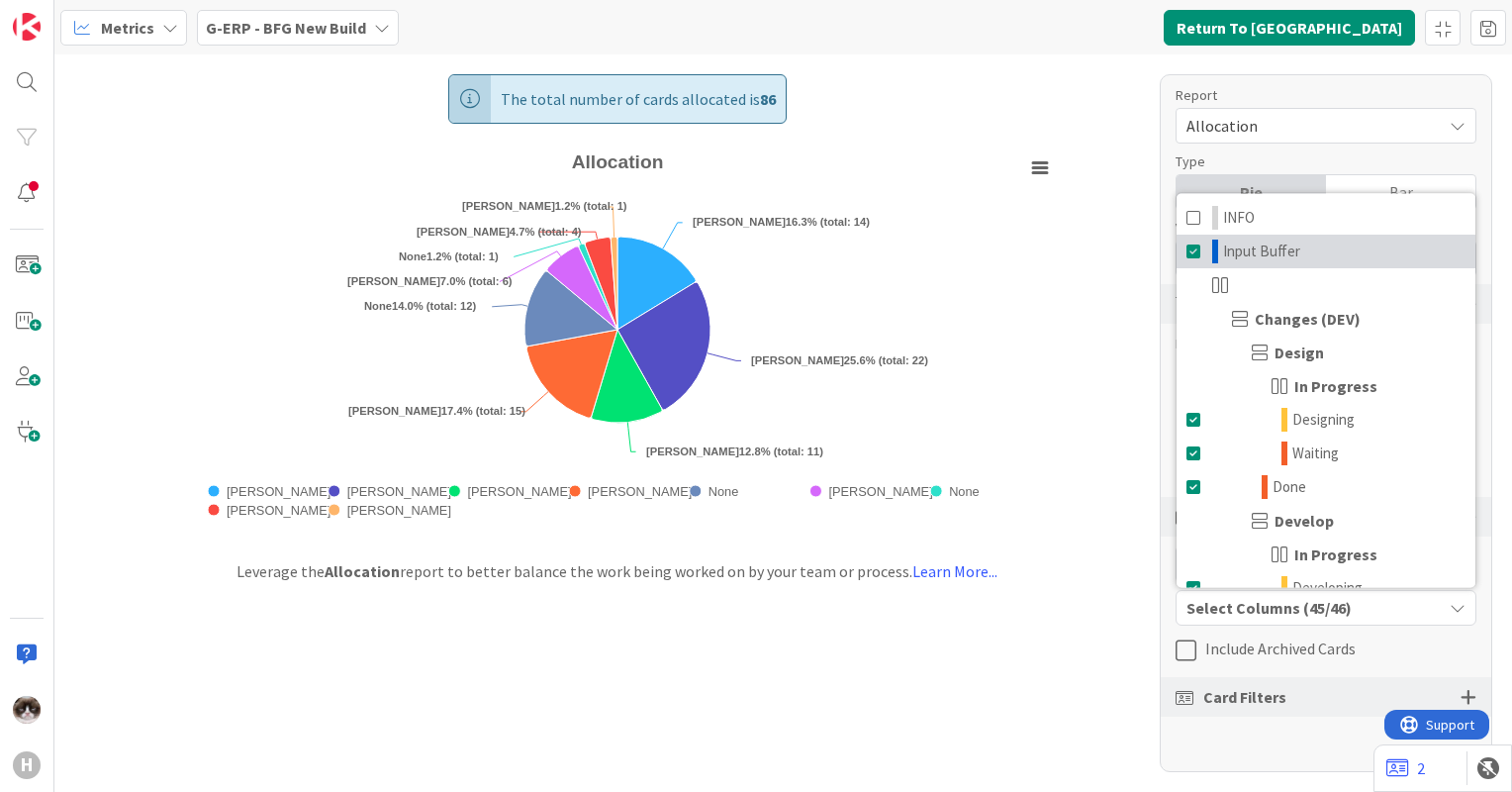 click at bounding box center [1194, 251] 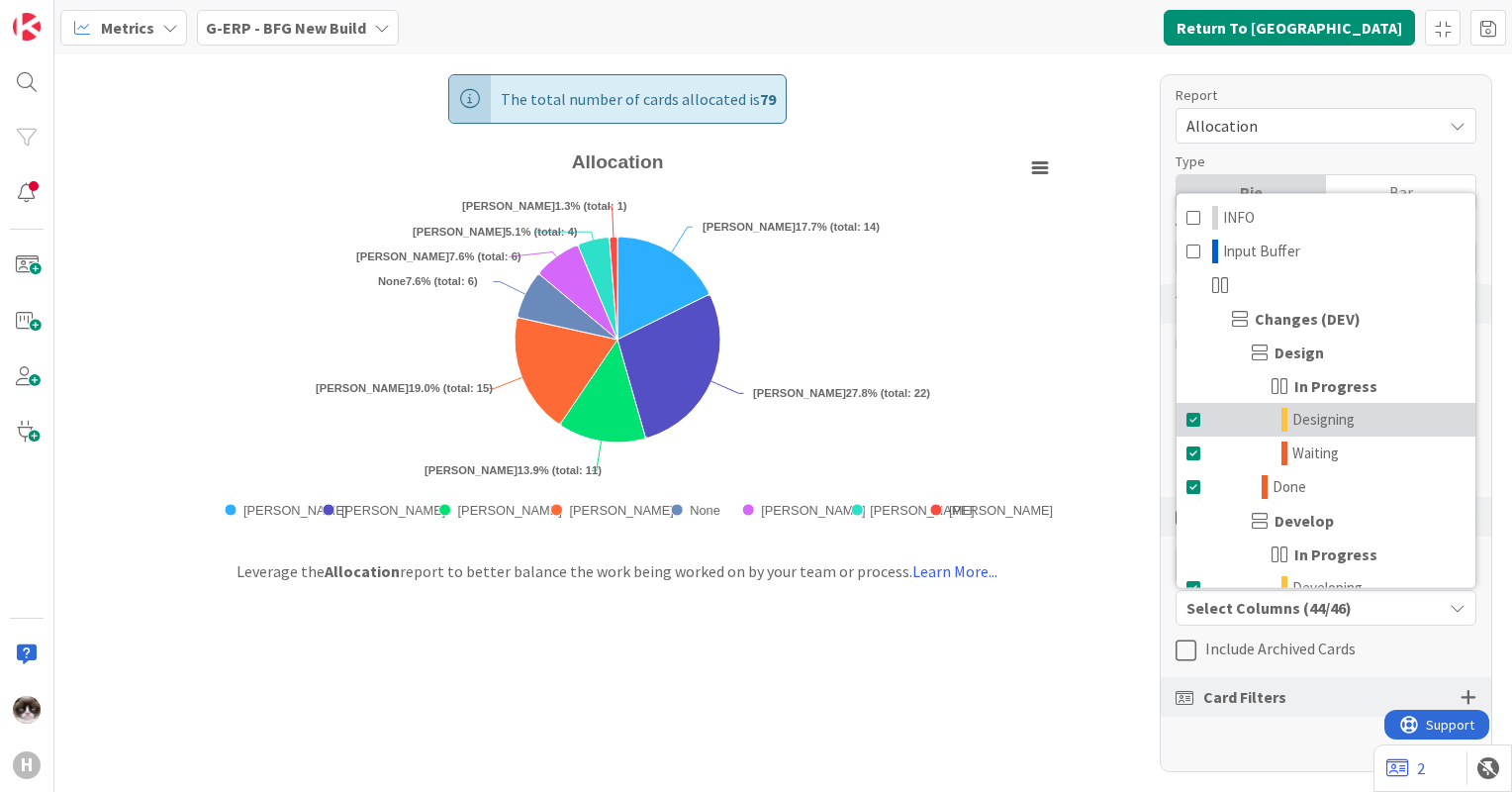 click at bounding box center [1194, 420] 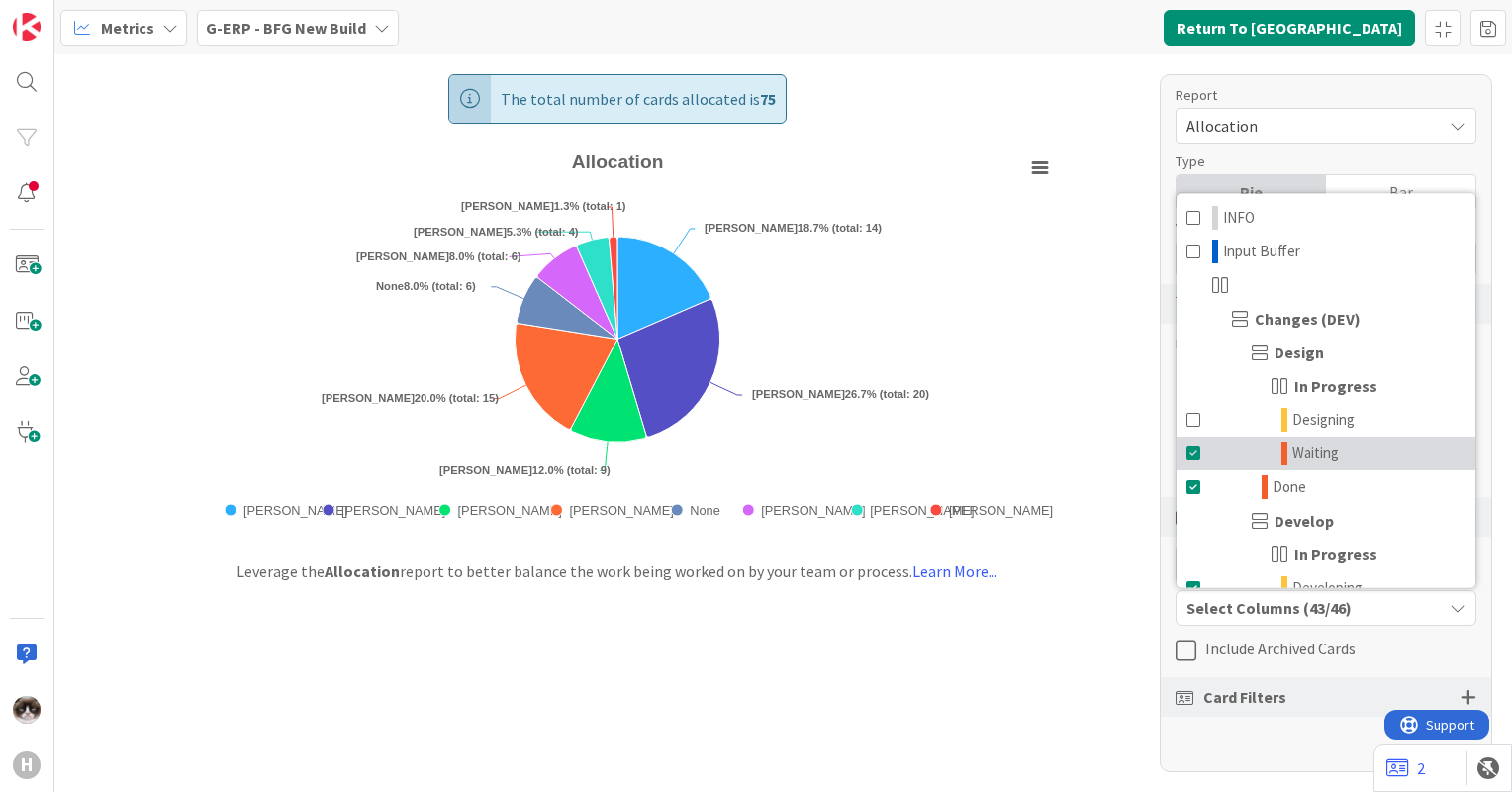 click at bounding box center [1194, 453] 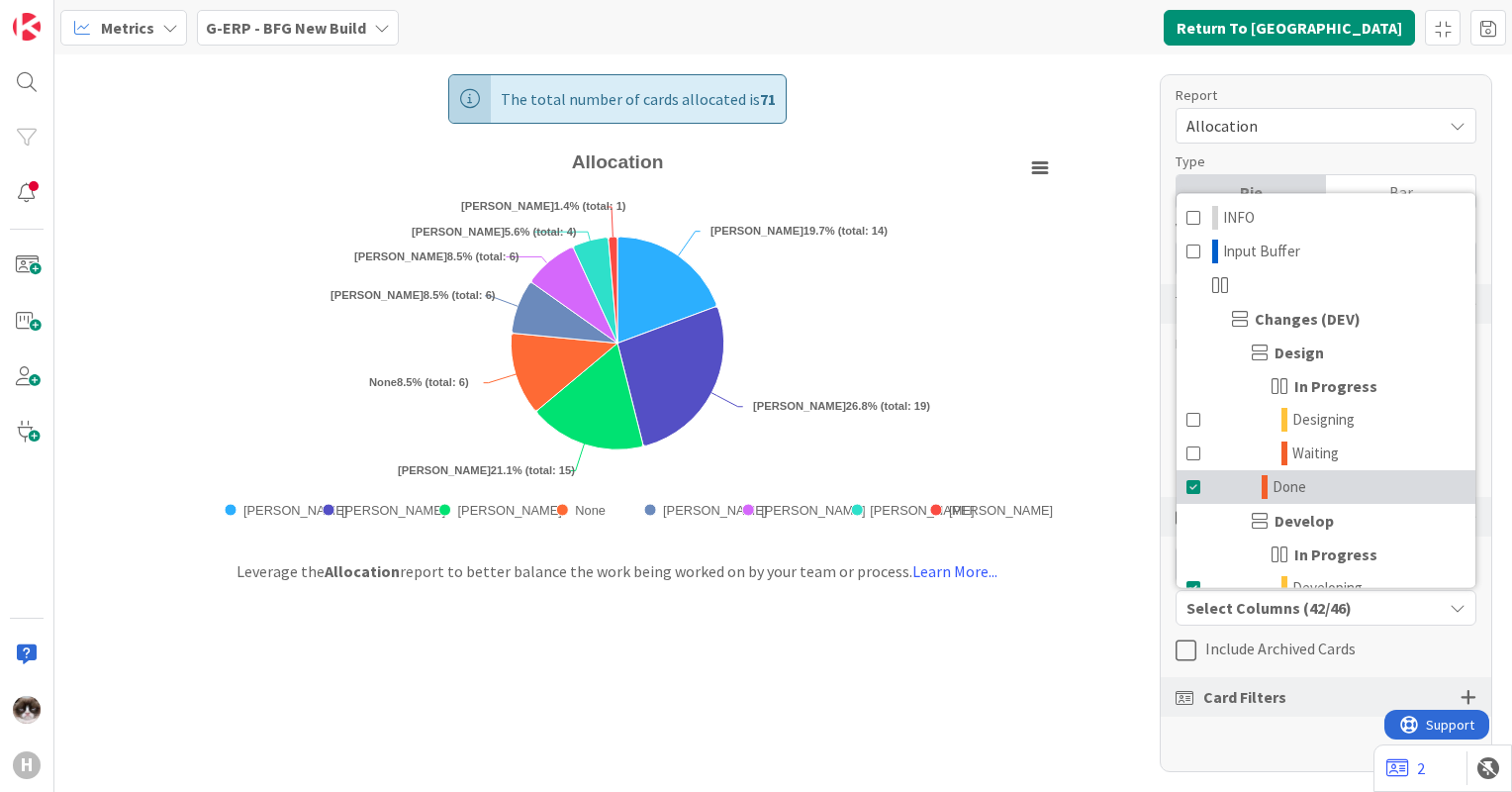 click at bounding box center [1194, 487] 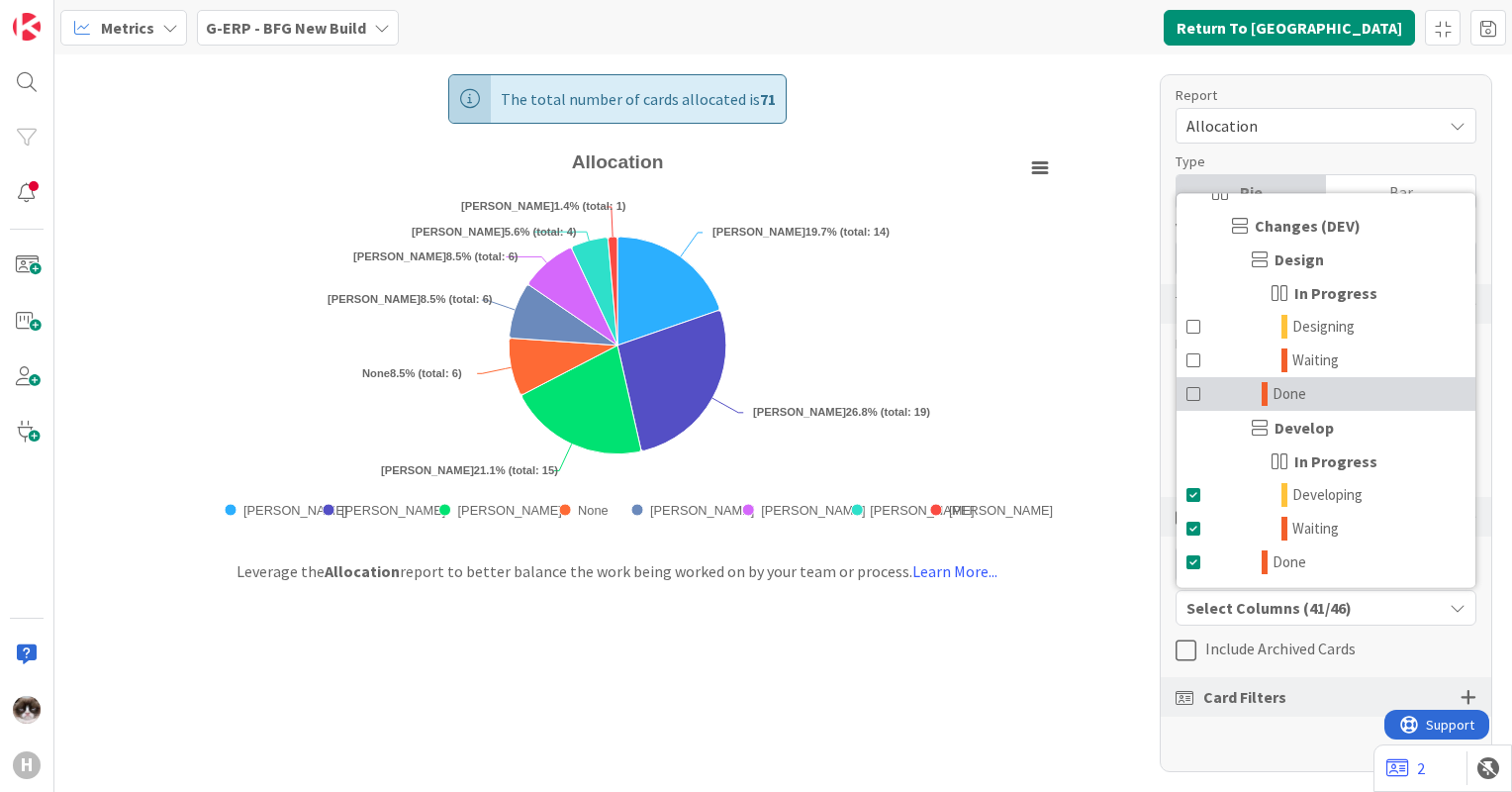 scroll, scrollTop: 297, scrollLeft: 0, axis: vertical 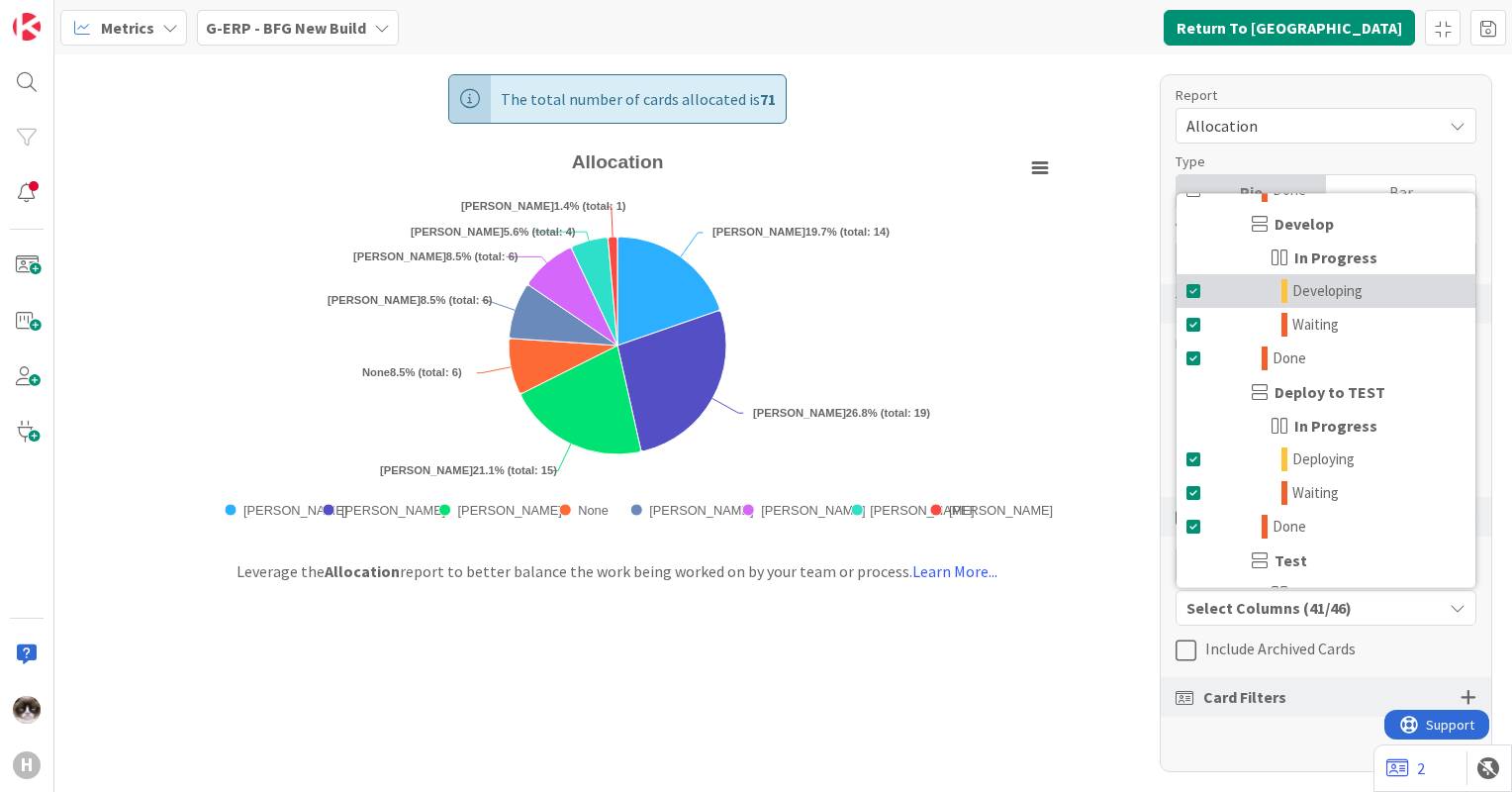 click at bounding box center (1194, 291) 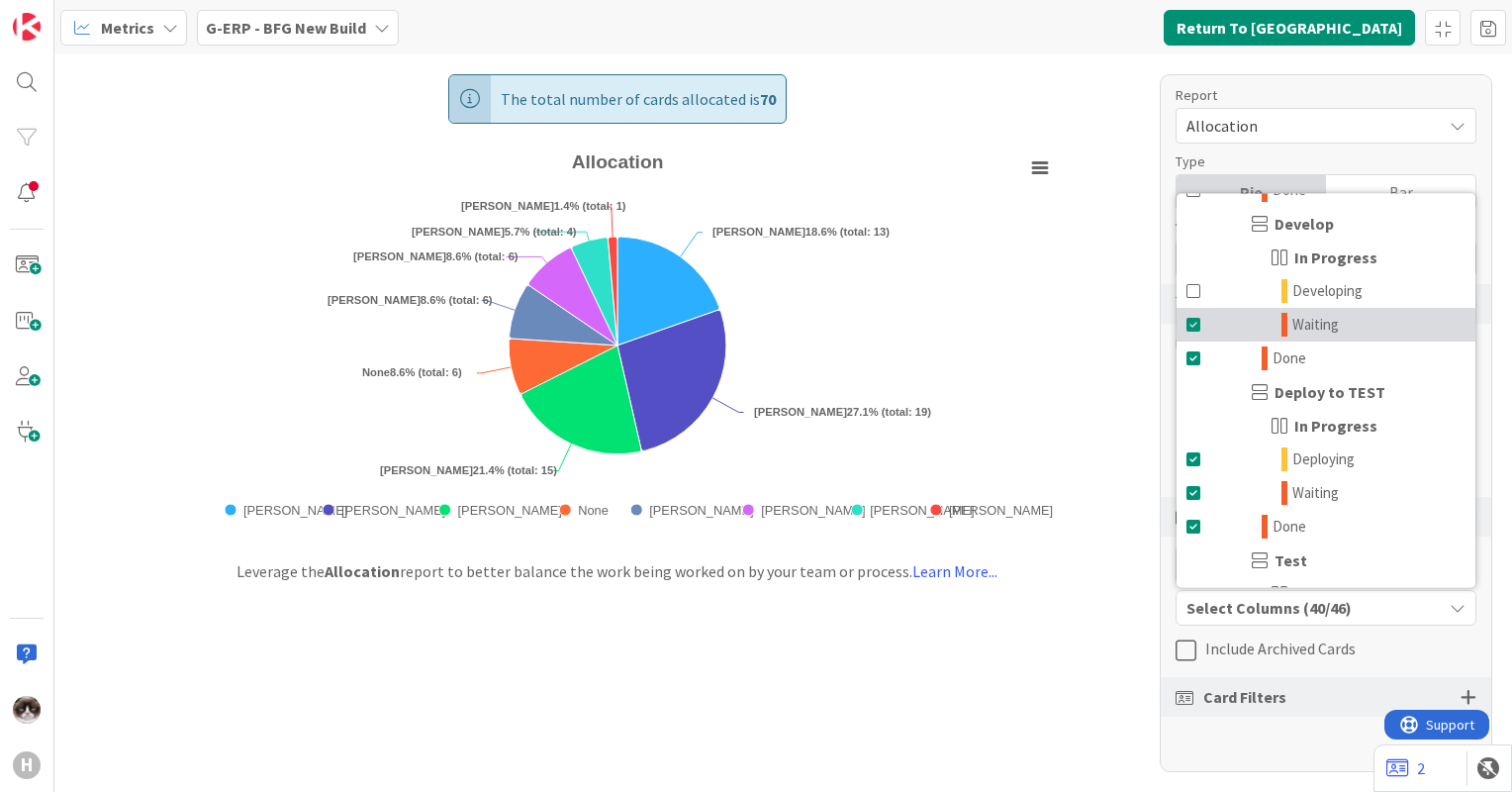 click at bounding box center [1194, 325] 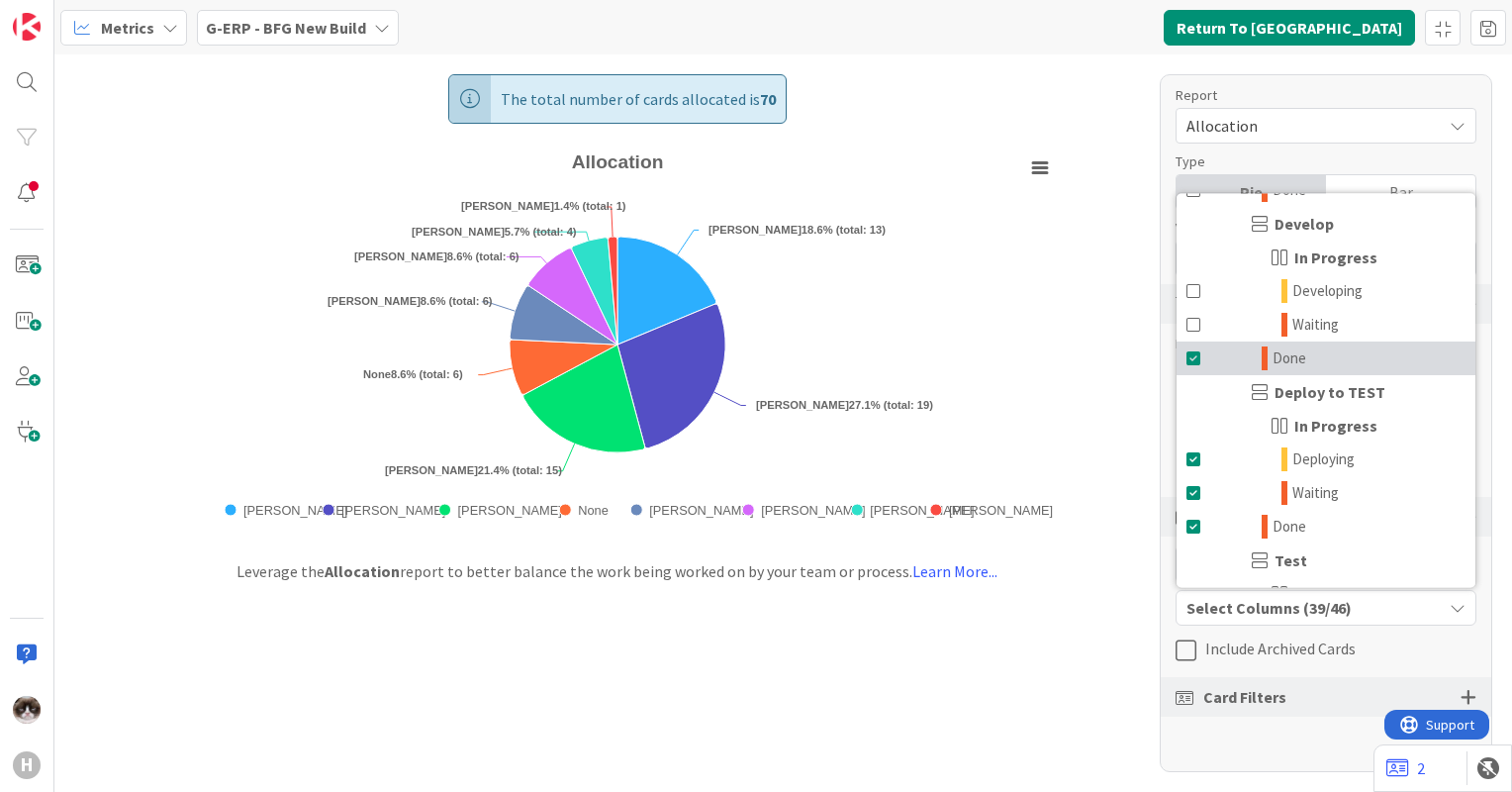 click at bounding box center (1194, 358) 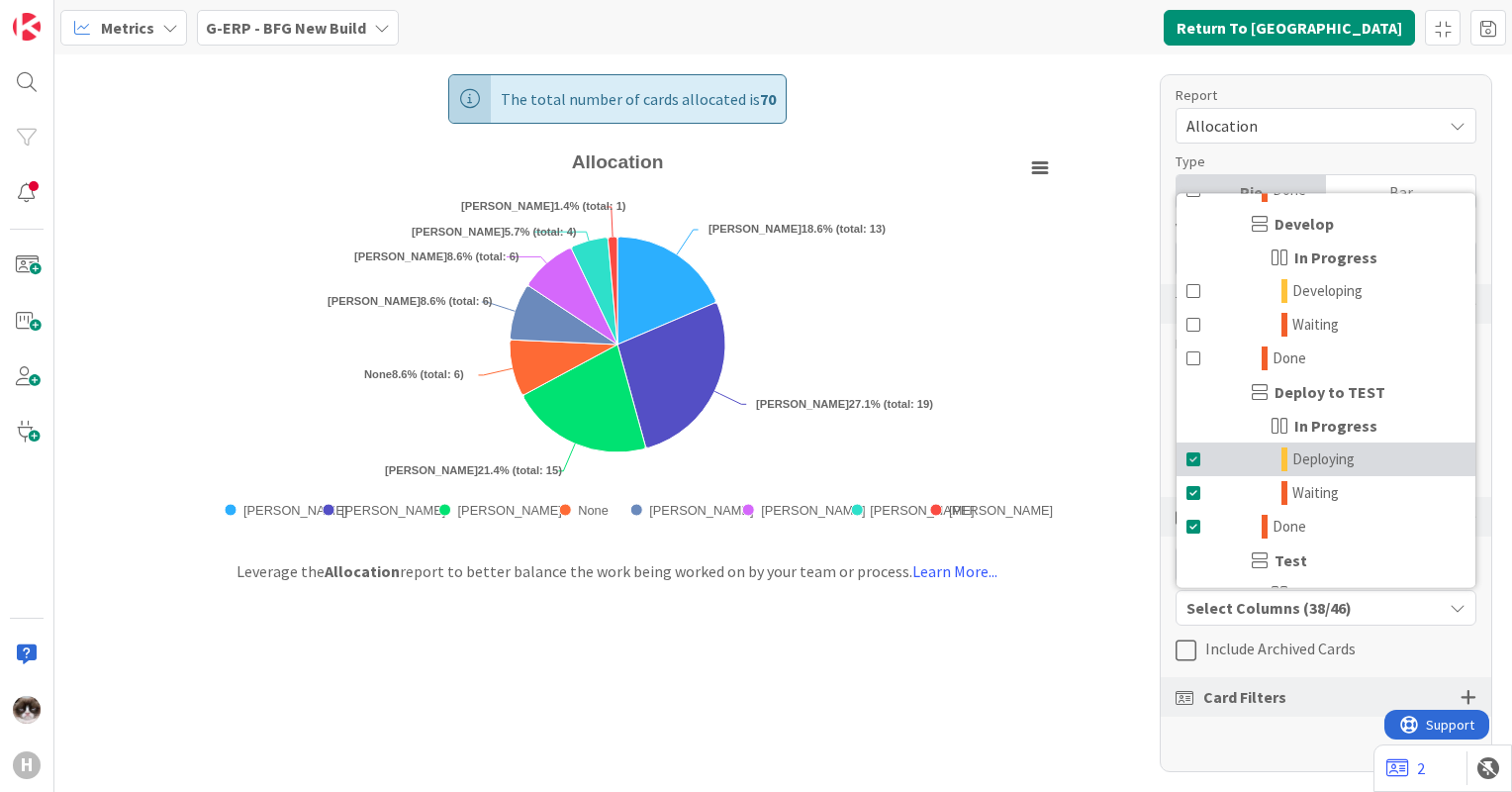 click at bounding box center [1194, 459] 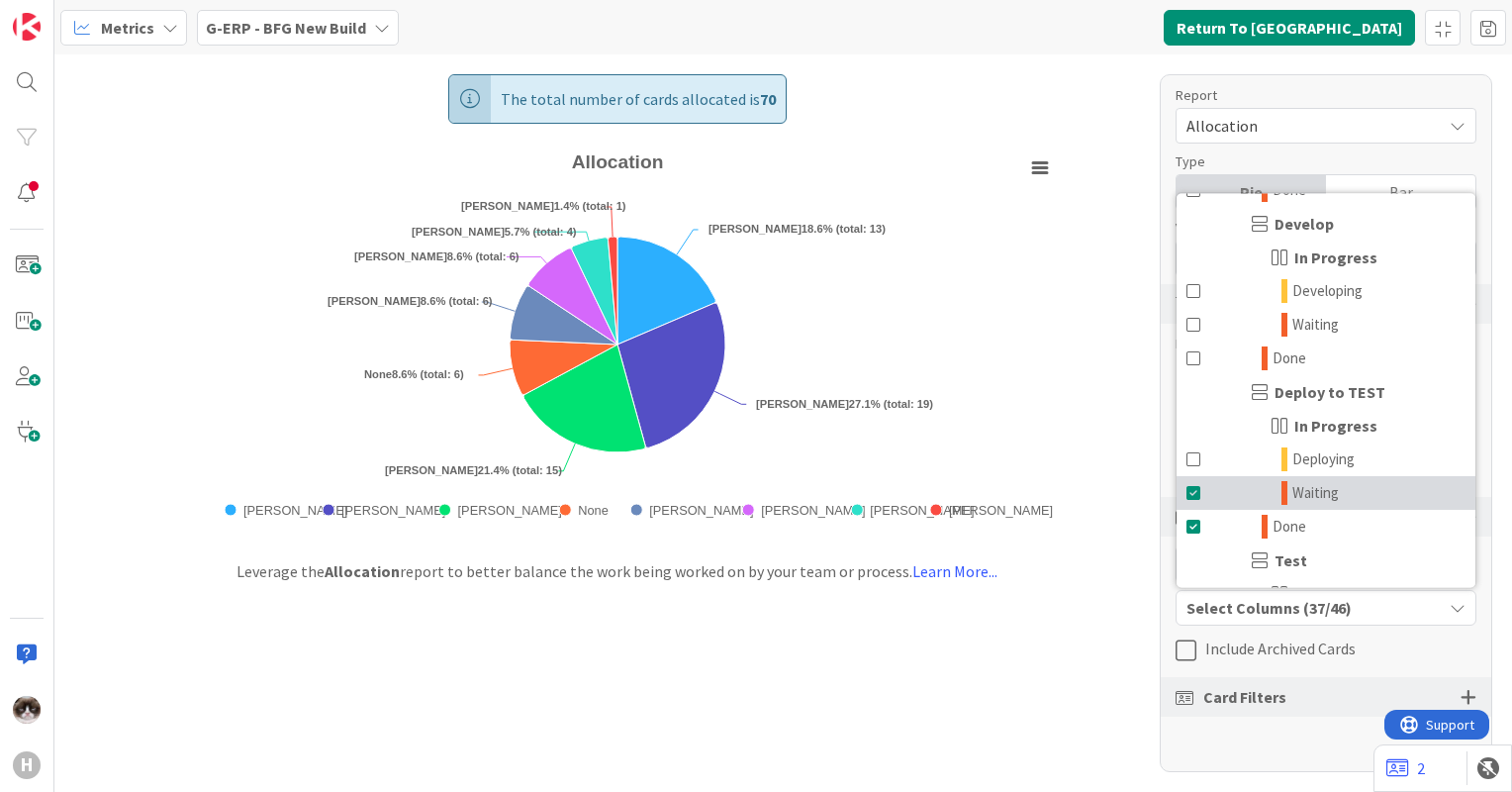 click at bounding box center (1194, 493) 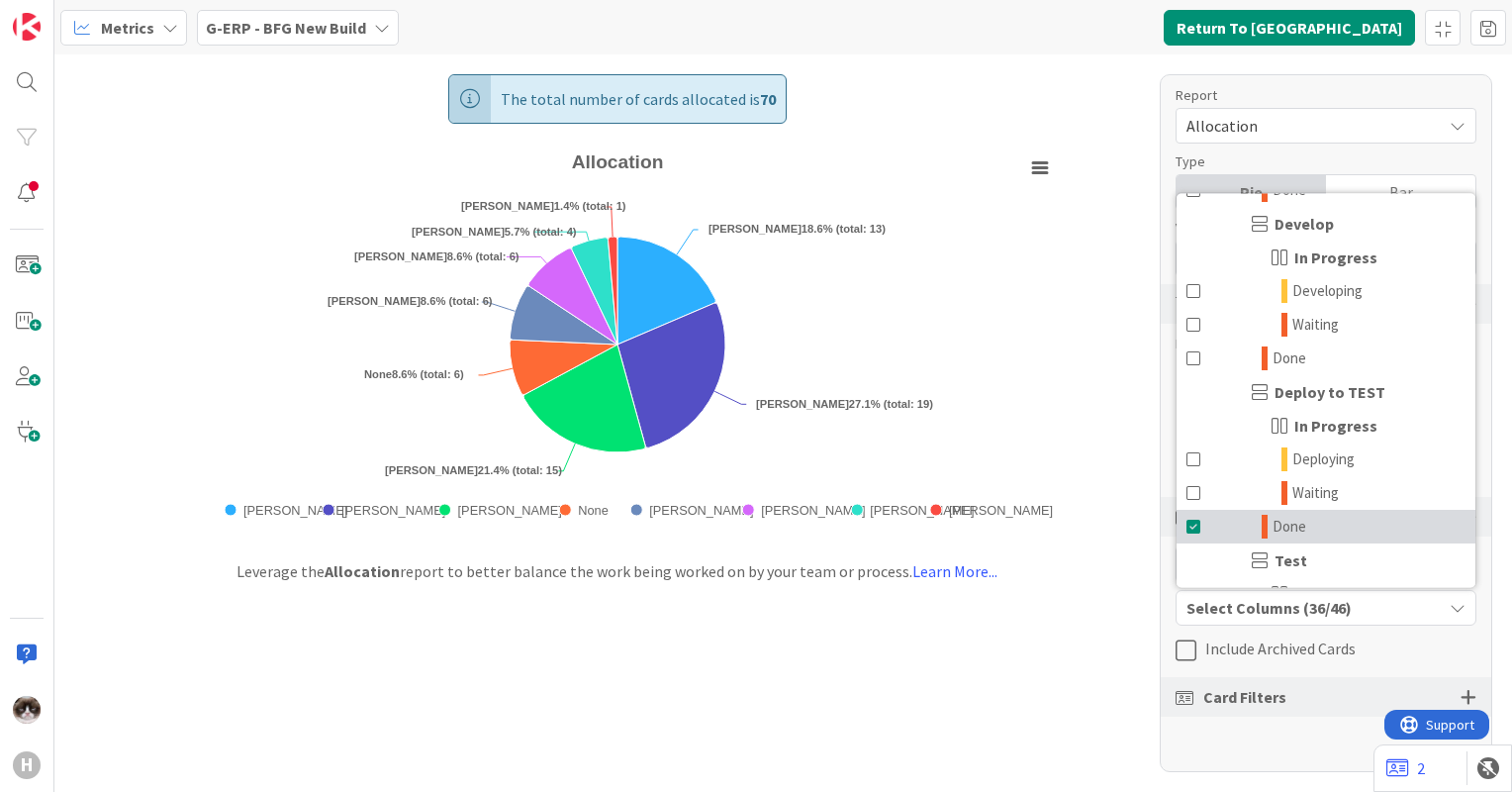 click on "Done" at bounding box center (1326, 527) 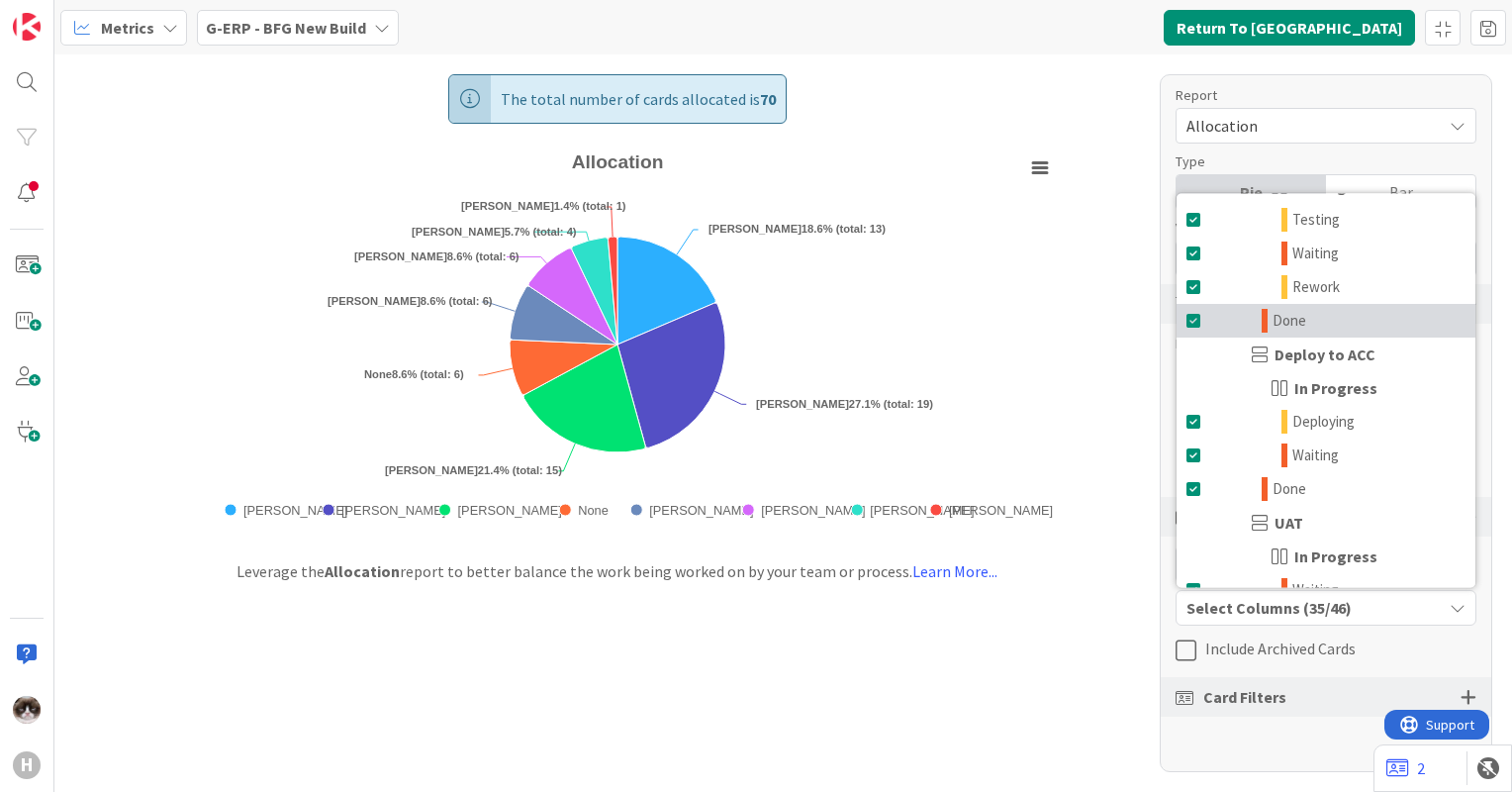 scroll, scrollTop: 693, scrollLeft: 0, axis: vertical 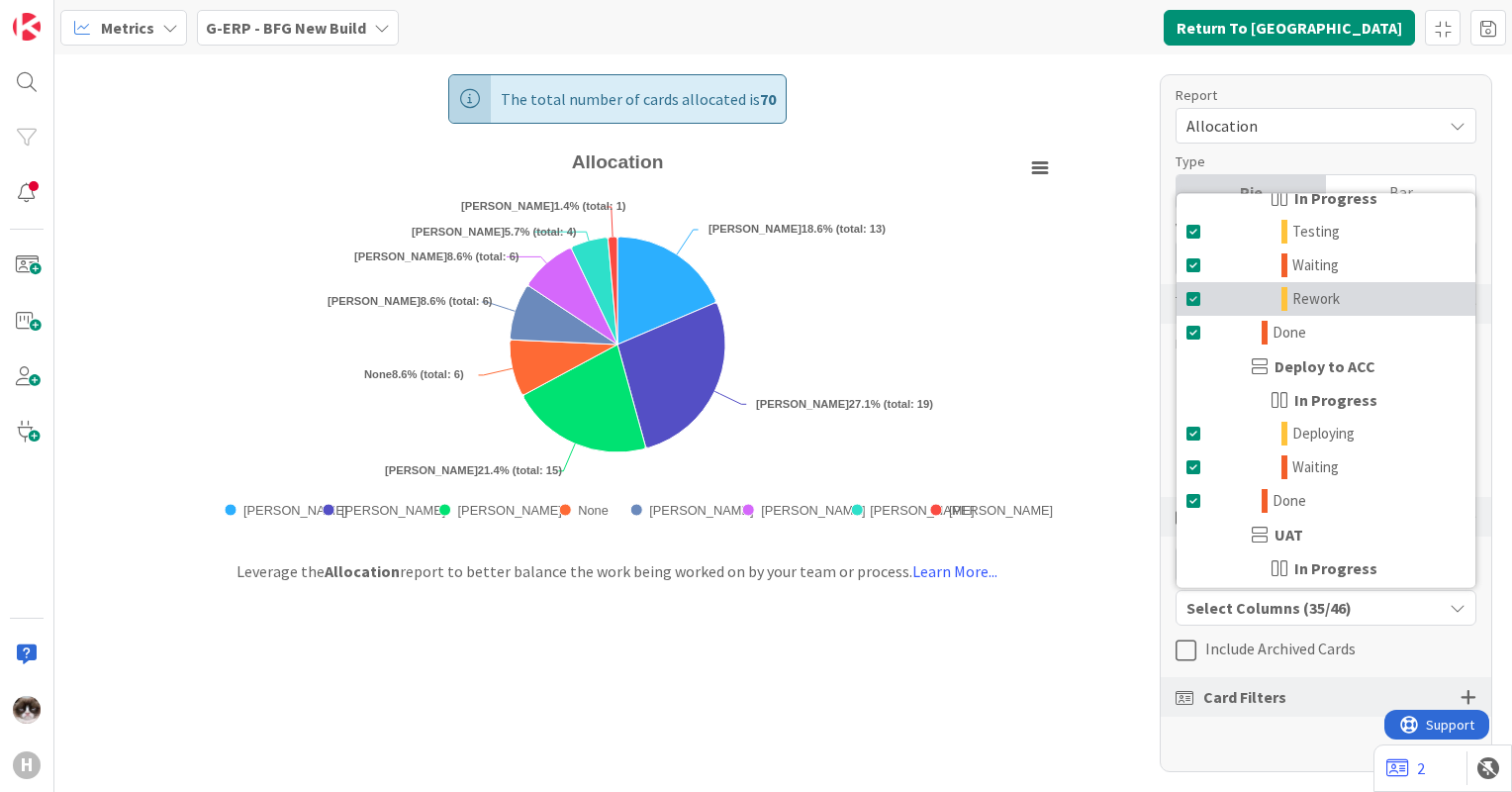 click on "Rework" at bounding box center [1326, 299] 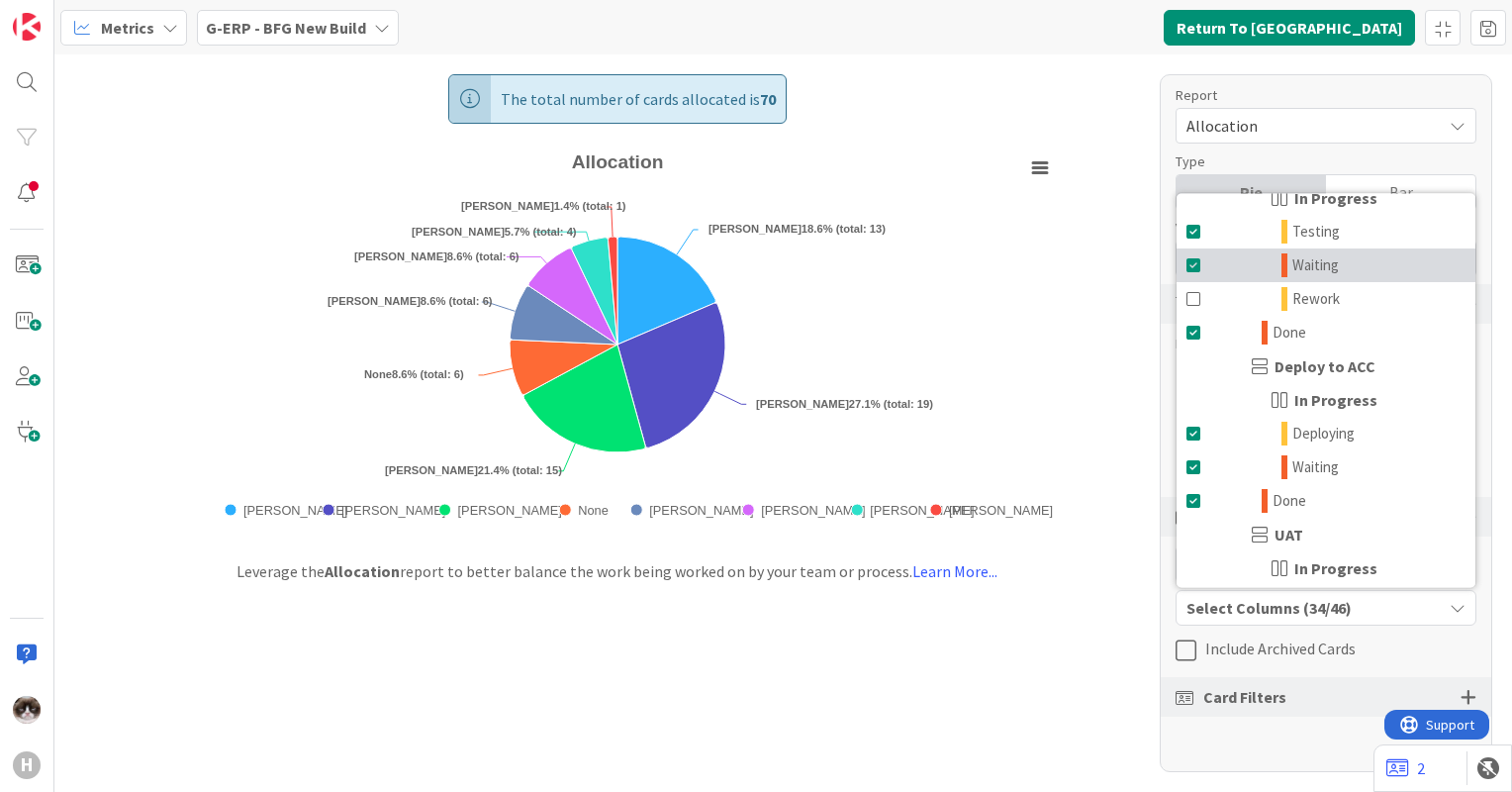 click at bounding box center (1194, 265) 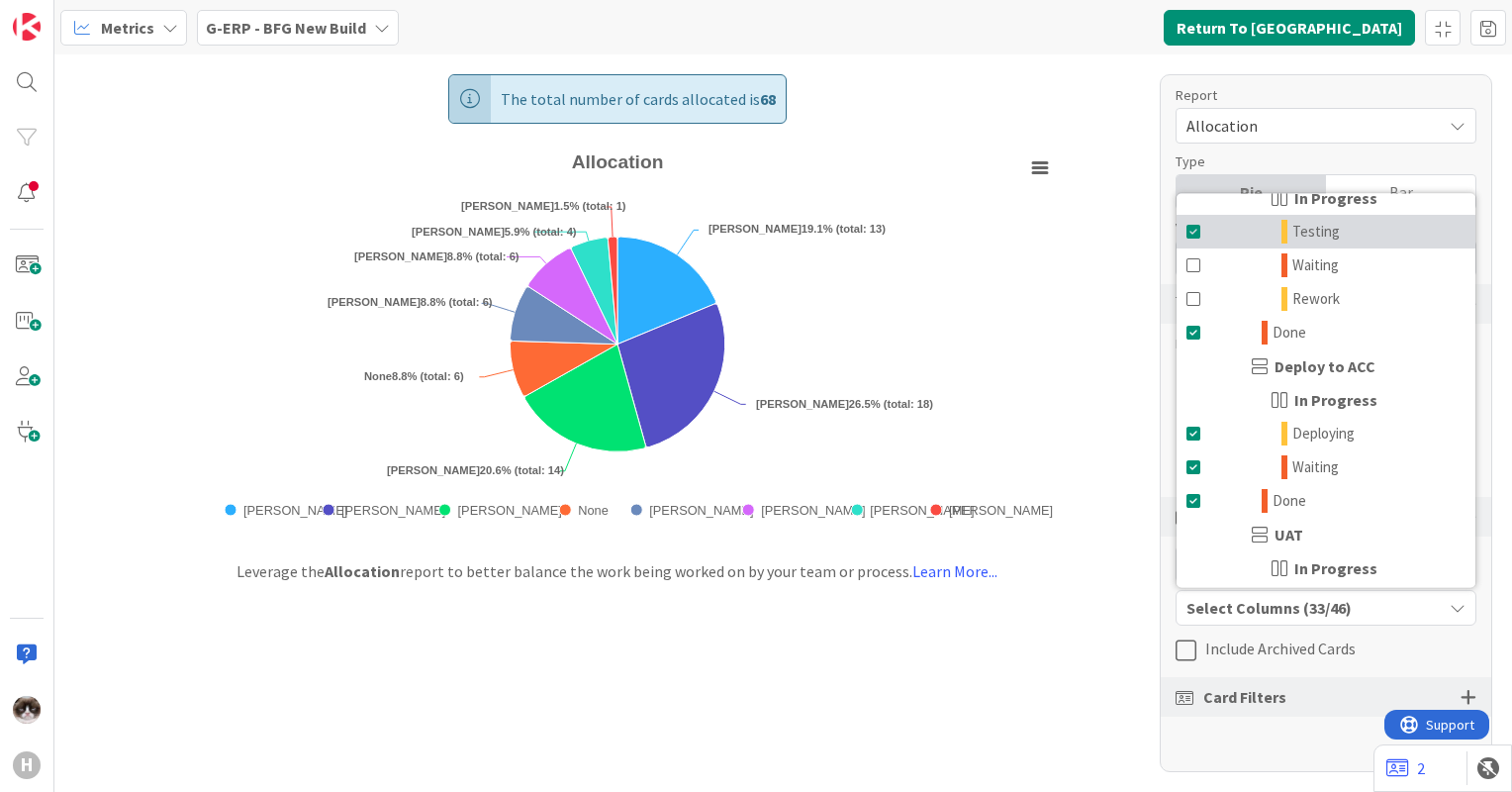 click at bounding box center (1194, 232) 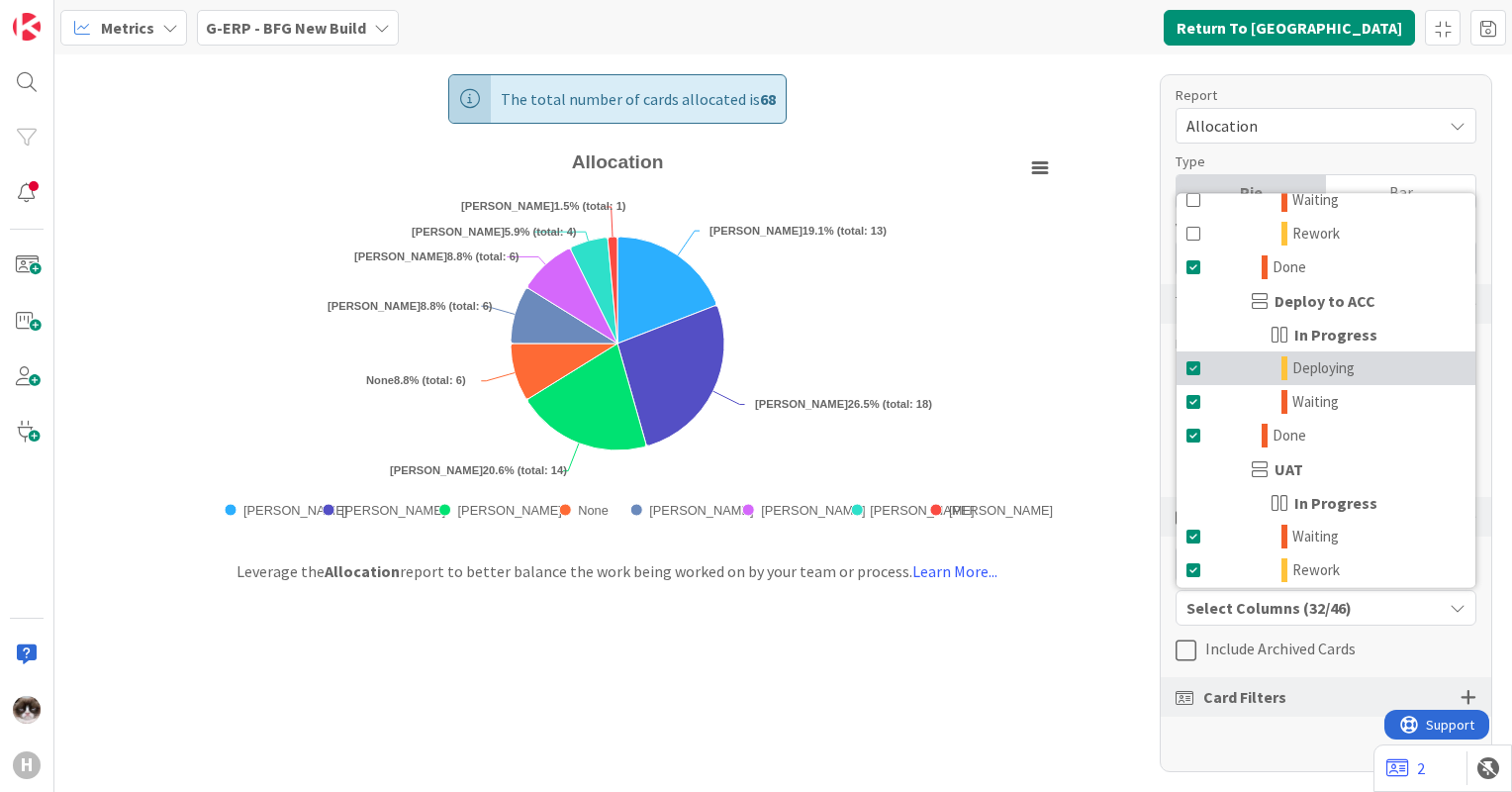 scroll, scrollTop: 792, scrollLeft: 0, axis: vertical 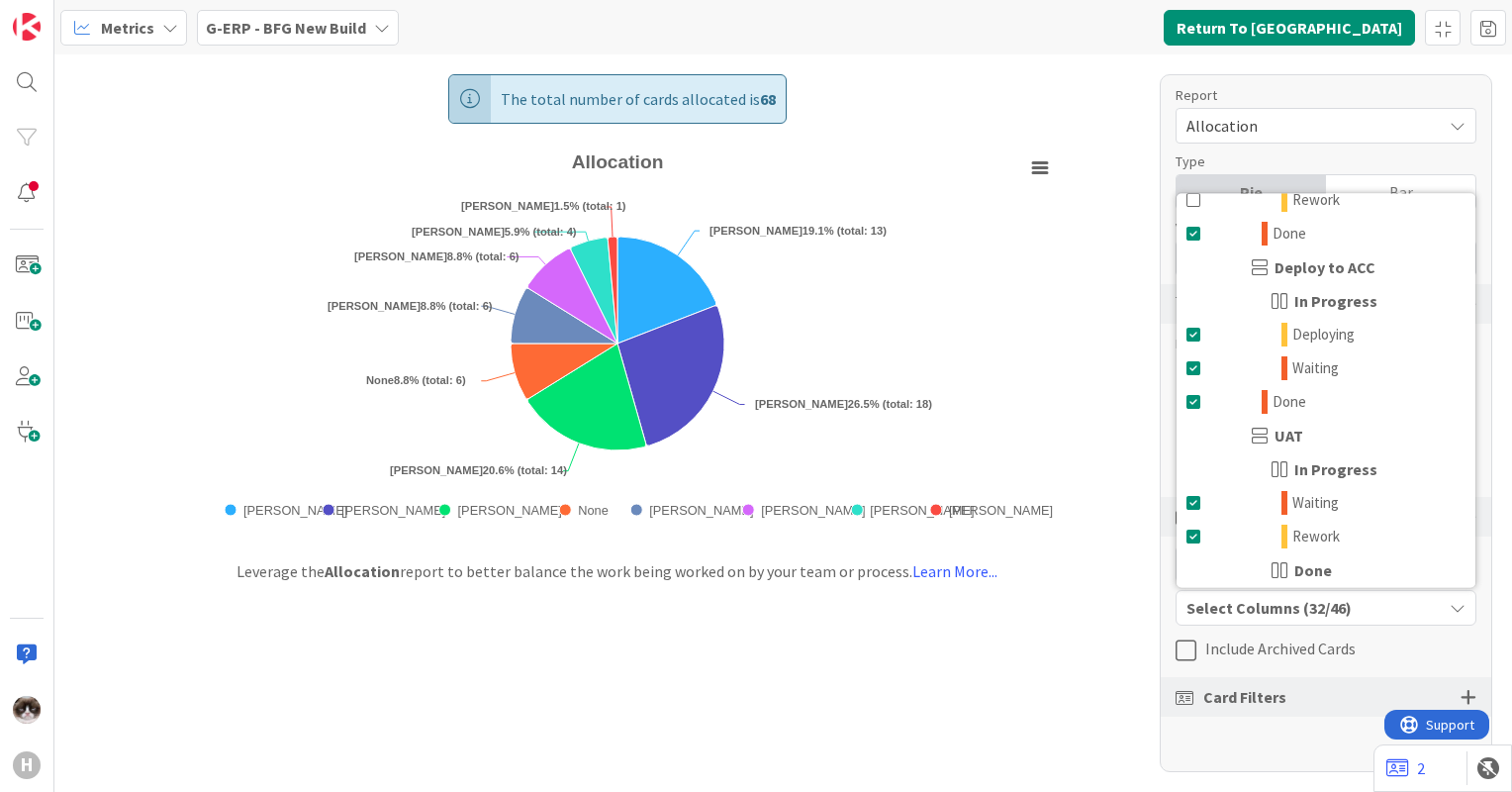 click on "In Progress" at bounding box center [1326, 301] 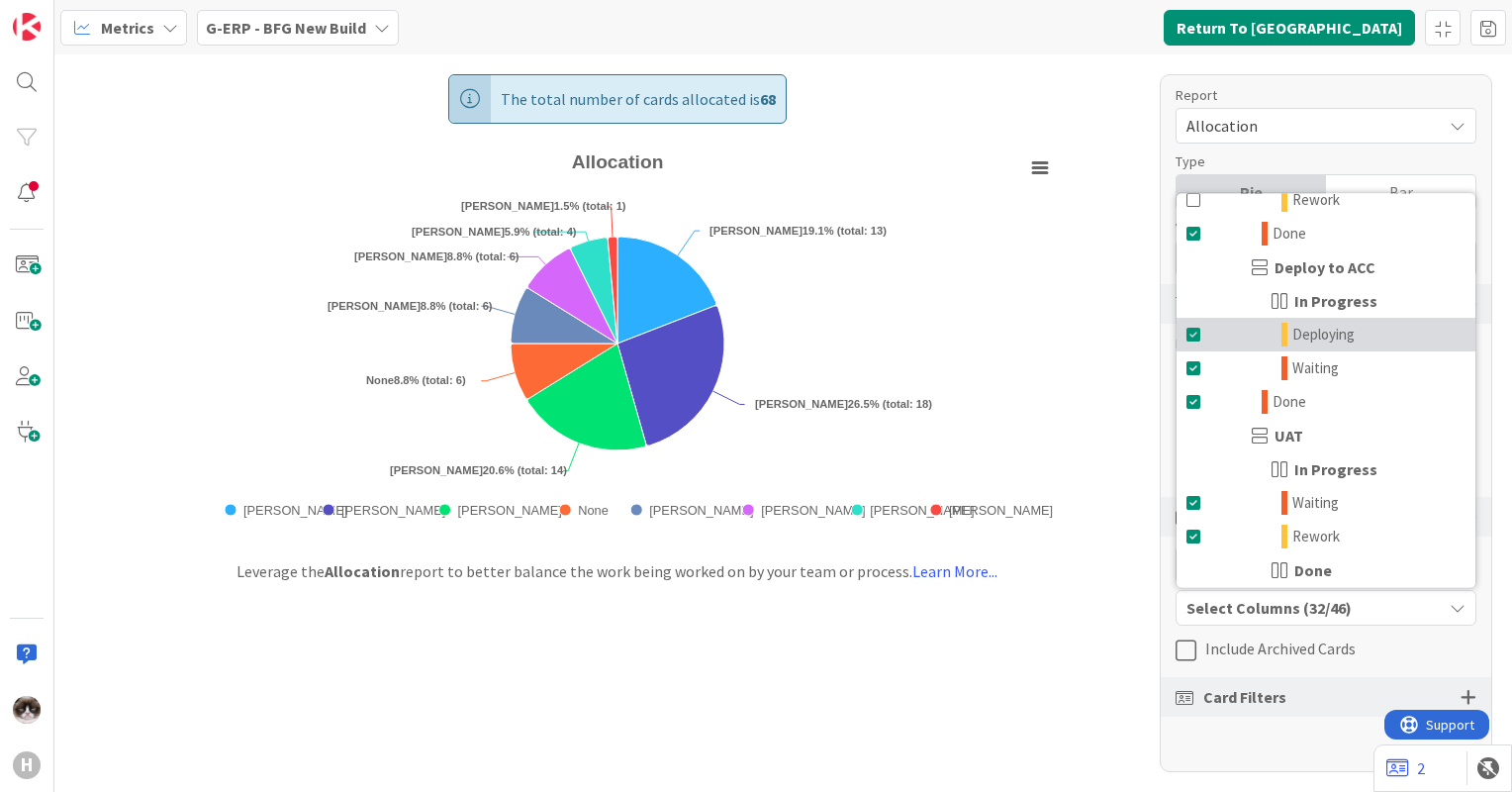 click at bounding box center [1194, 335] 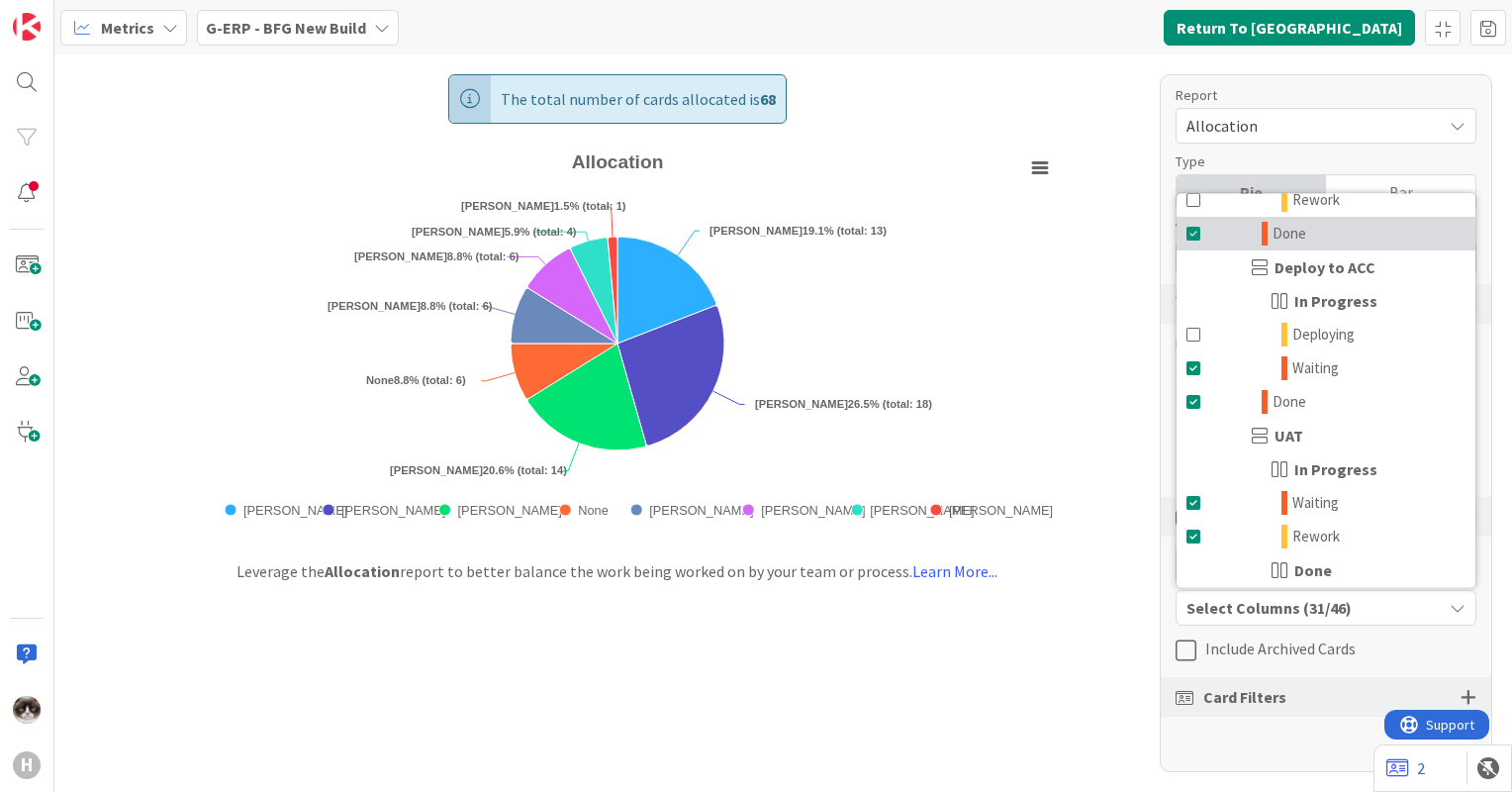 click on "Done" at bounding box center [1326, 234] 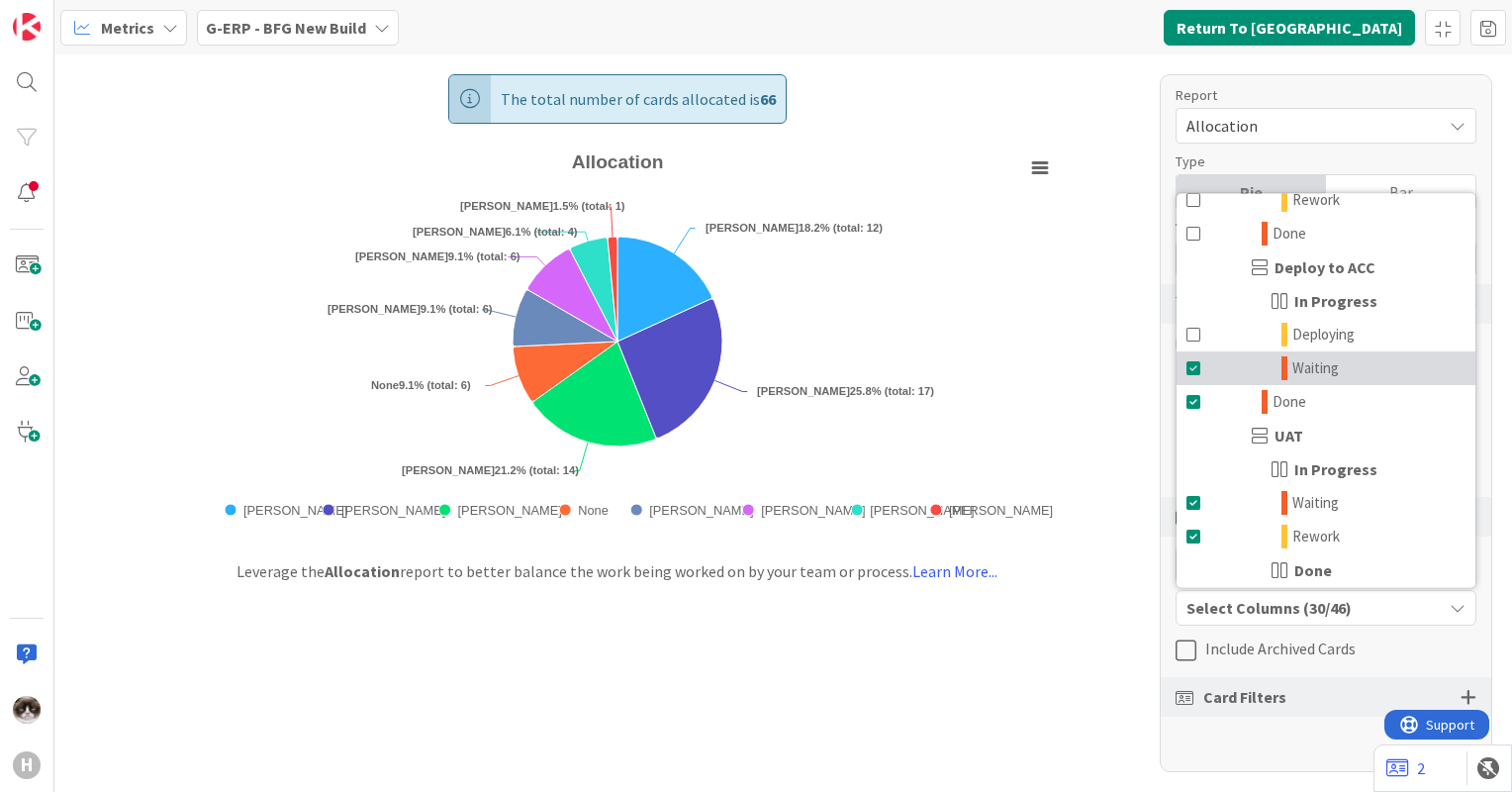 click at bounding box center [1194, 368] 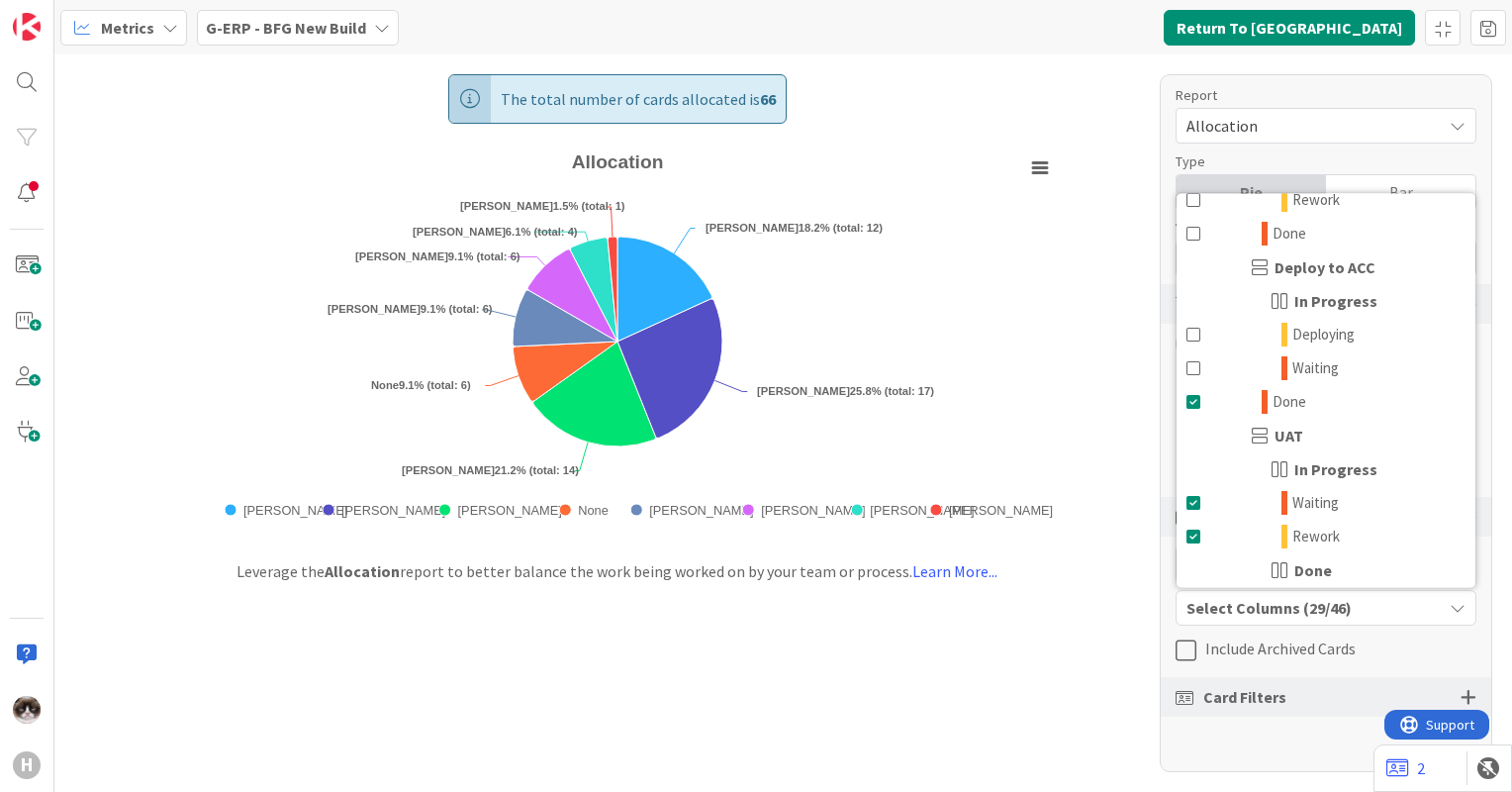 click on "UAT" at bounding box center [1326, 436] 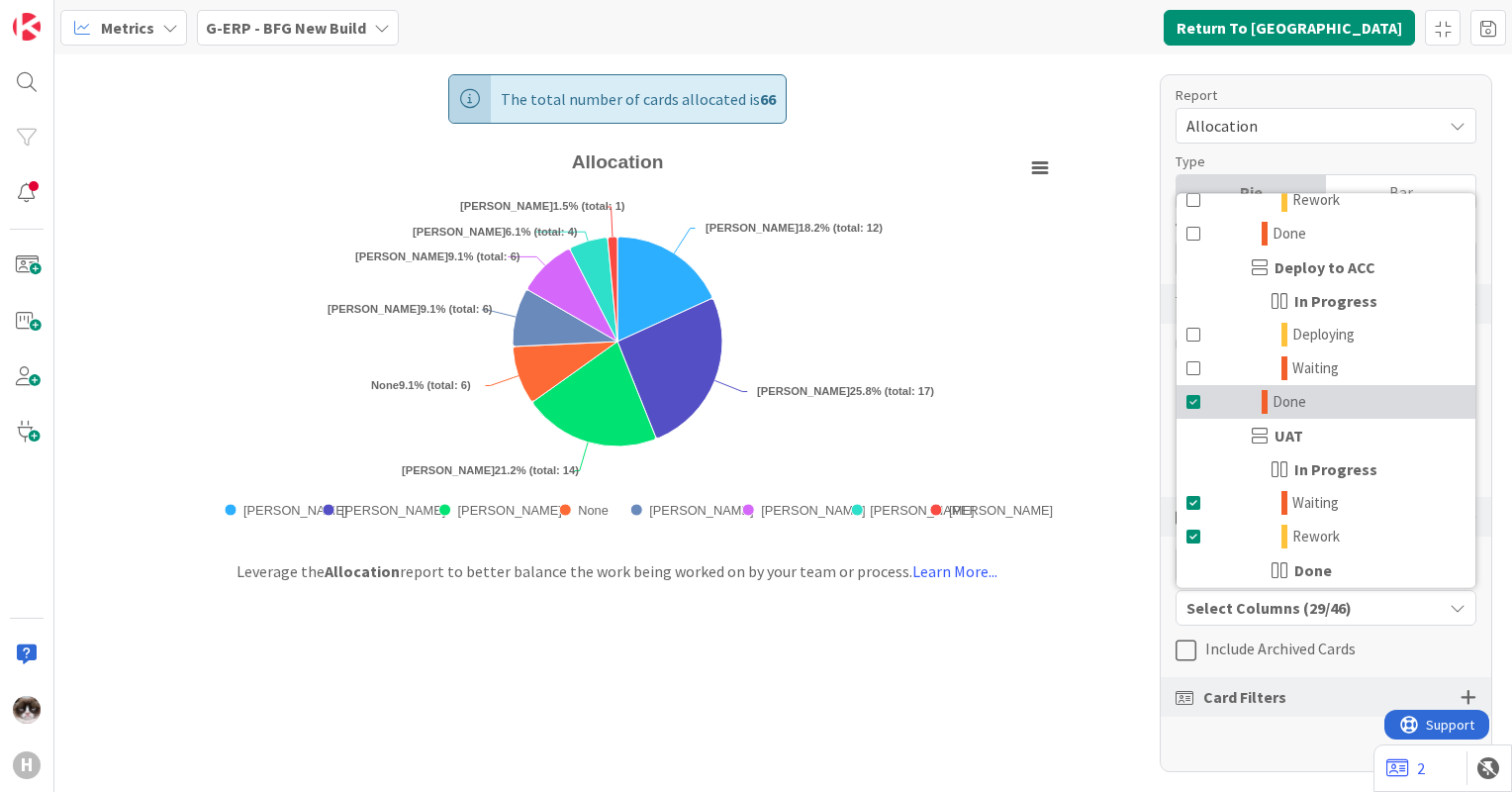 click at bounding box center [1194, 402] 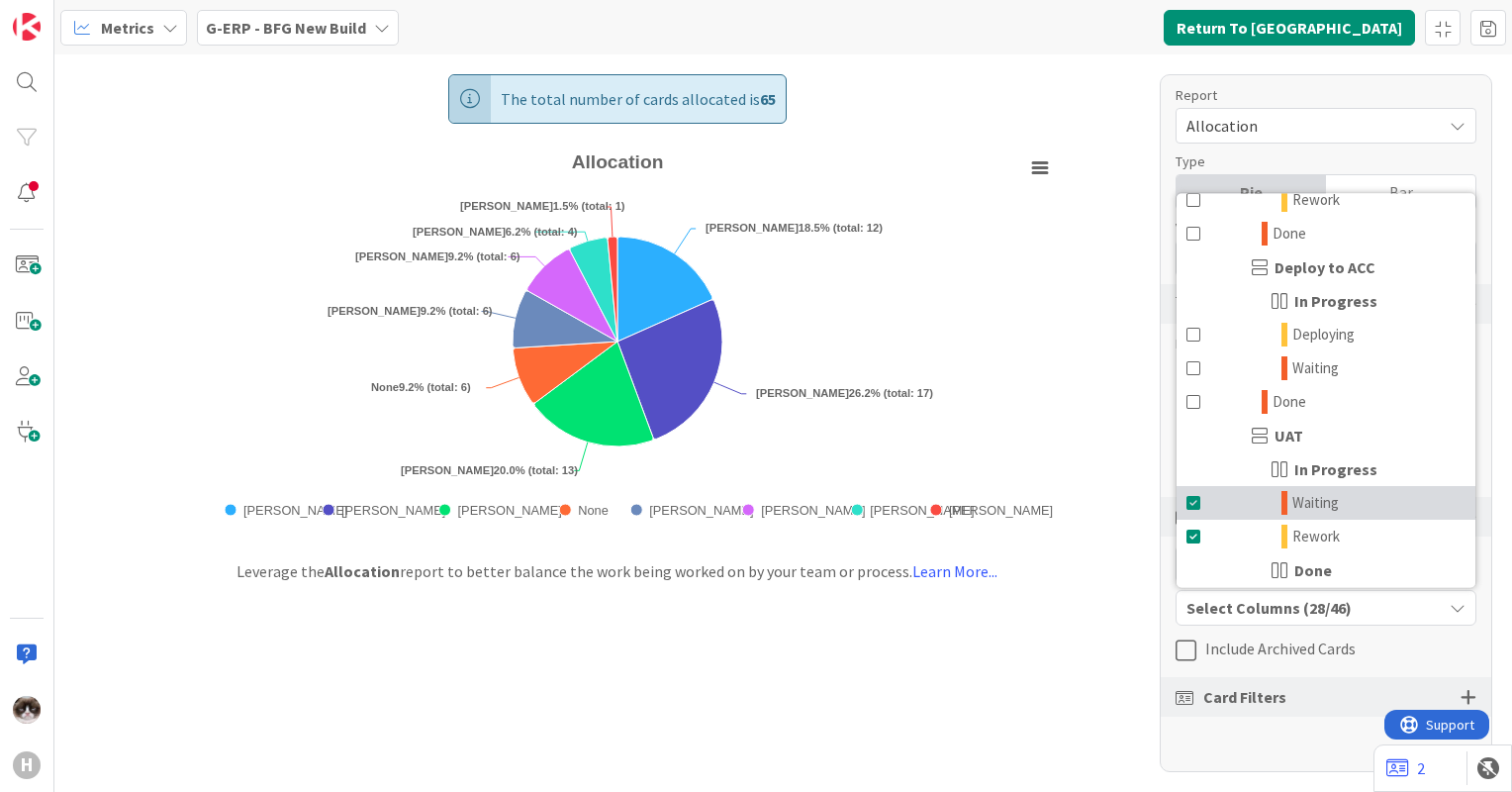 click at bounding box center (1194, 503) 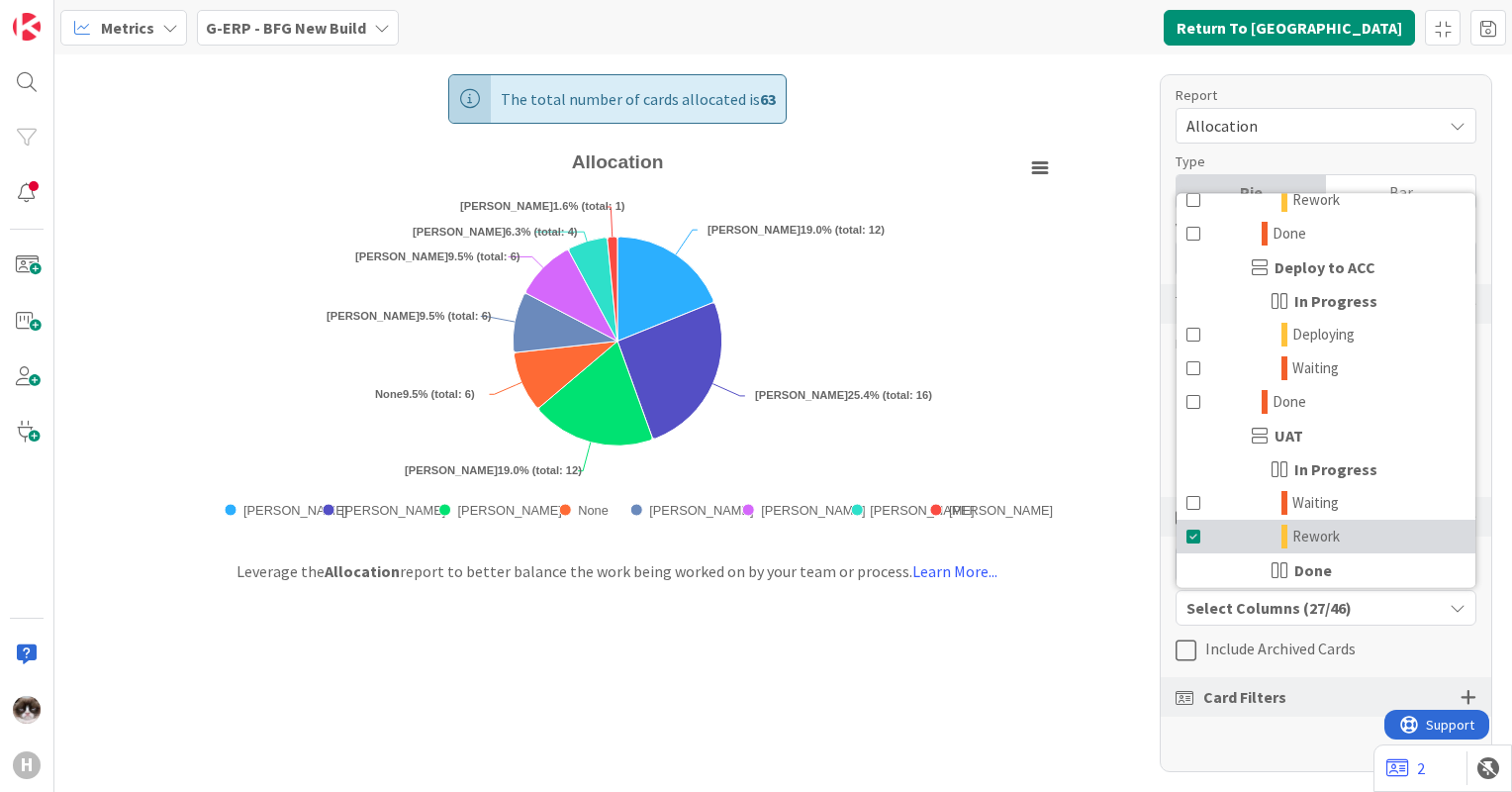 click on "Rework" at bounding box center [1326, 537] 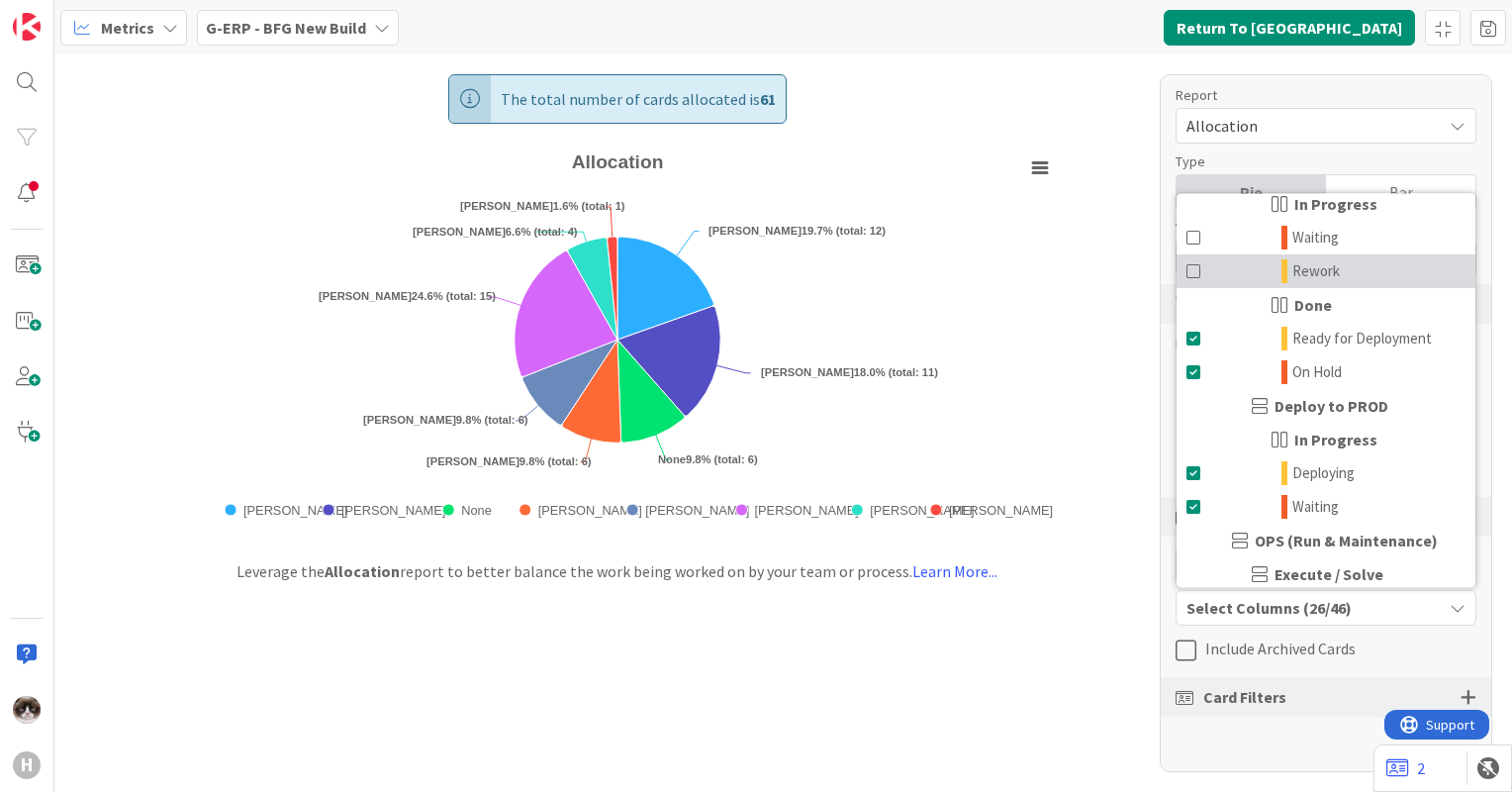 scroll, scrollTop: 1089, scrollLeft: 0, axis: vertical 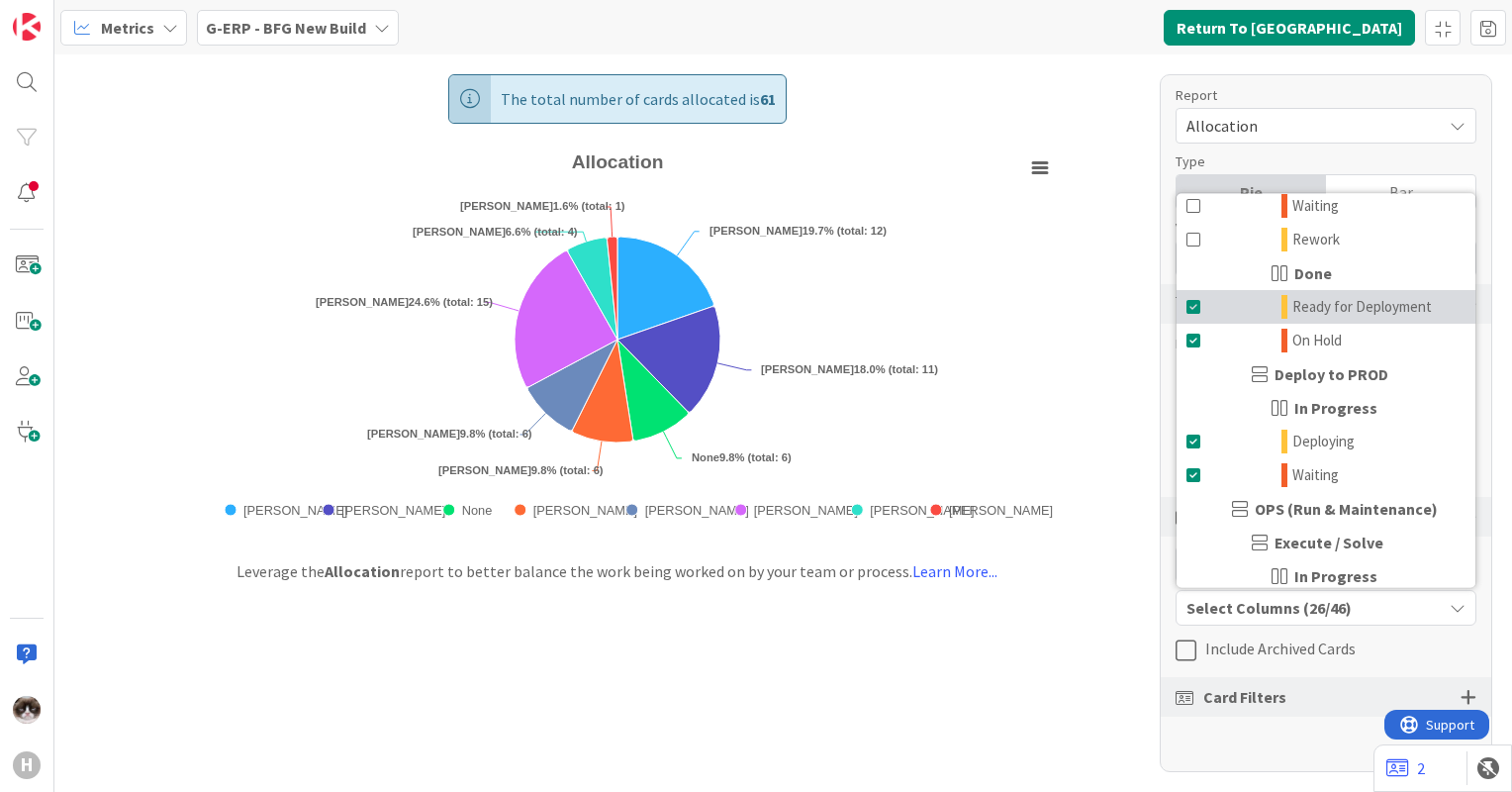 click at bounding box center [1194, 307] 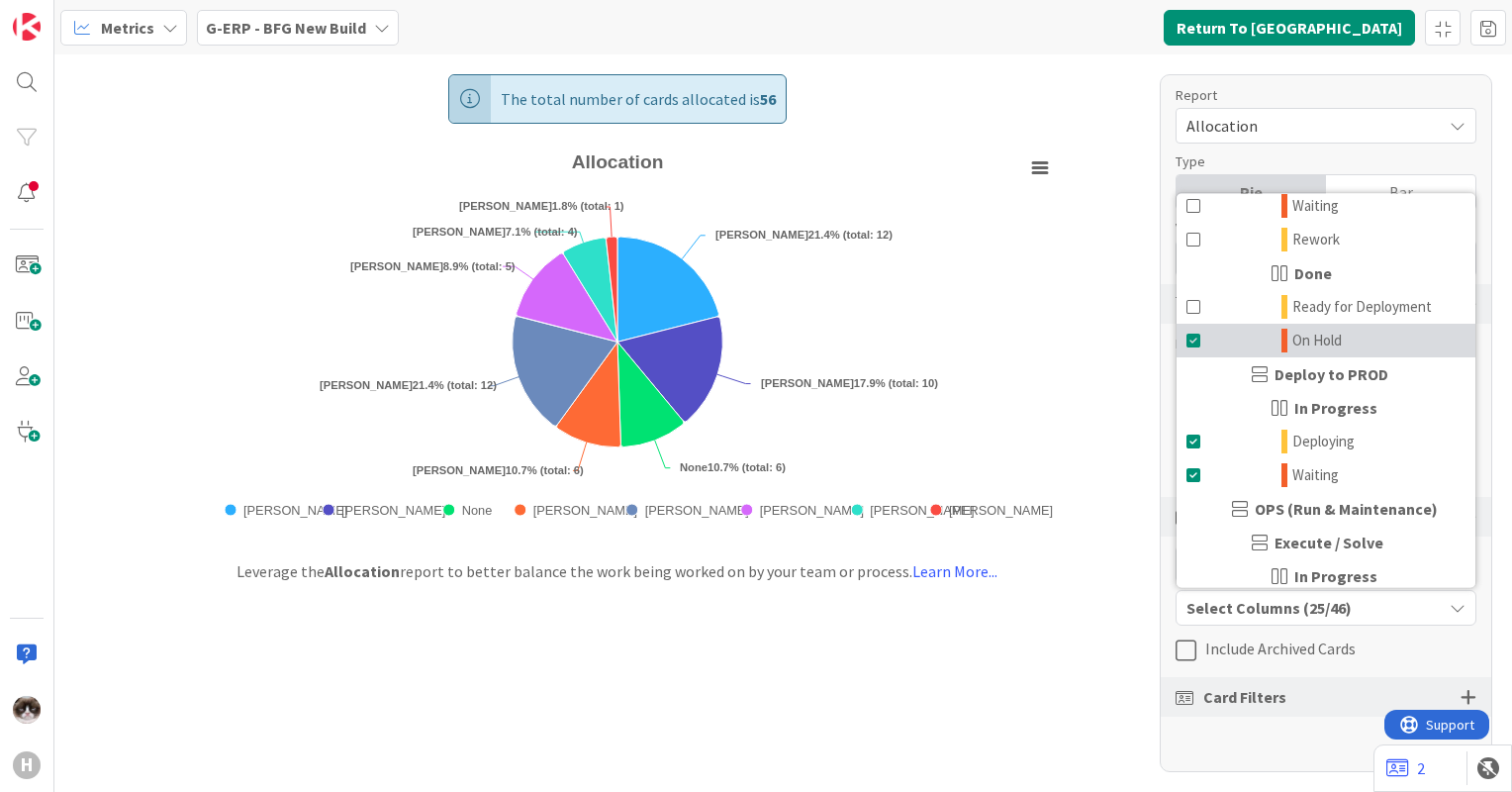 click at bounding box center [1194, 341] 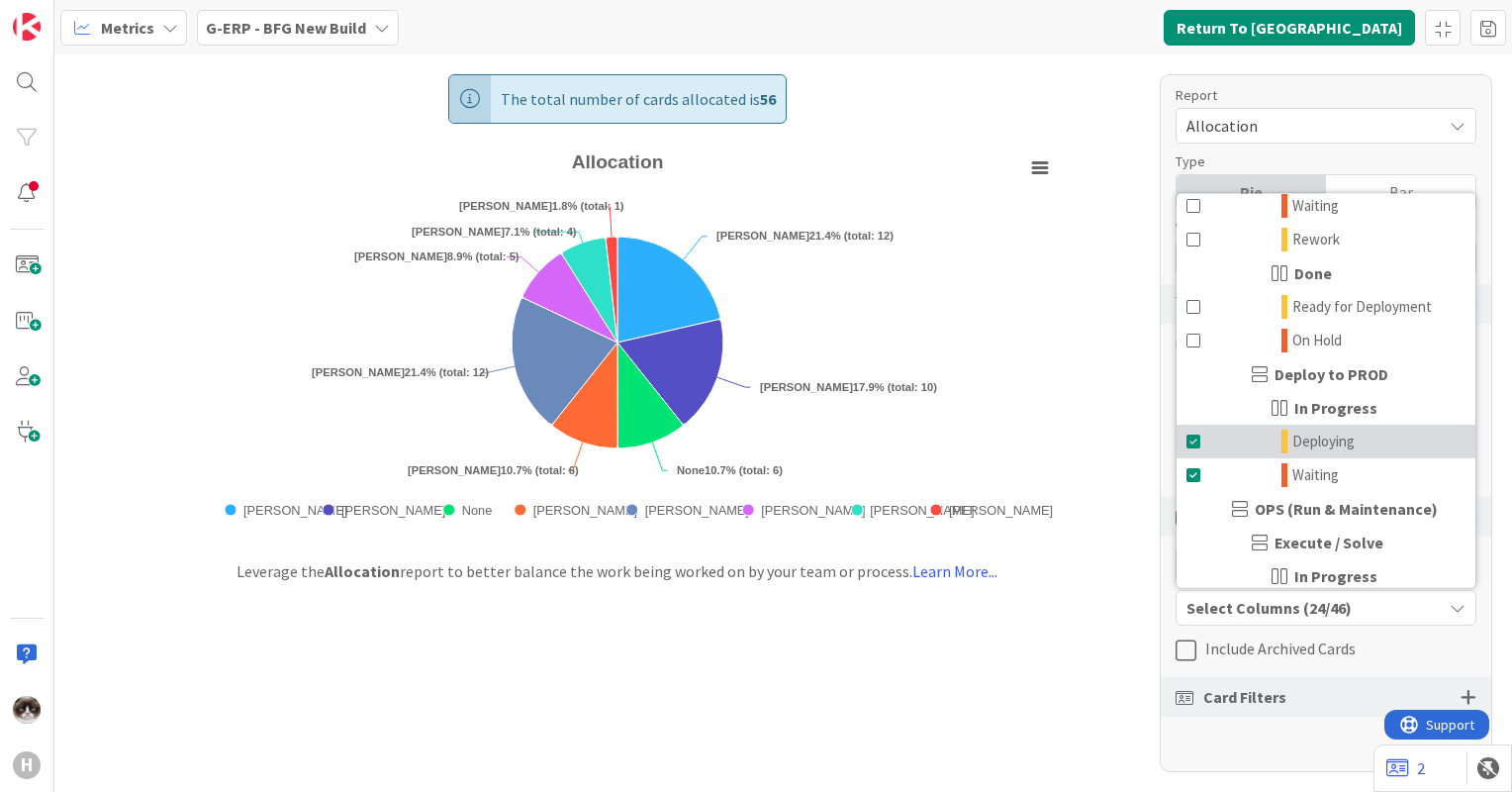 click at bounding box center (1194, 442) 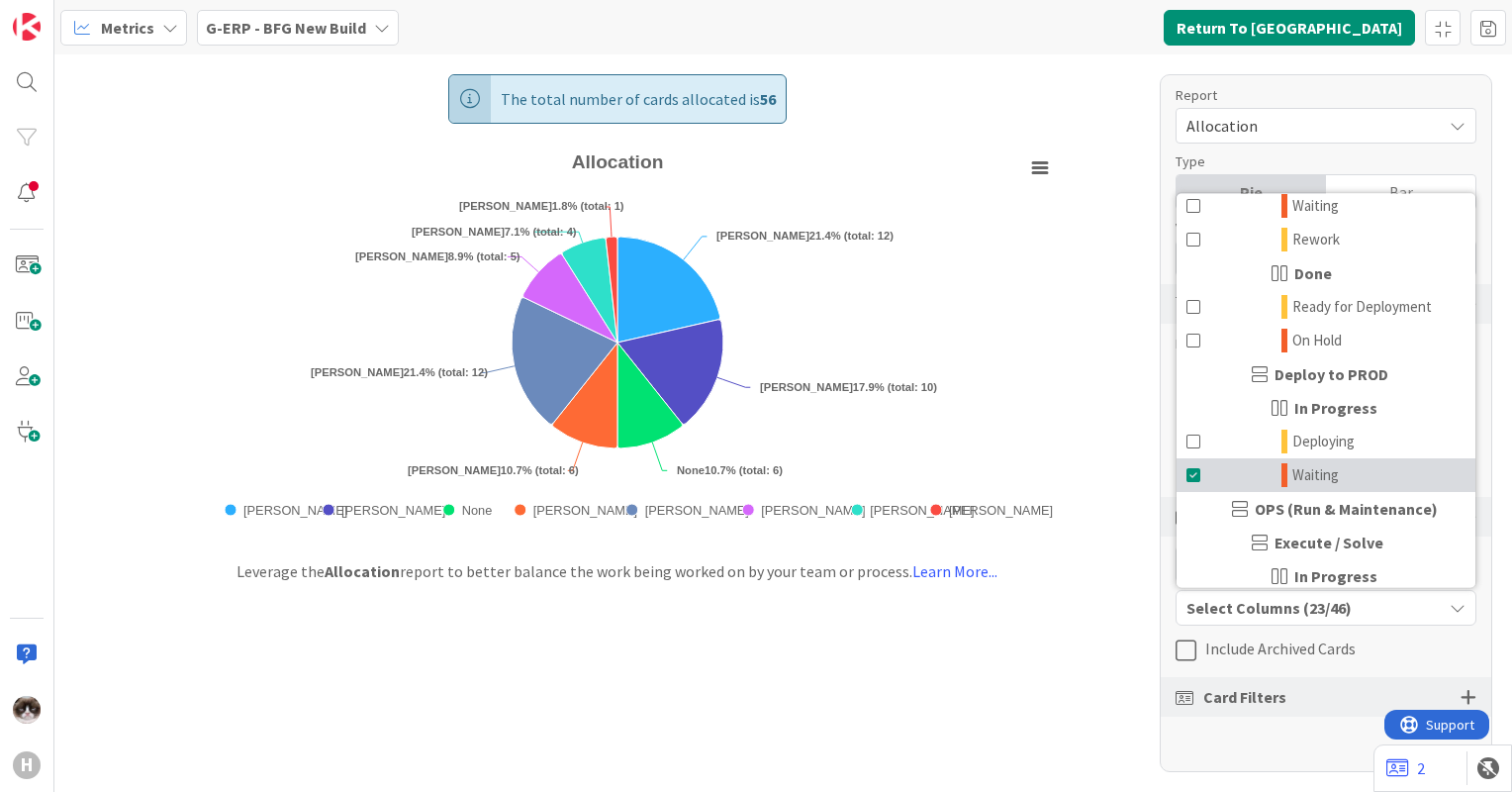 click at bounding box center (1194, 475) 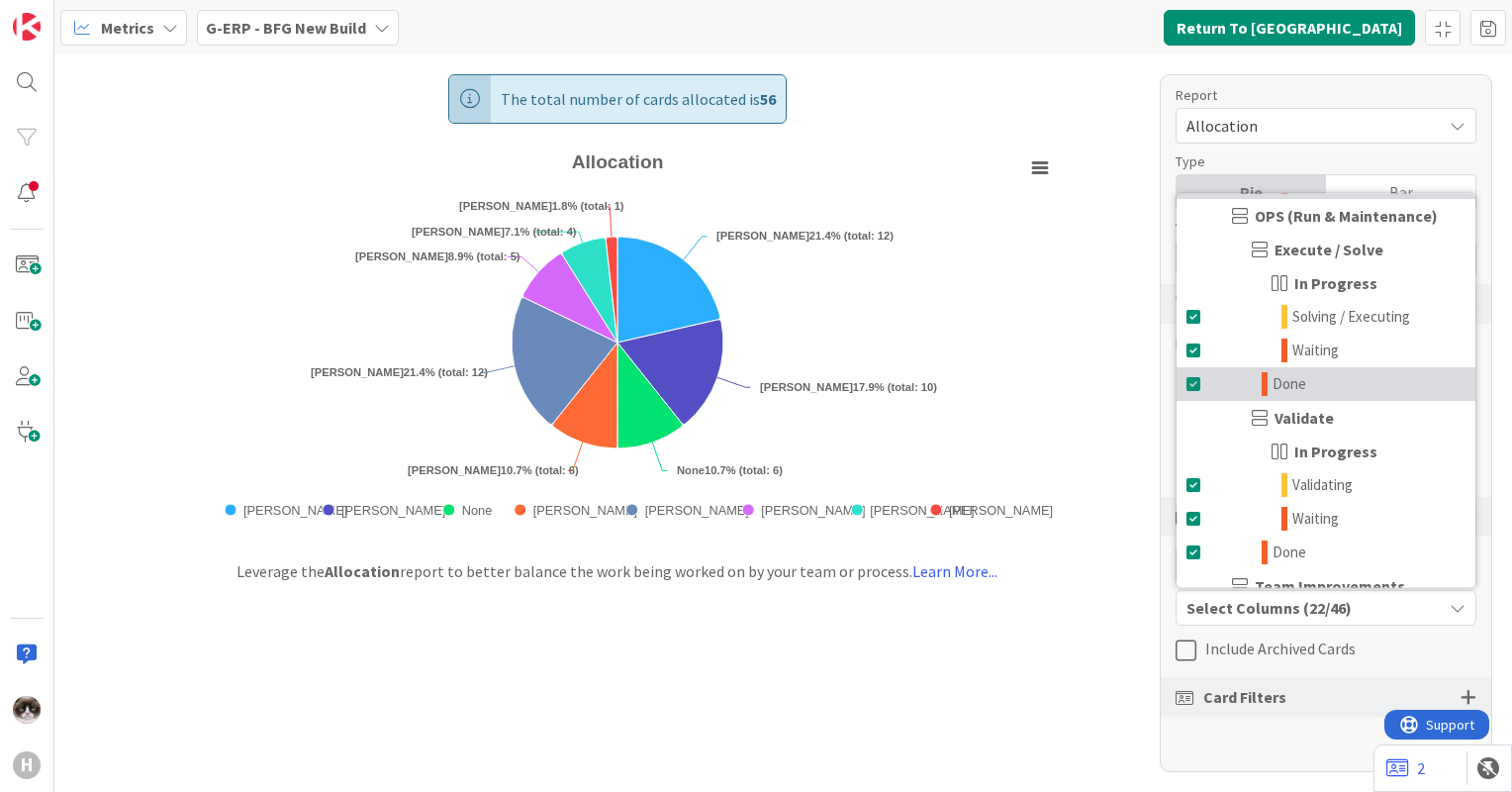 scroll, scrollTop: 1386, scrollLeft: 0, axis: vertical 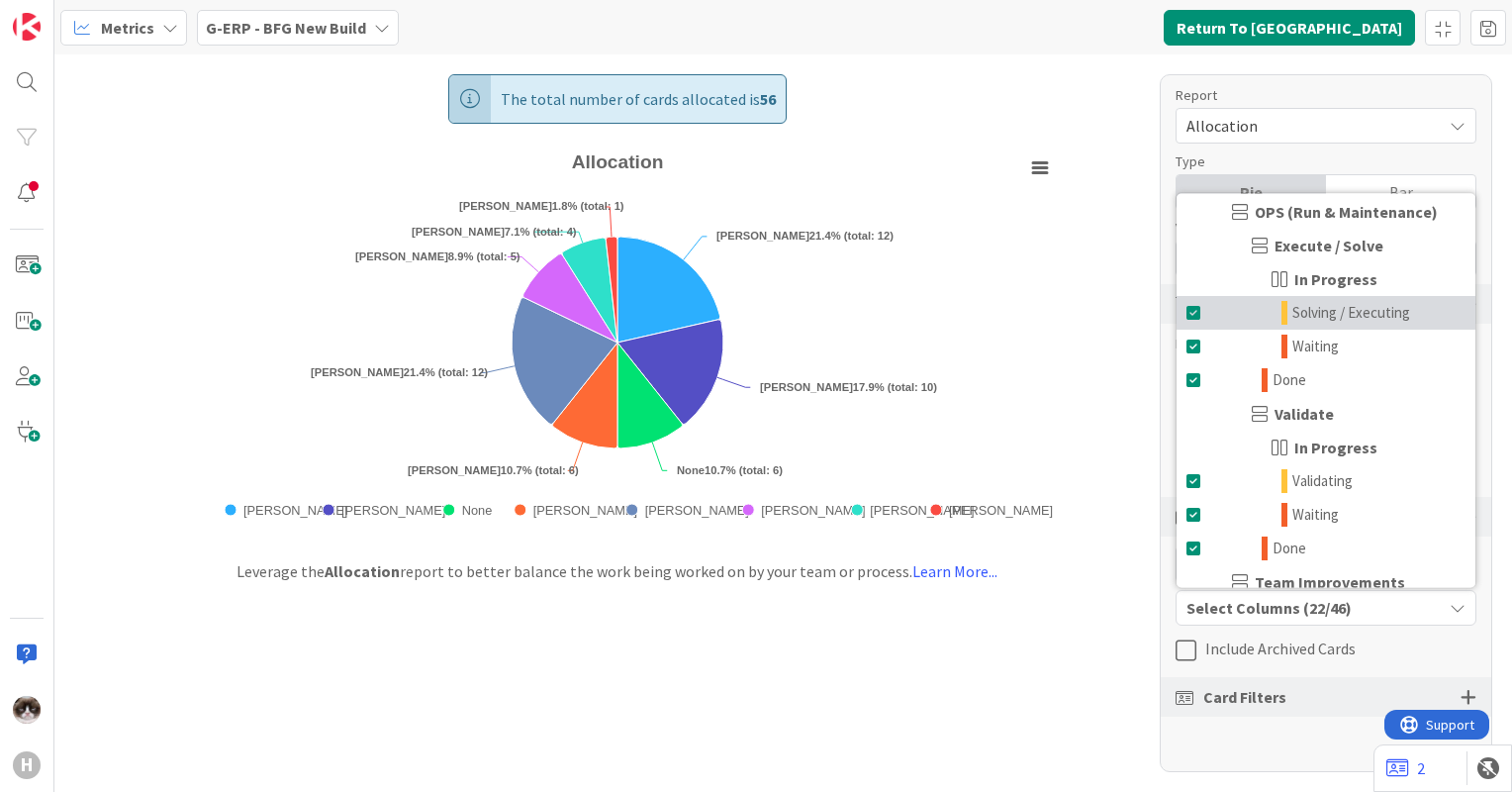 click at bounding box center (1194, 313) 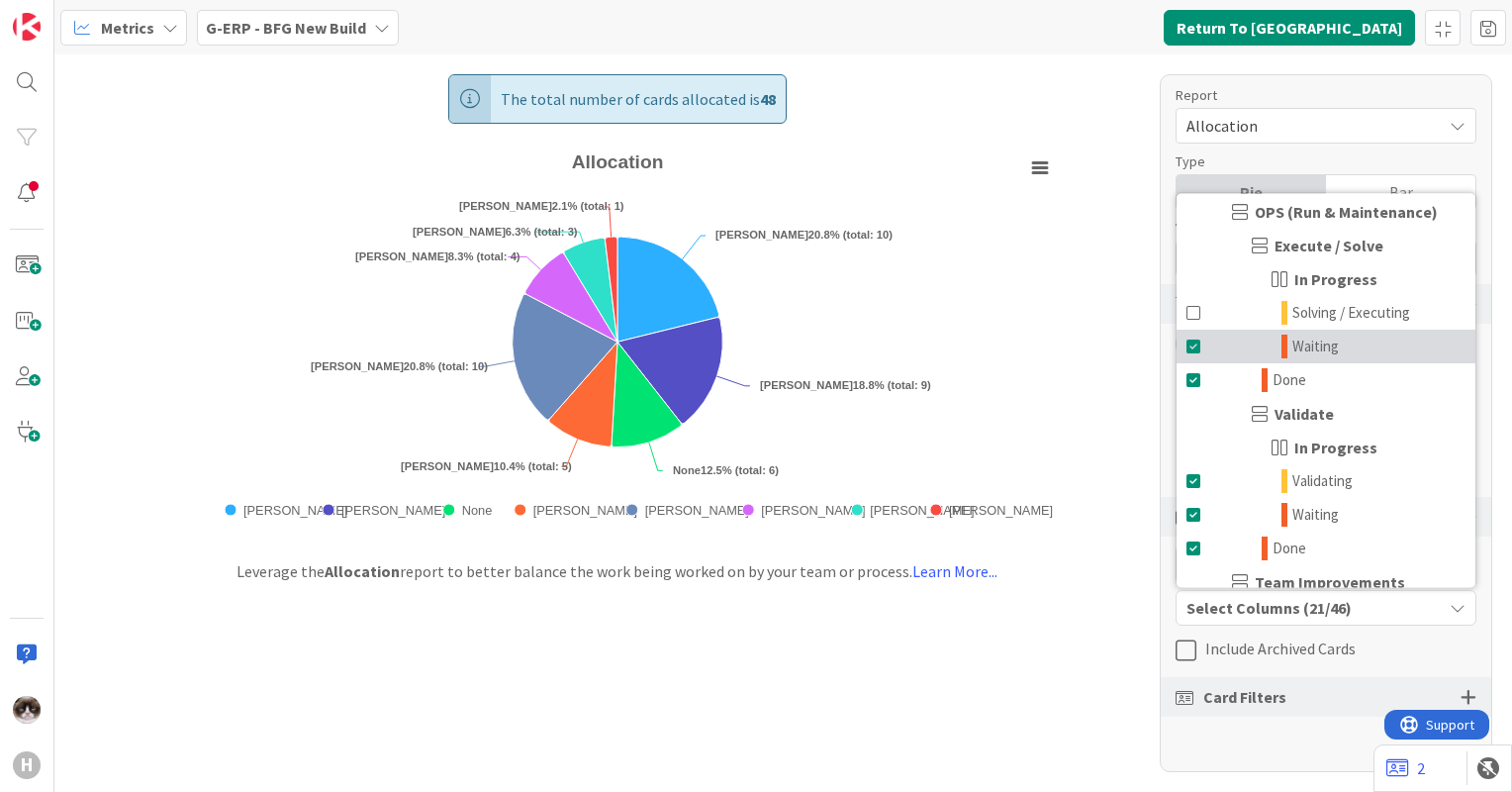 click at bounding box center (1194, 346) 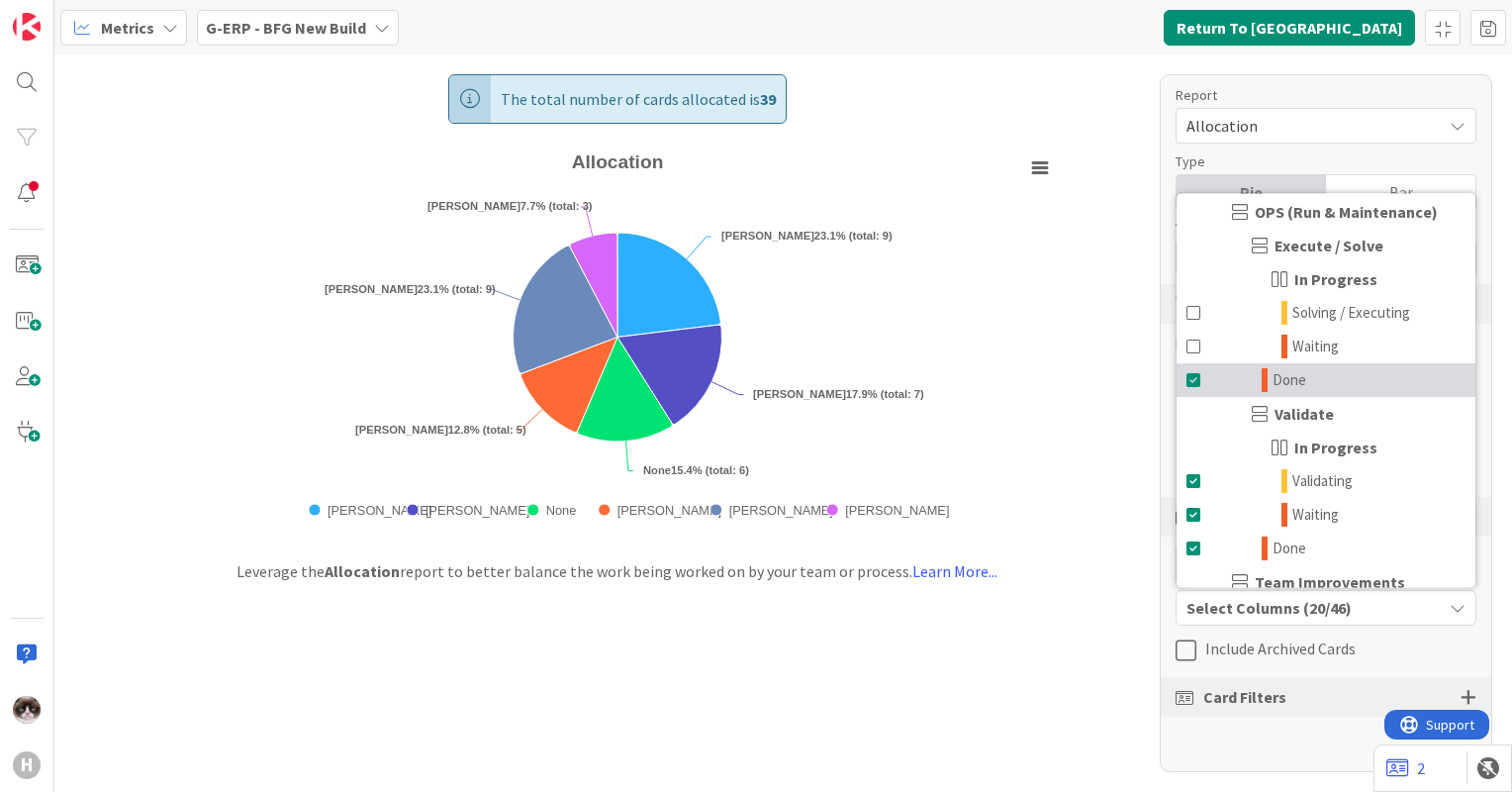 click at bounding box center (1194, 380) 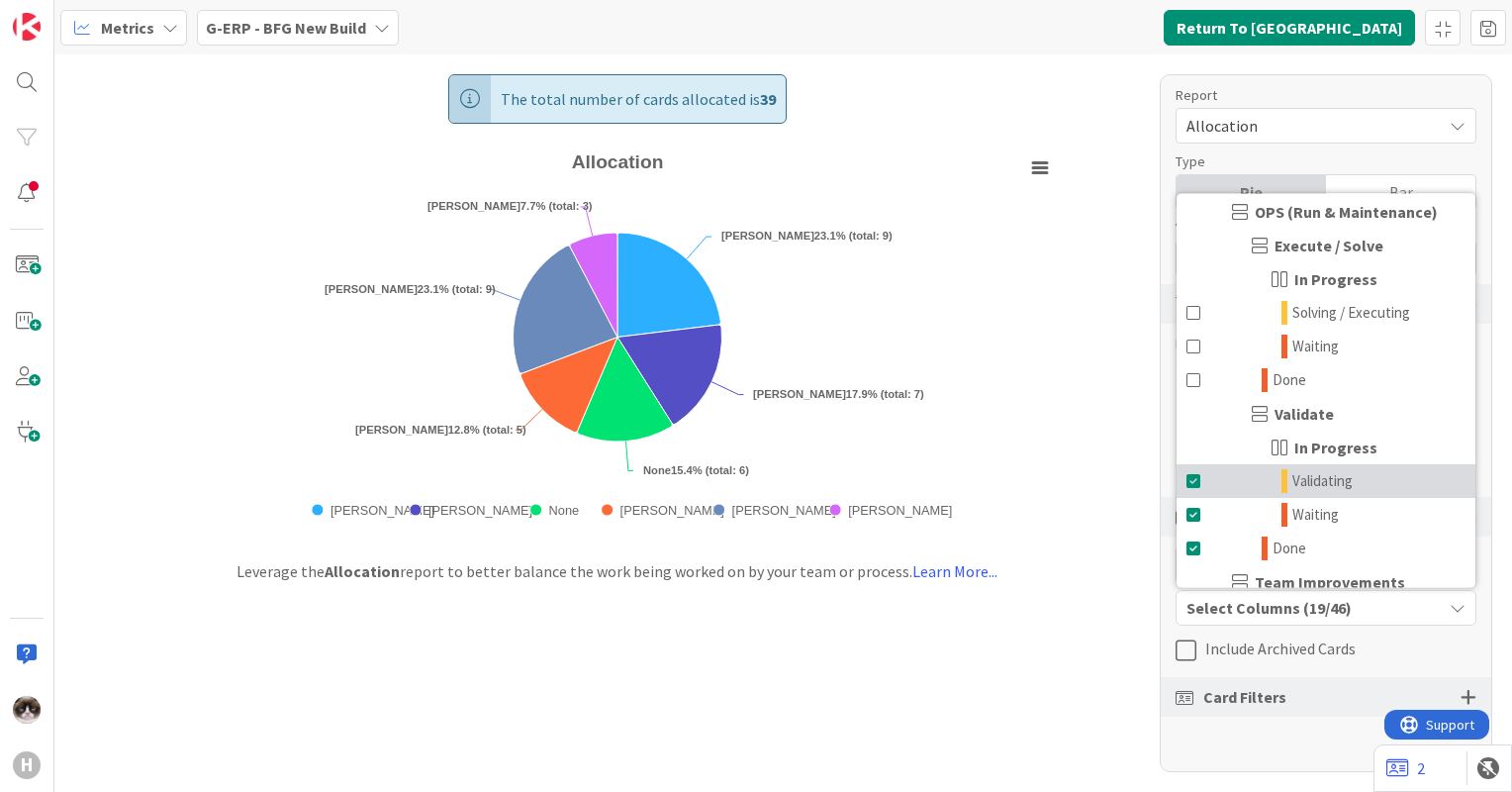 click at bounding box center [1194, 481] 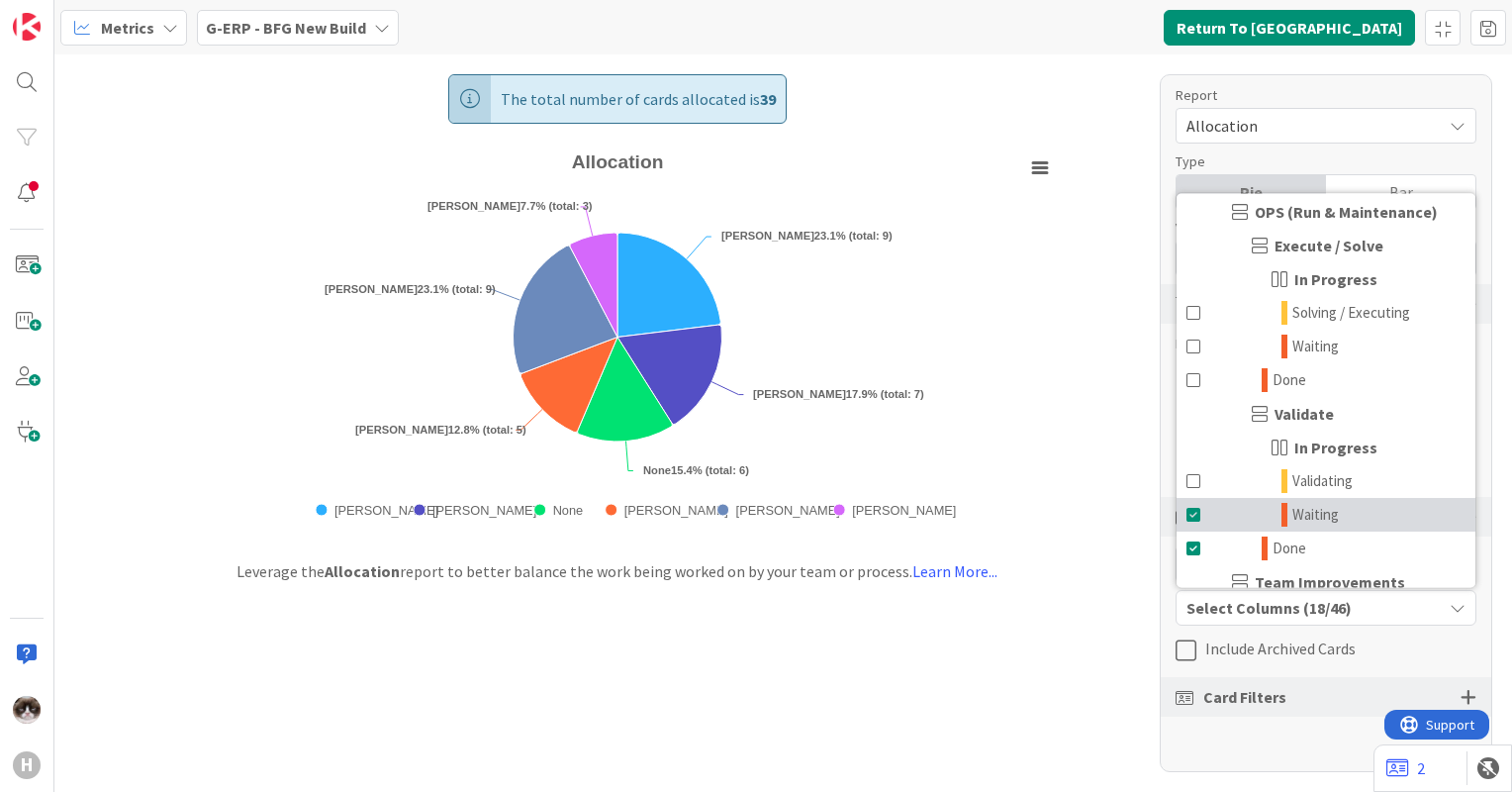click on "Waiting" at bounding box center (1326, 515) 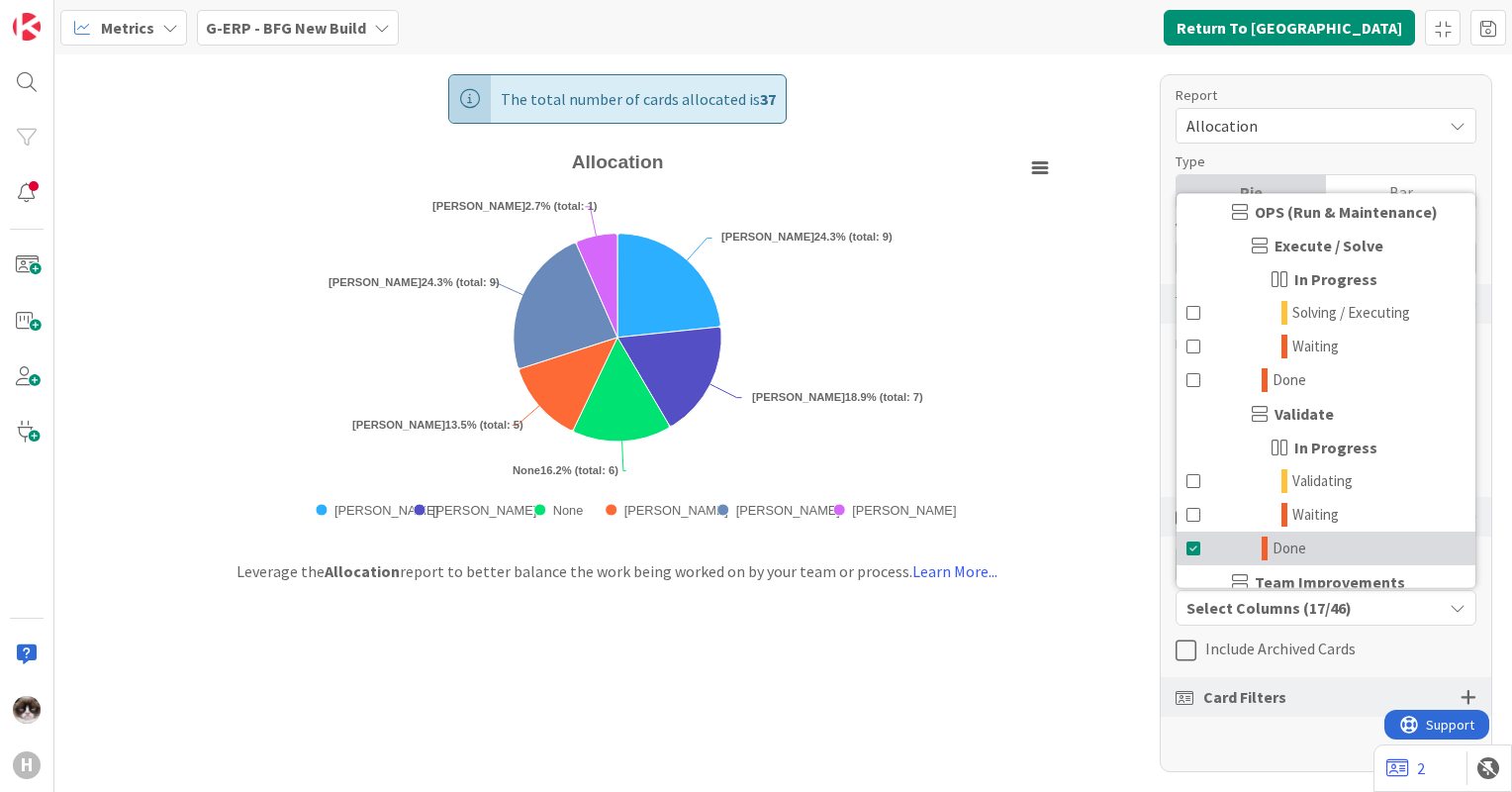 click at bounding box center (1194, 548) 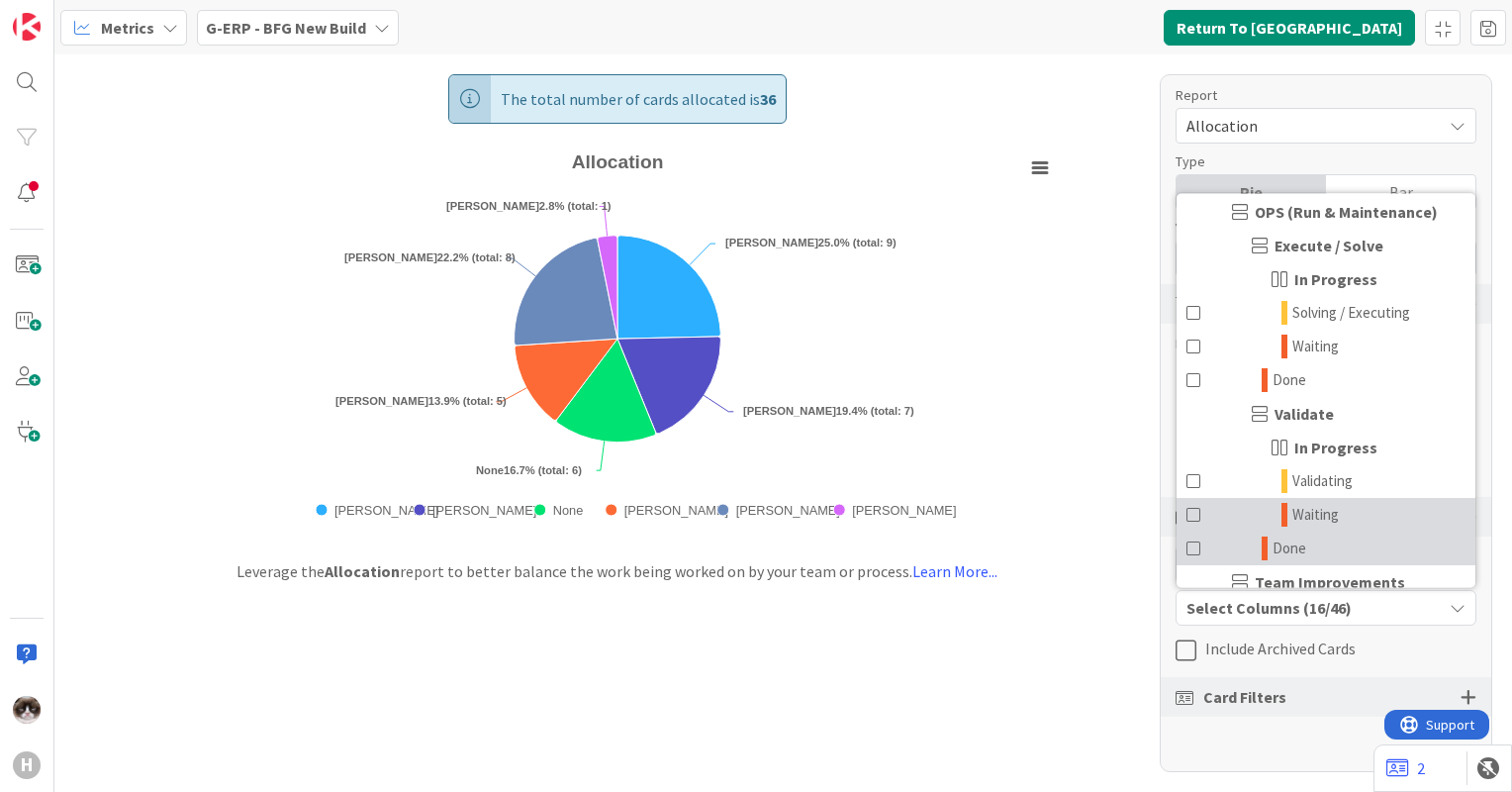 scroll, scrollTop: 1683, scrollLeft: 0, axis: vertical 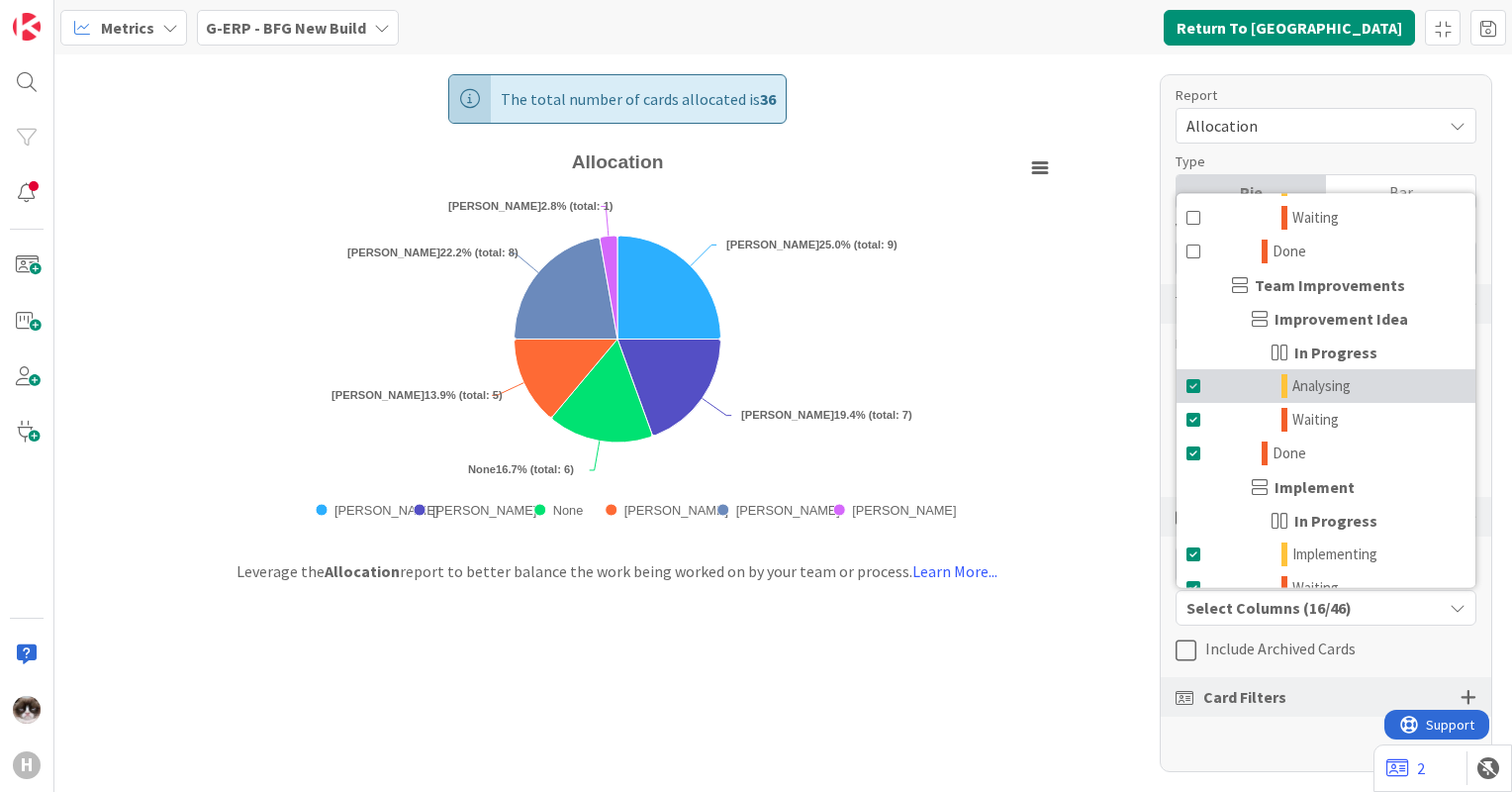 click on "Analysing" at bounding box center [1326, 386] 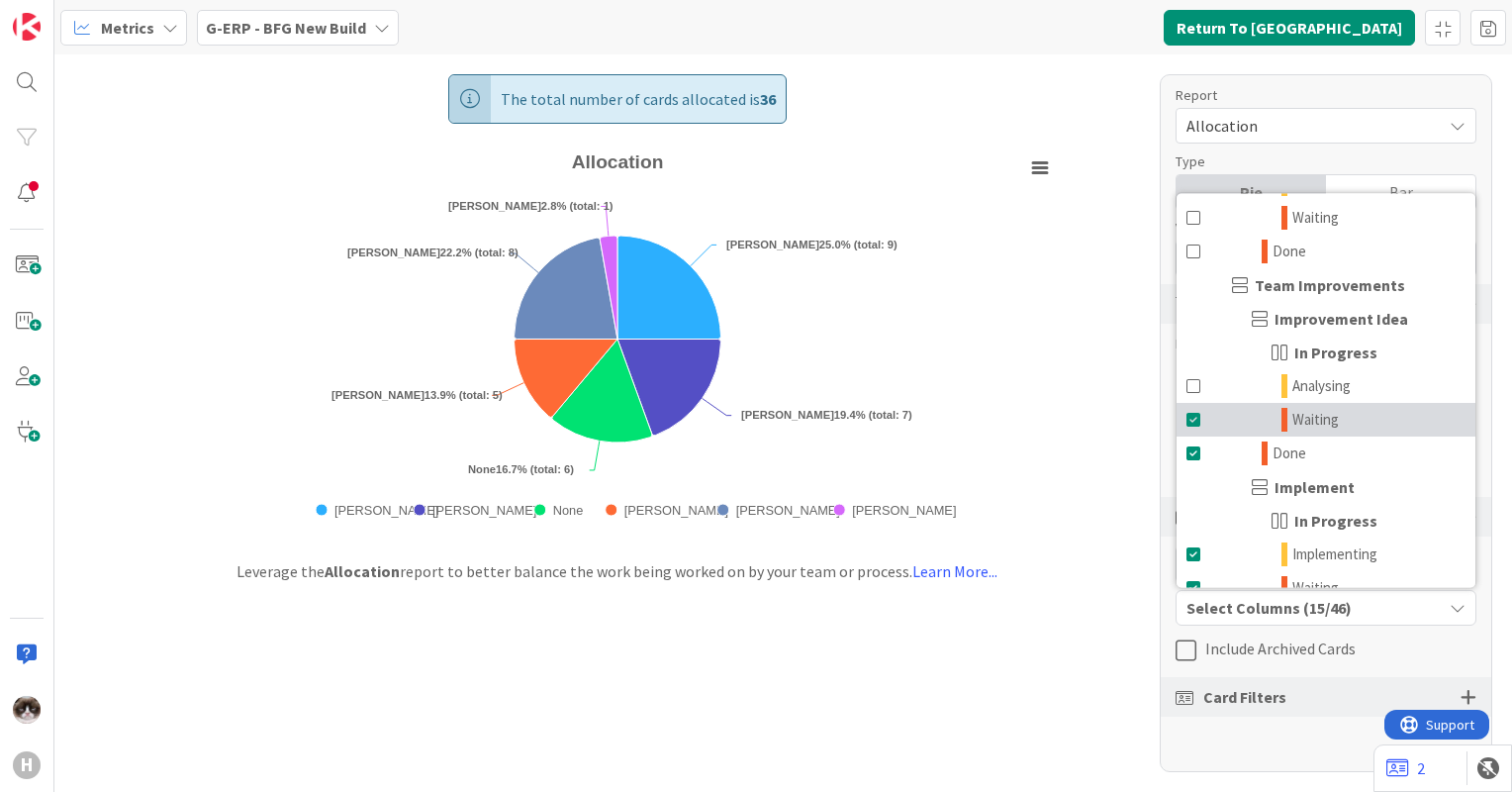 click at bounding box center [1194, 420] 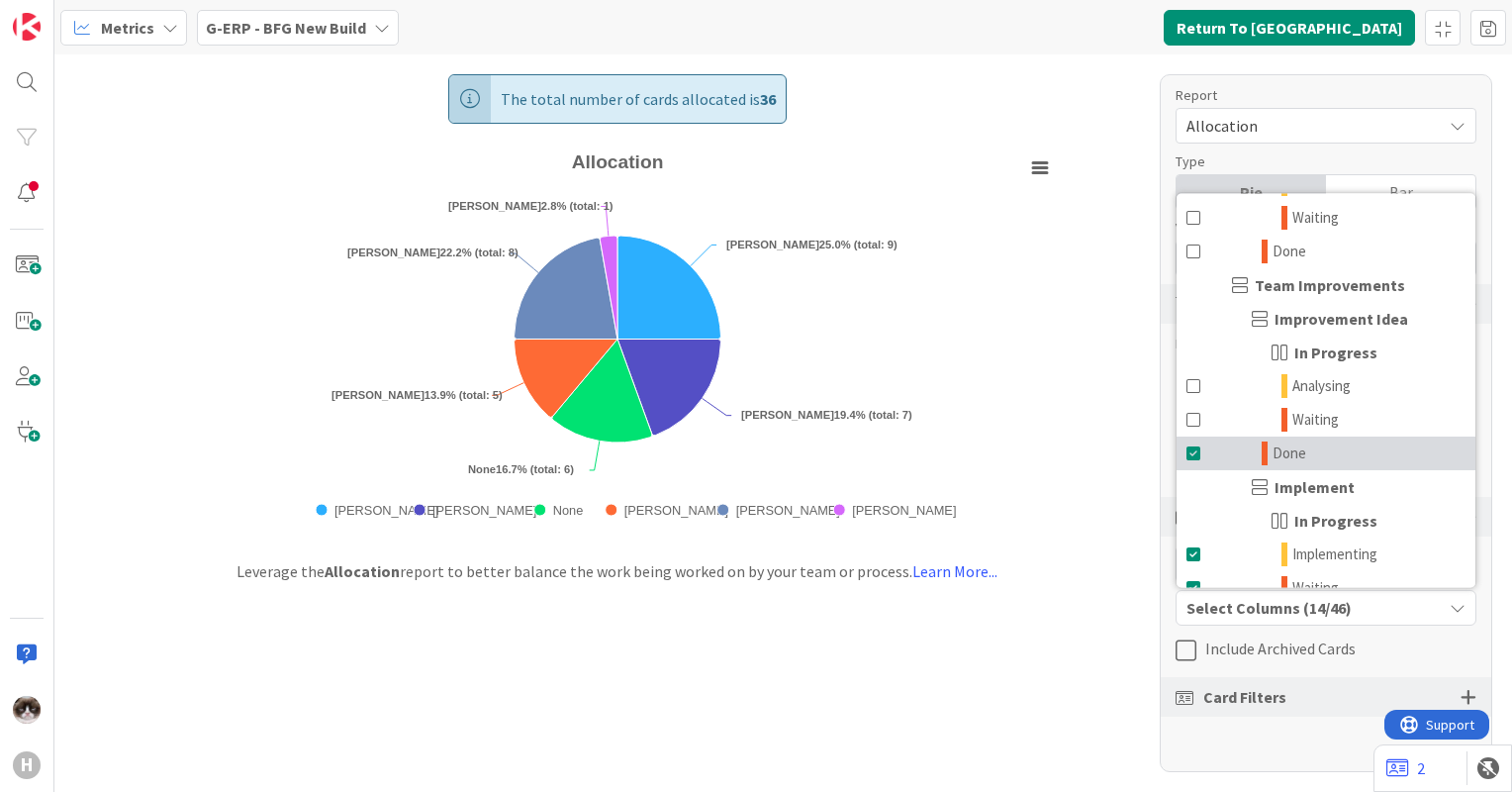 click at bounding box center (1194, 453) 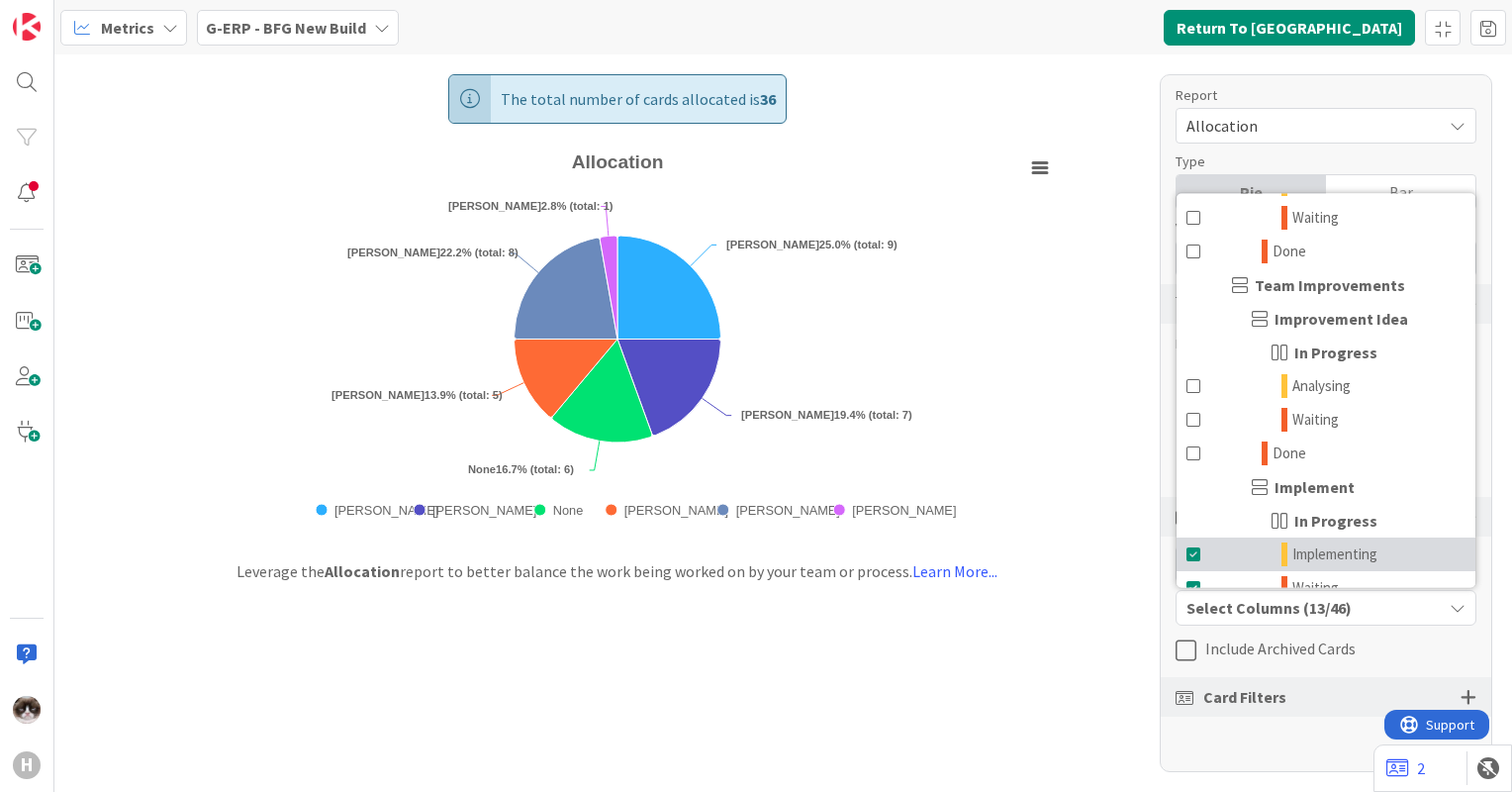 click on "Implementing" at bounding box center (1326, 554) 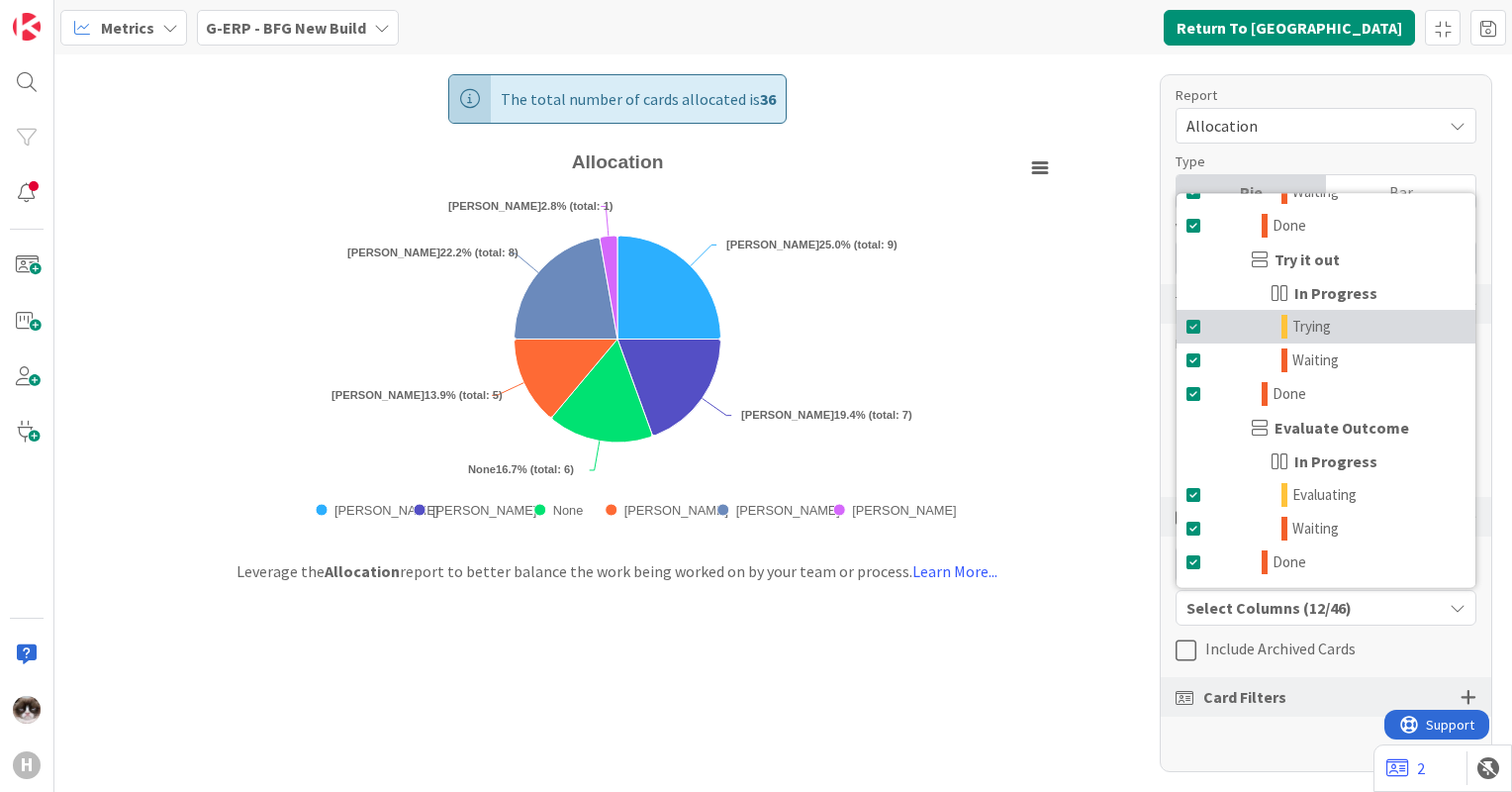 scroll, scrollTop: 1881, scrollLeft: 0, axis: vertical 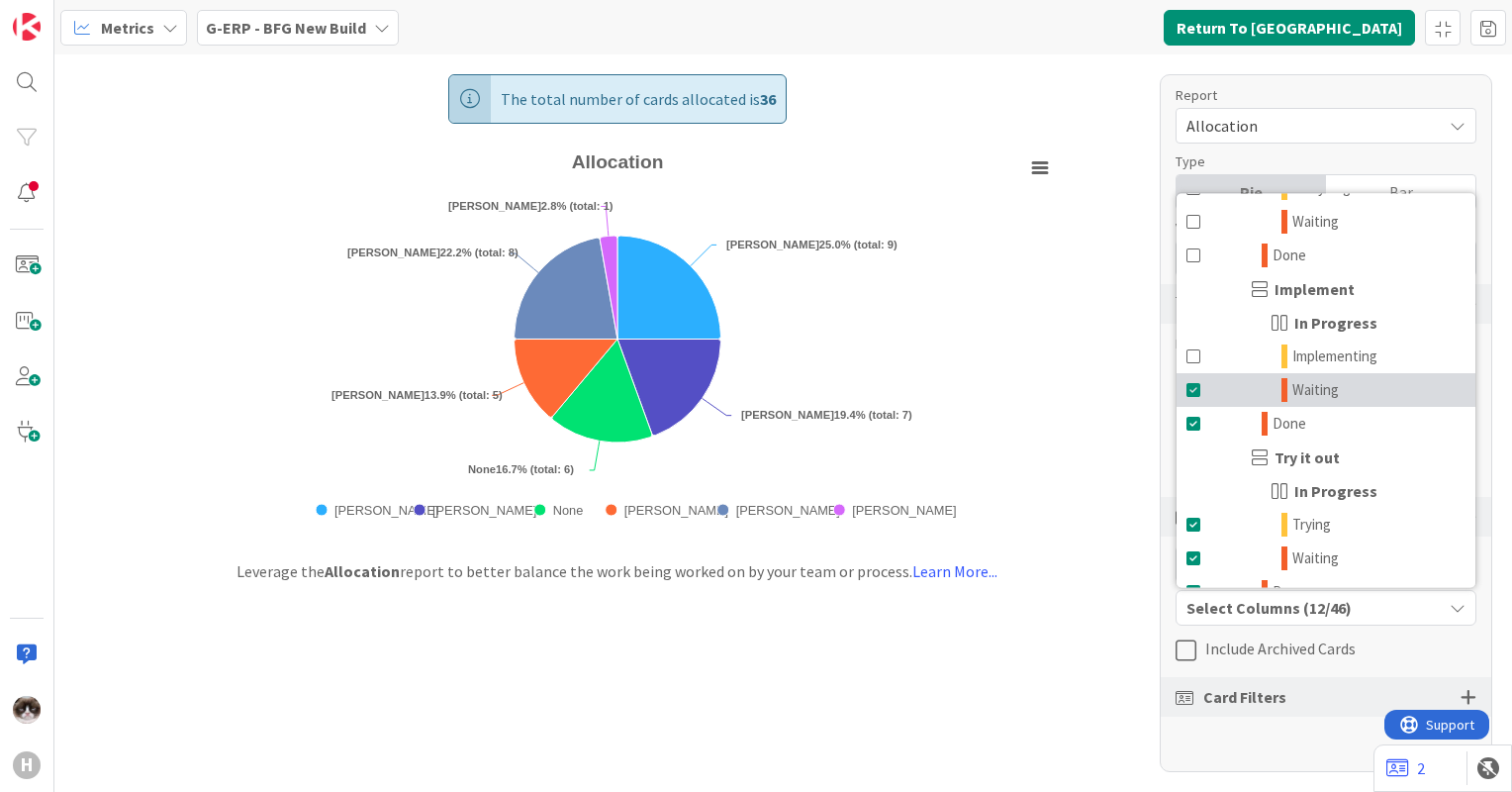 click at bounding box center (1194, 390) 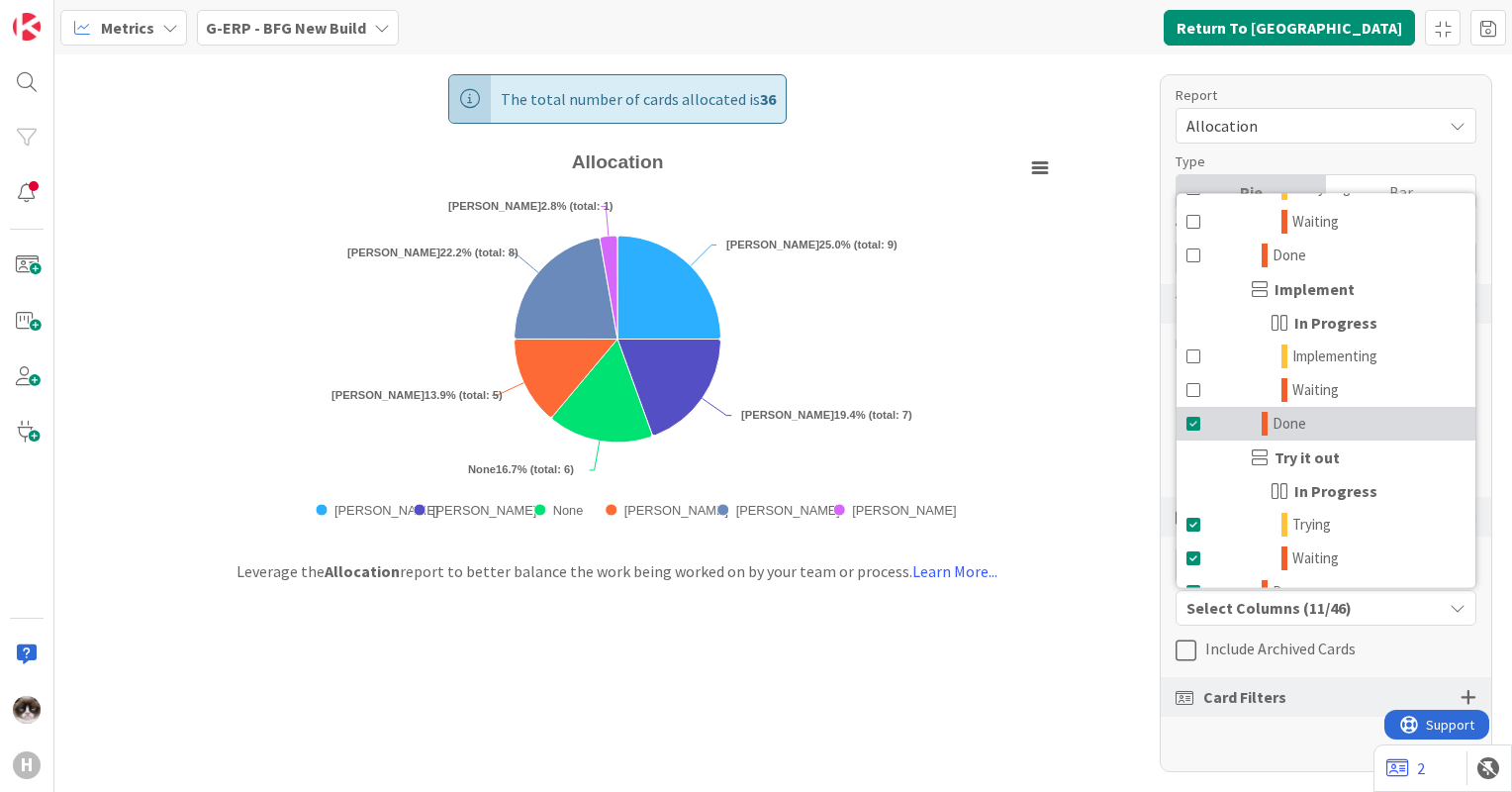 click at bounding box center [1194, 424] 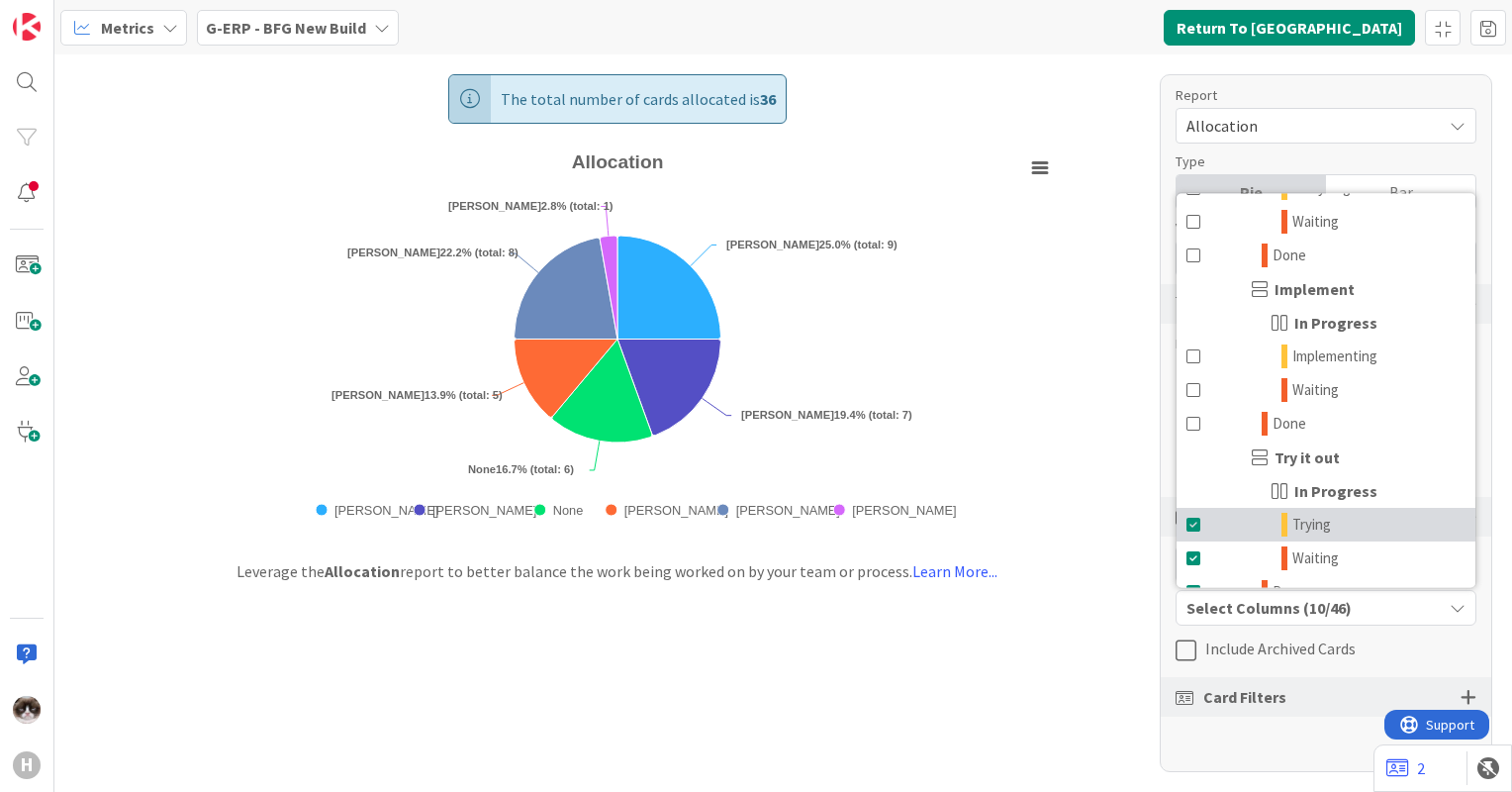 click at bounding box center (1194, 525) 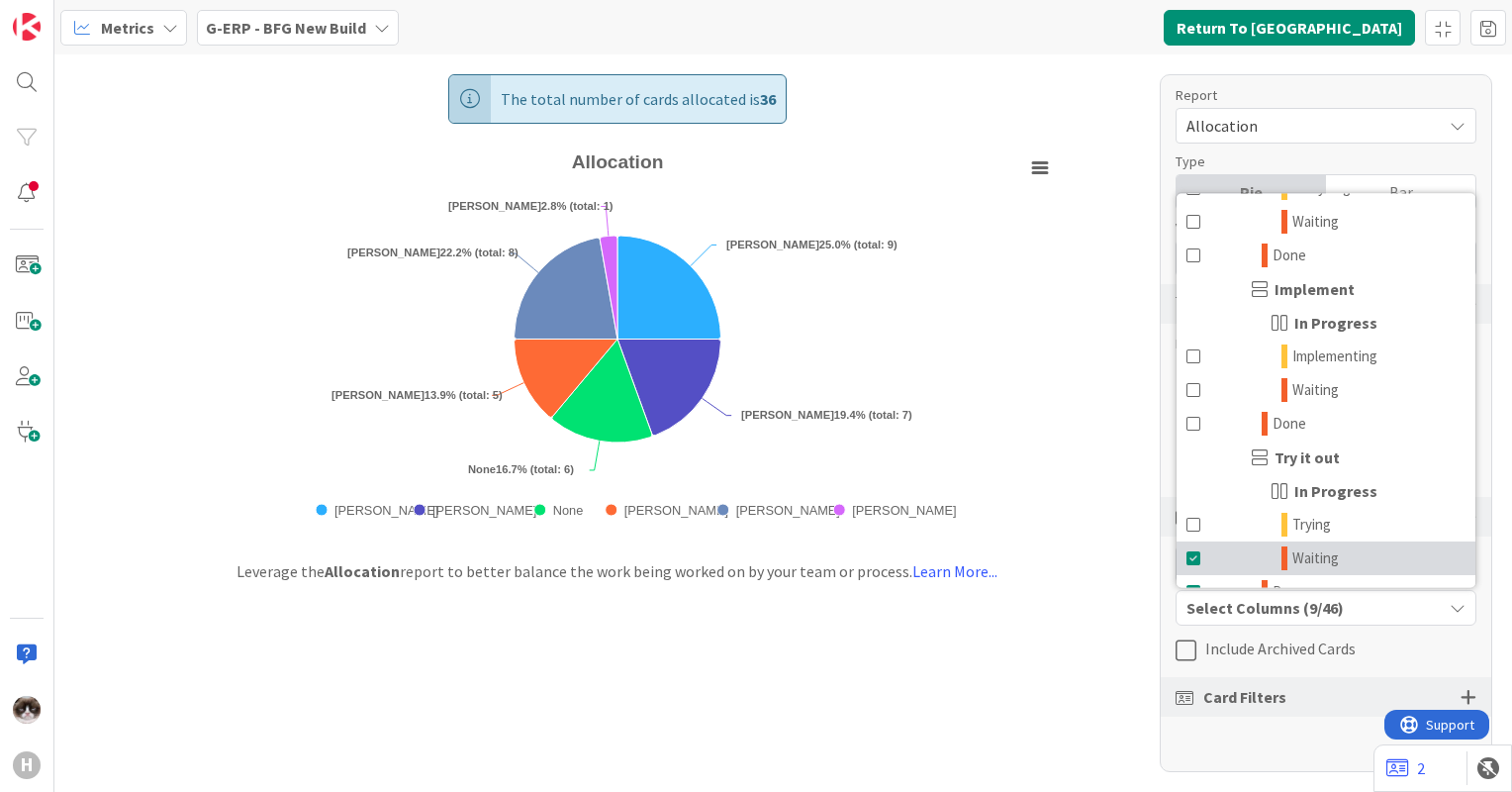click at bounding box center [1194, 558] 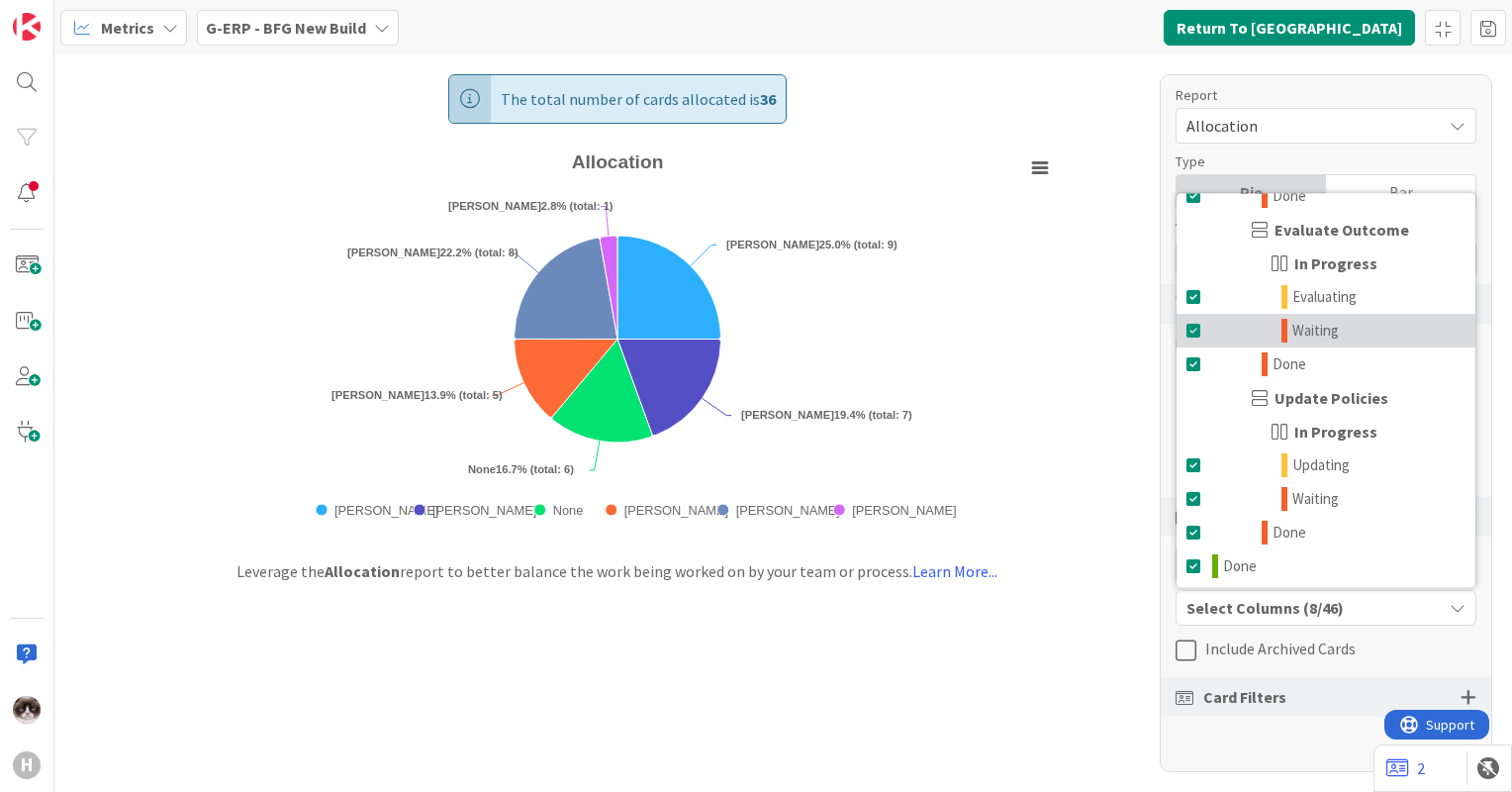 scroll, scrollTop: 2178, scrollLeft: 0, axis: vertical 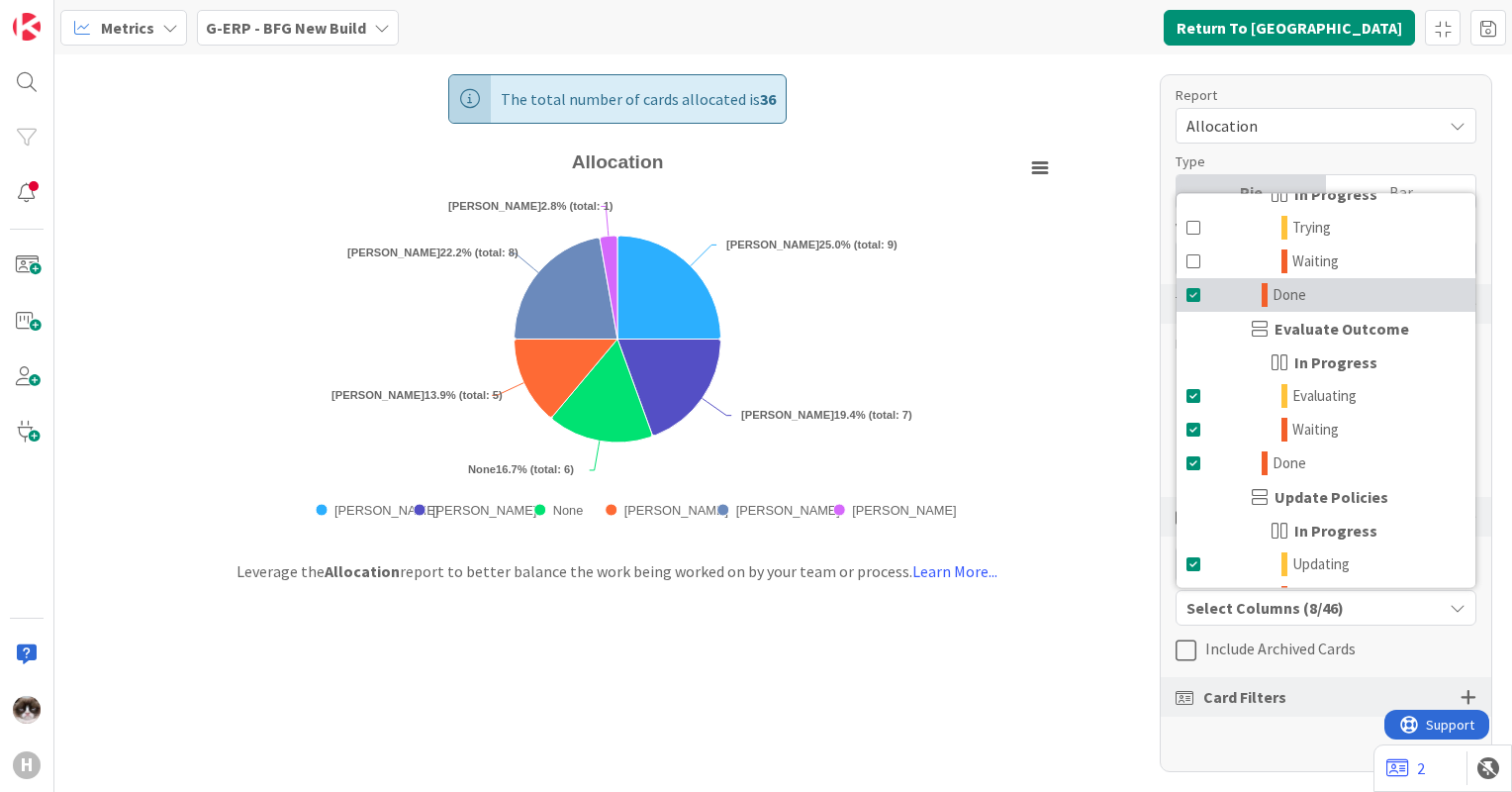 click at bounding box center [1194, 295] 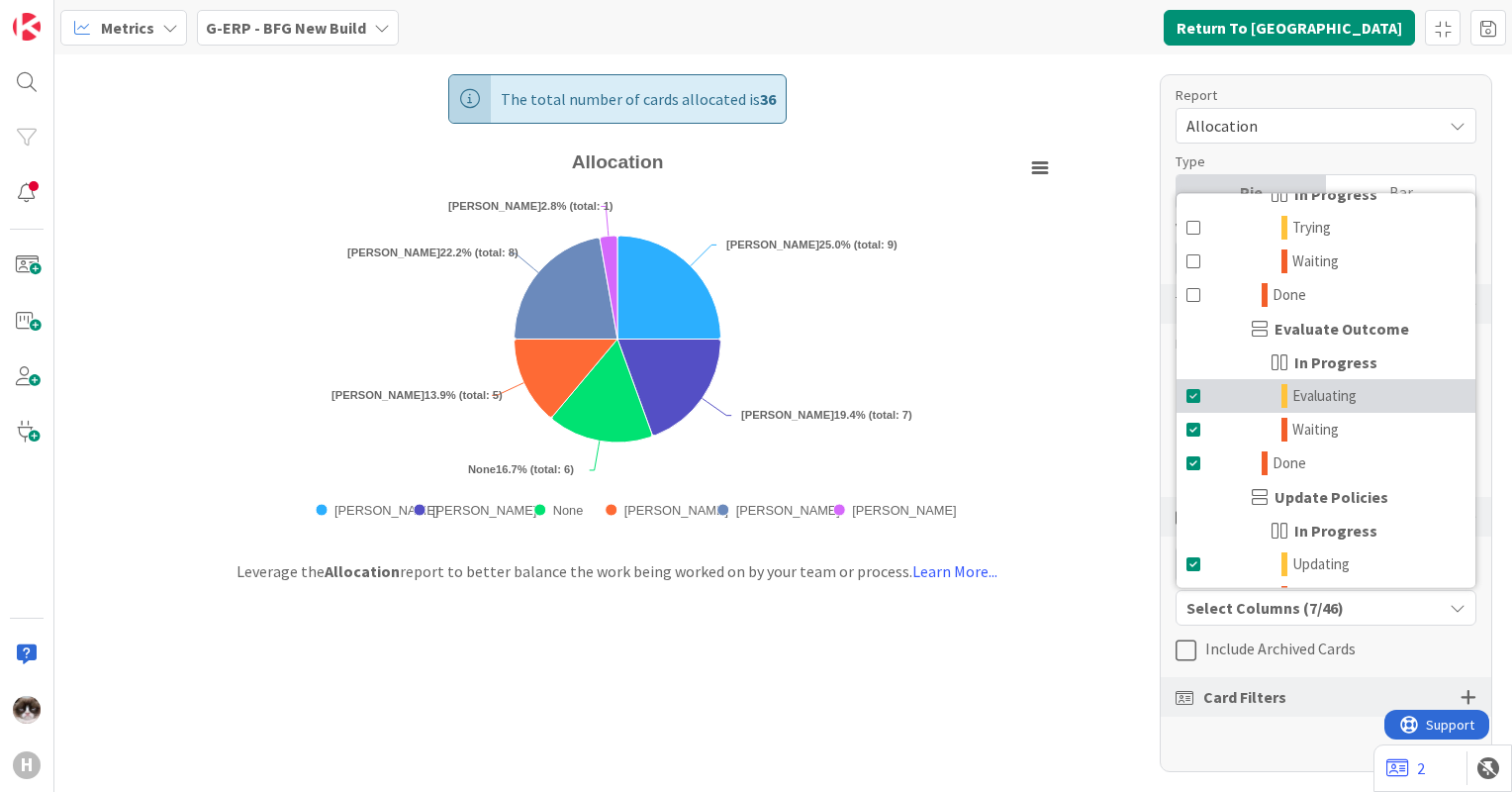click at bounding box center [1194, 396] 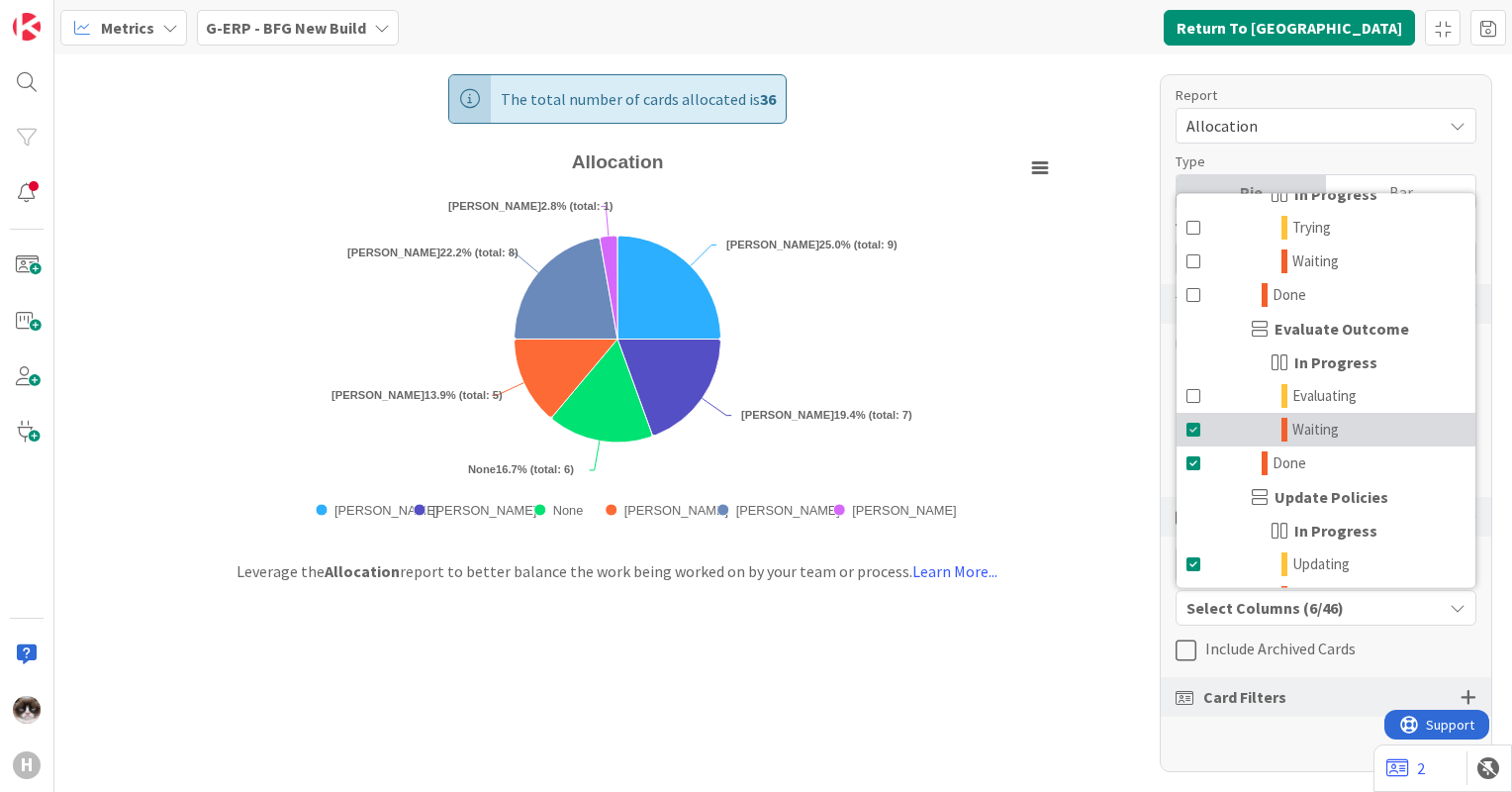 click at bounding box center [1194, 430] 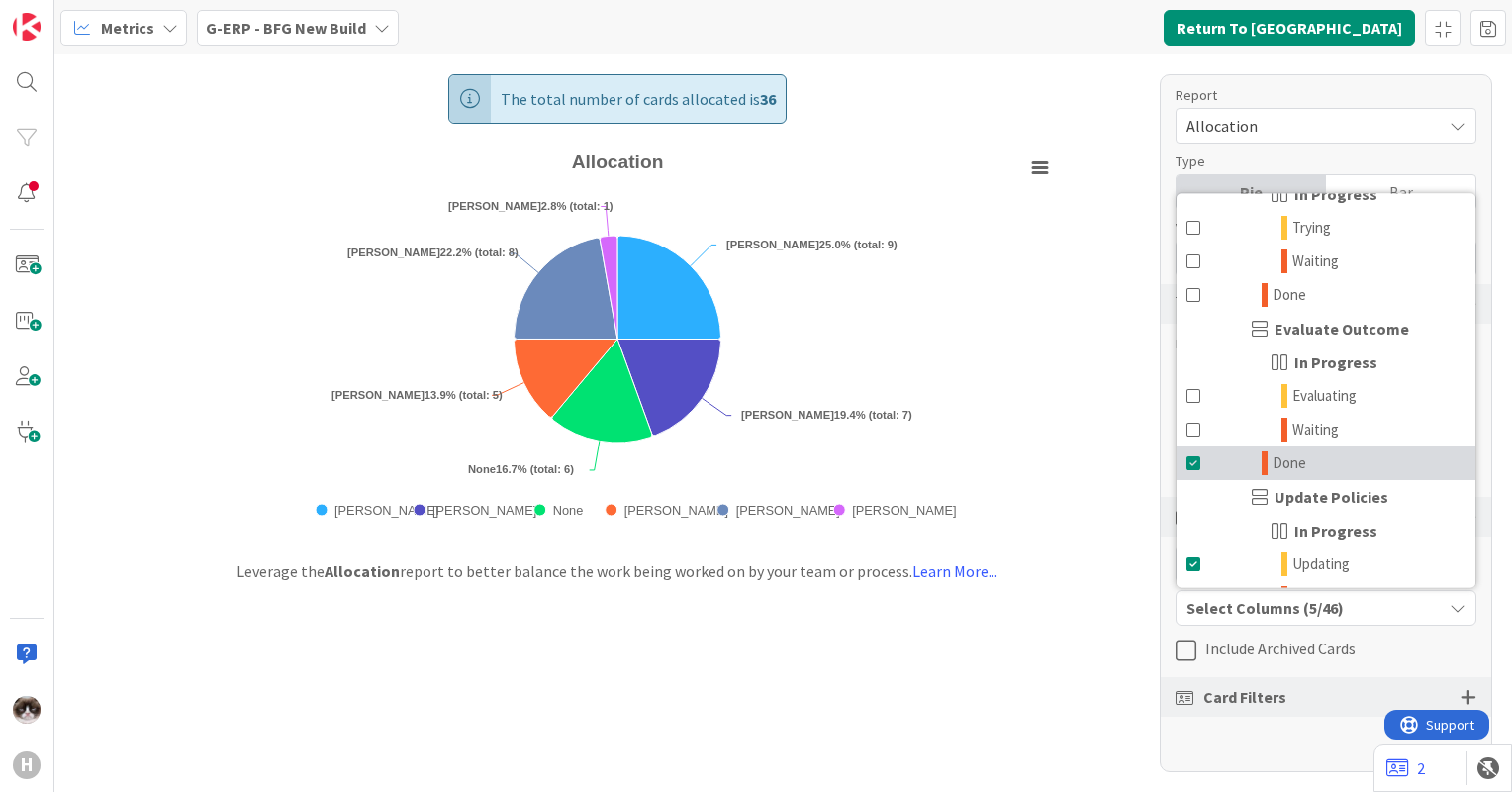 click at bounding box center [1194, 463] 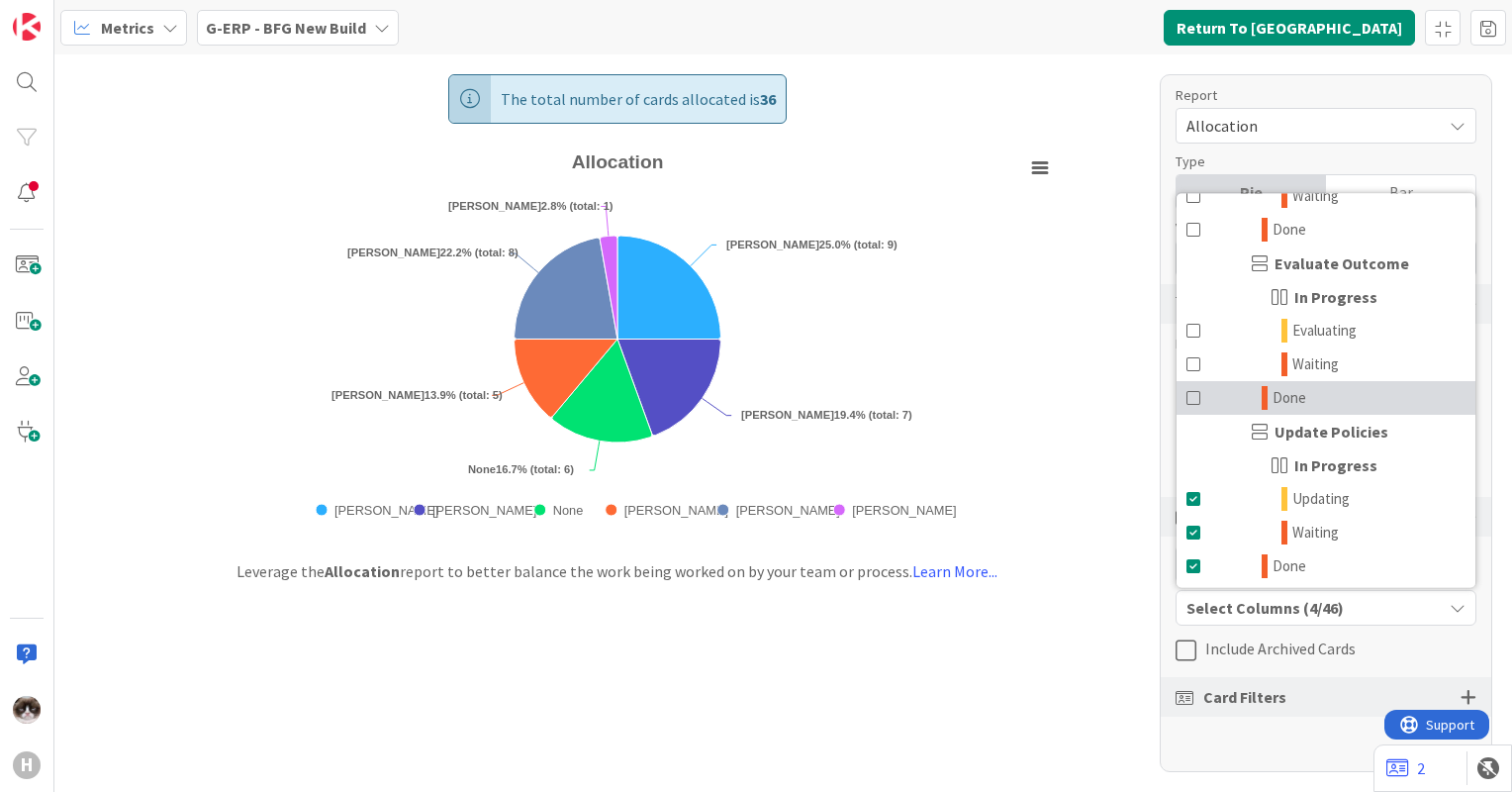 scroll, scrollTop: 2277, scrollLeft: 0, axis: vertical 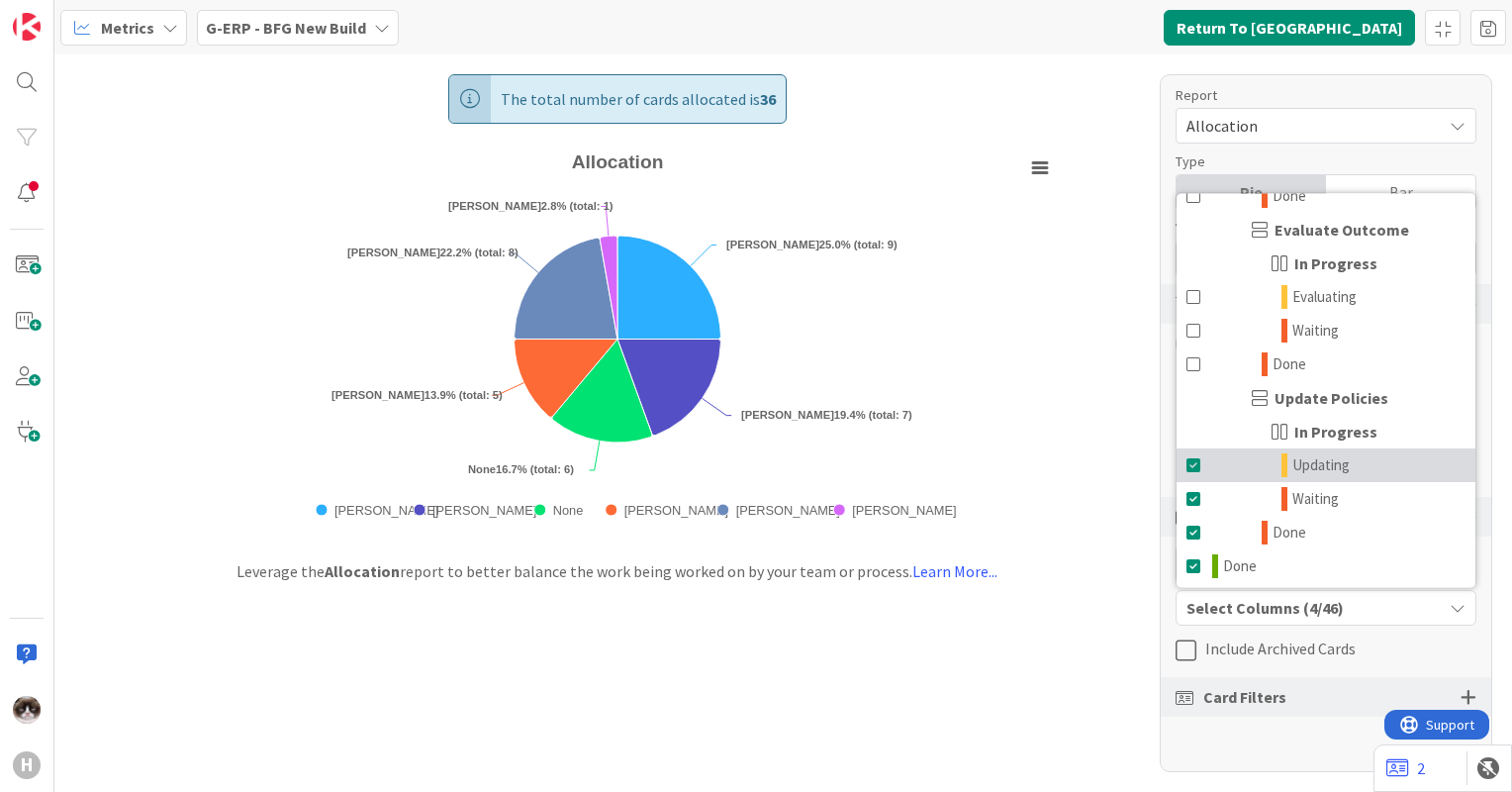 click at bounding box center [1194, 465] 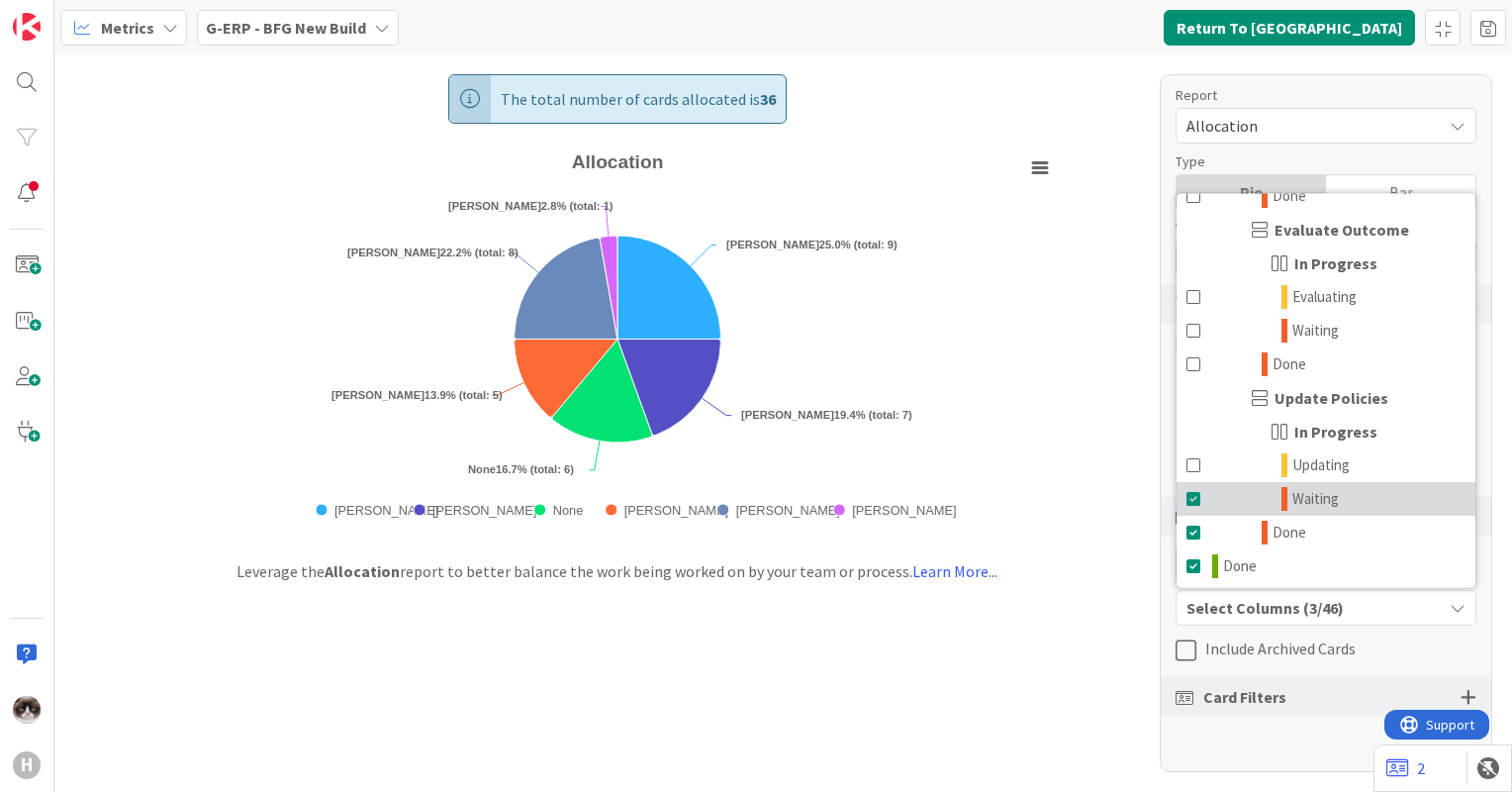click at bounding box center [1194, 499] 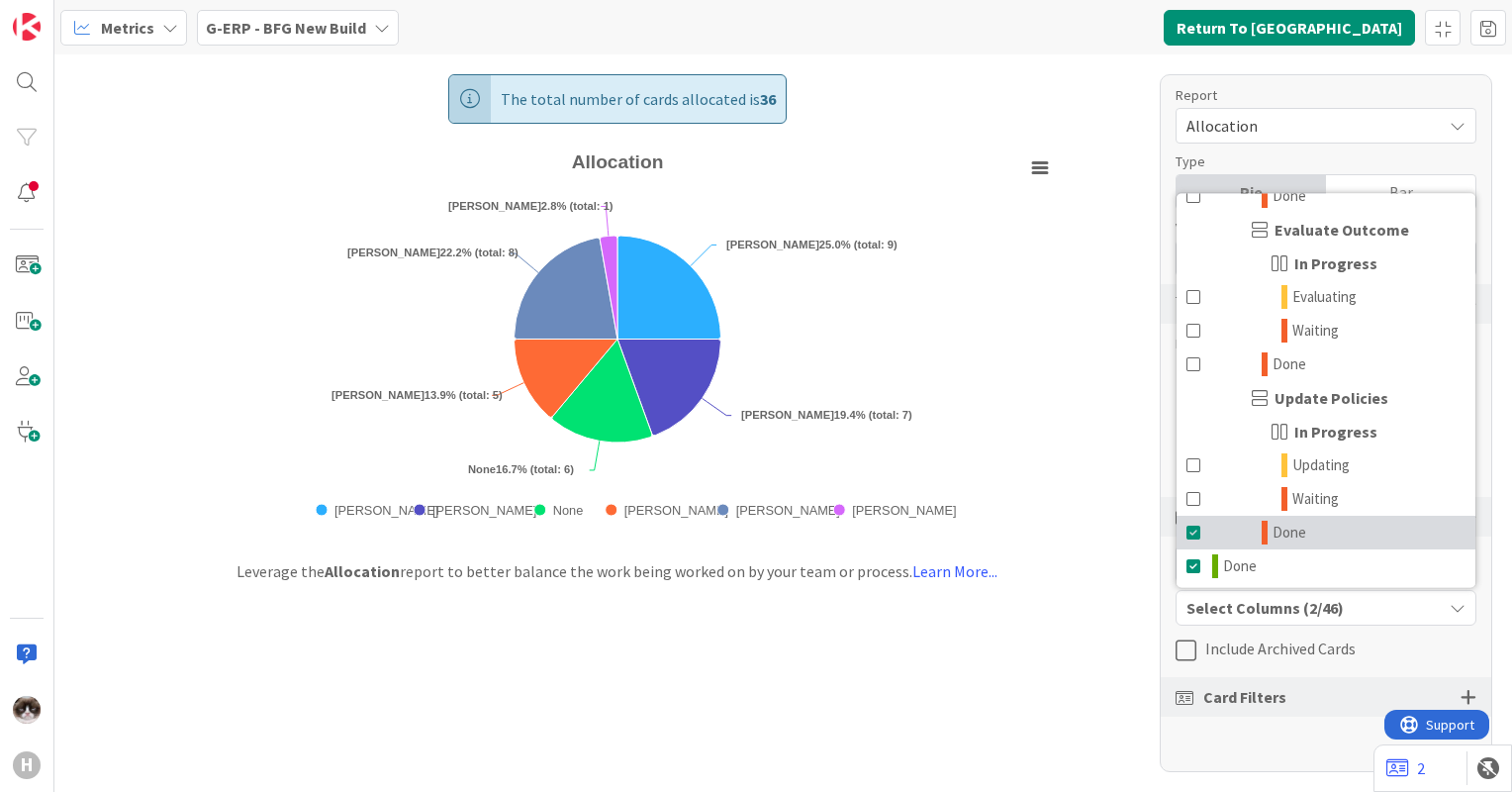 click at bounding box center [1194, 533] 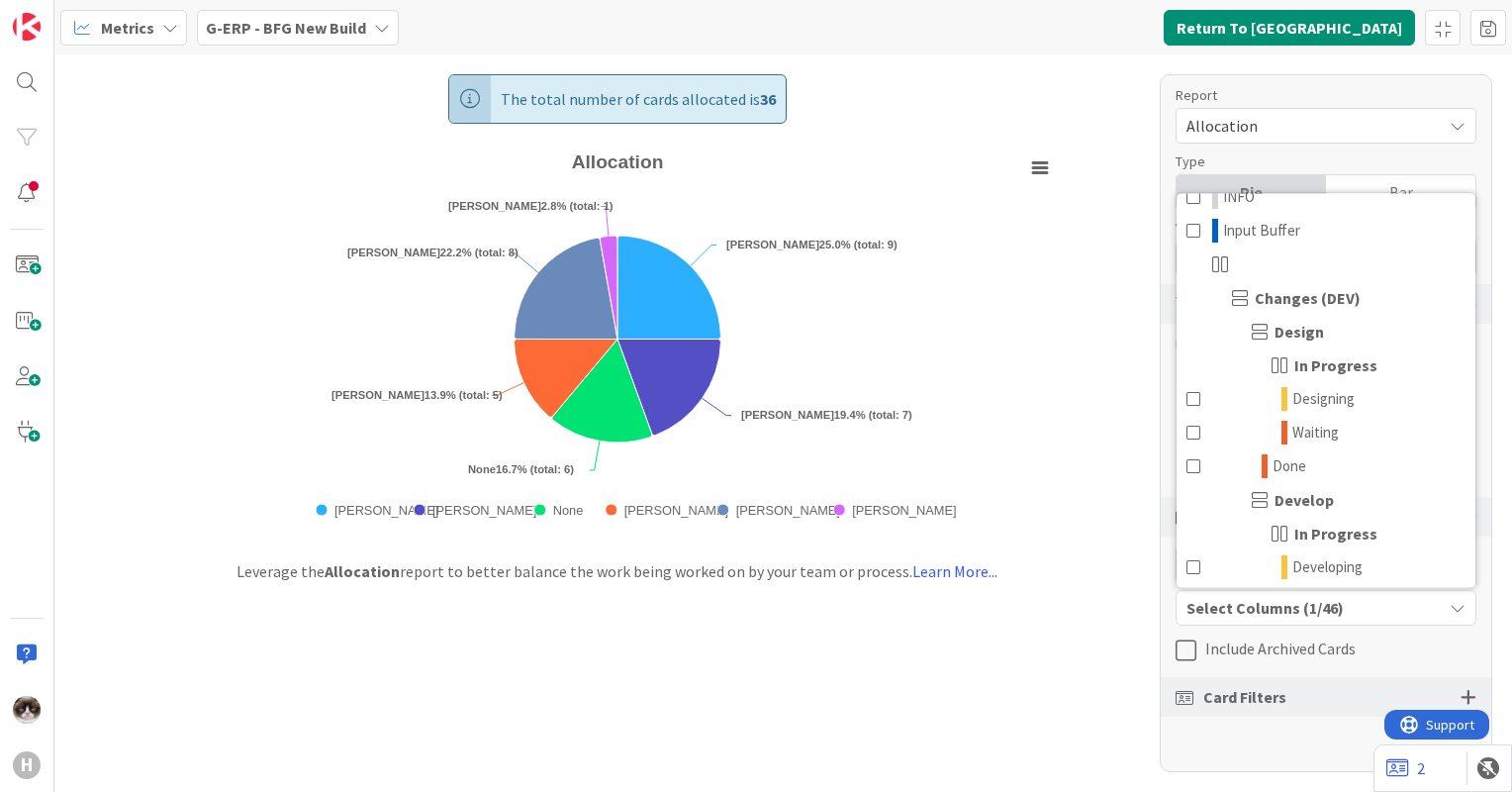 scroll, scrollTop: 0, scrollLeft: 0, axis: both 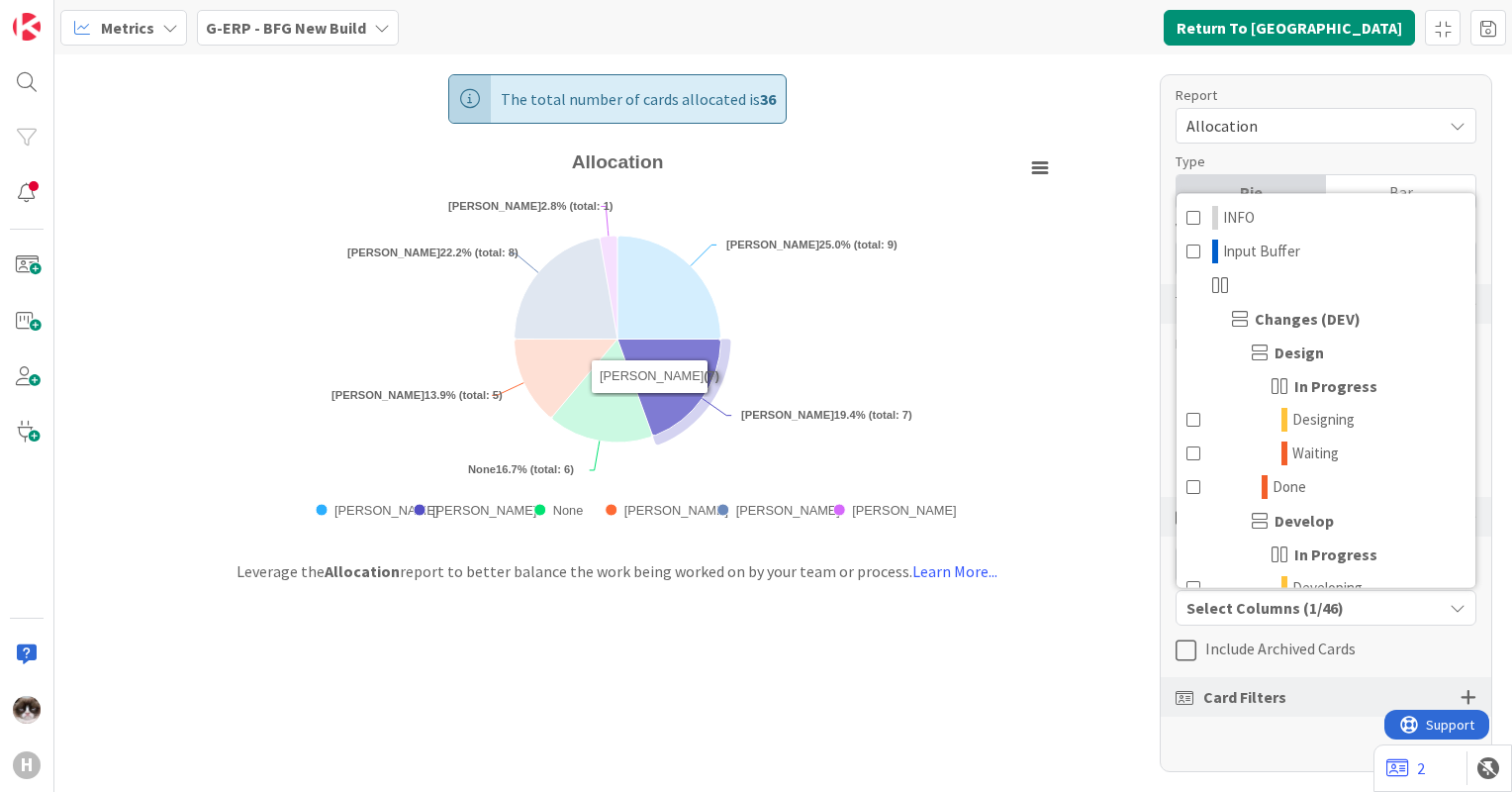 click 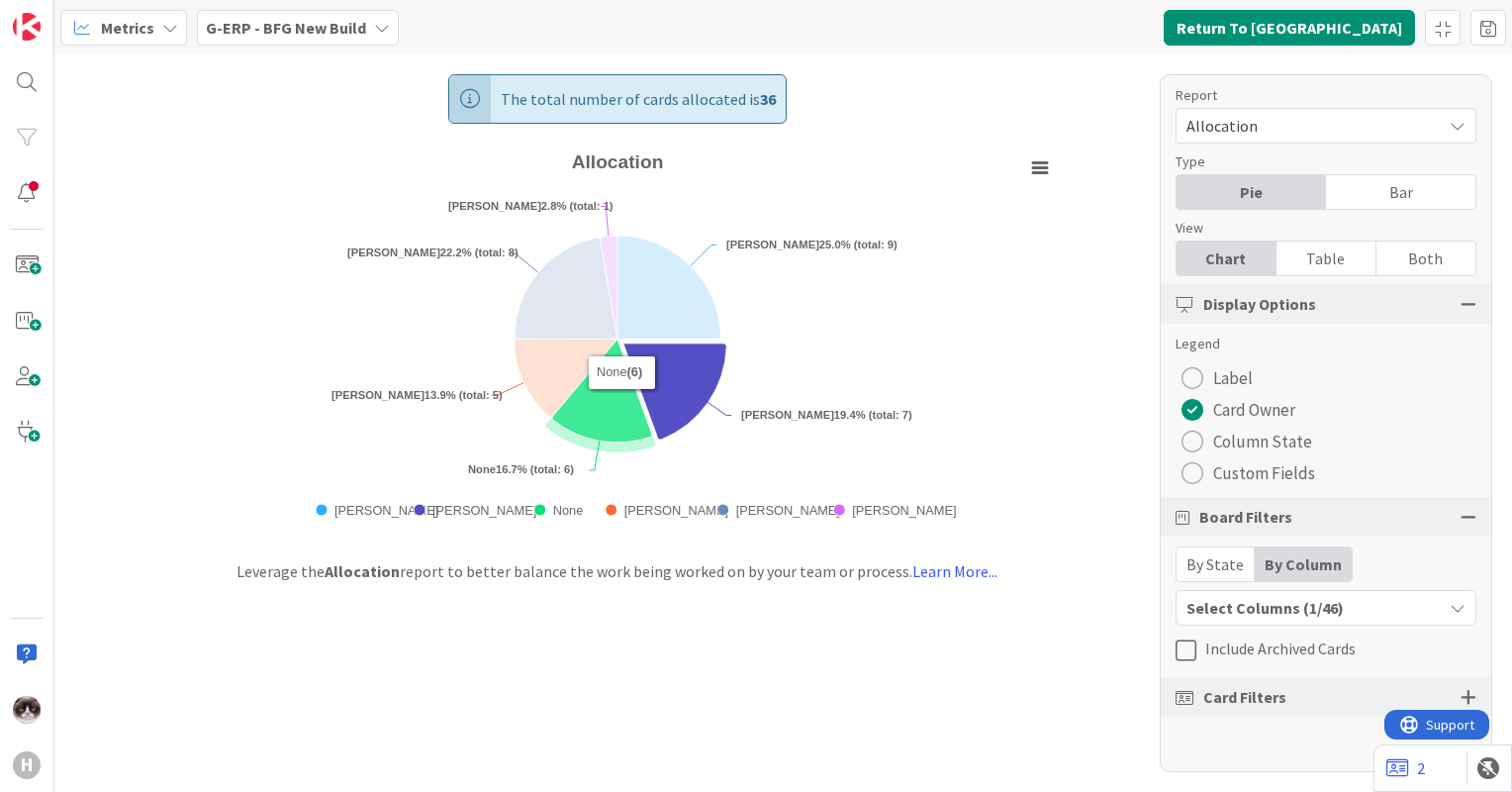click 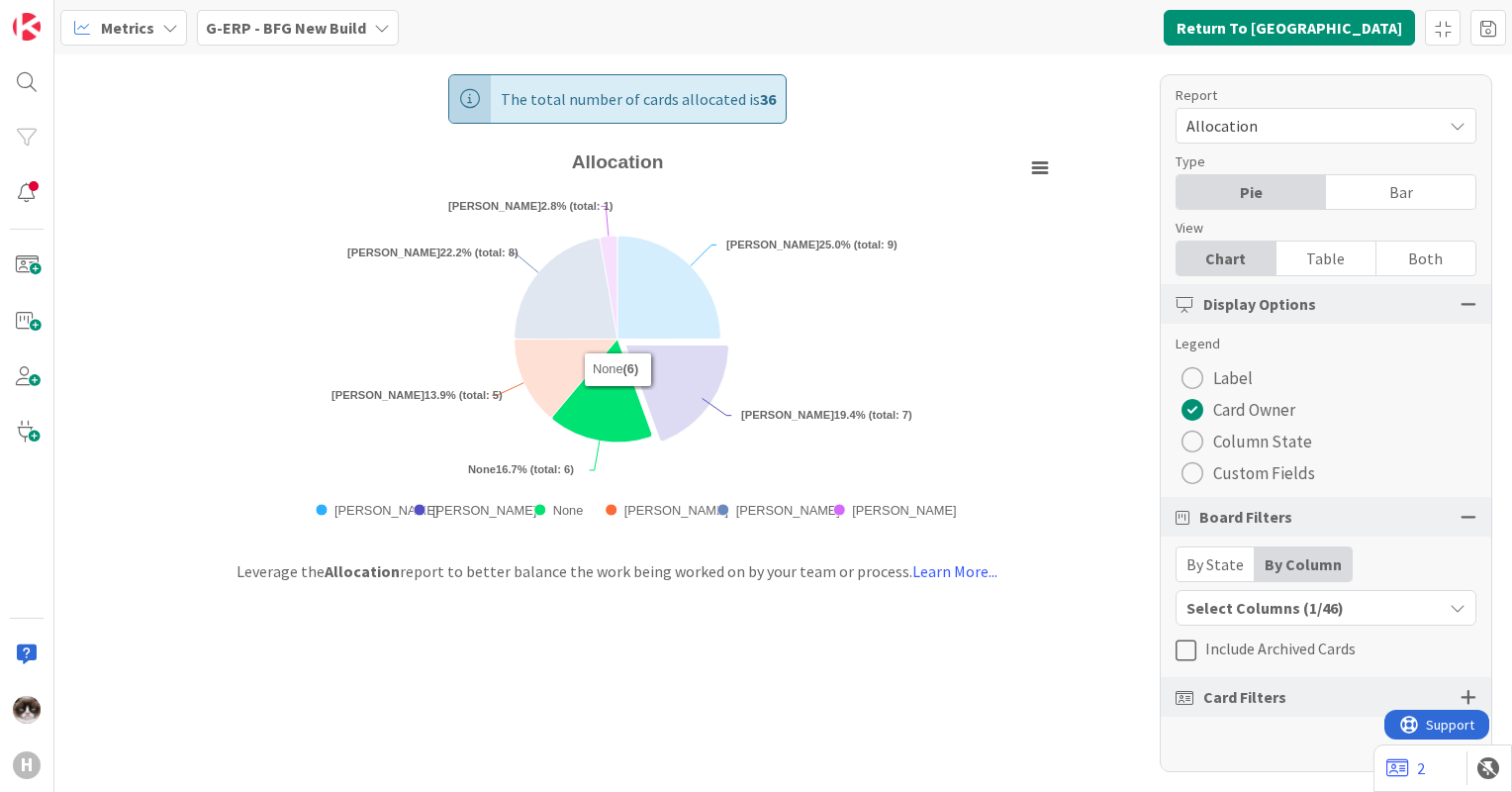 click 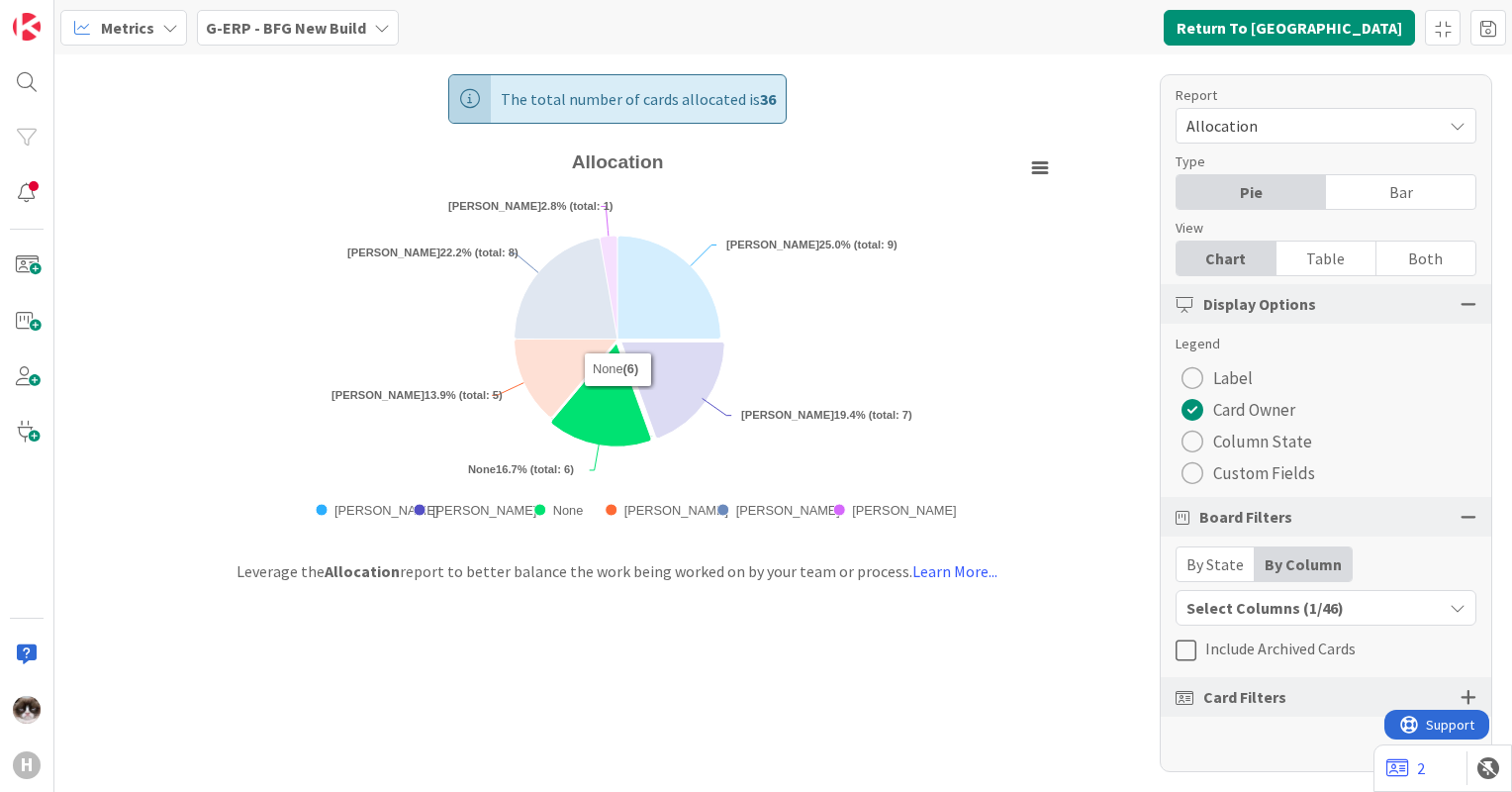 click 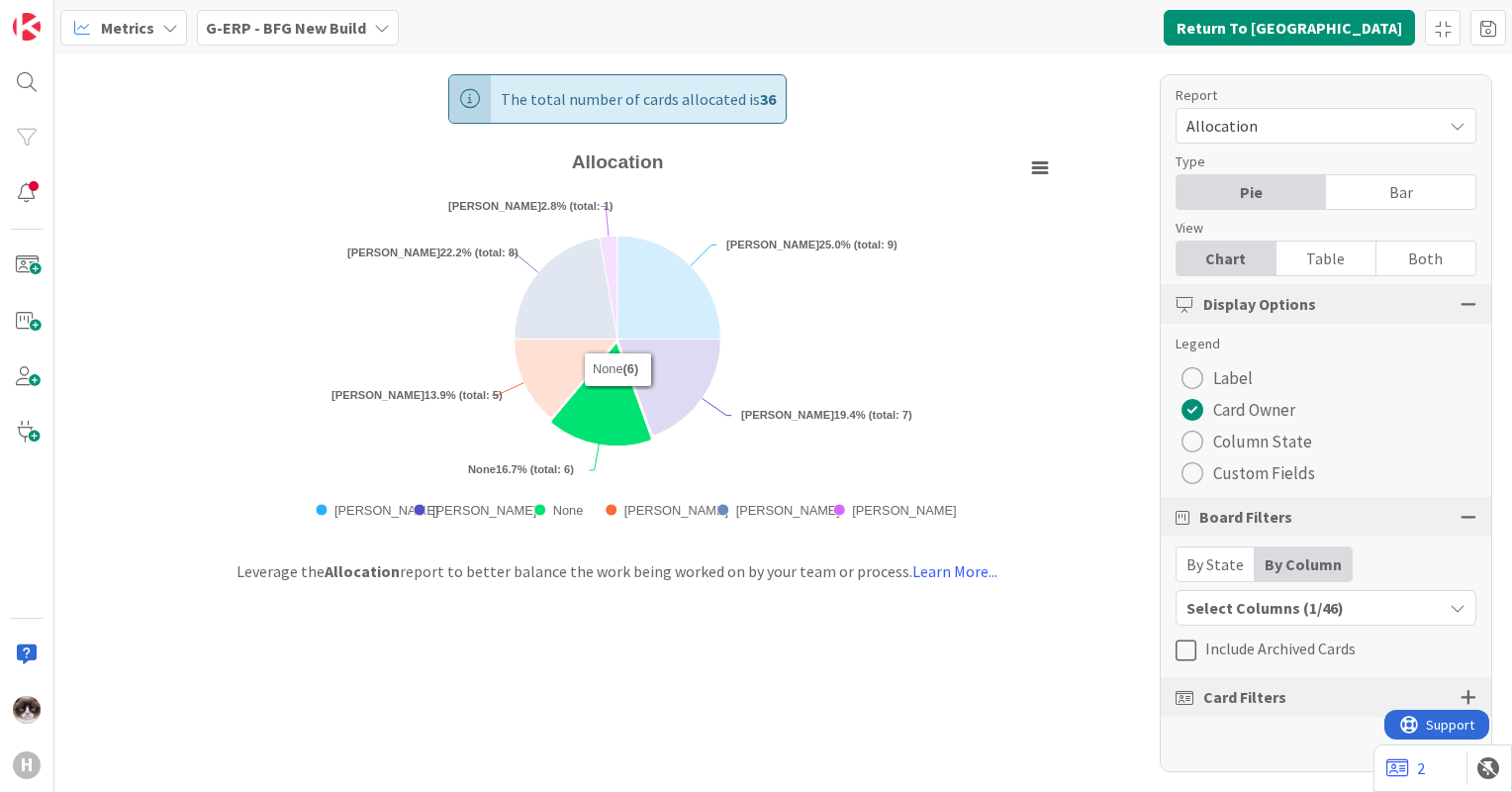 click 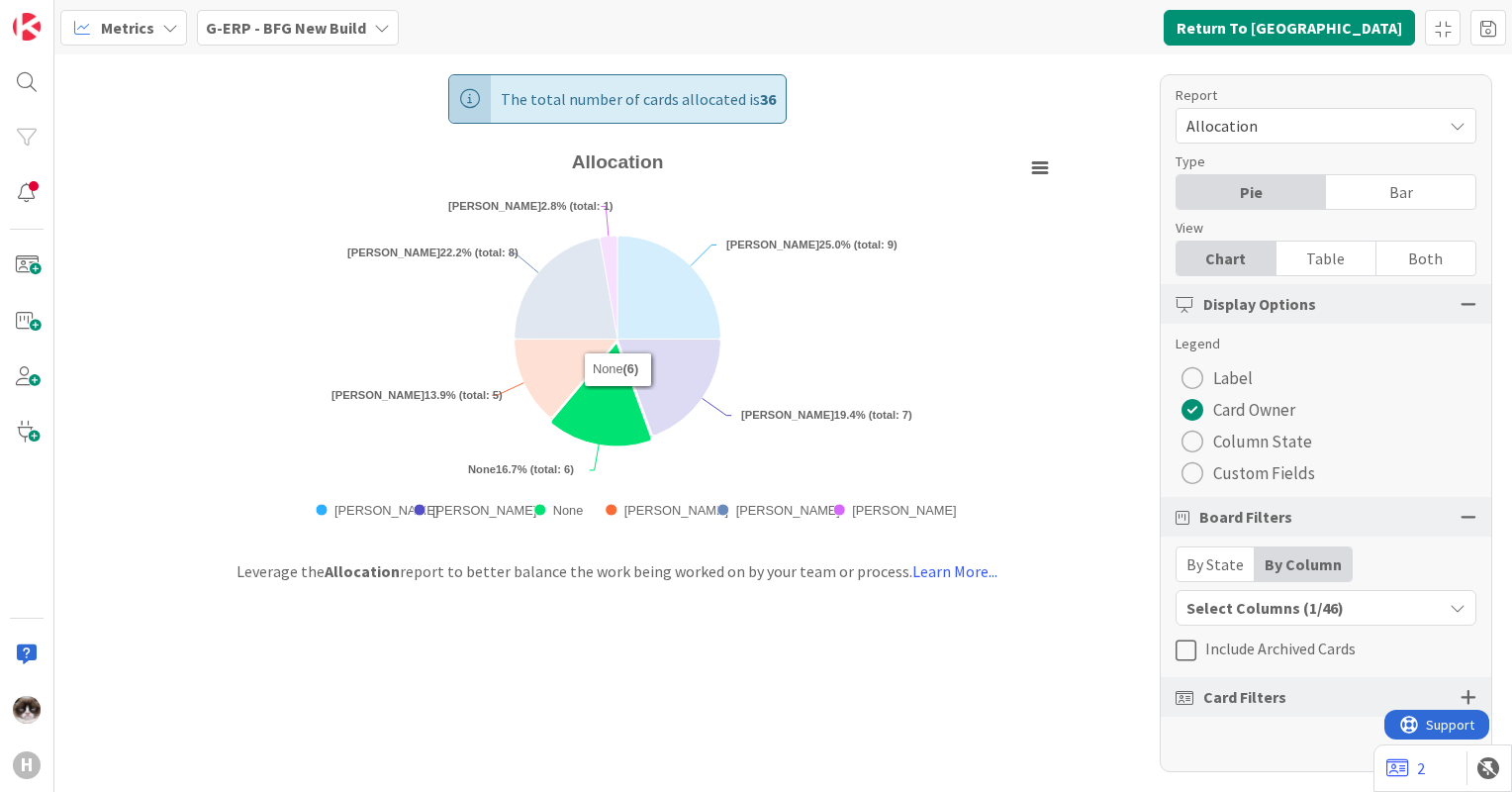 click 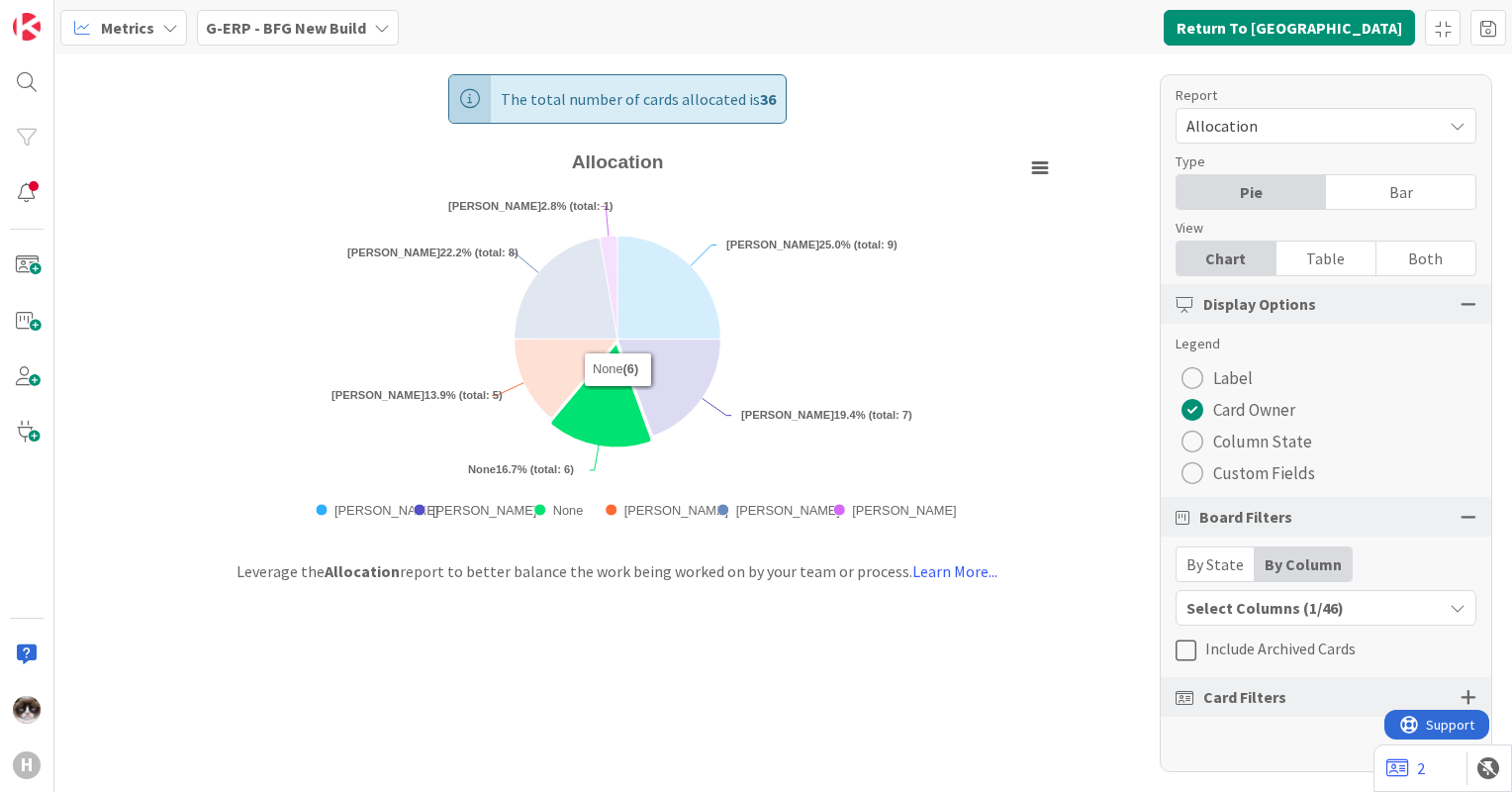 click 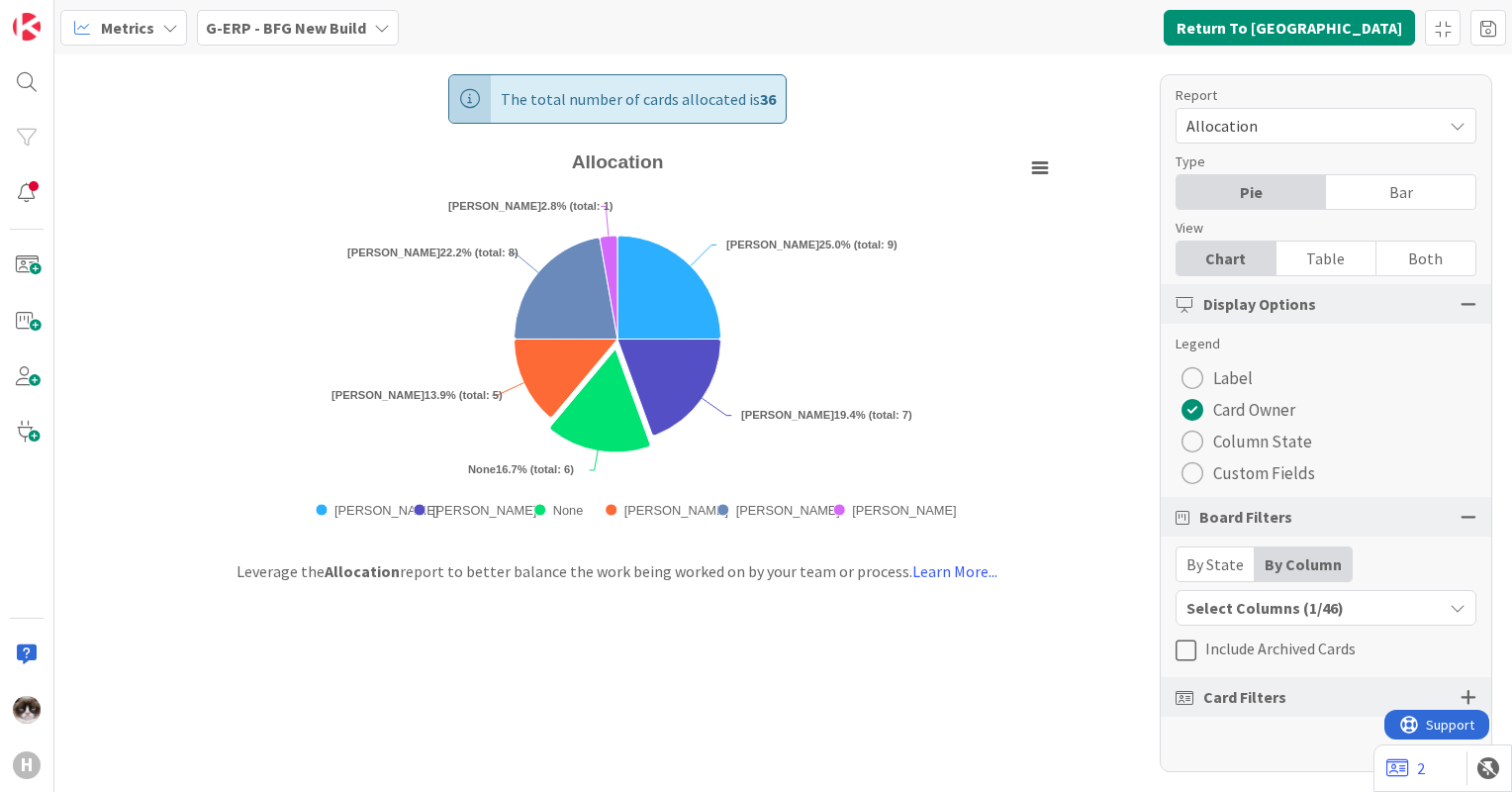click on "Metrics G-ERP - BFG New Build Return To [GEOGRAPHIC_DATA]" at bounding box center [783, 27] 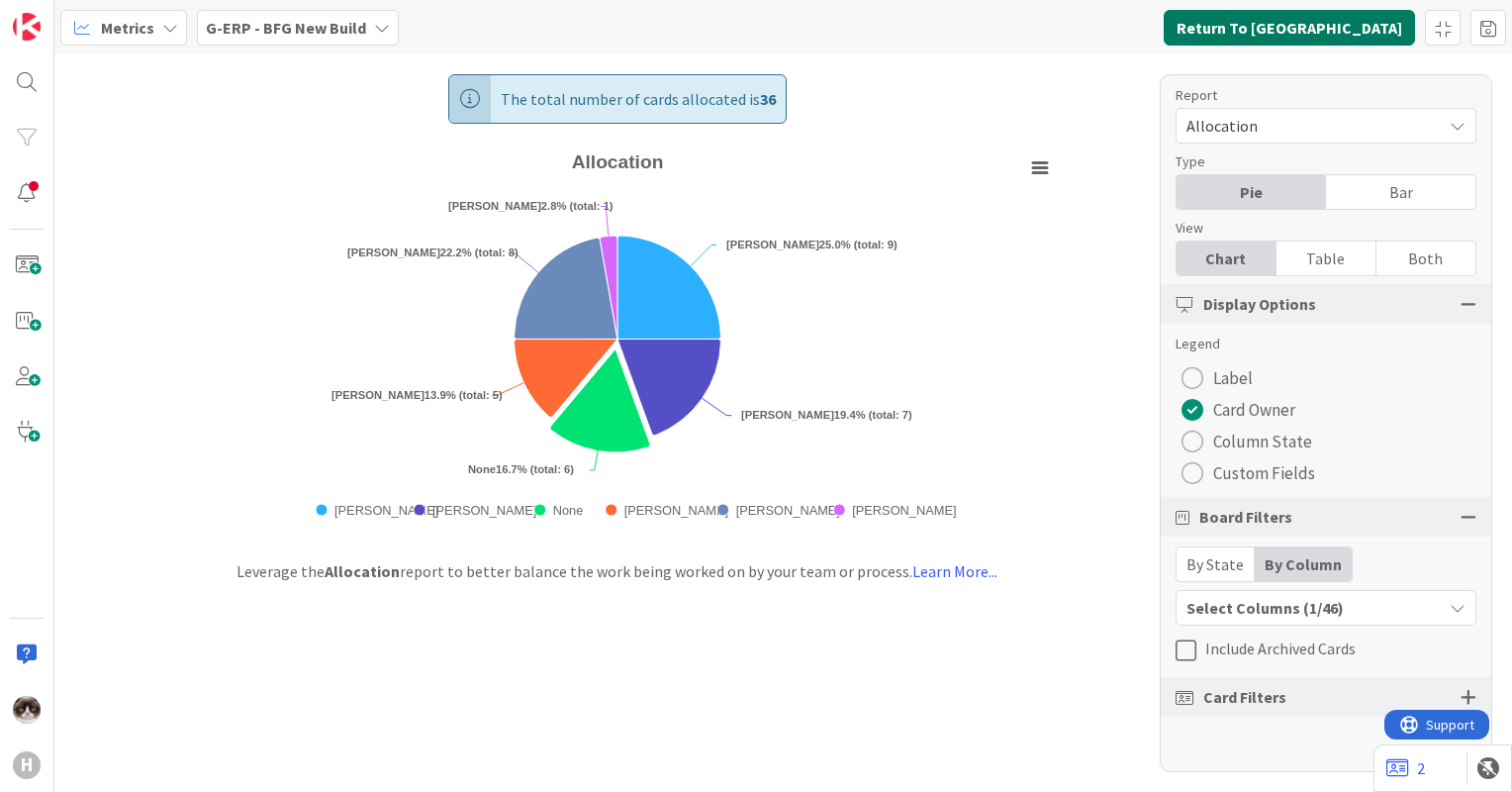 click on "Return To [GEOGRAPHIC_DATA]" at bounding box center [1289, 28] 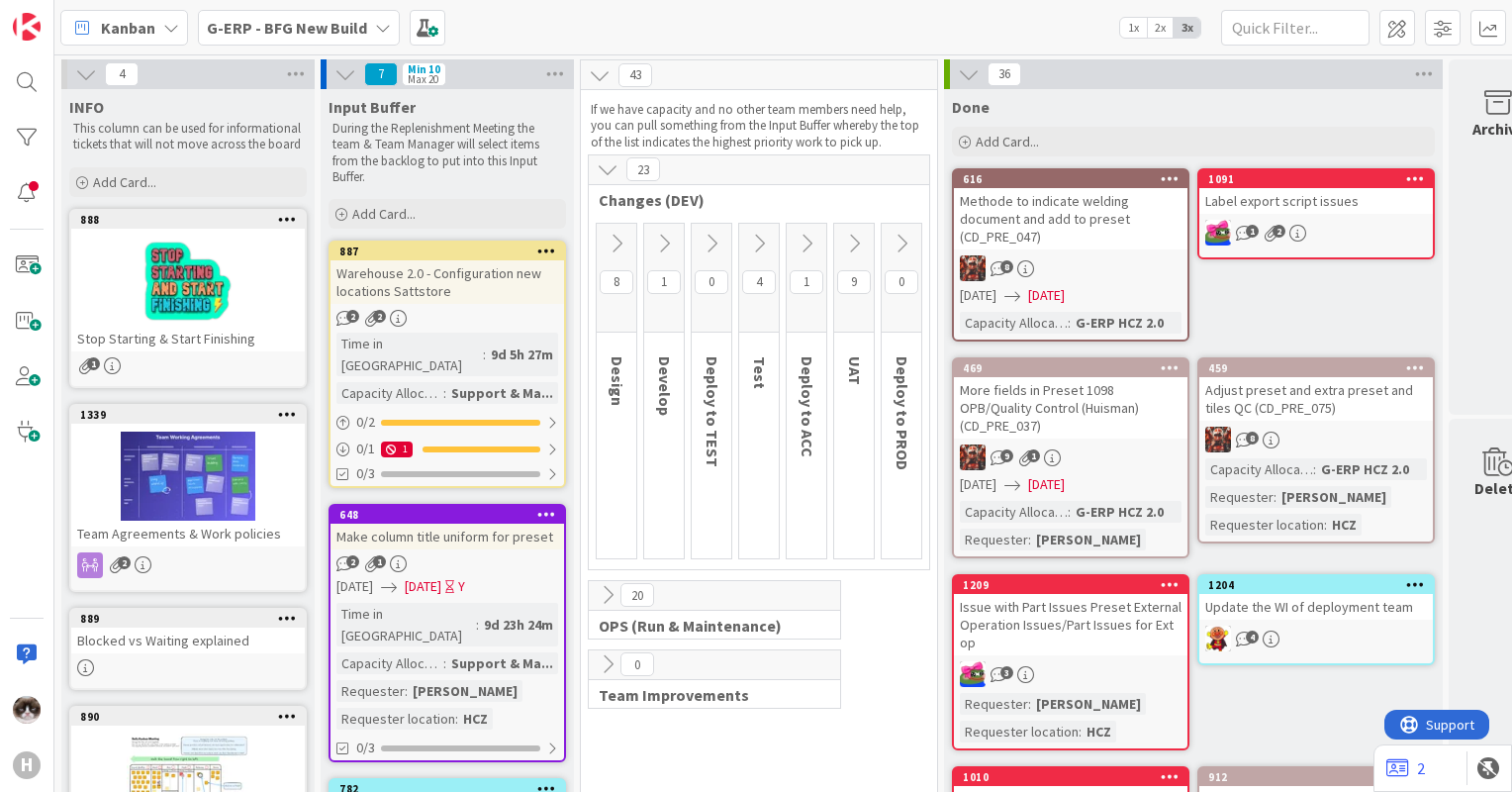 scroll, scrollTop: 0, scrollLeft: 0, axis: both 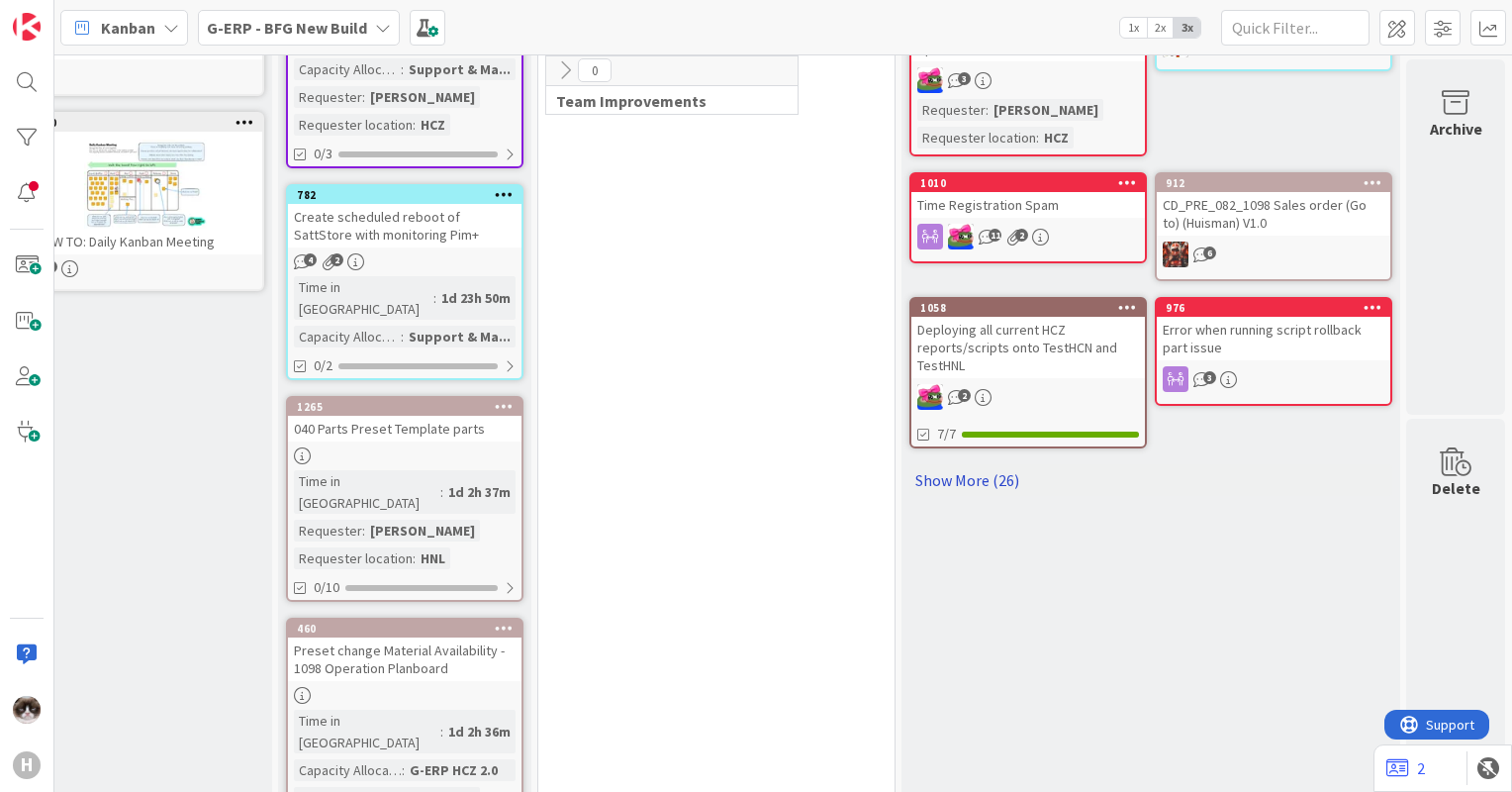 click on "Show More (26)" at bounding box center [1151, 480] 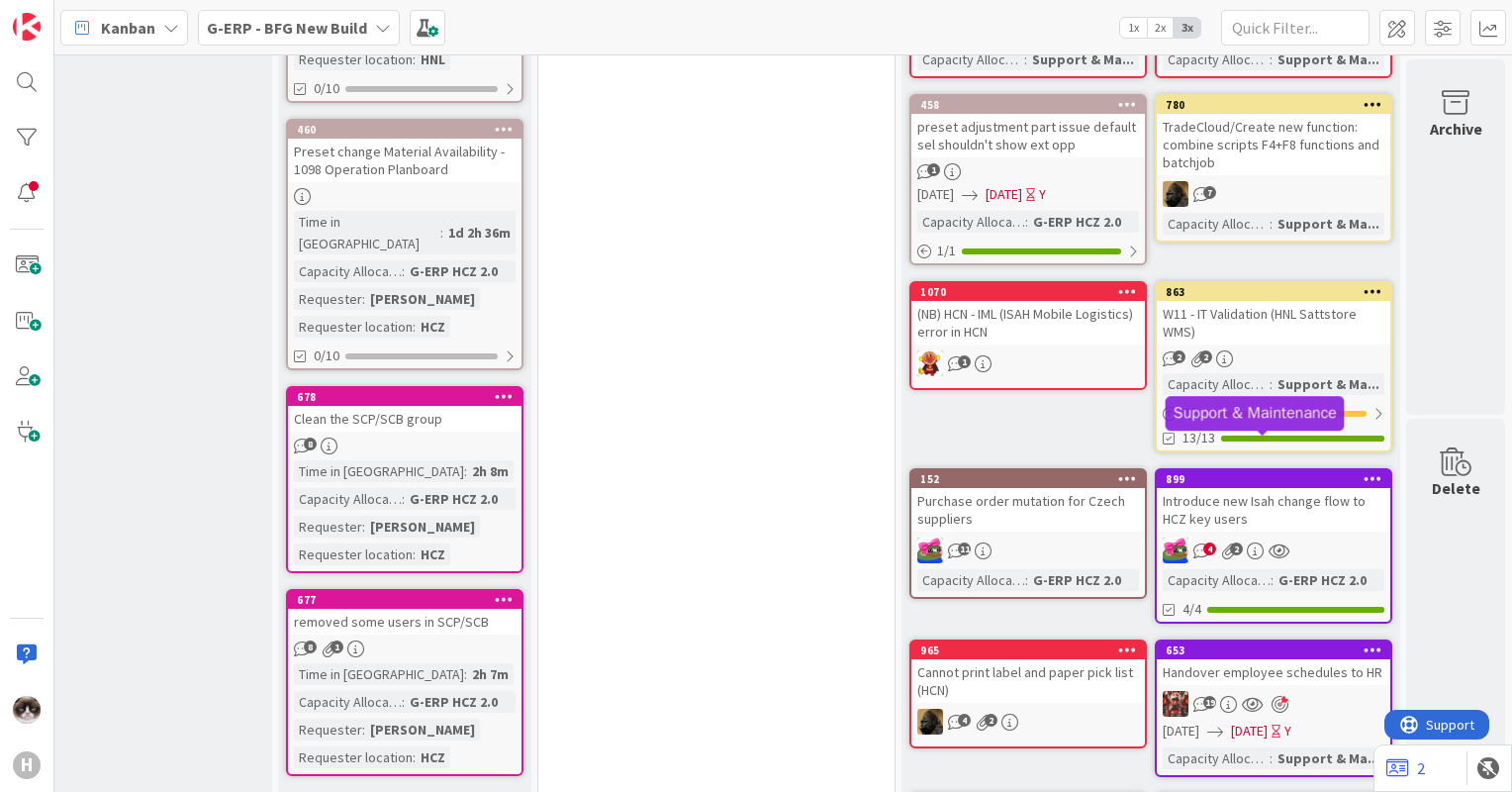 scroll, scrollTop: 1089, scrollLeft: 56, axis: both 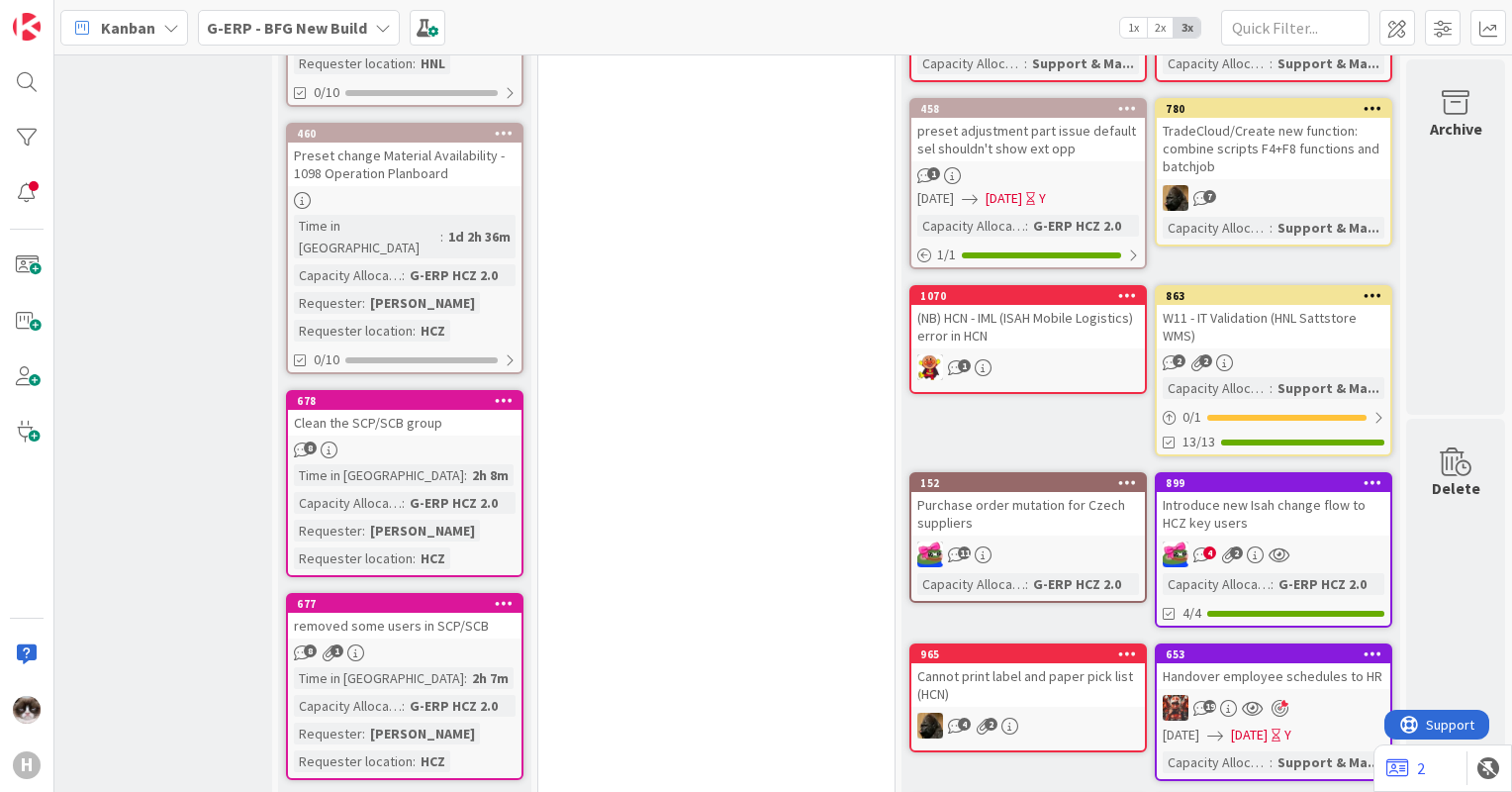 click on "W11 - IT Validation (HNL Sattstore WMS)" at bounding box center [1274, 327] 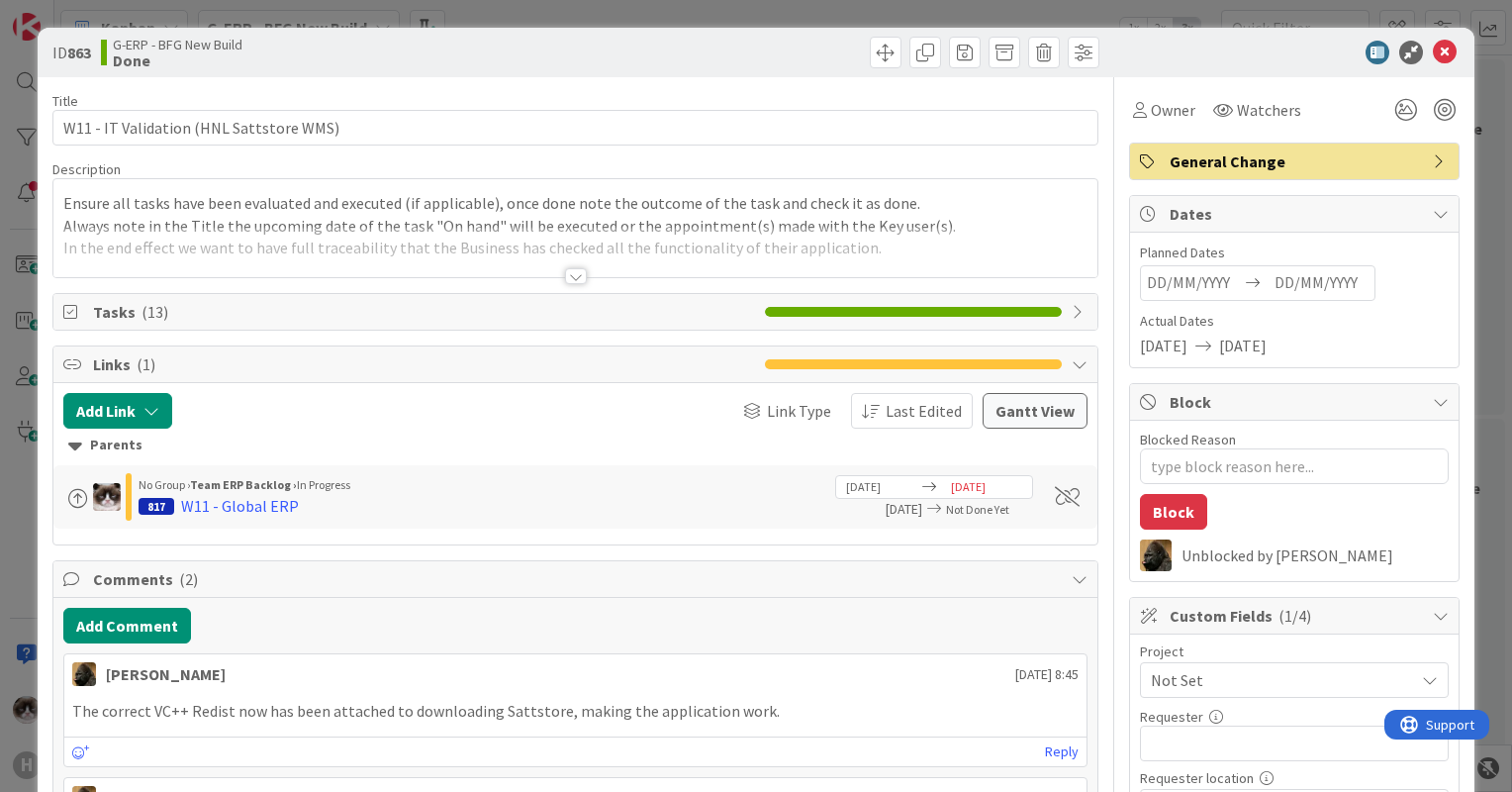 scroll, scrollTop: 0, scrollLeft: 0, axis: both 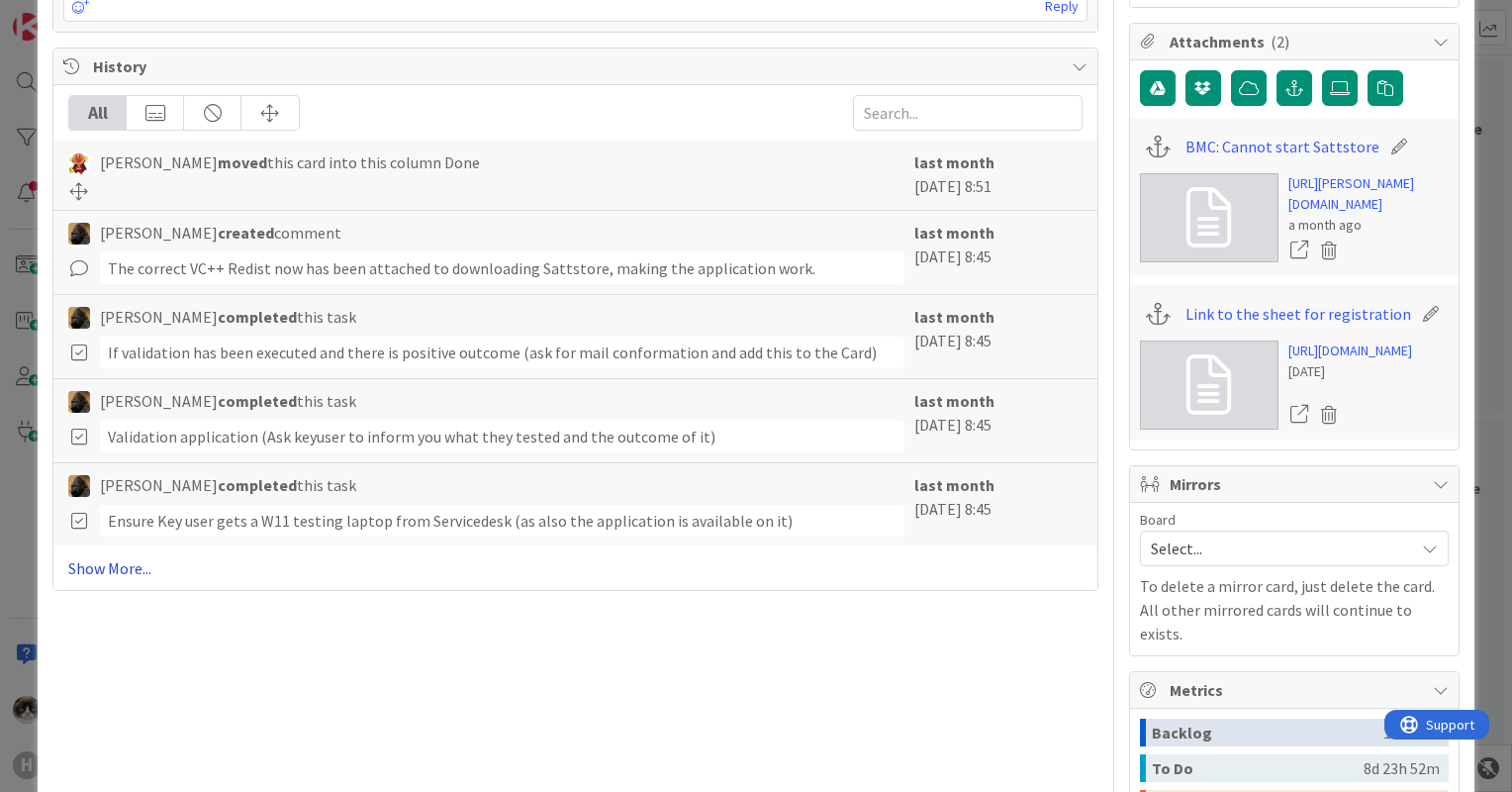click on "Show More..." at bounding box center (575, 568) 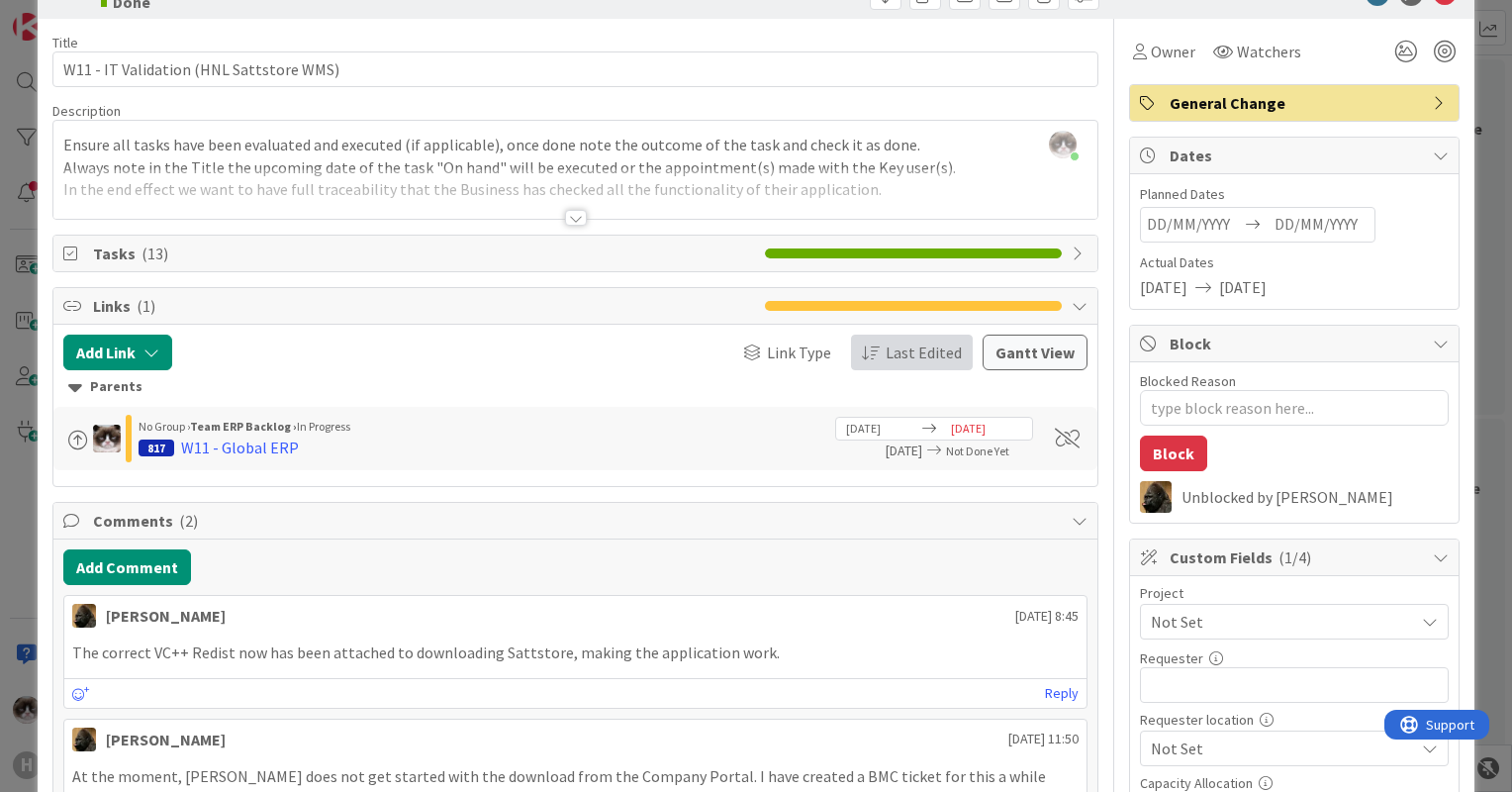 scroll, scrollTop: 0, scrollLeft: 0, axis: both 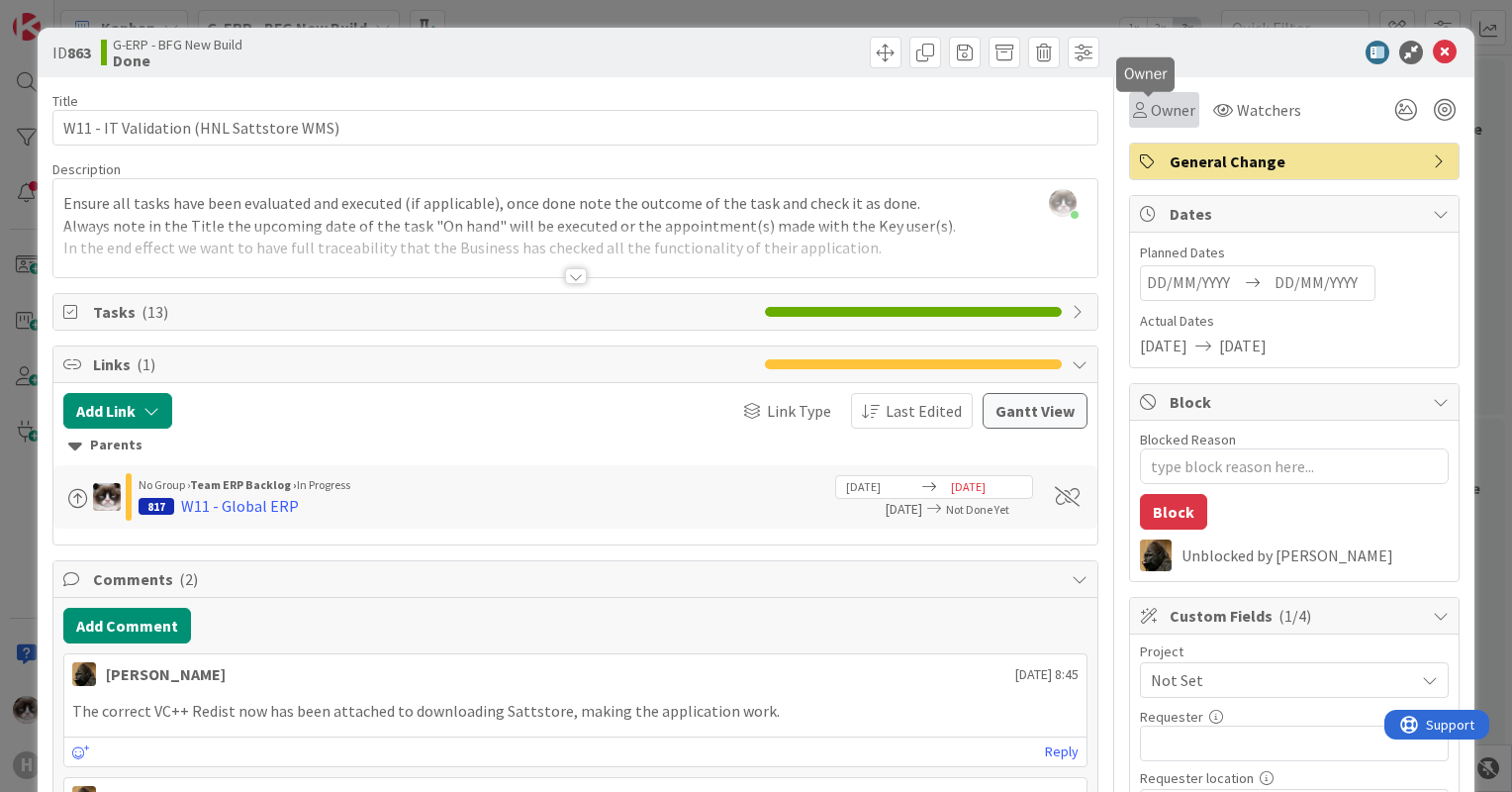drag, startPoint x: 1155, startPoint y: 97, endPoint x: 1155, endPoint y: 111, distance: 14 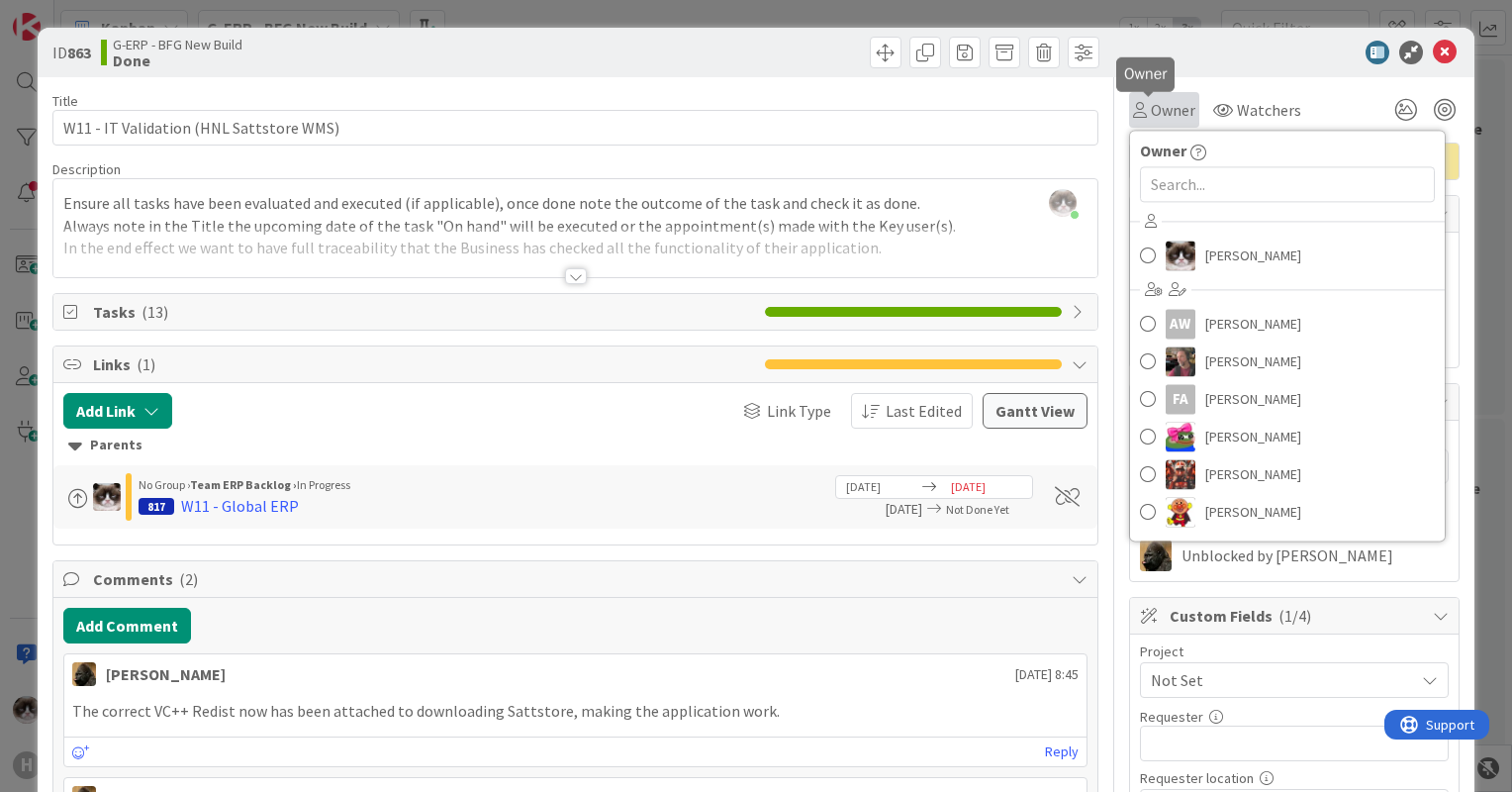 type on "x" 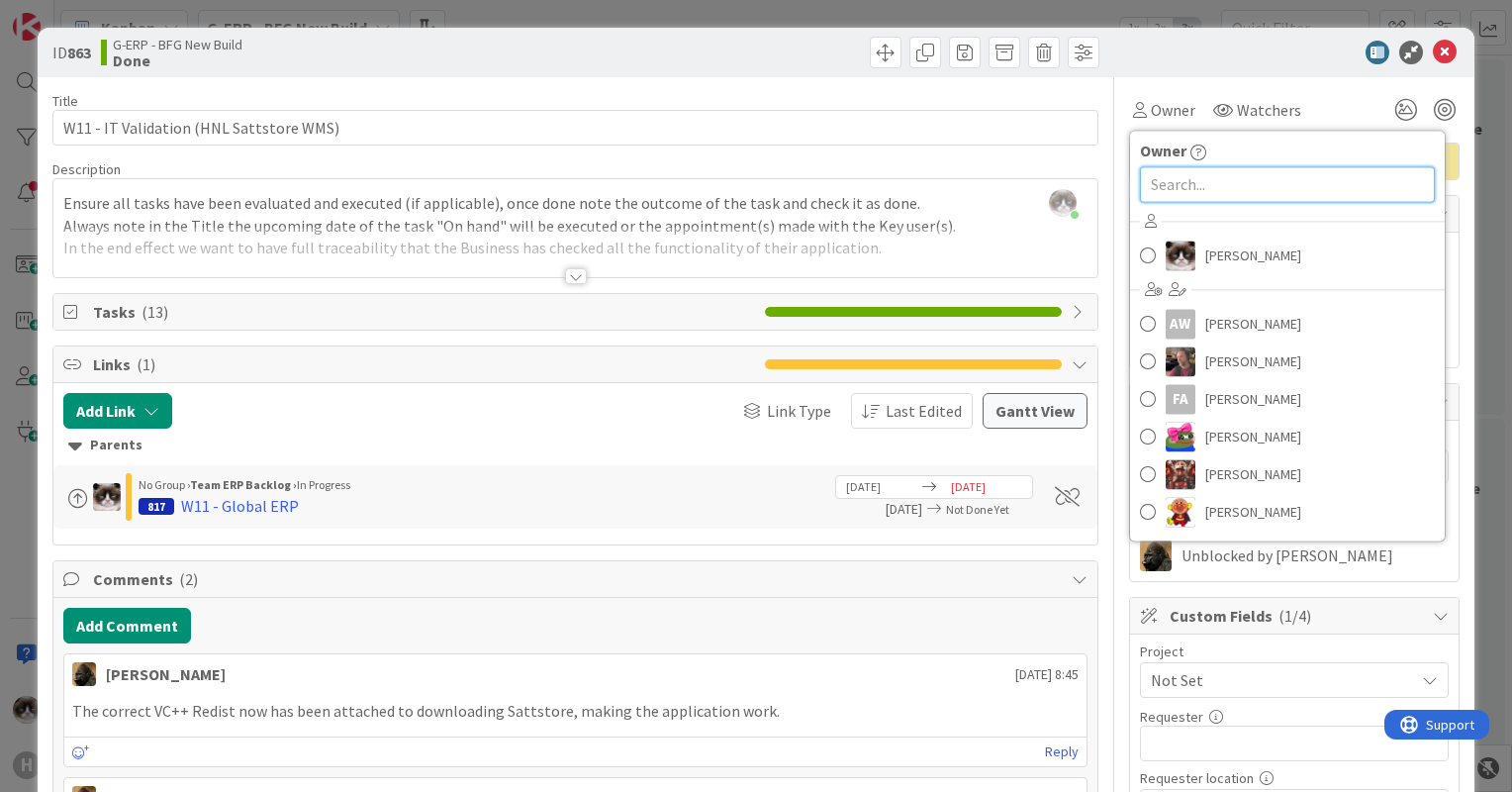 click at bounding box center (1287, 184) 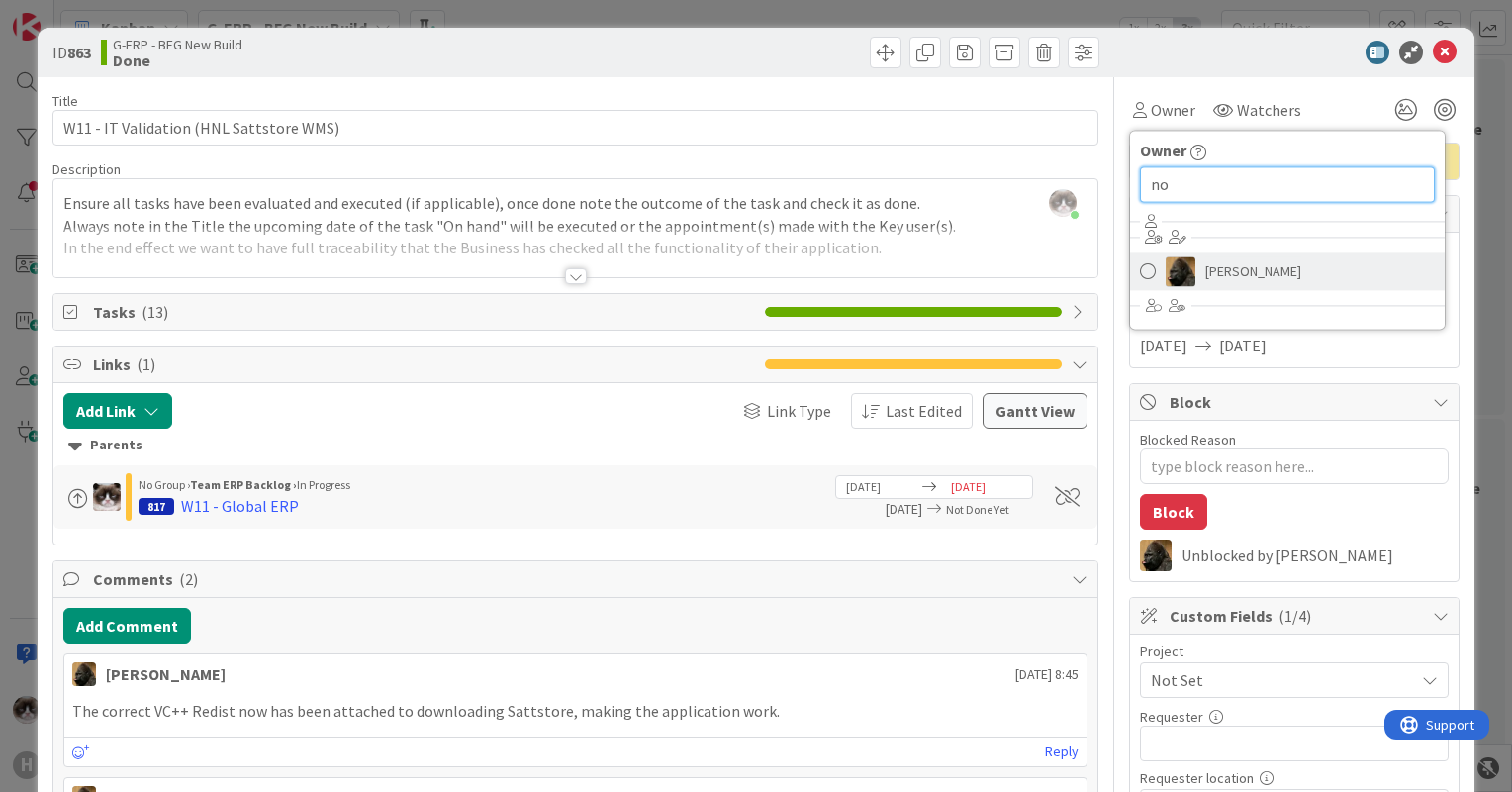 type on "no" 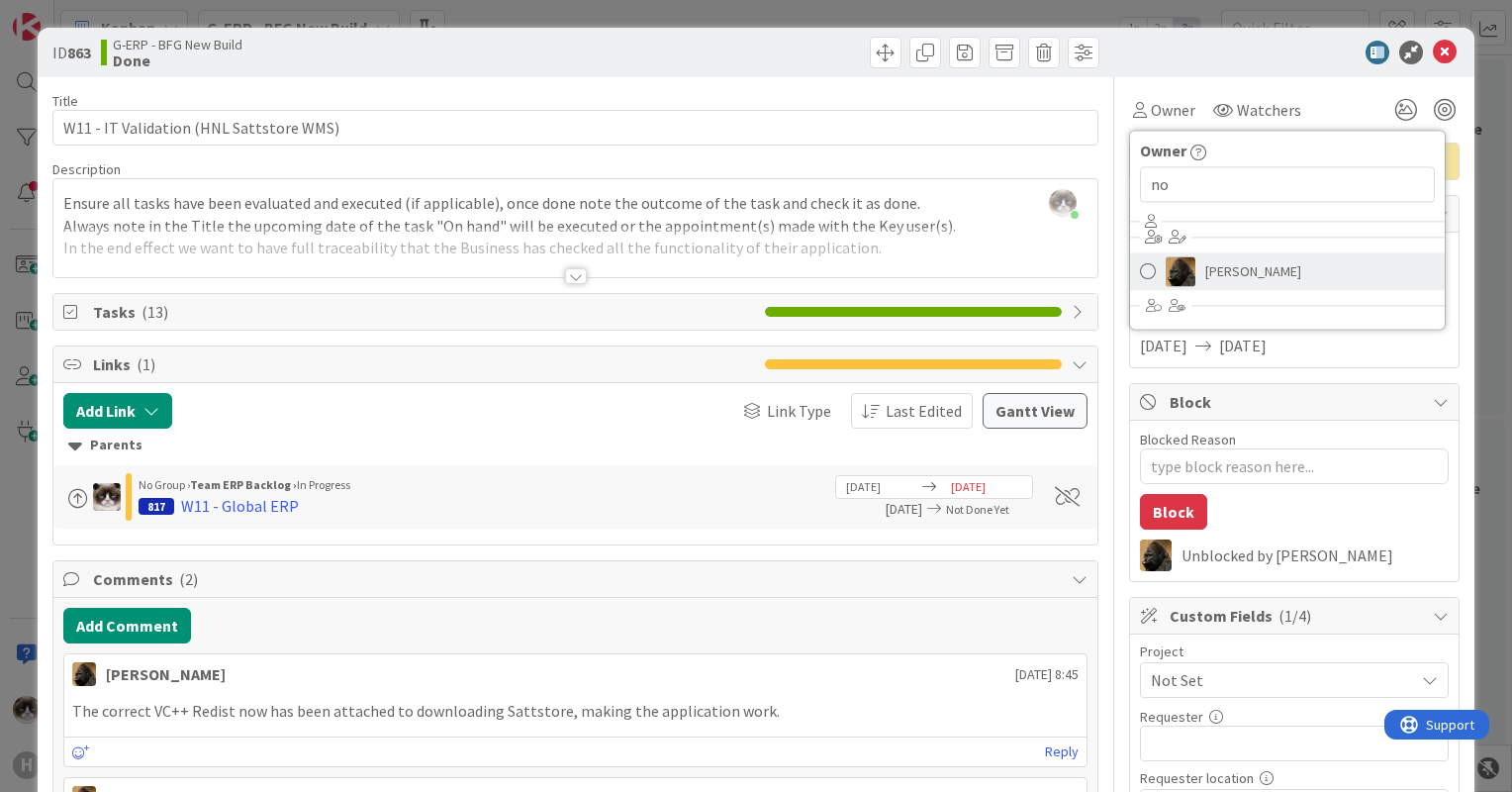 click on "[PERSON_NAME]" at bounding box center (1253, 271) 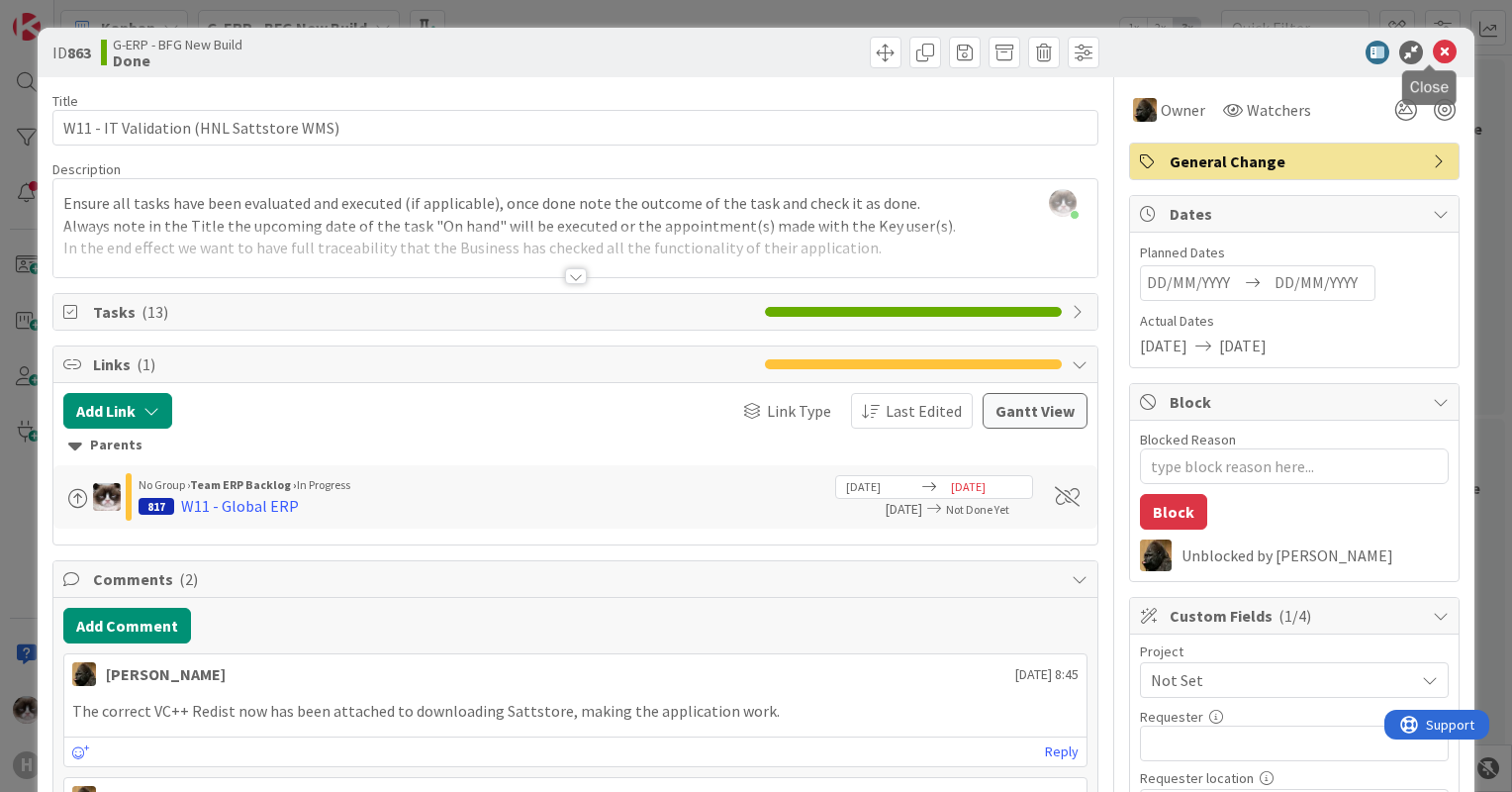 click at bounding box center (1445, 52) 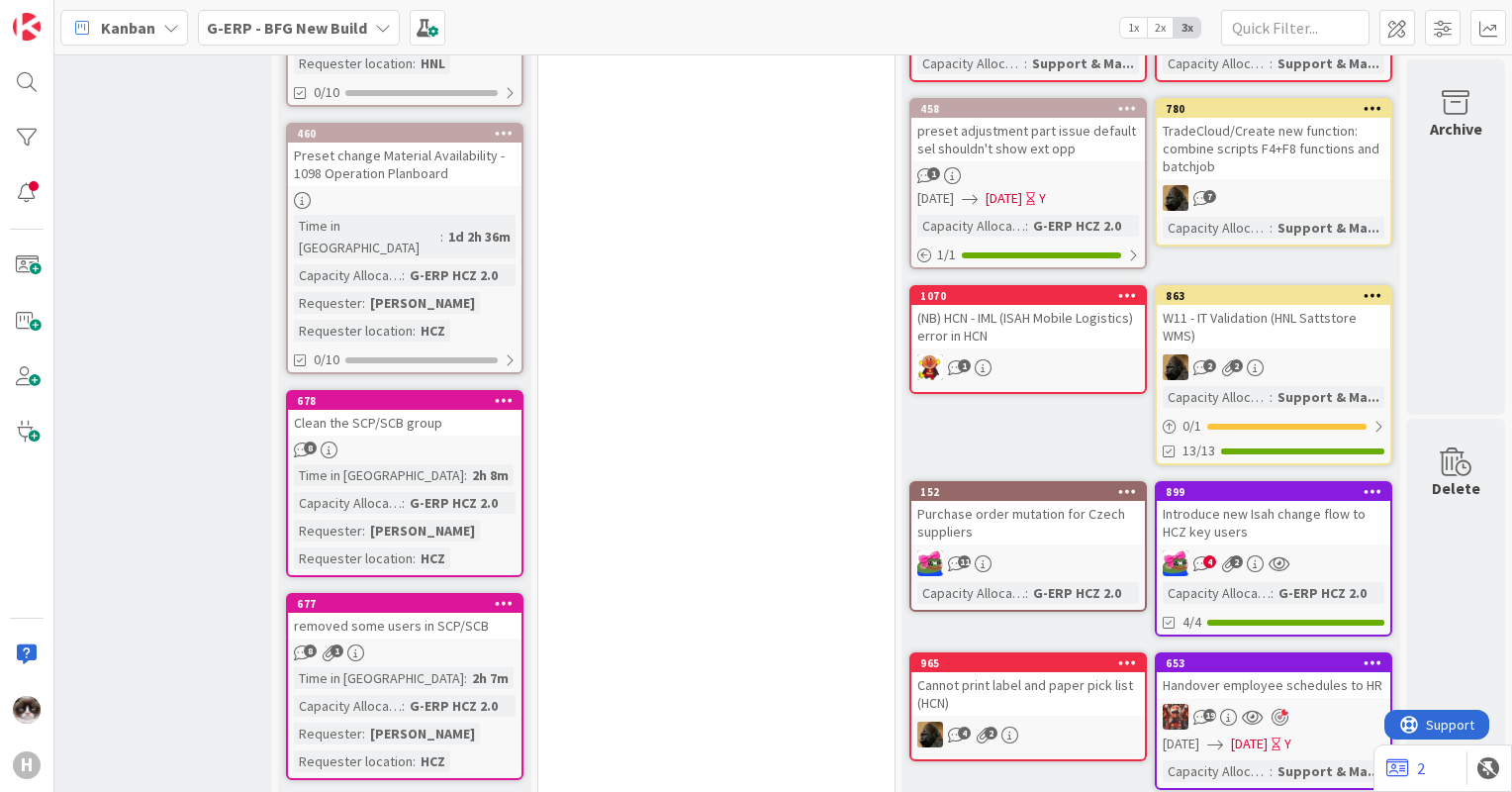 scroll, scrollTop: 0, scrollLeft: 0, axis: both 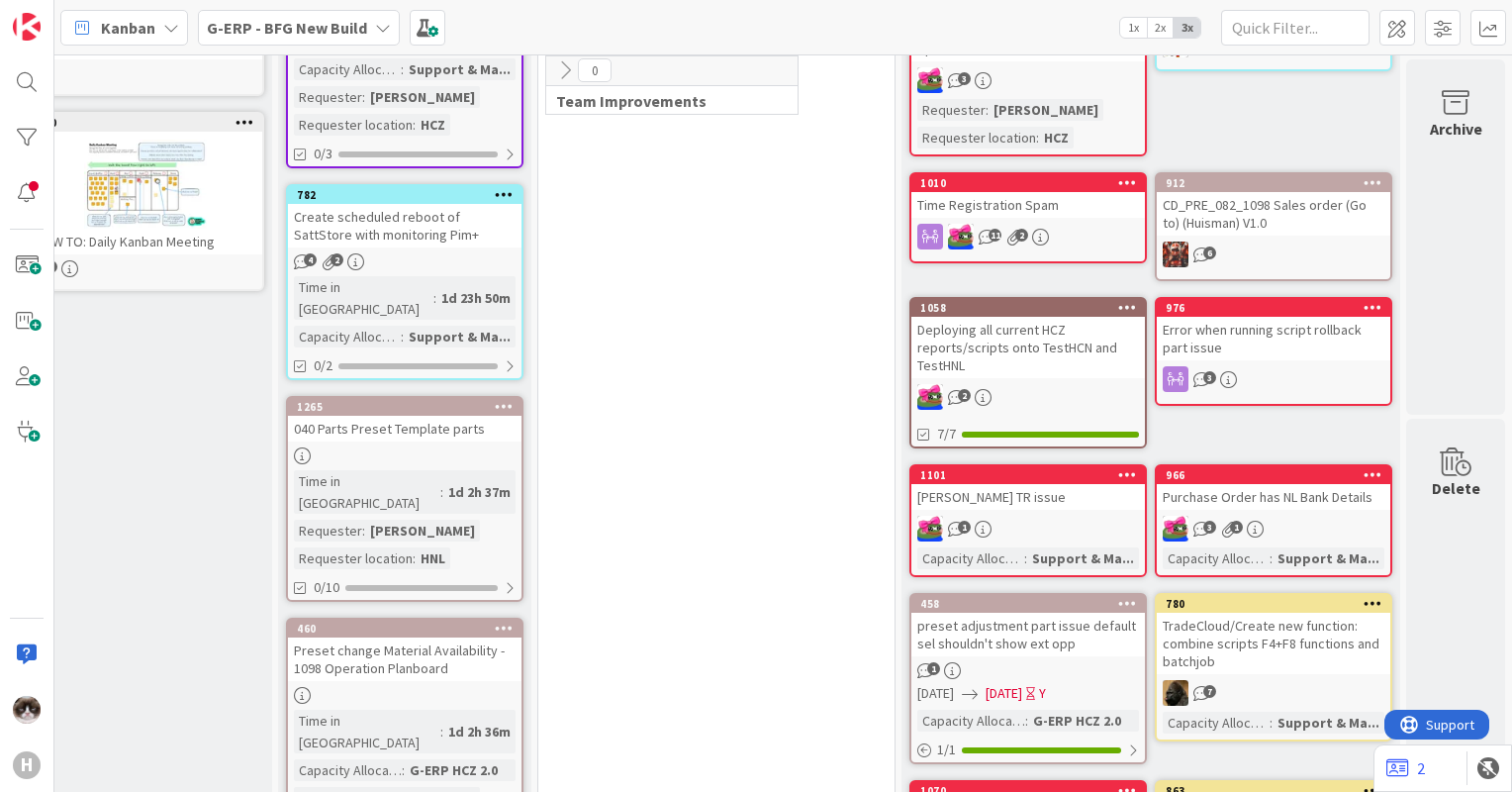 click on "3" at bounding box center [1274, 379] 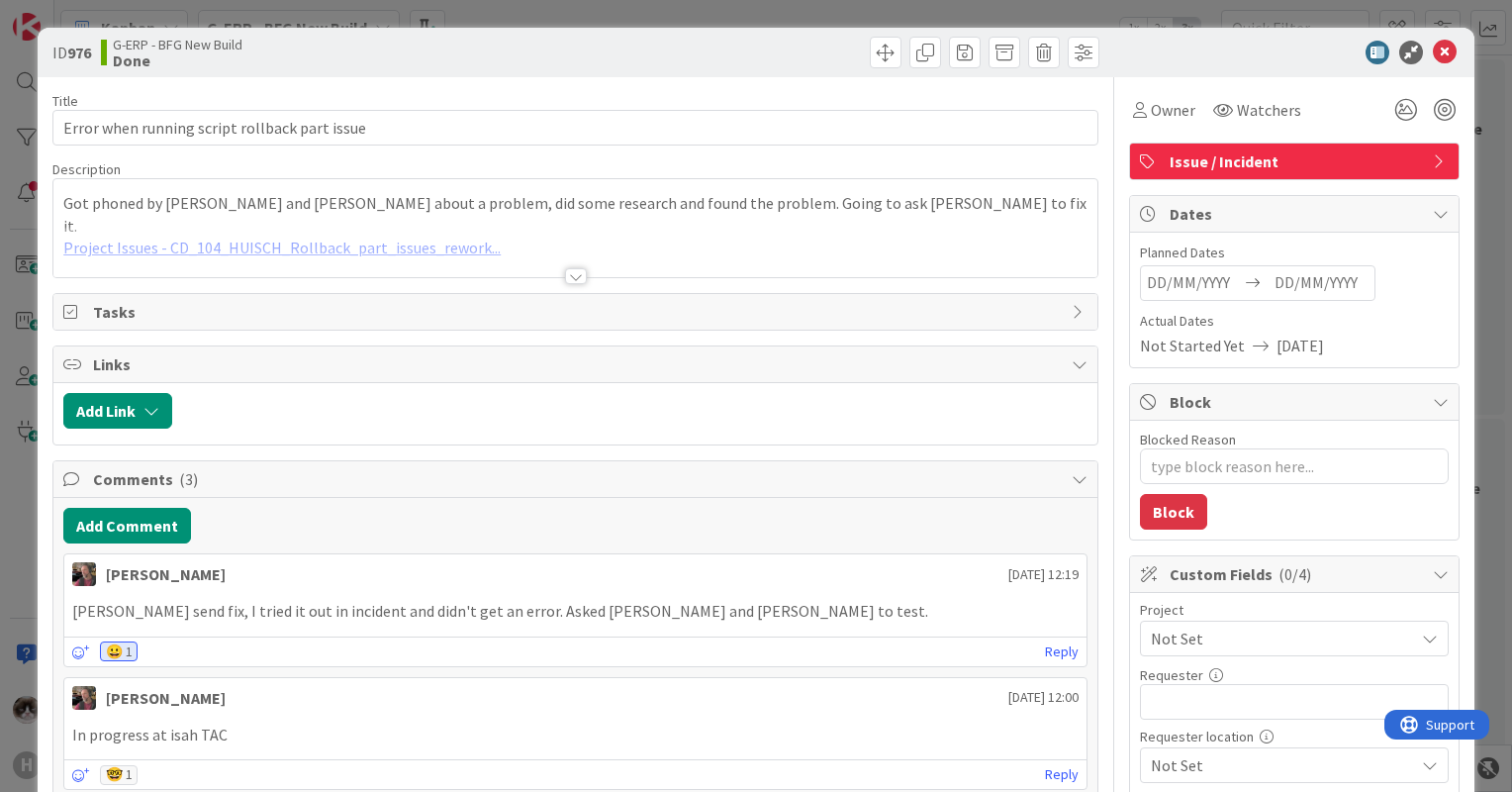 scroll, scrollTop: 0, scrollLeft: 0, axis: both 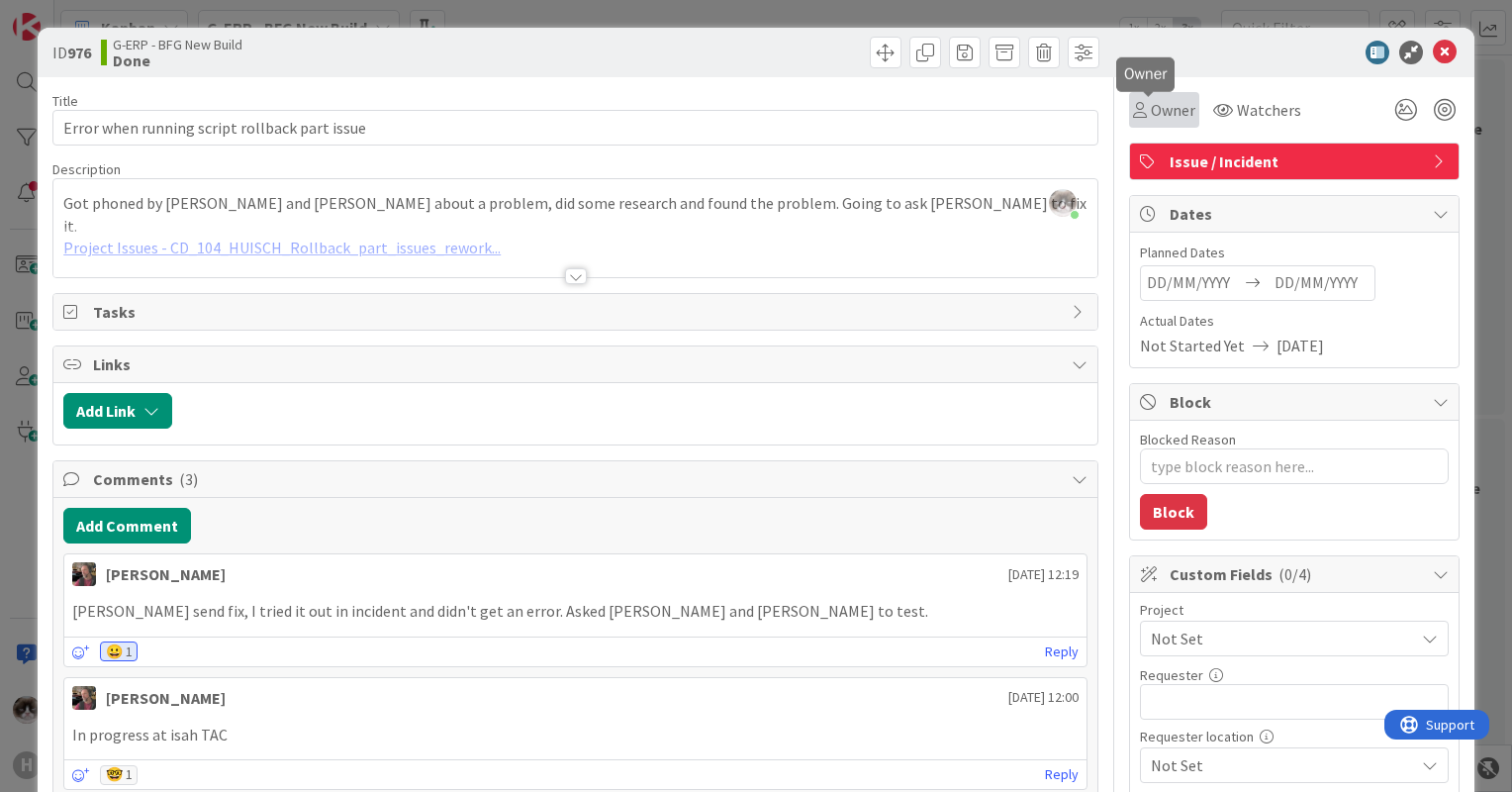 click on "Owner" at bounding box center (1173, 110) 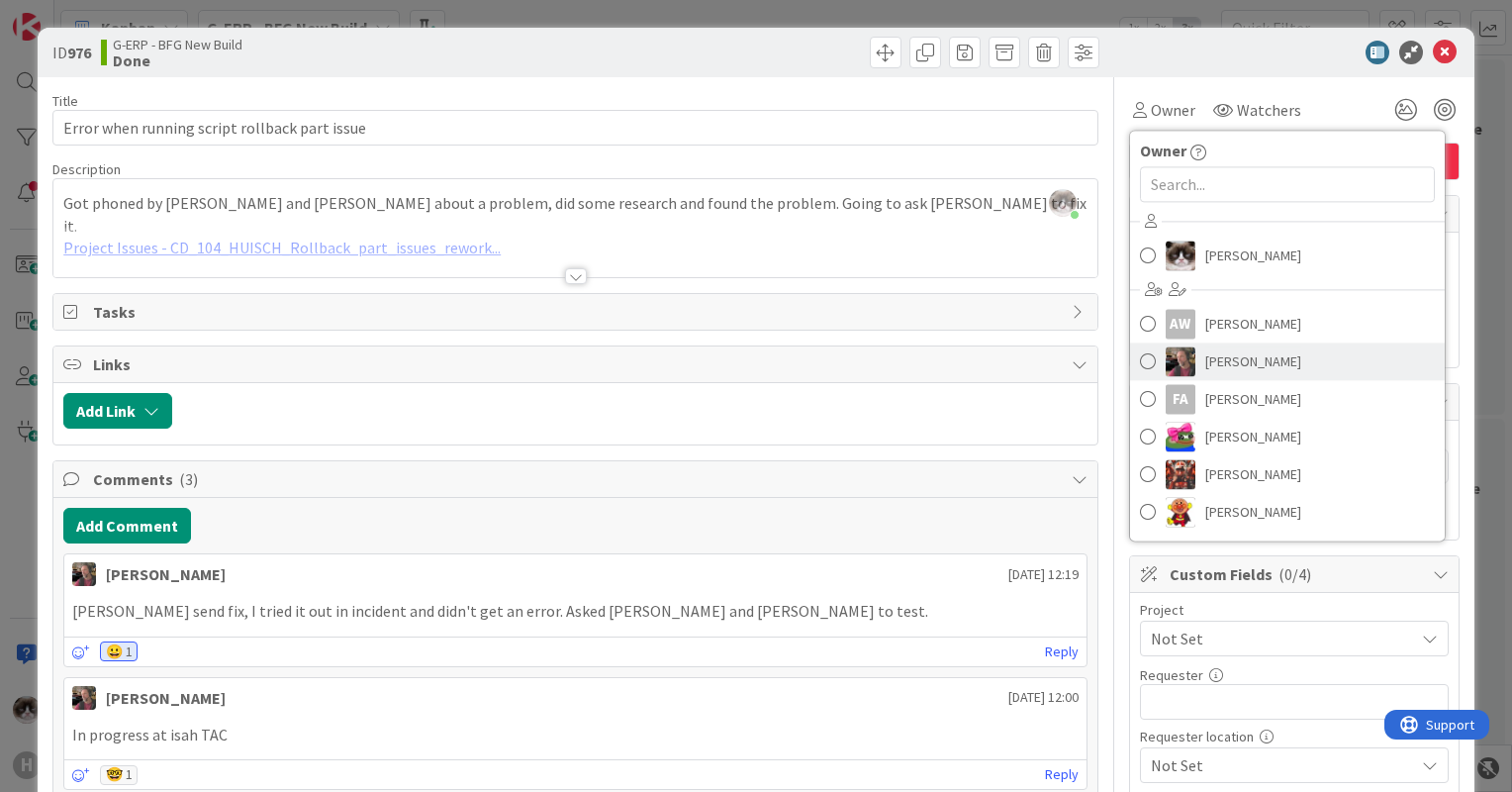 click on "[PERSON_NAME]" at bounding box center [1253, 361] 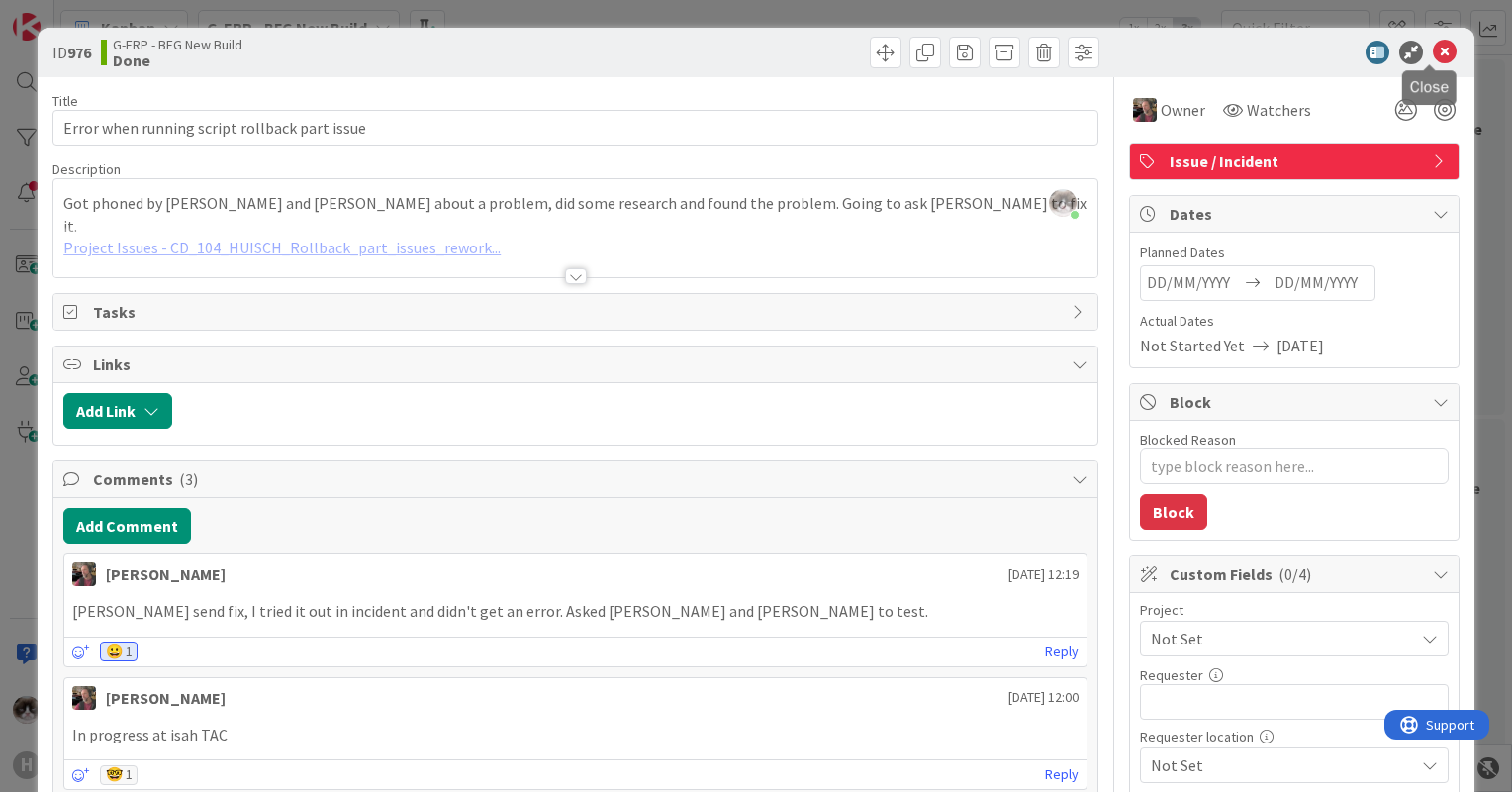click at bounding box center [1445, 52] 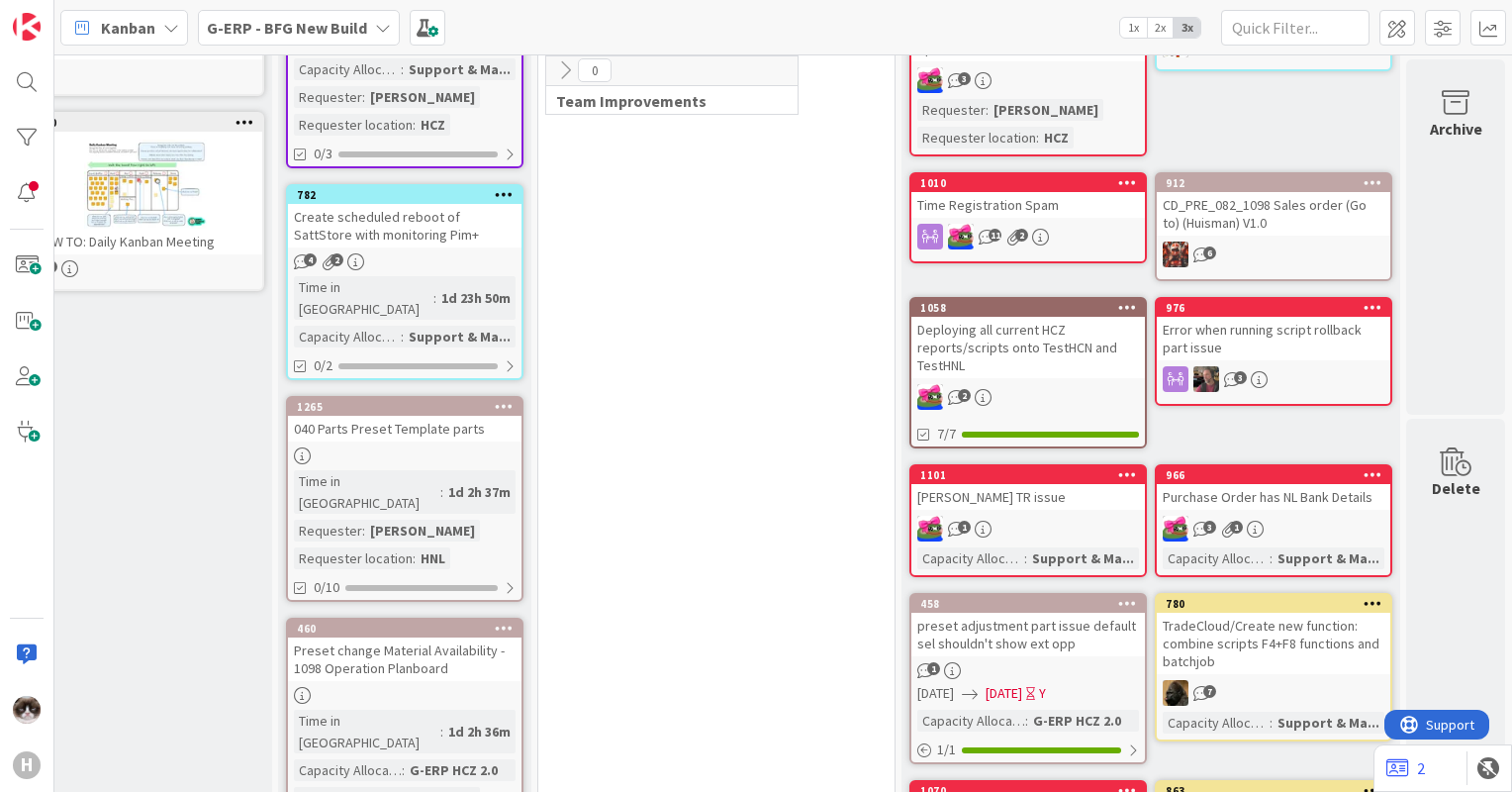 scroll, scrollTop: 693, scrollLeft: 56, axis: both 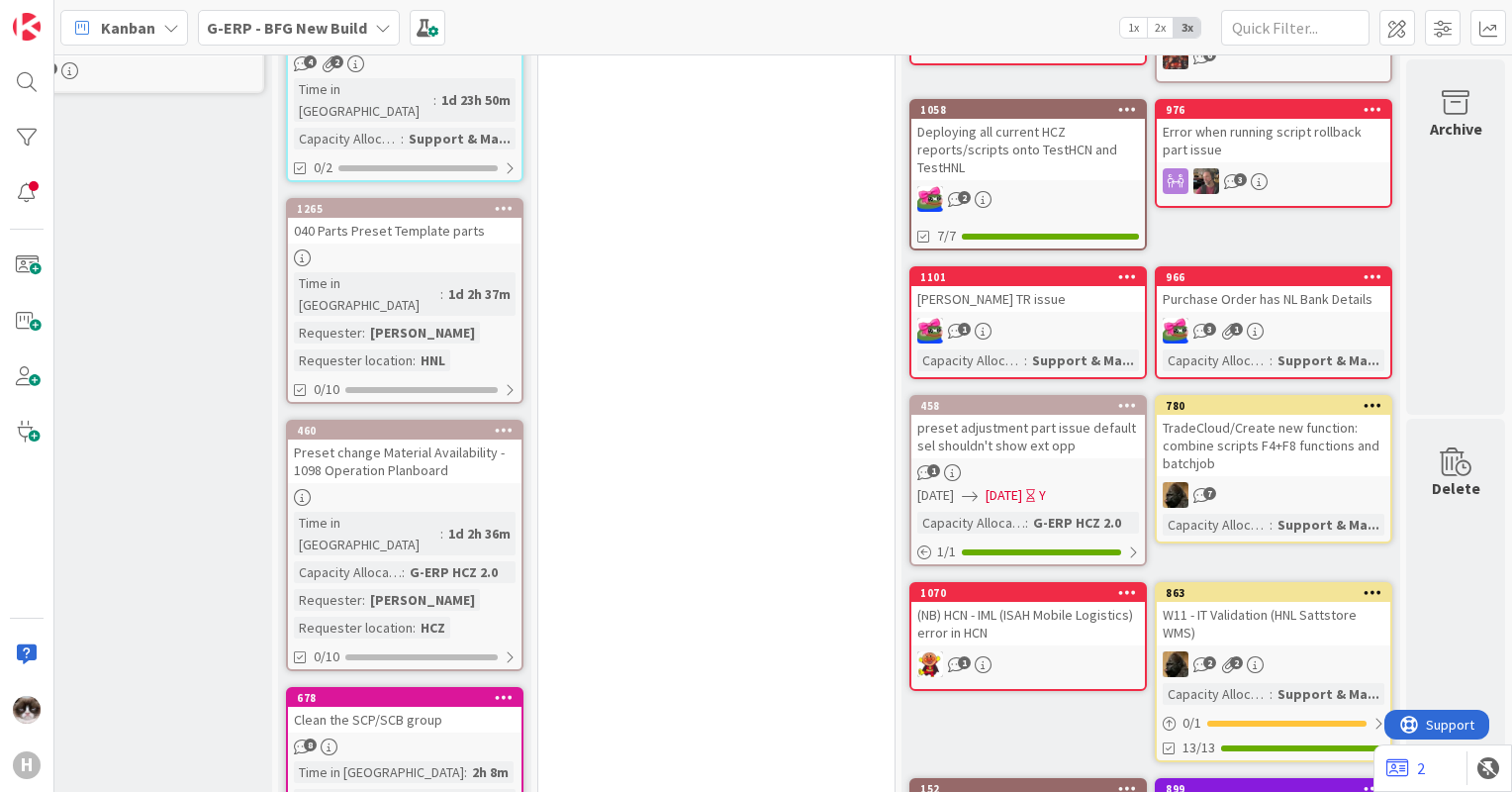 click on "1" at bounding box center [1028, 472] 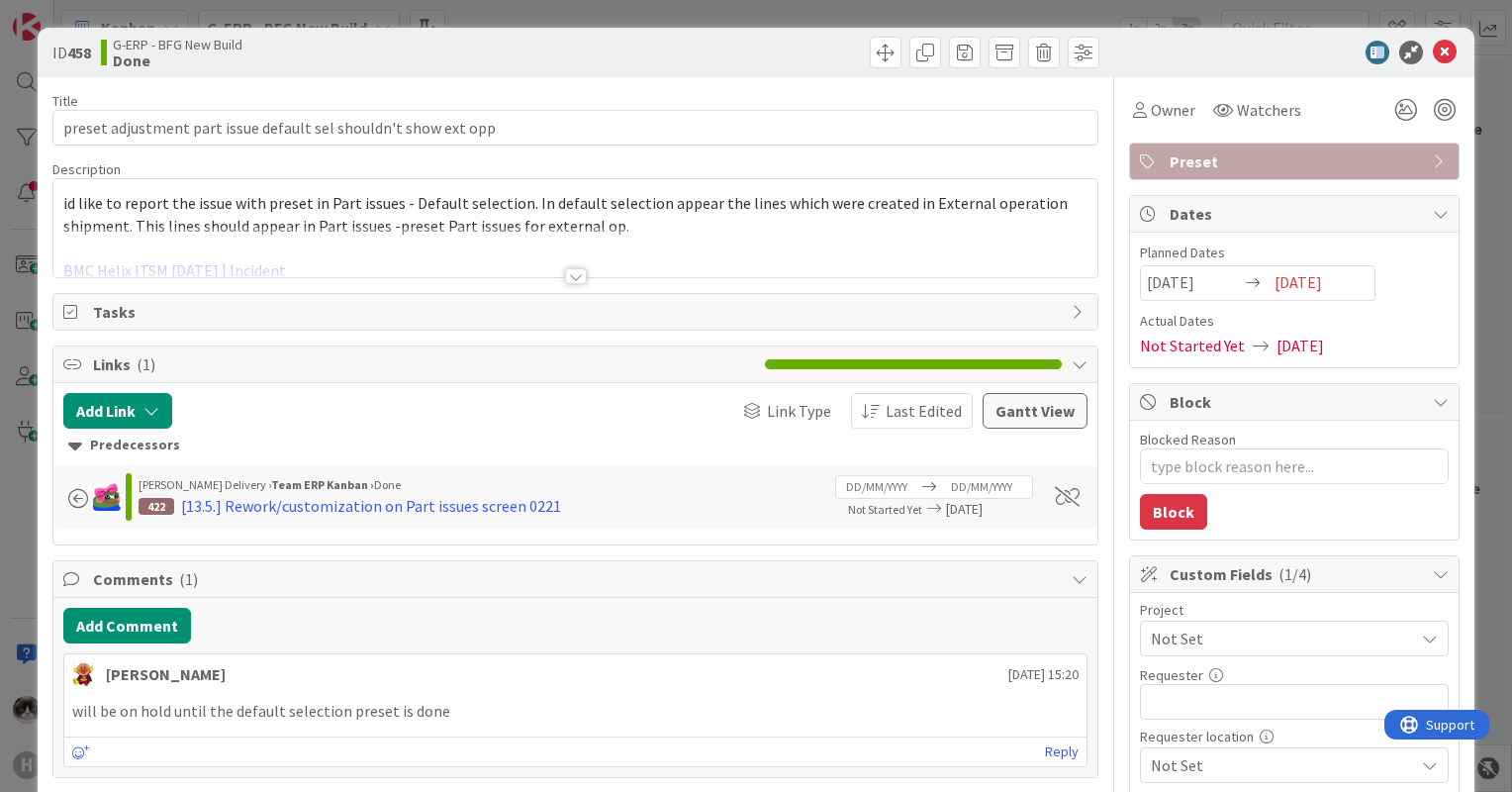 scroll, scrollTop: 0, scrollLeft: 0, axis: both 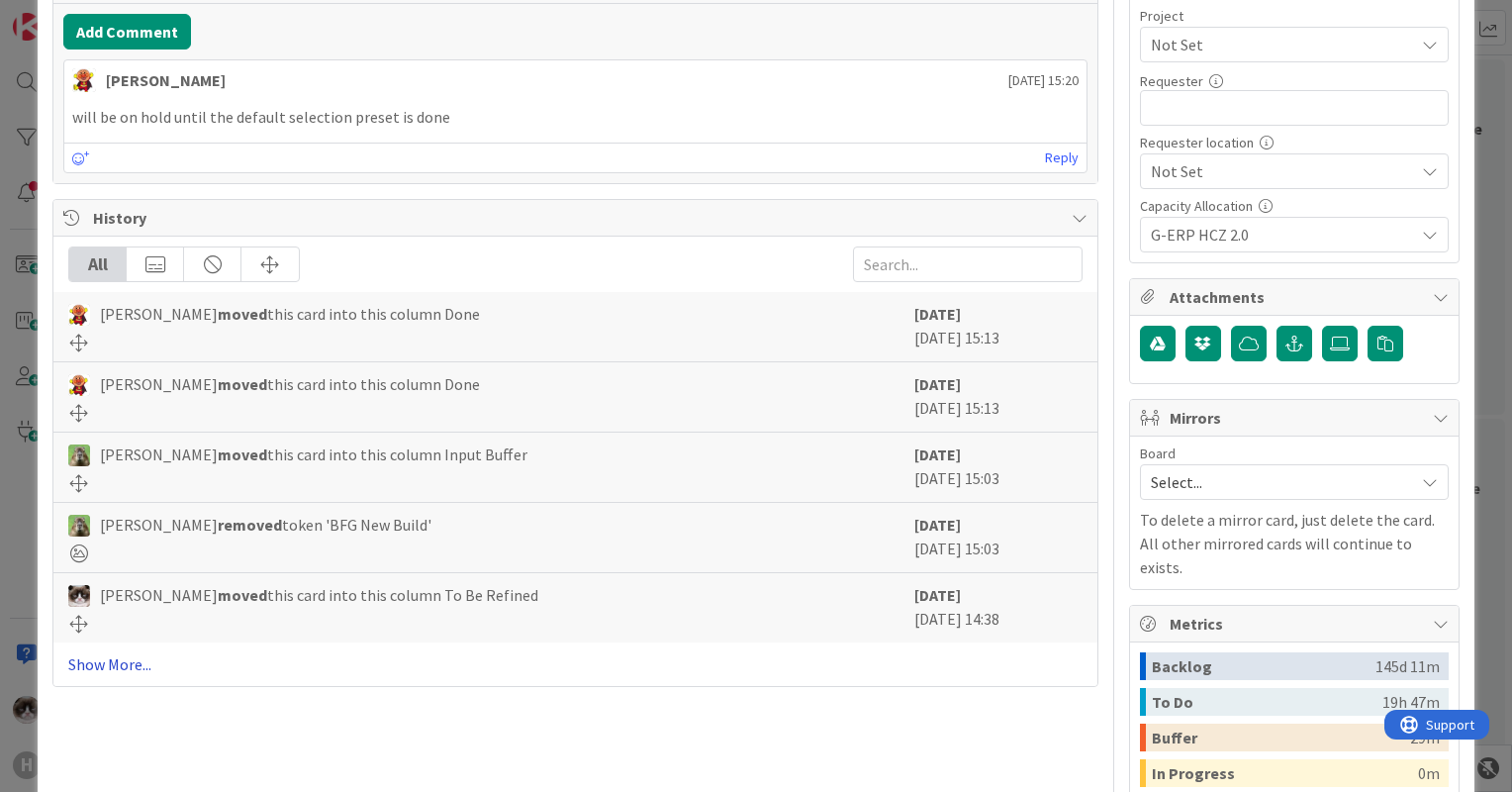 click on "Show More..." at bounding box center (575, 664) 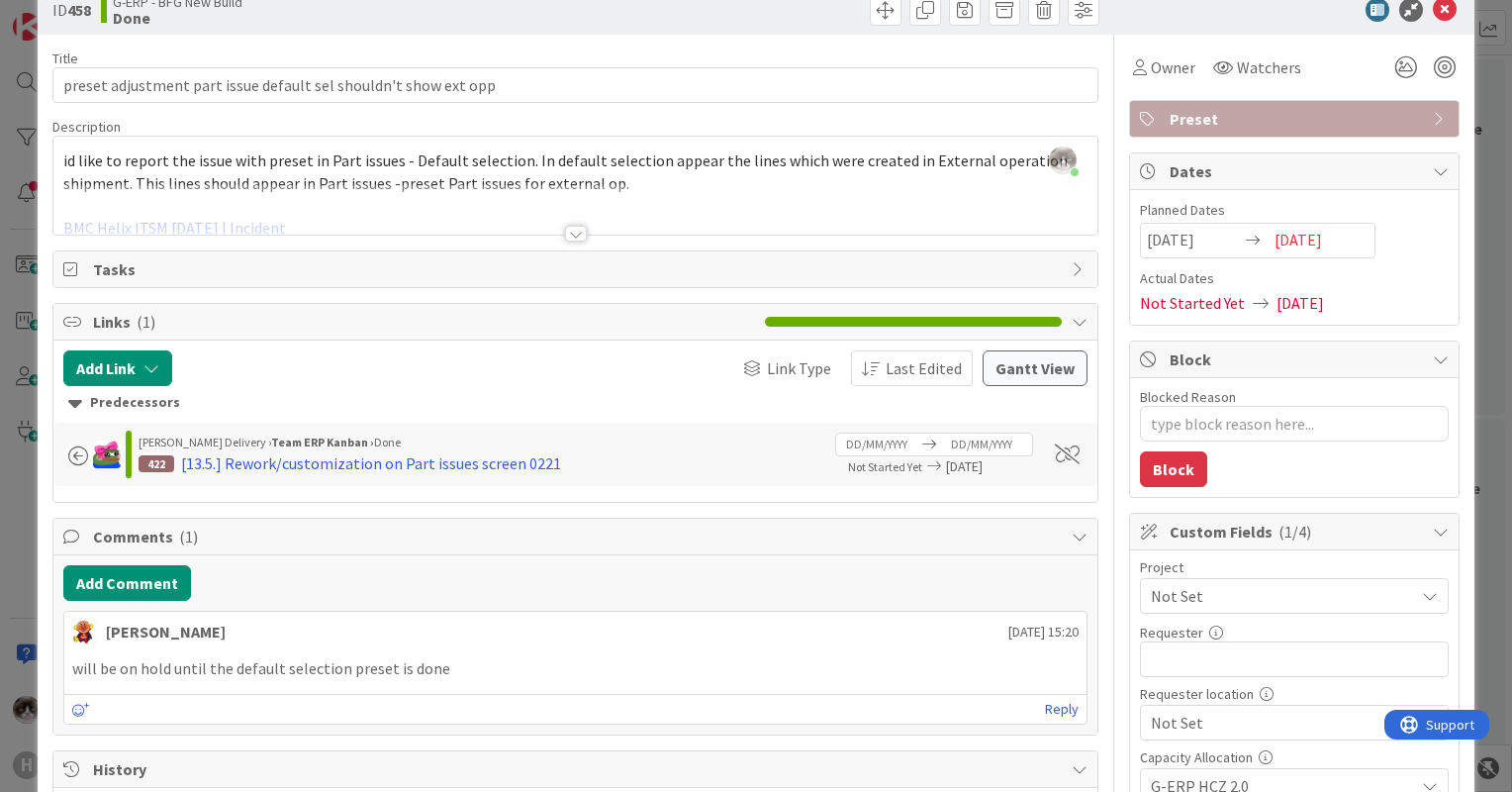 scroll, scrollTop: 0, scrollLeft: 0, axis: both 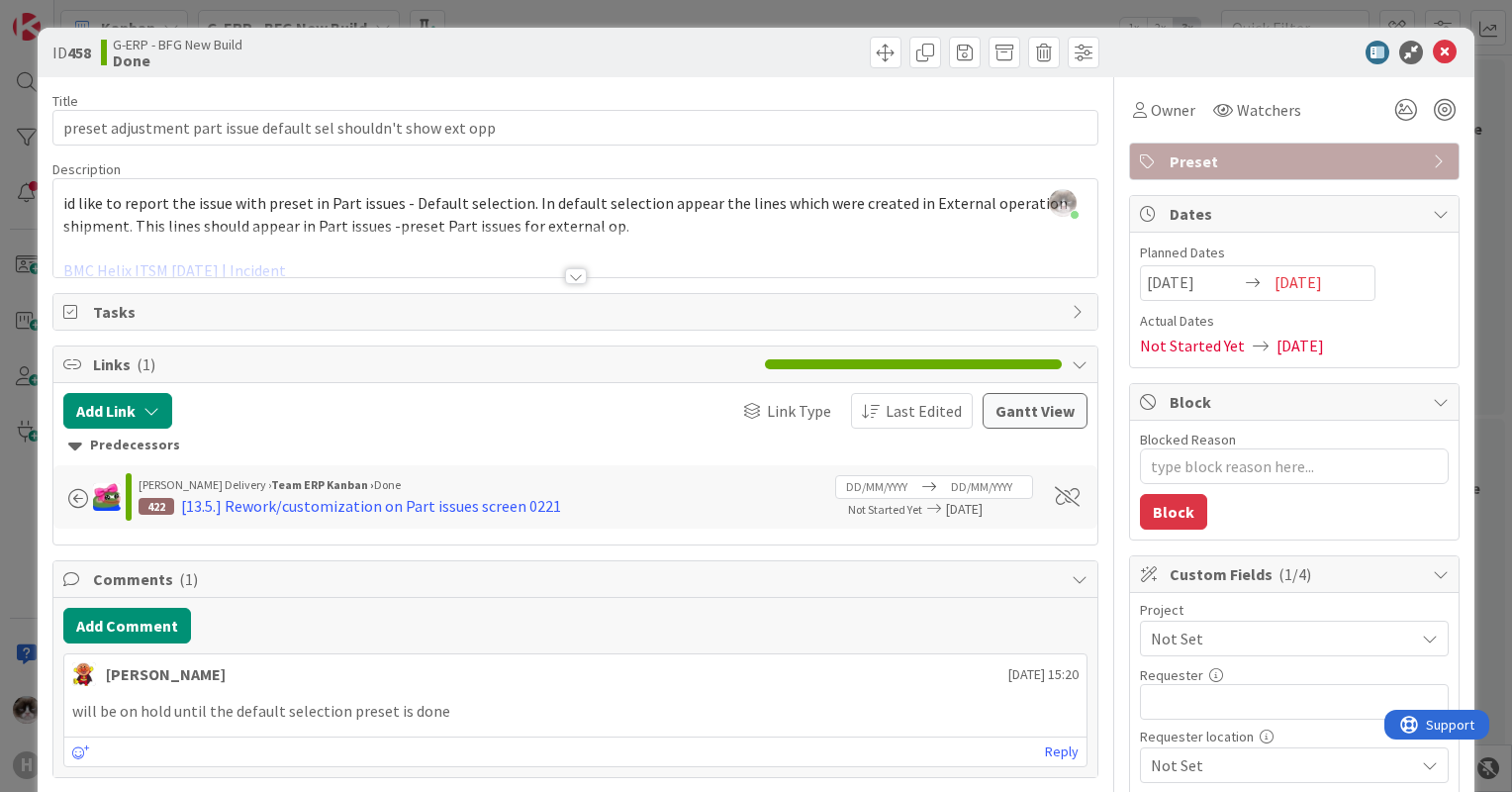 click at bounding box center (576, 276) 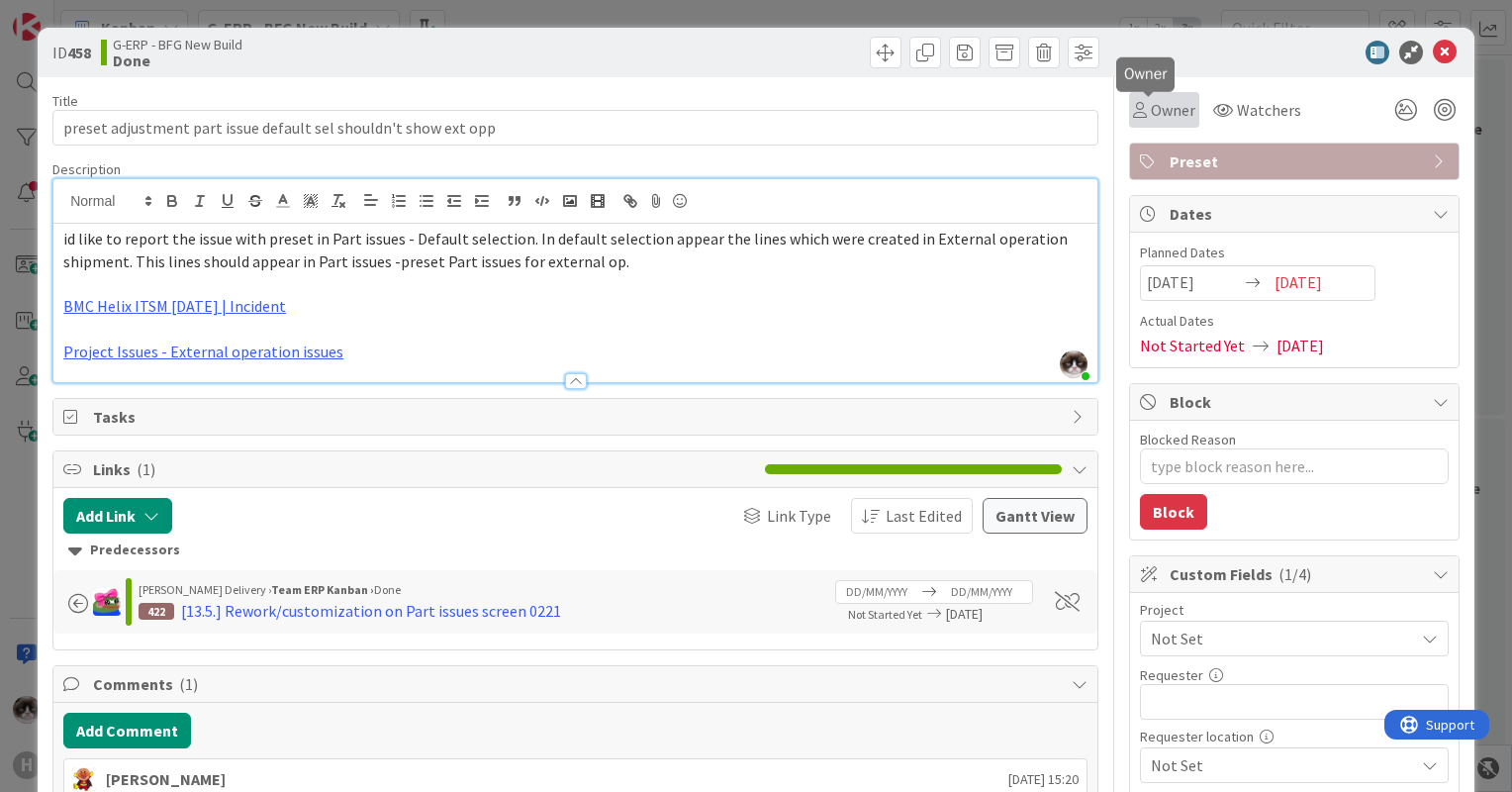 click on "Owner" at bounding box center [1173, 110] 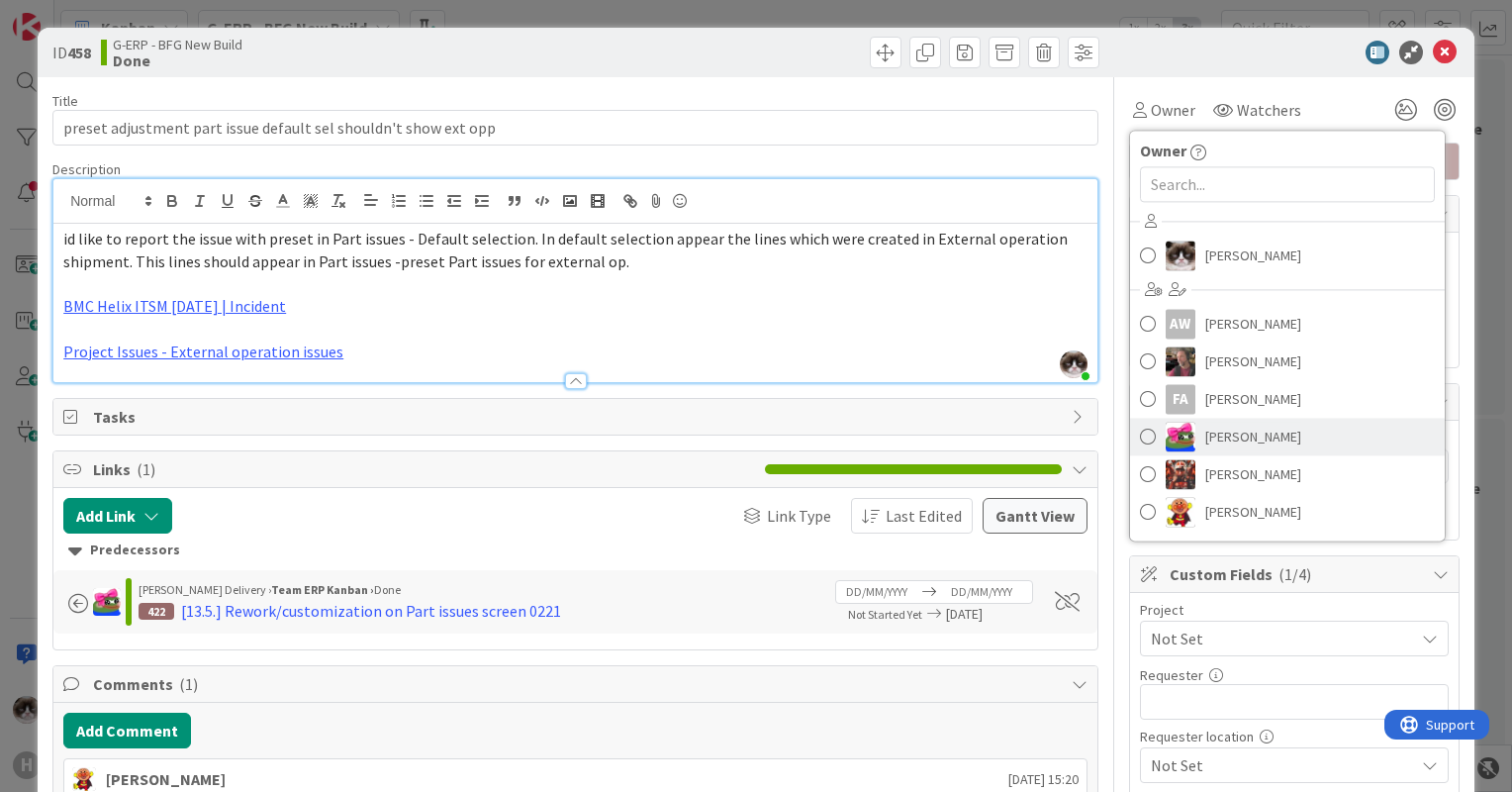 click on "[PERSON_NAME]" at bounding box center (1253, 437) 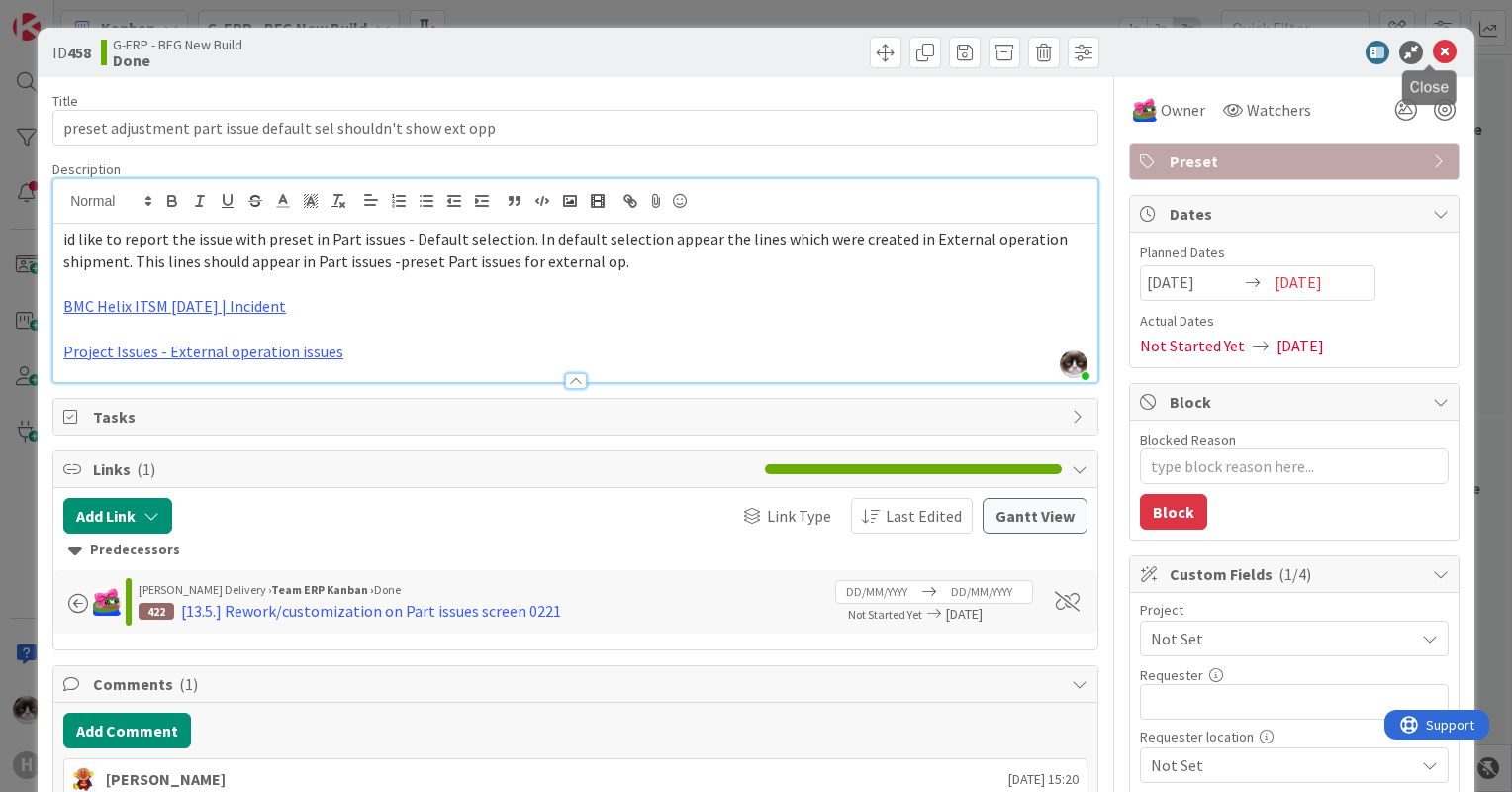 click at bounding box center (1445, 52) 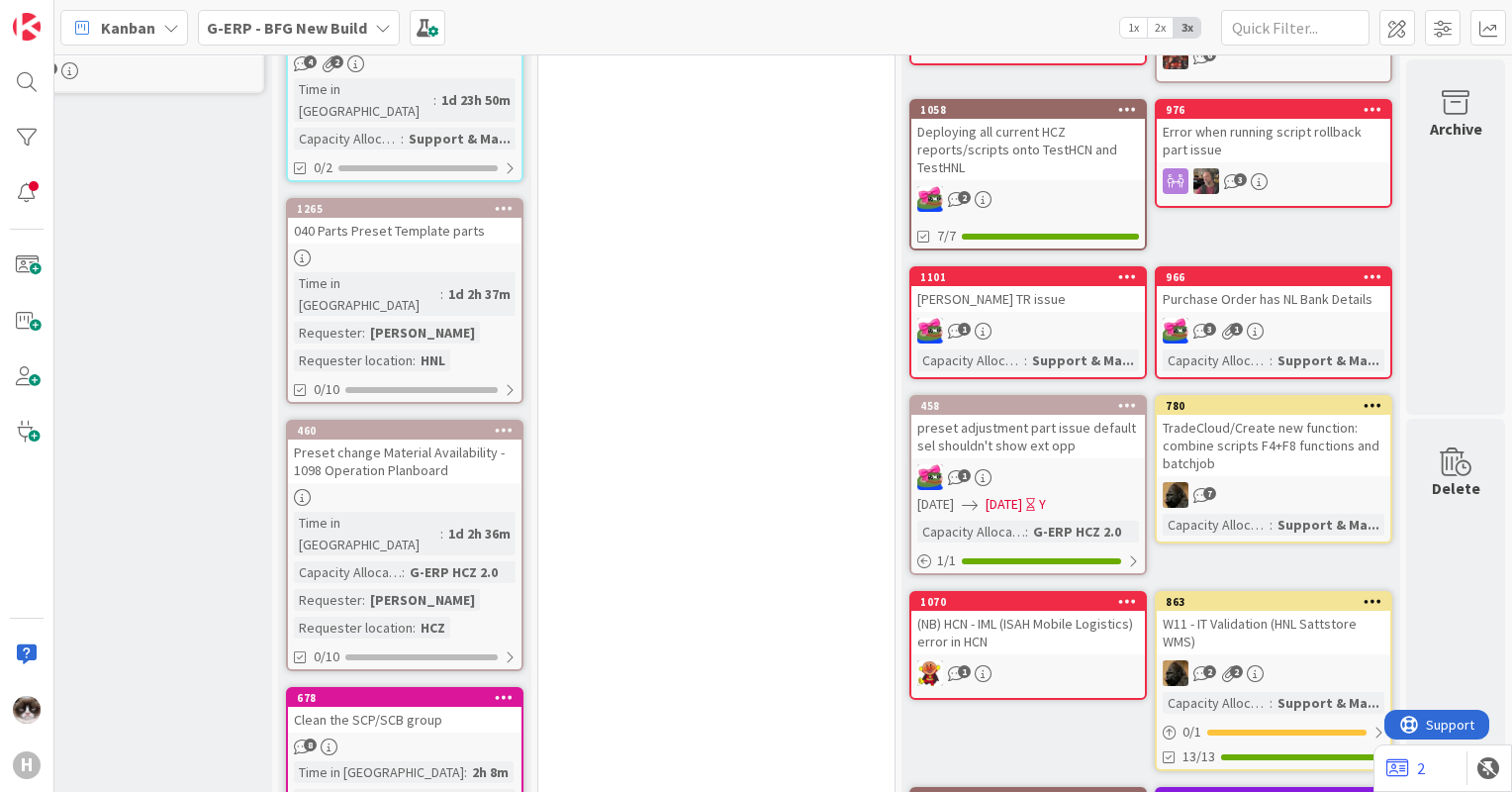 scroll, scrollTop: 990, scrollLeft: 56, axis: both 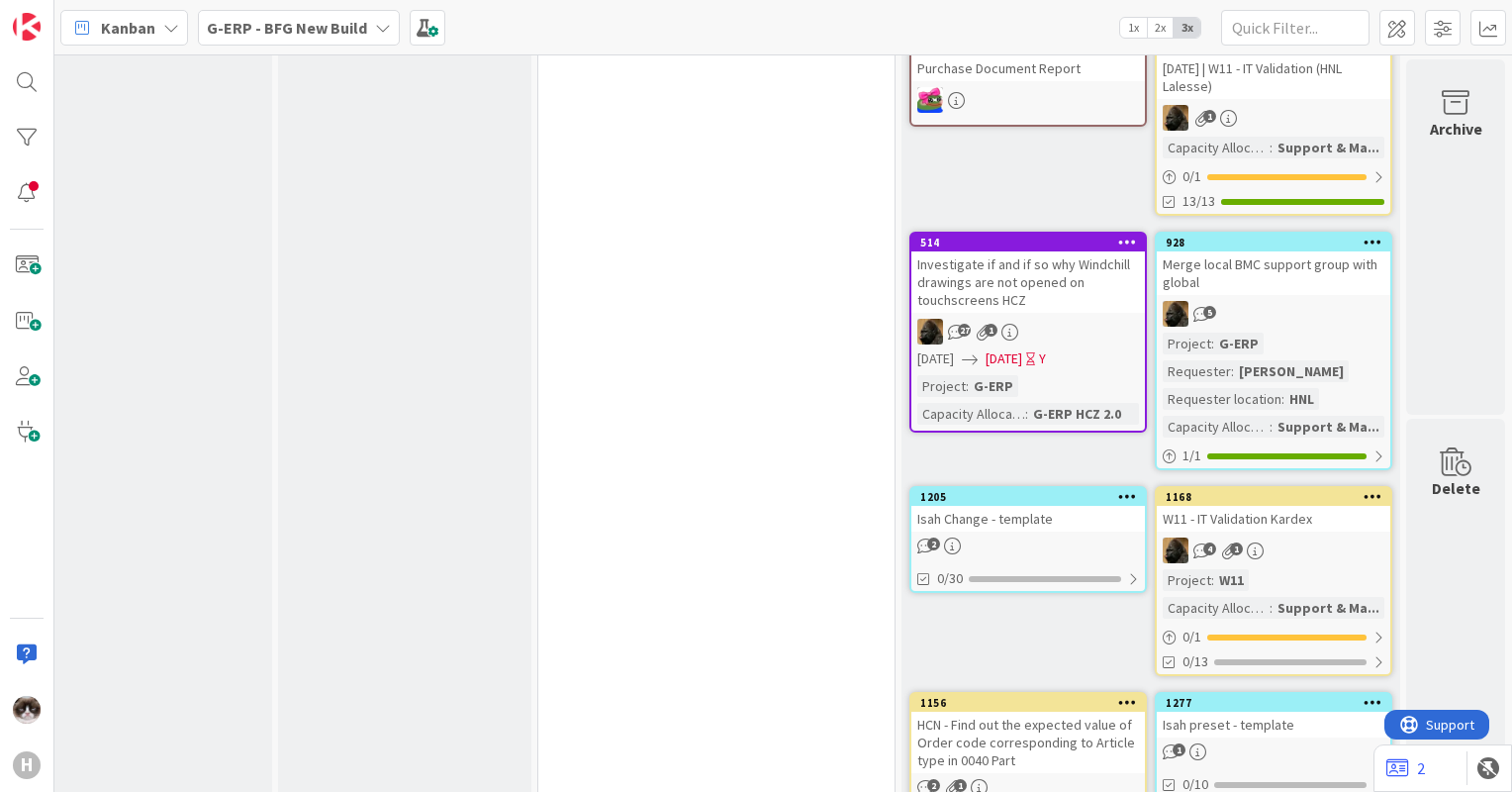click on "2" at bounding box center [1028, 545] 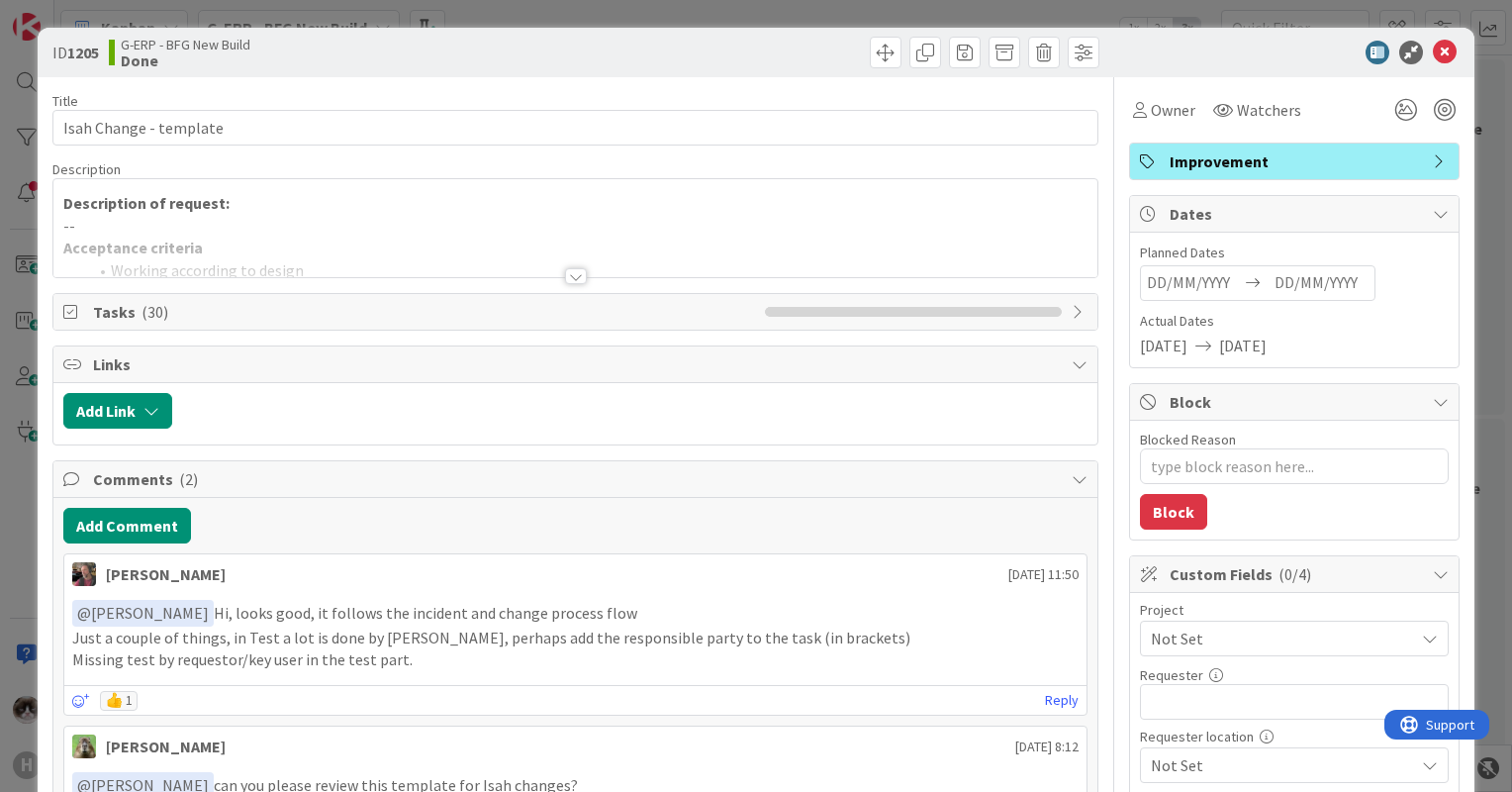 scroll, scrollTop: 0, scrollLeft: 0, axis: both 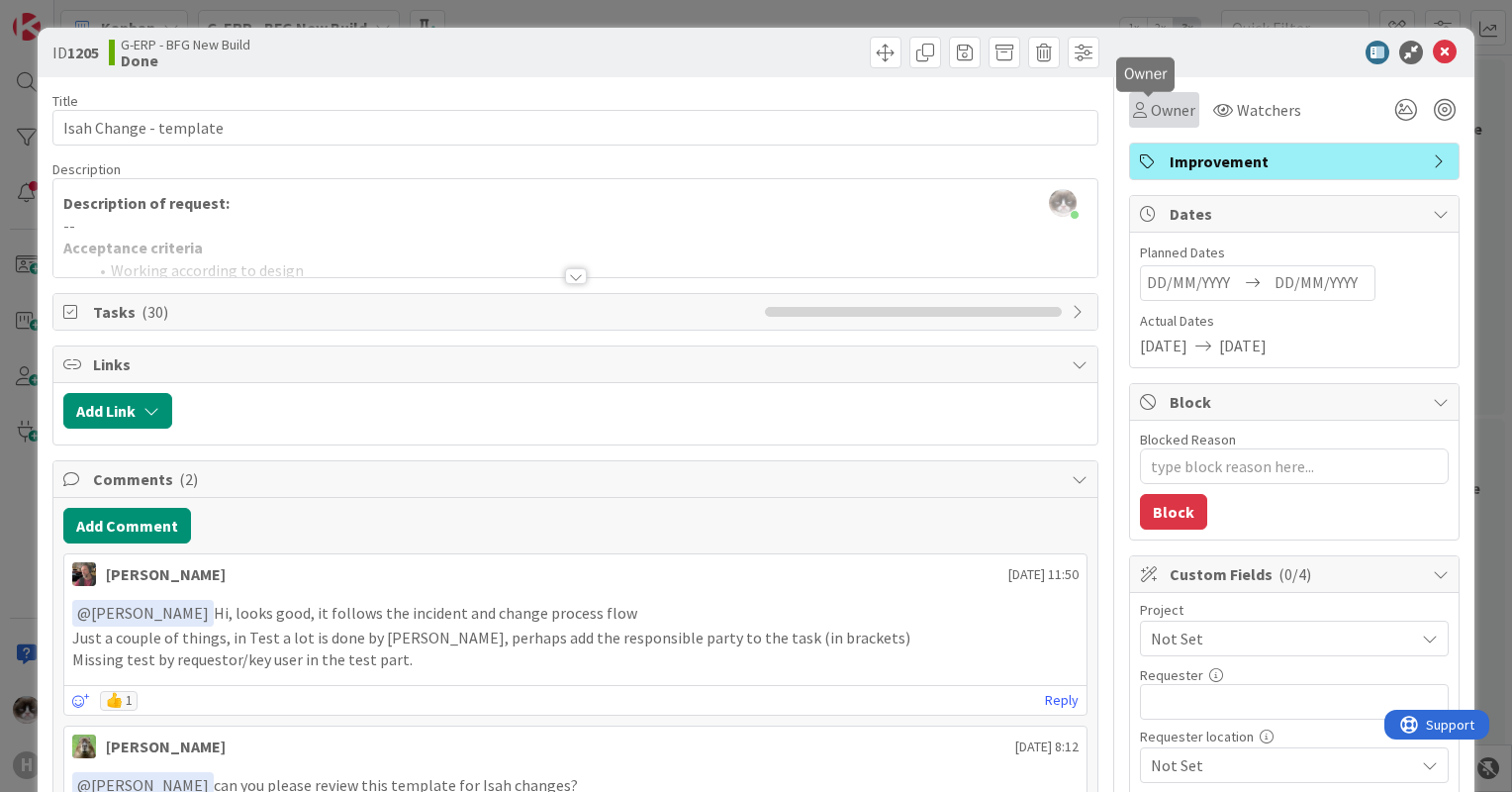 click on "Owner" at bounding box center (1173, 110) 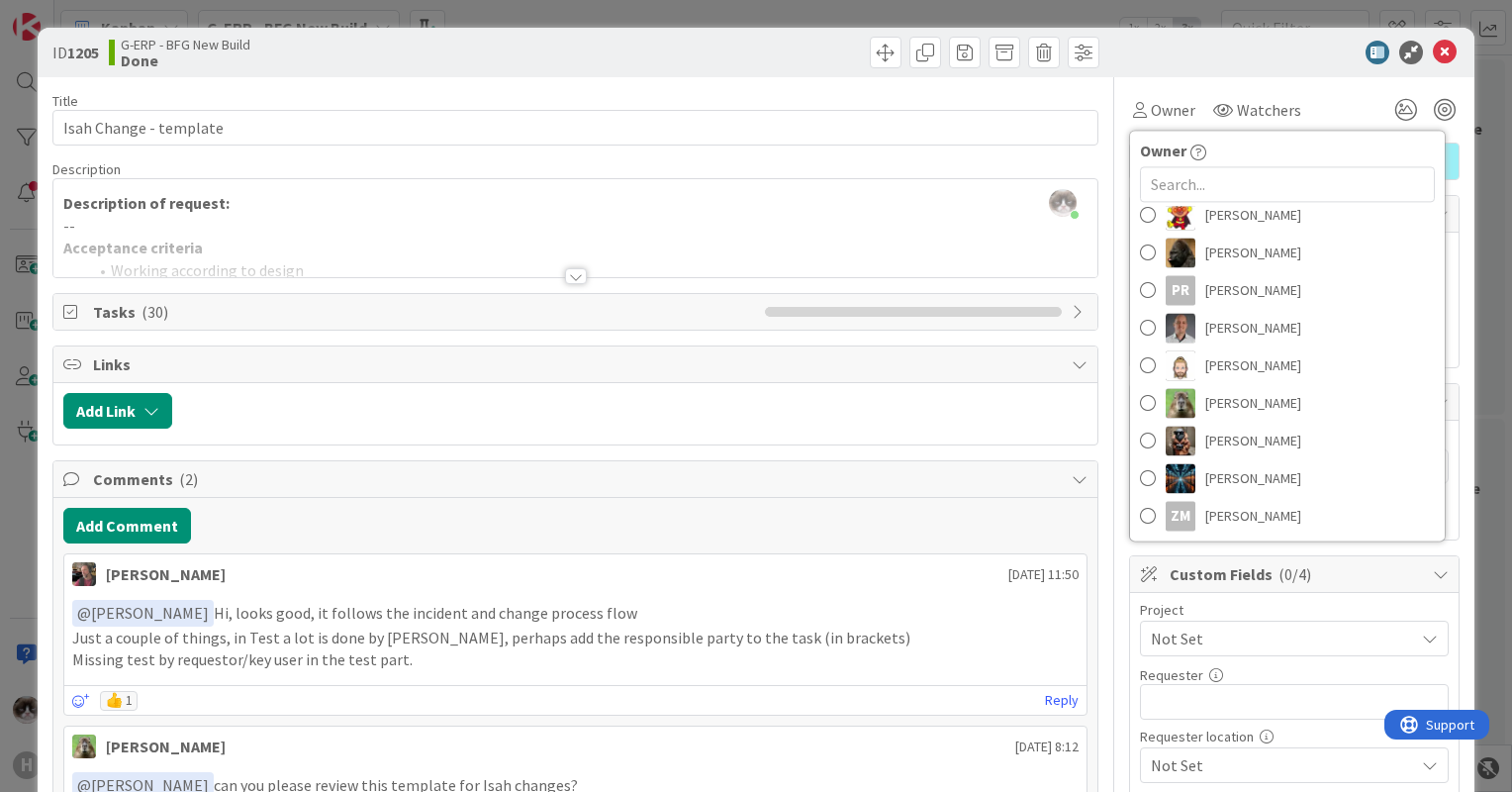 scroll, scrollTop: 396, scrollLeft: 0, axis: vertical 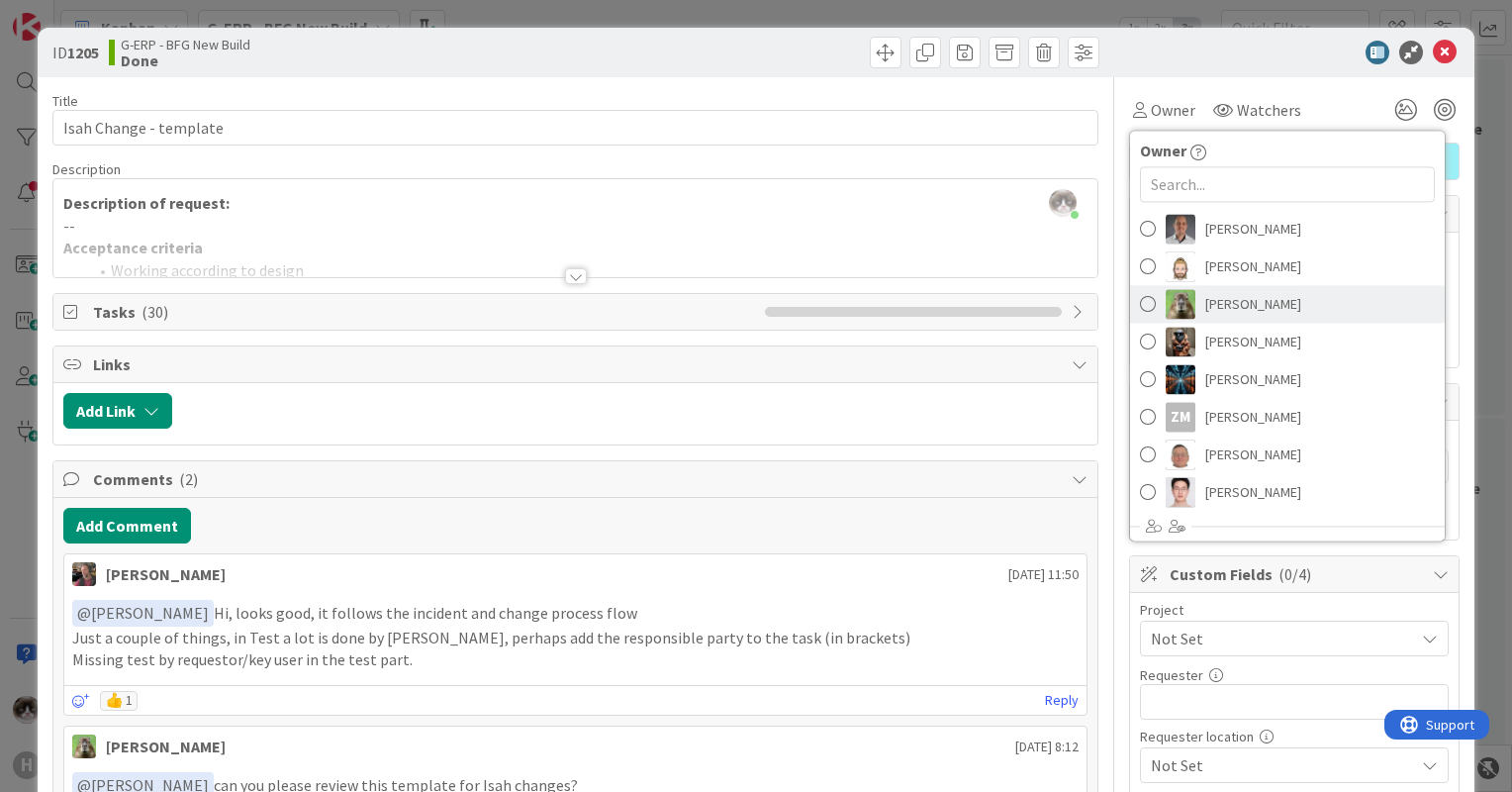 click on "[PERSON_NAME]" at bounding box center [1253, 304] 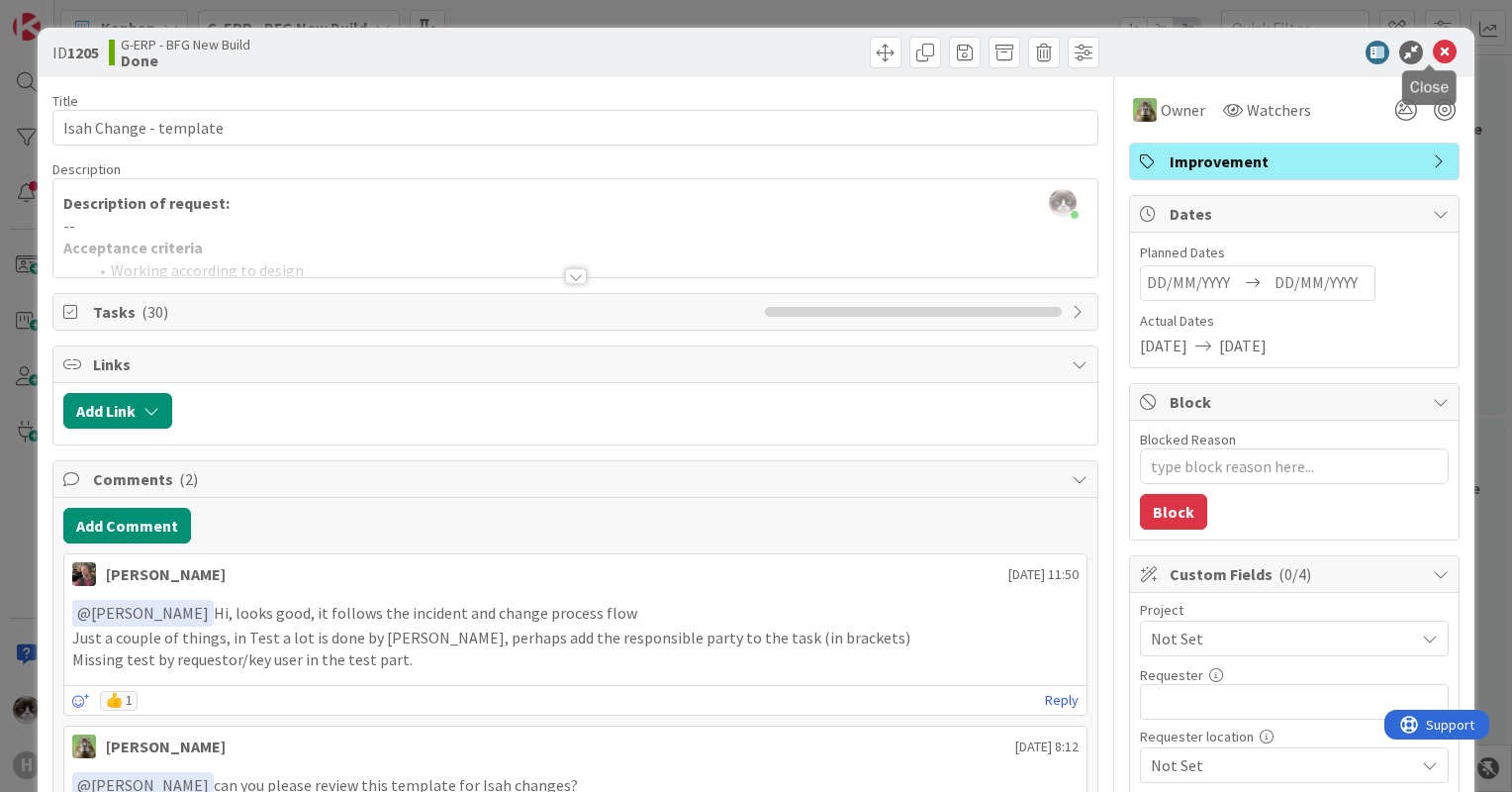 click at bounding box center [1445, 52] 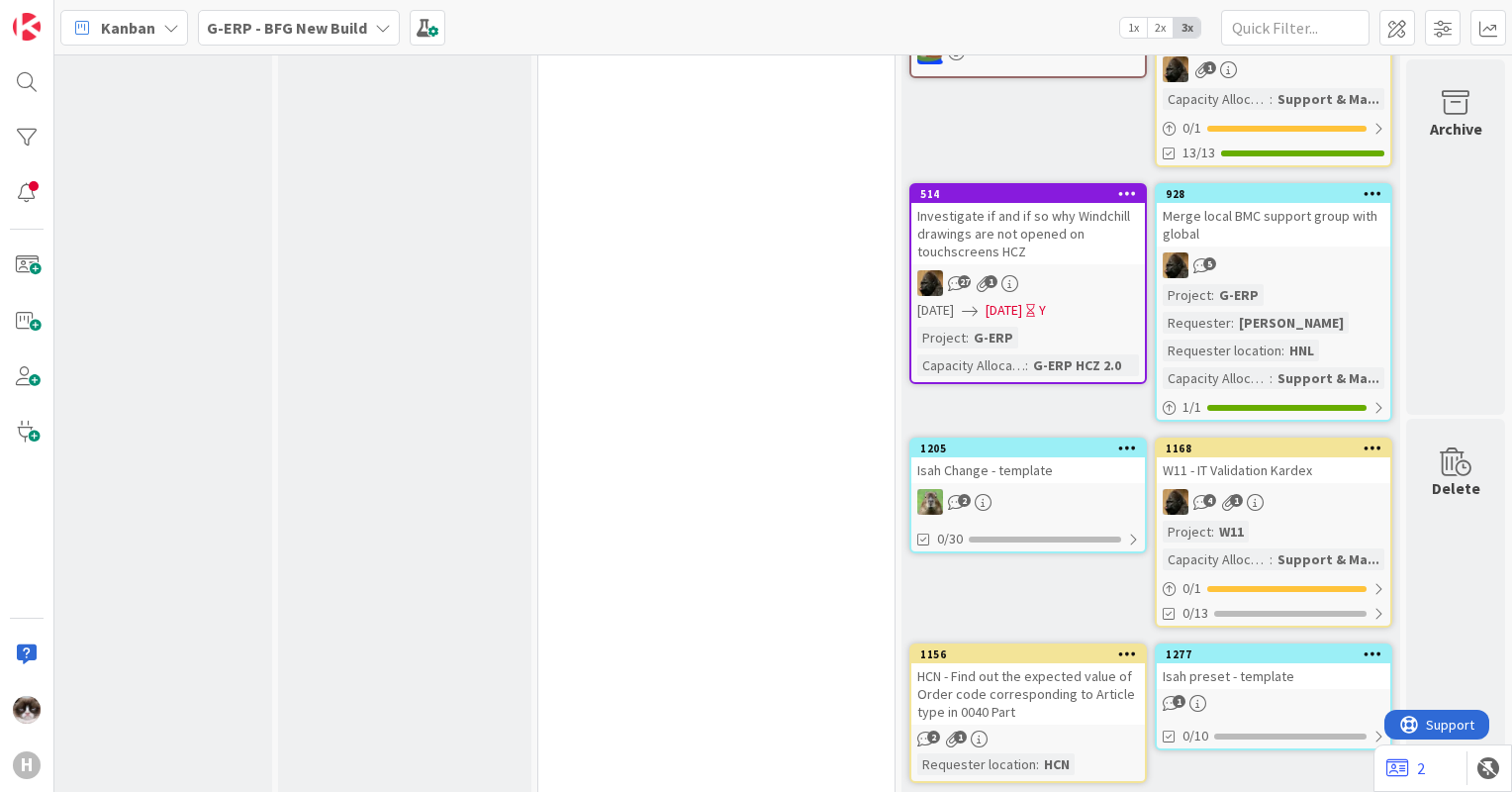 scroll, scrollTop: 2637, scrollLeft: 56, axis: both 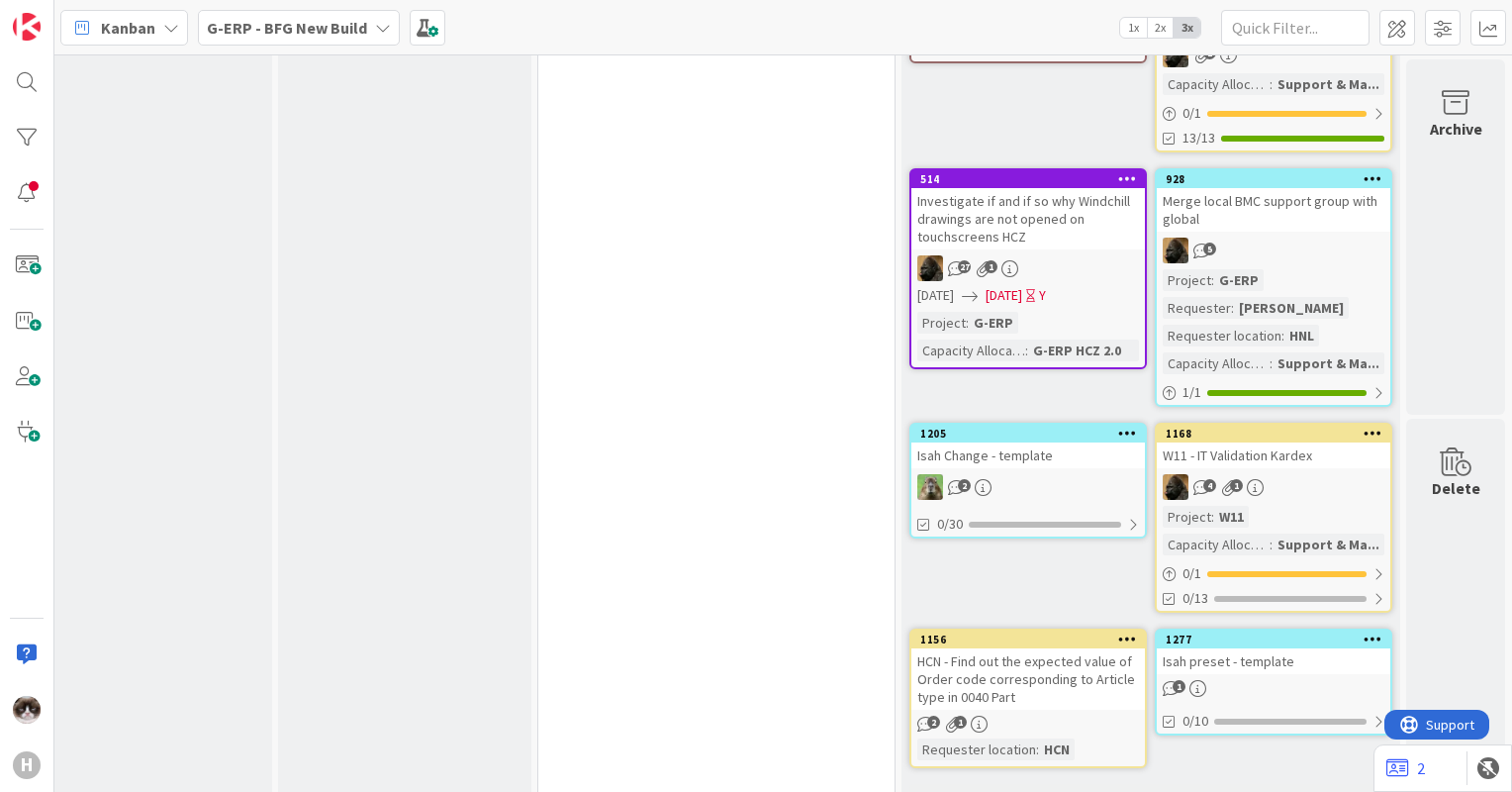 click on "1" at bounding box center (1274, 688) 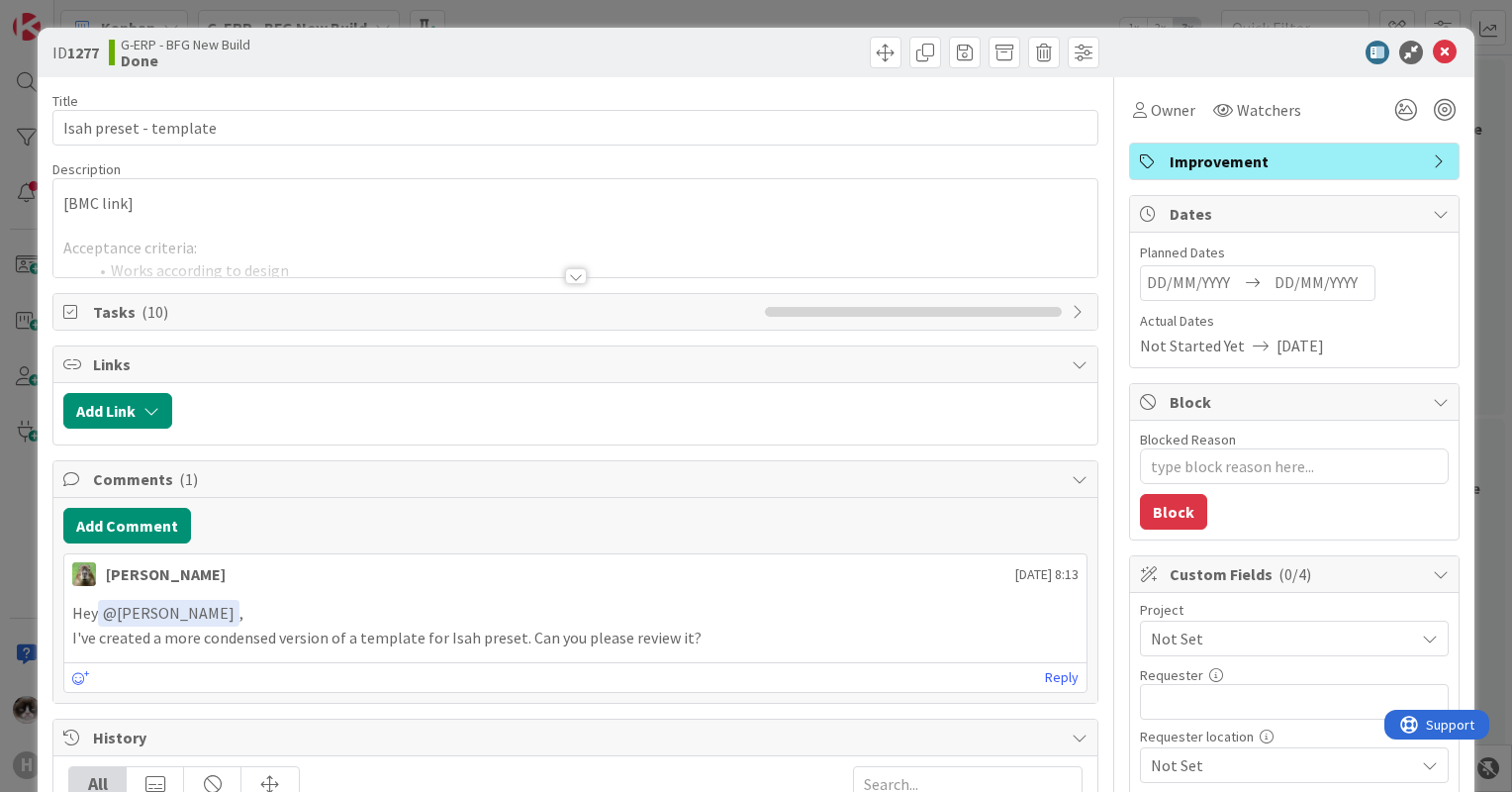 scroll, scrollTop: 0, scrollLeft: 0, axis: both 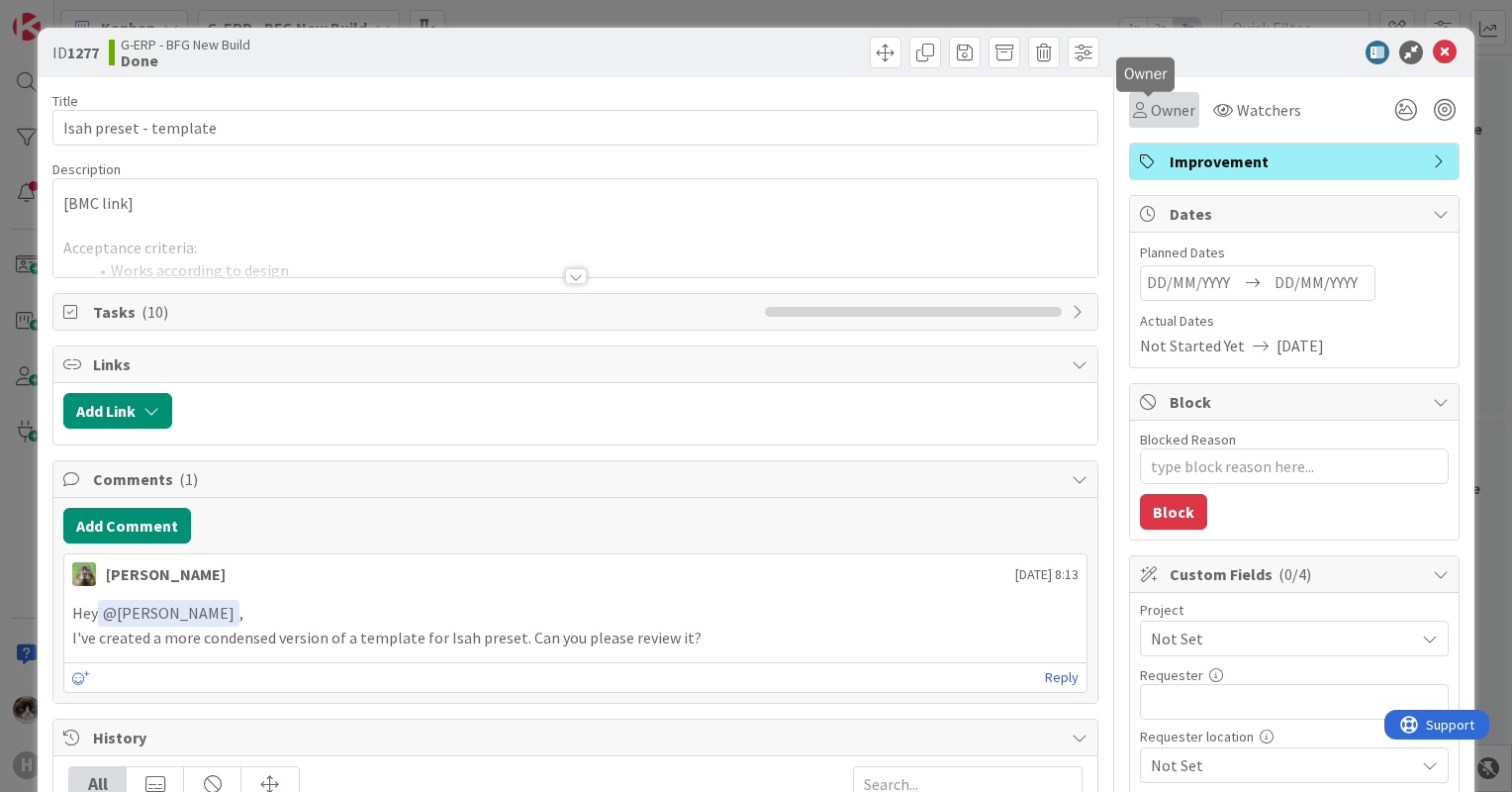 click on "Owner" at bounding box center (1173, 110) 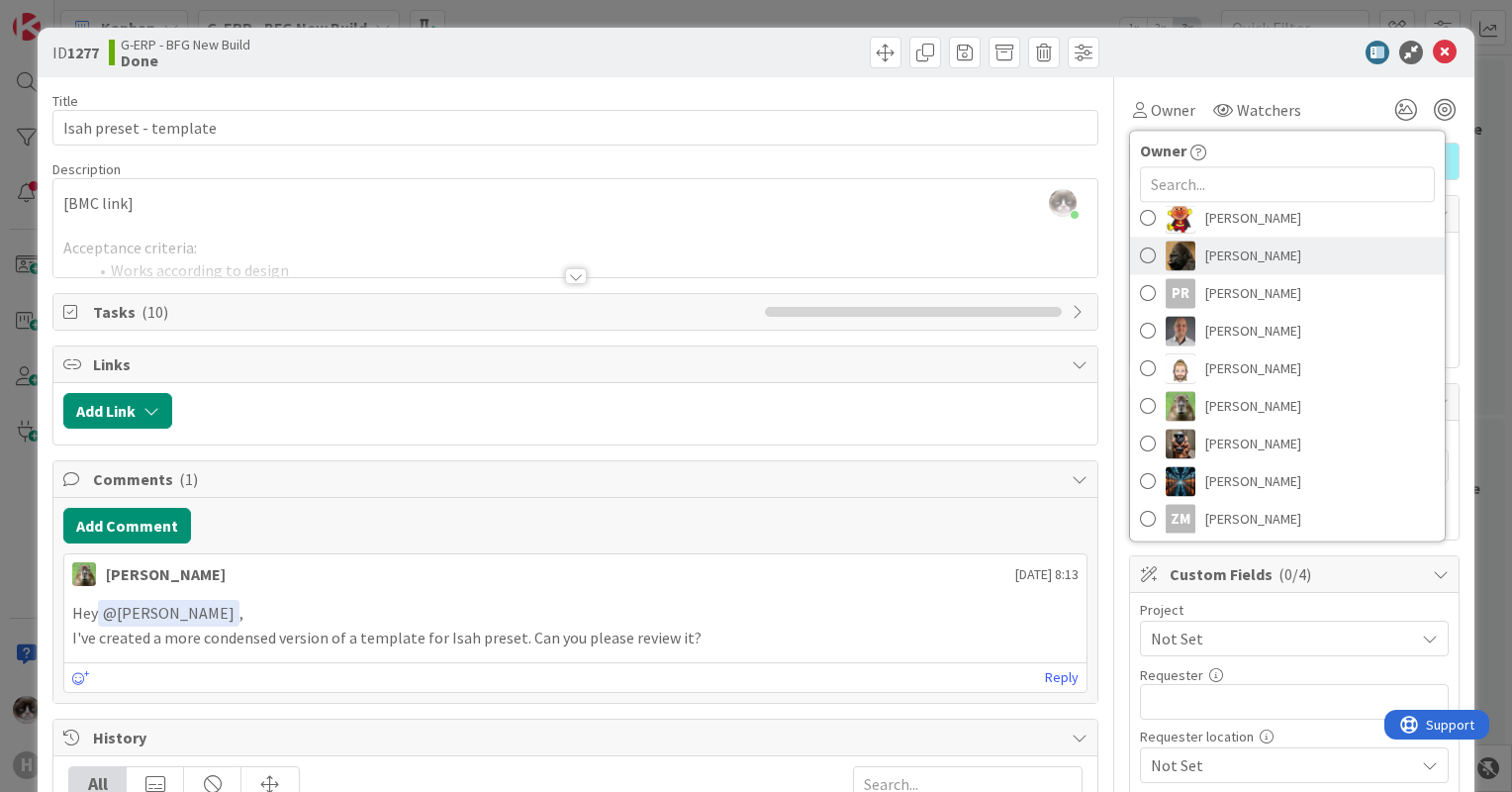 scroll, scrollTop: 297, scrollLeft: 0, axis: vertical 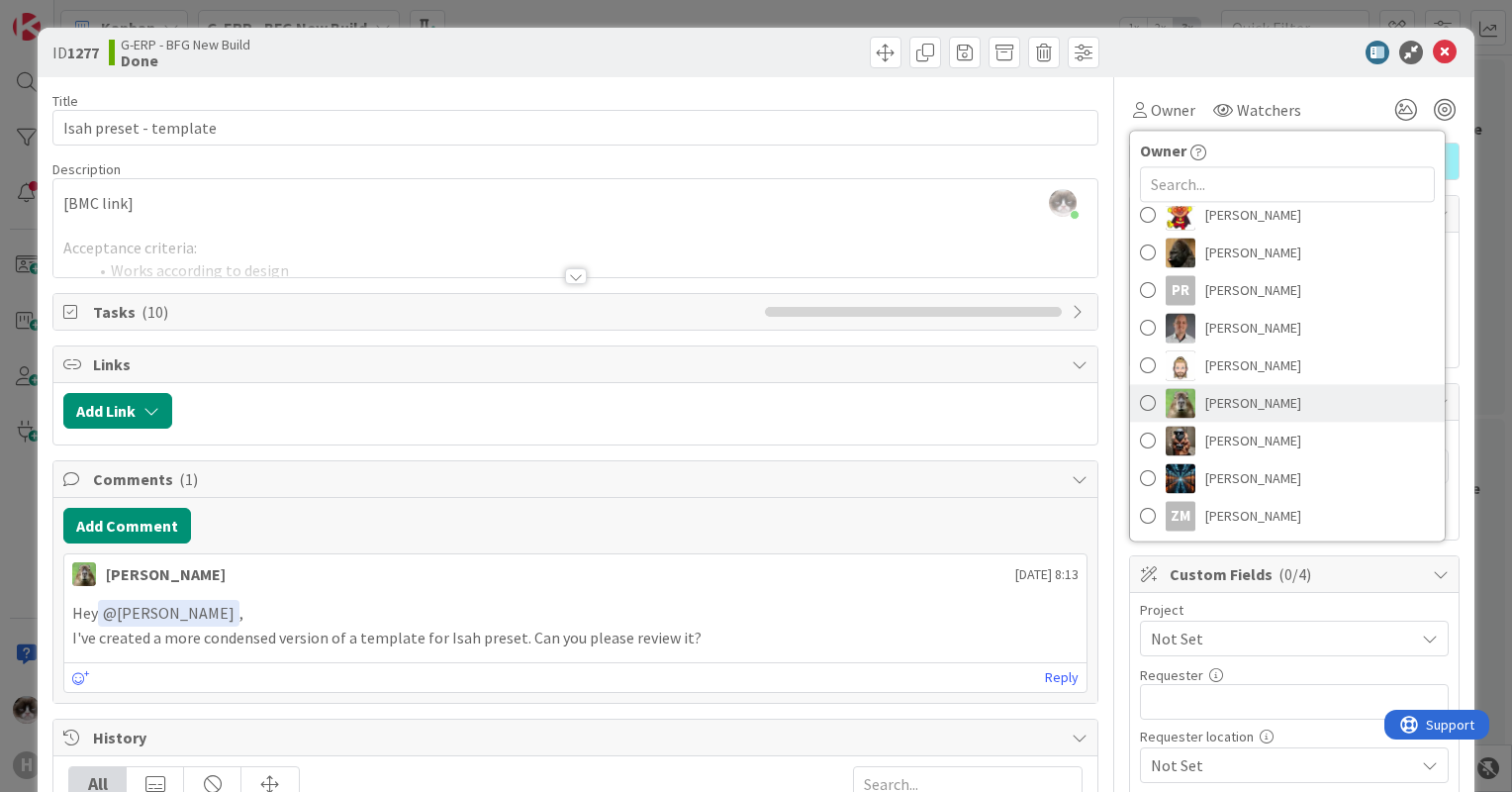 click on "[PERSON_NAME]" at bounding box center (1287, 403) 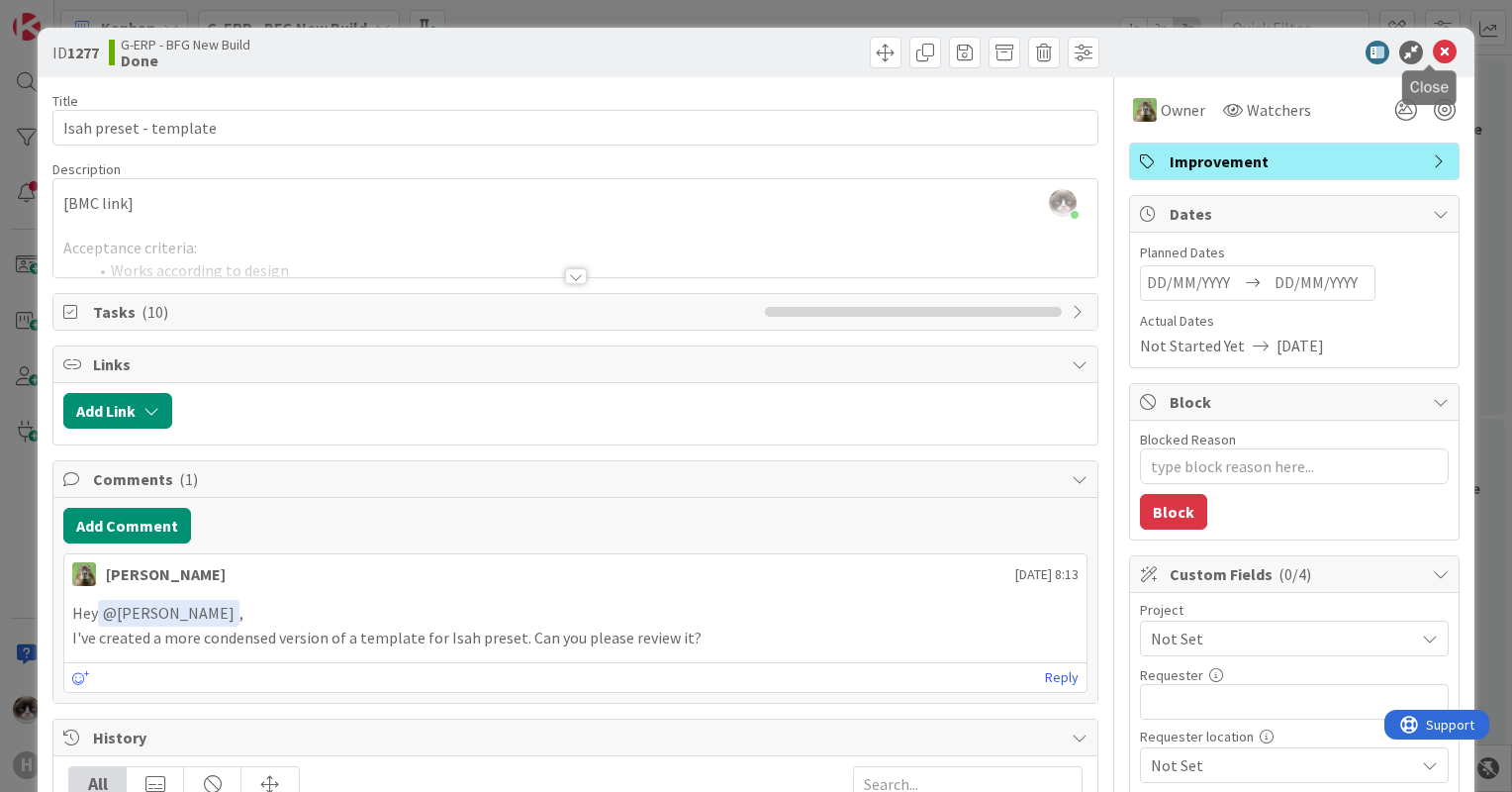 click at bounding box center [1445, 52] 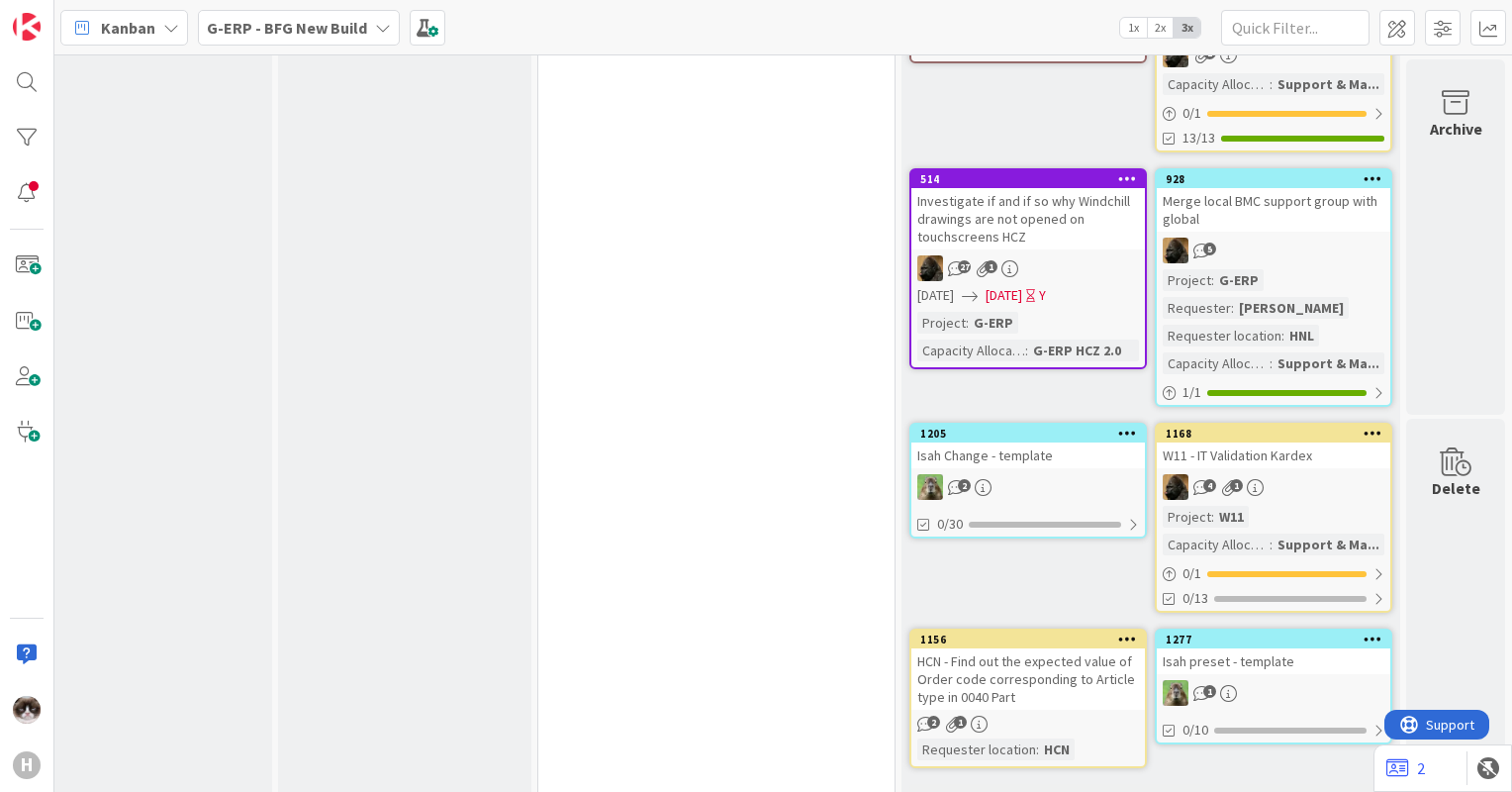 scroll, scrollTop: 0, scrollLeft: 0, axis: both 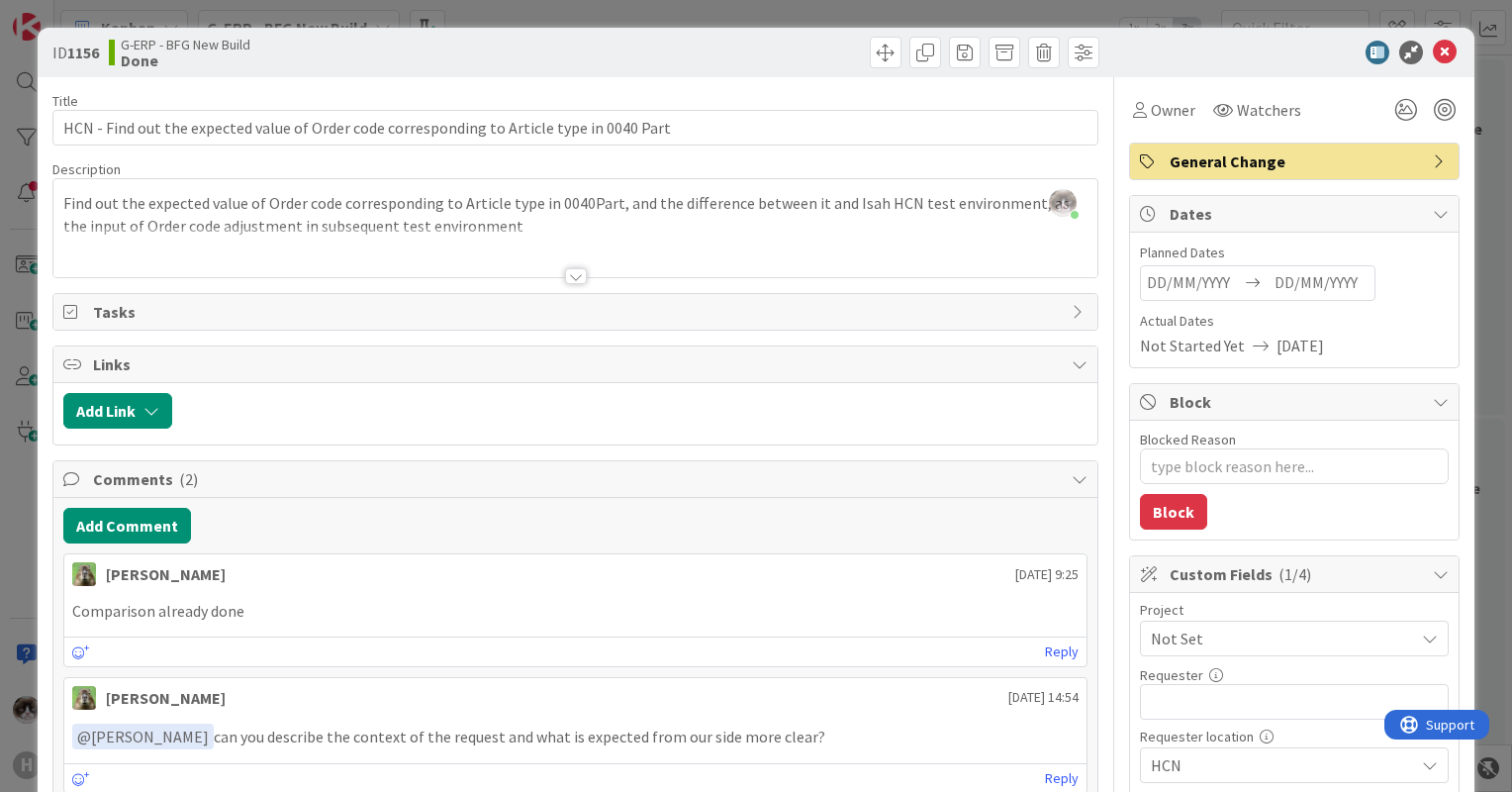 click at bounding box center [576, 276] 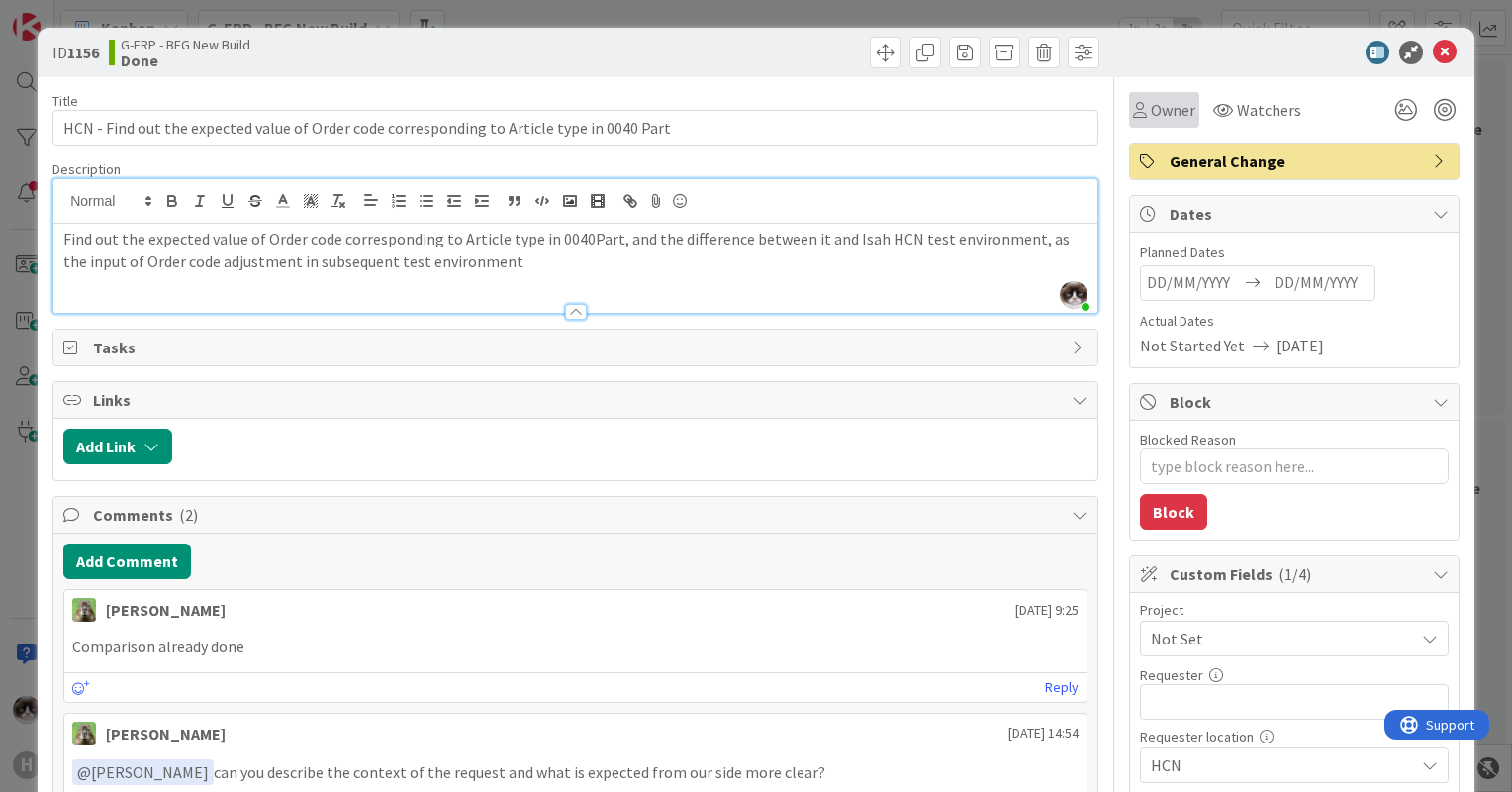 drag, startPoint x: 1145, startPoint y: 95, endPoint x: 1138, endPoint y: 122, distance: 27.89265 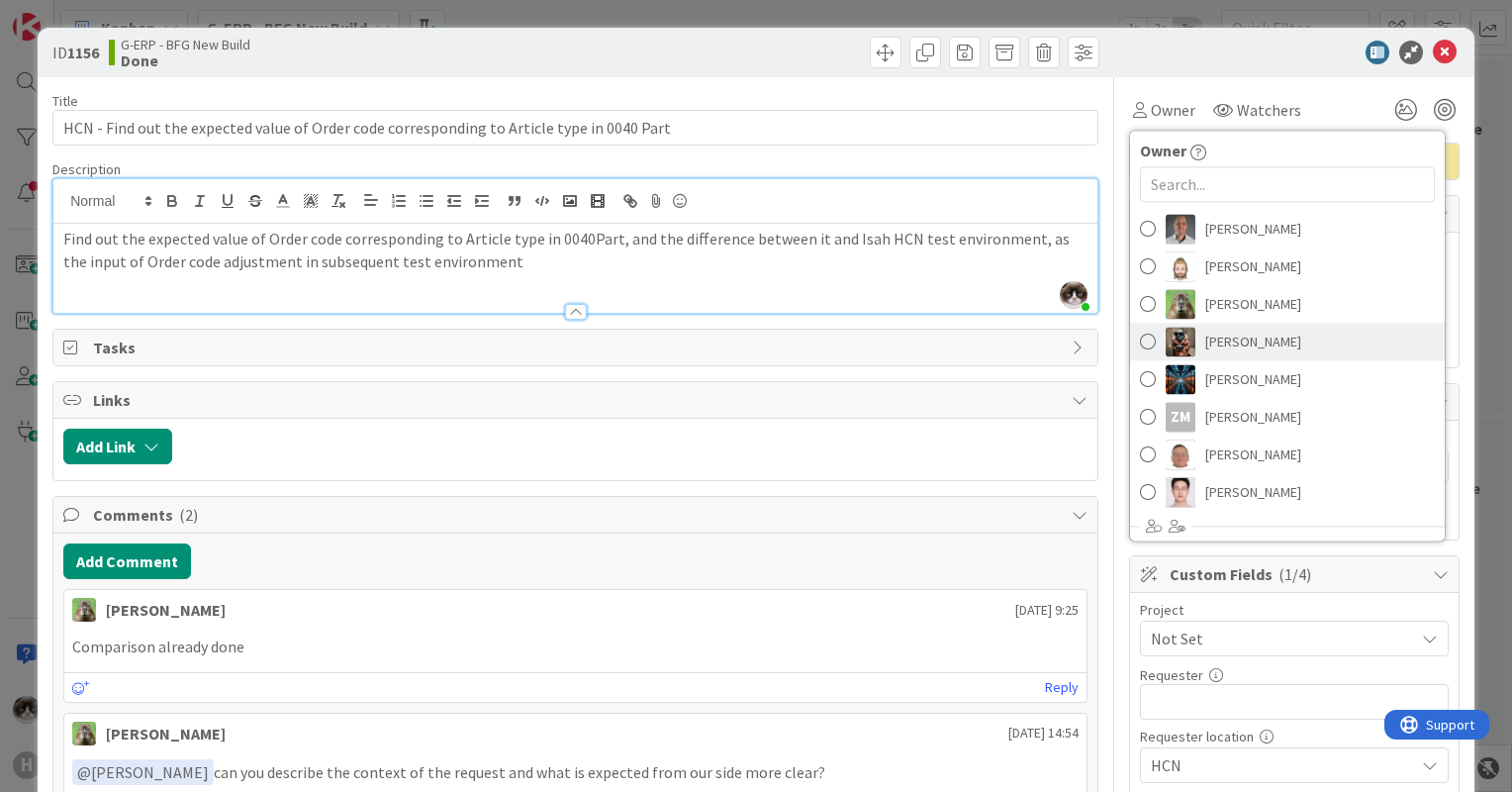 scroll, scrollTop: 495, scrollLeft: 0, axis: vertical 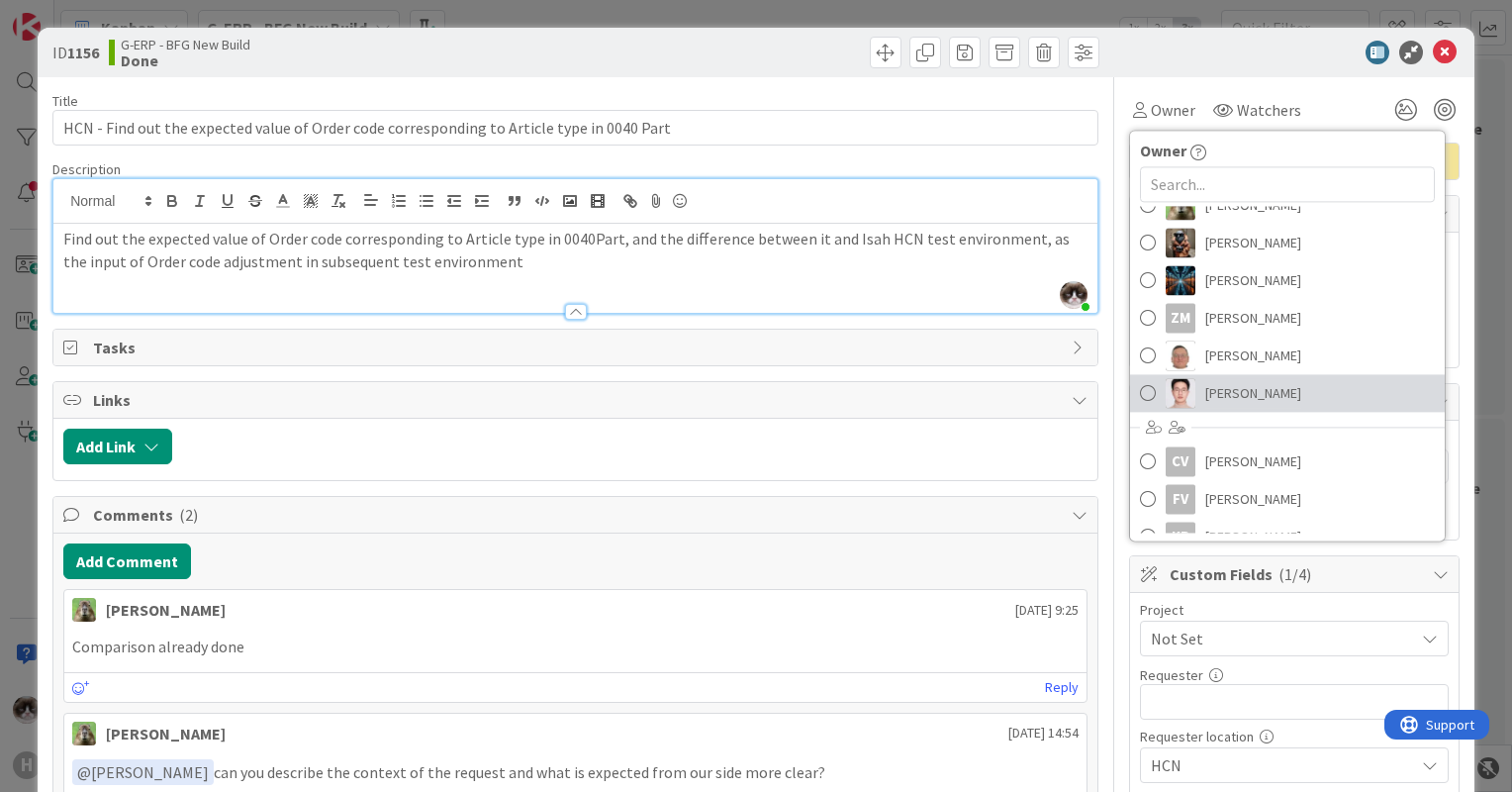 click on "[PERSON_NAME]" at bounding box center [1287, 393] 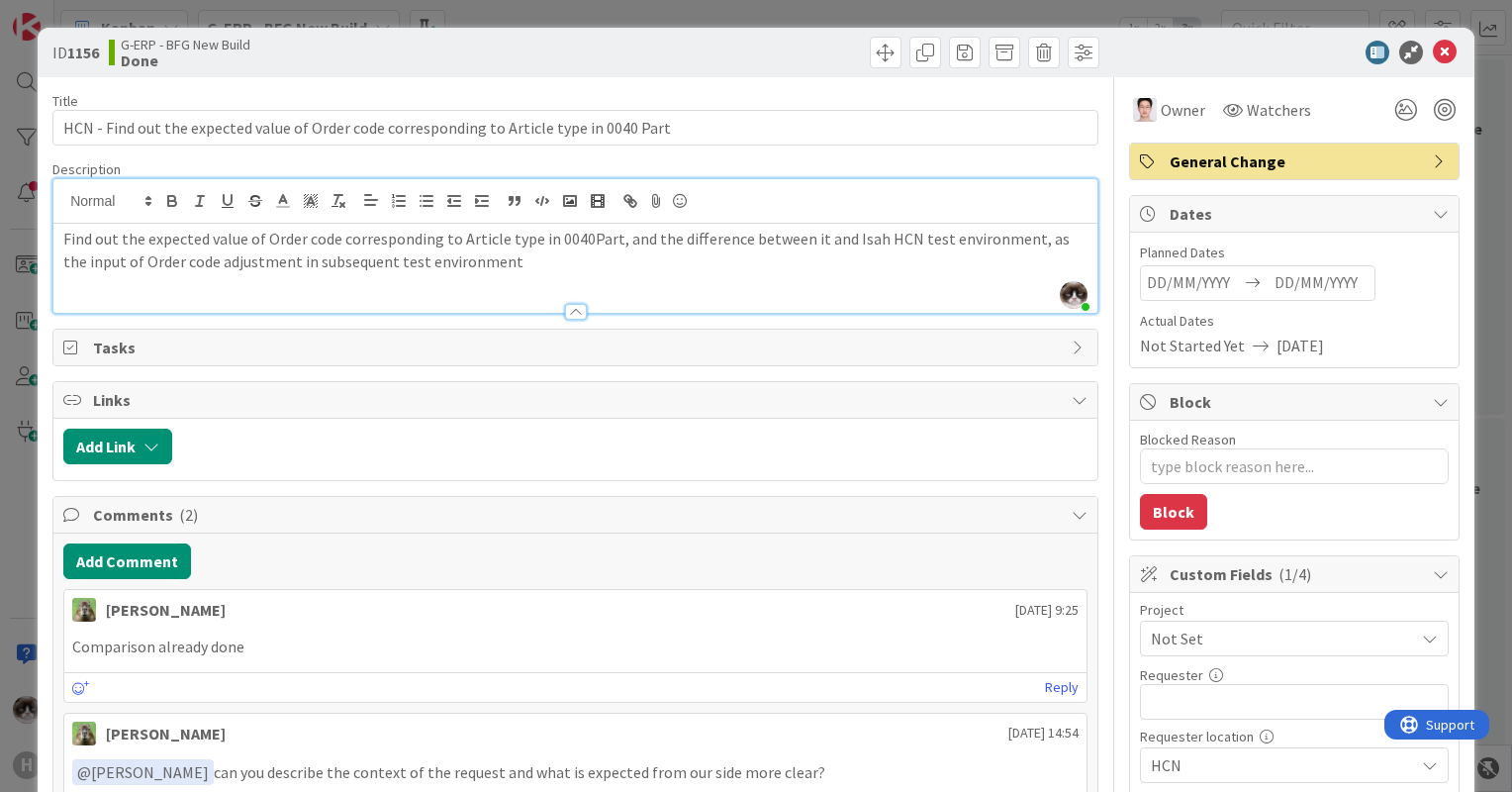 type on "x" 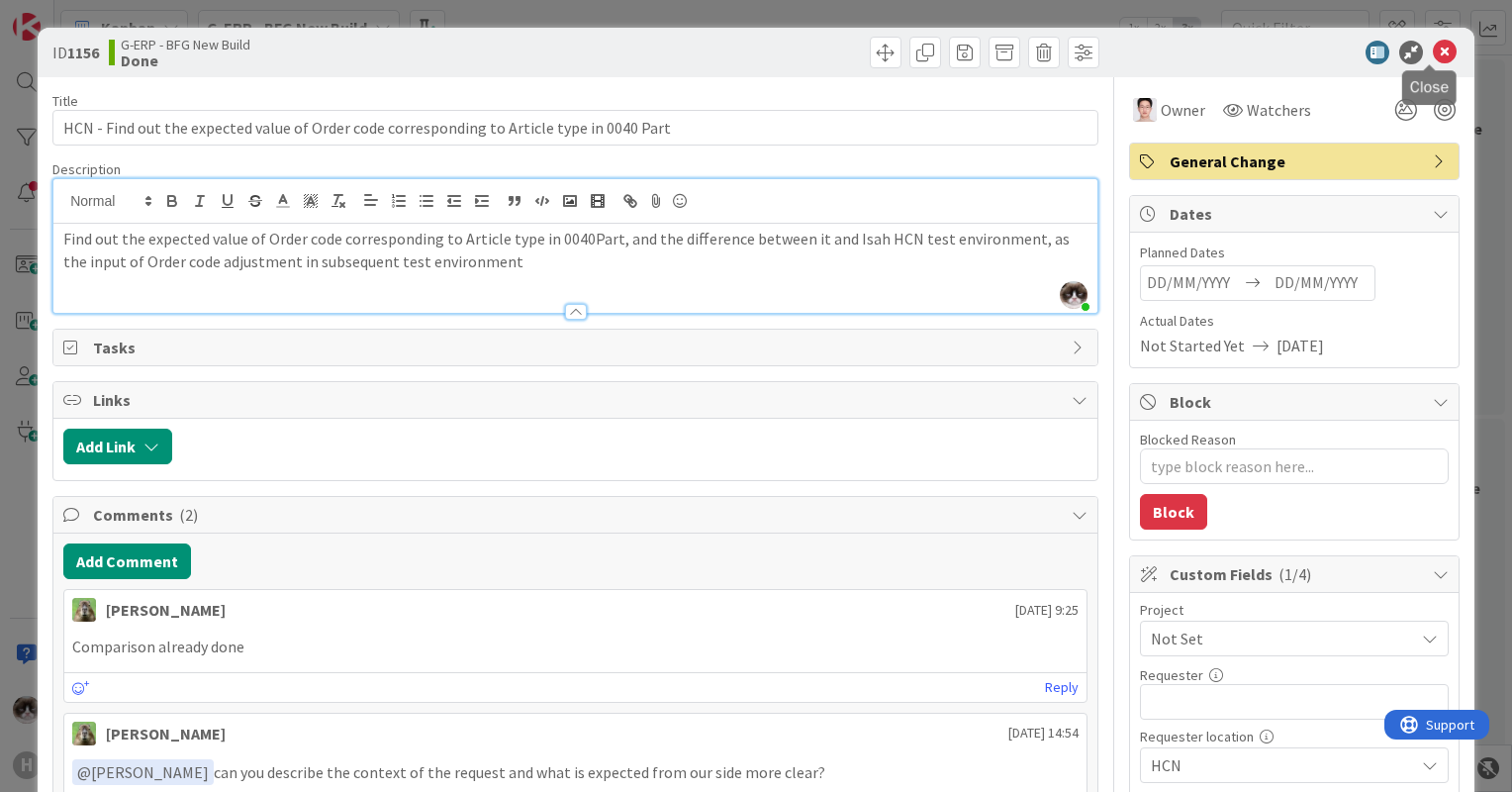 click at bounding box center [1445, 52] 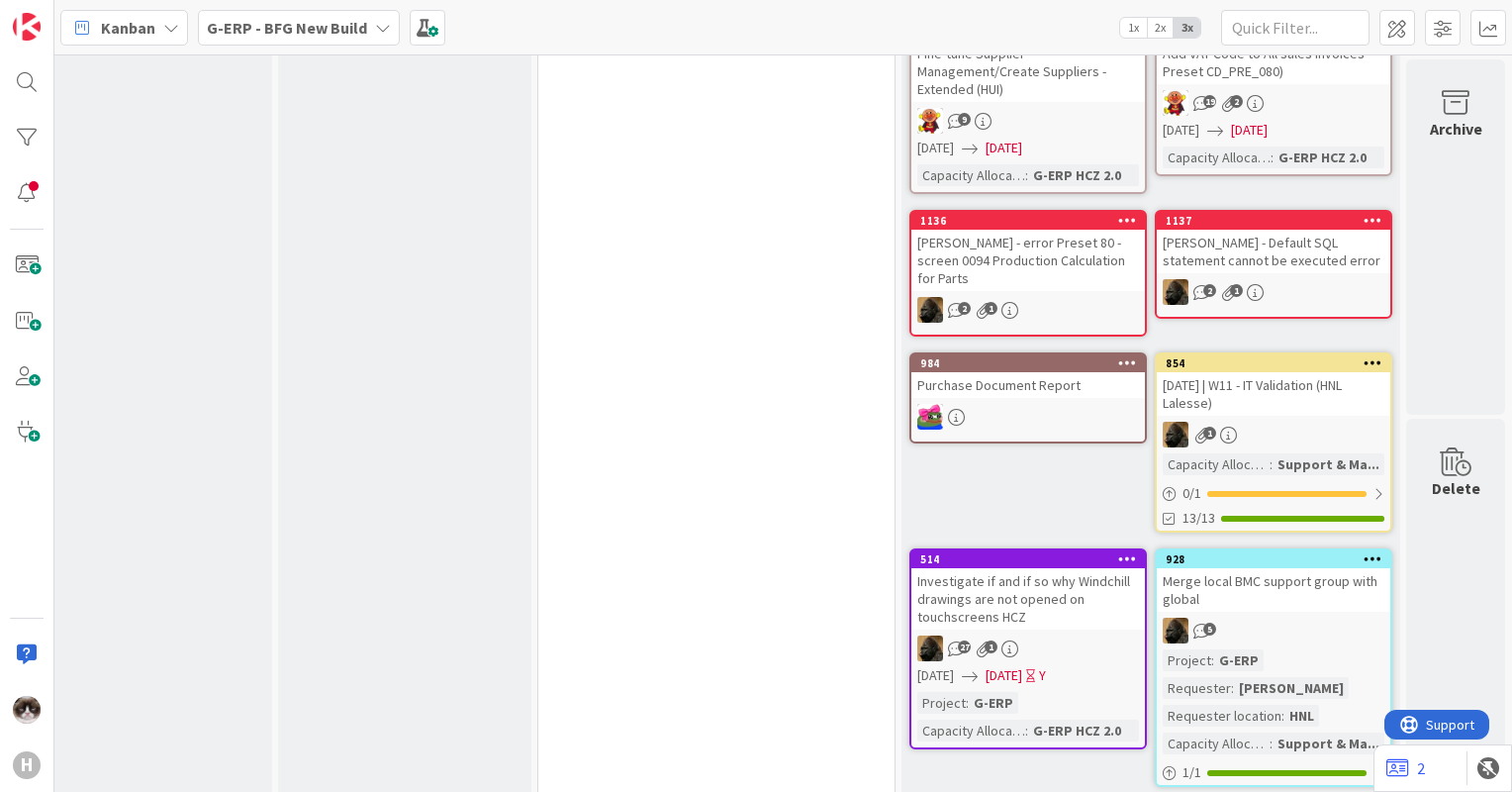 scroll, scrollTop: 2544, scrollLeft: 56, axis: both 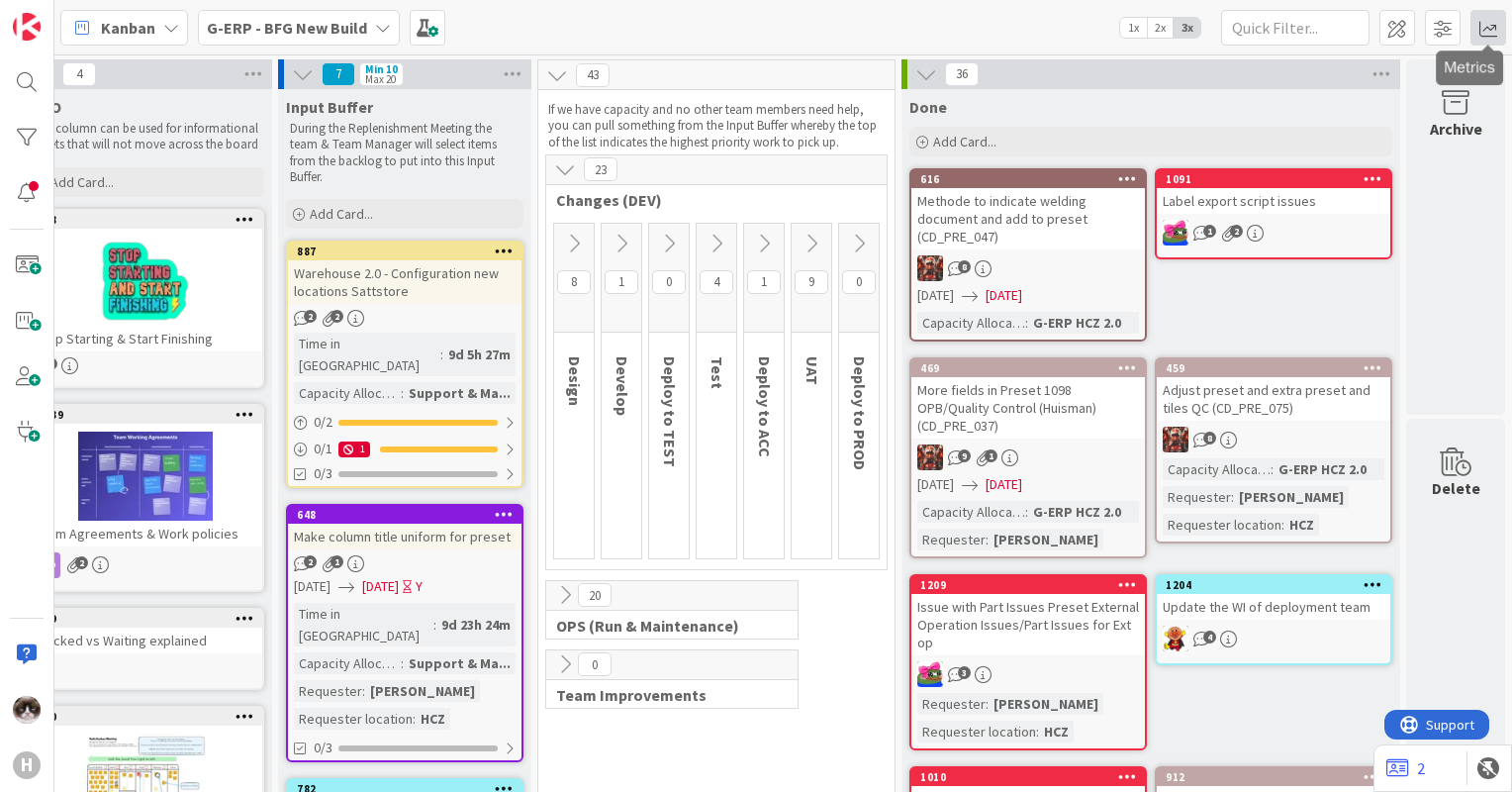 click at bounding box center [1488, 28] 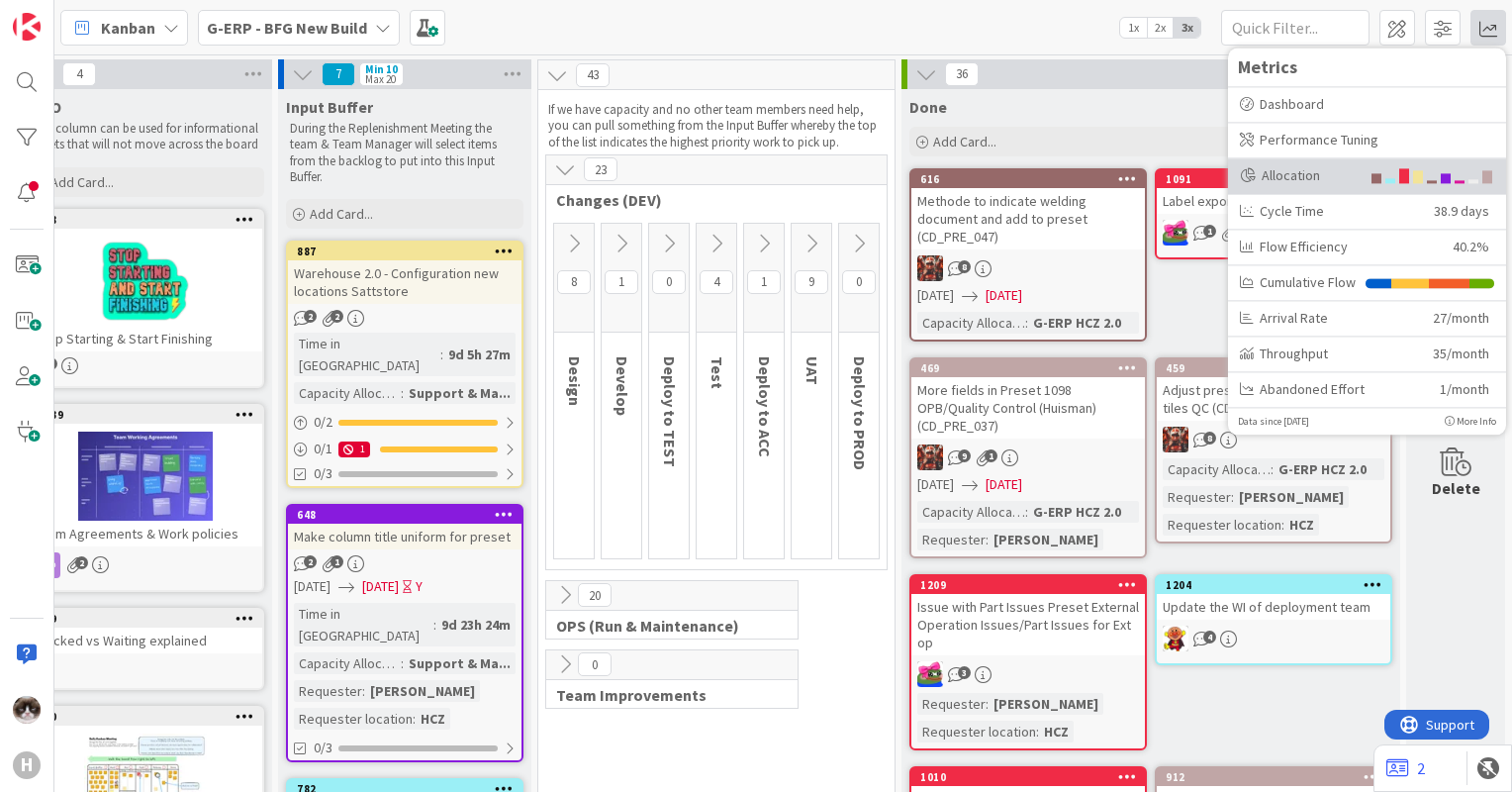 click on "Allocation" at bounding box center [1299, 175] 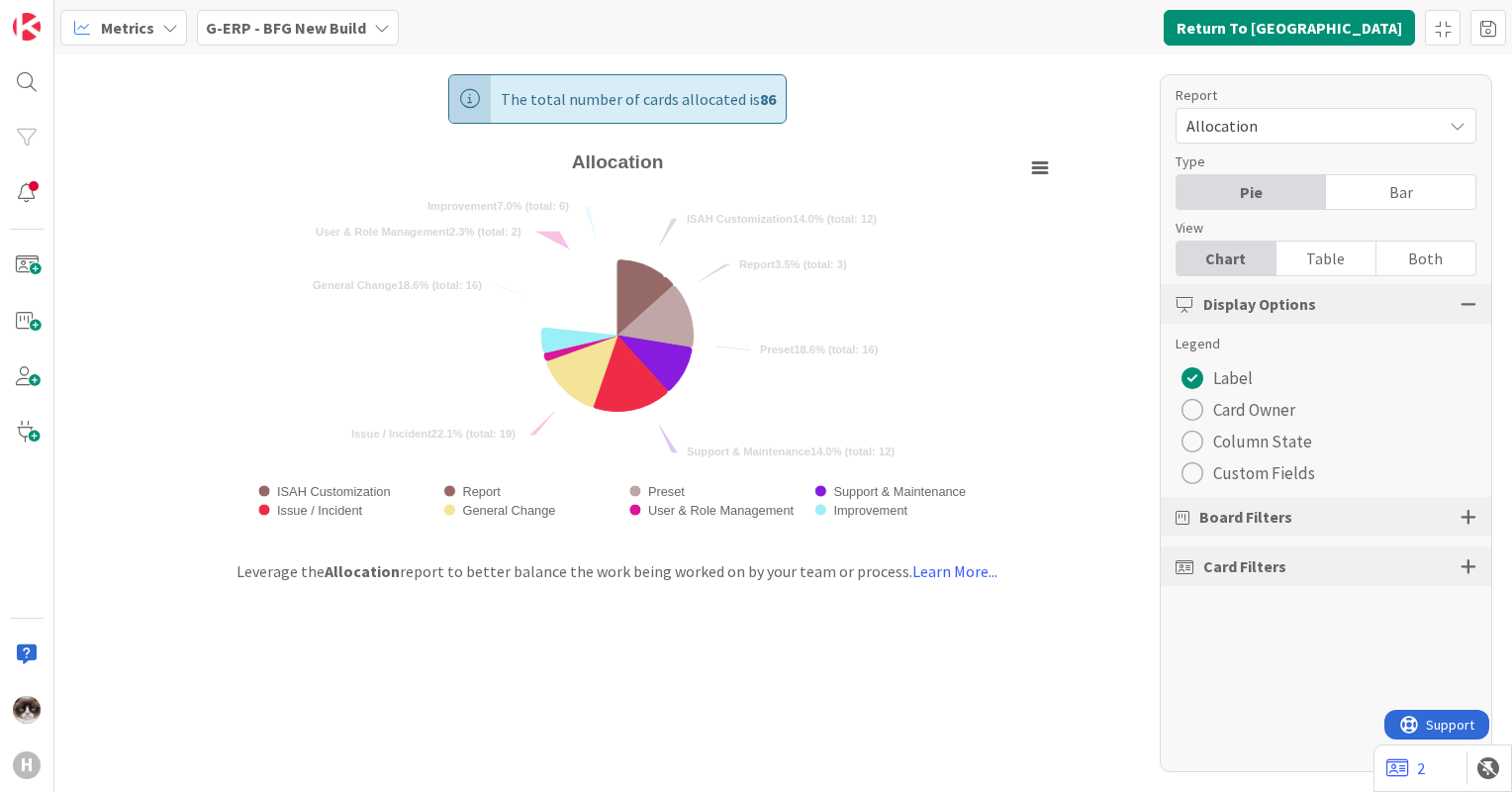 scroll, scrollTop: 0, scrollLeft: 0, axis: both 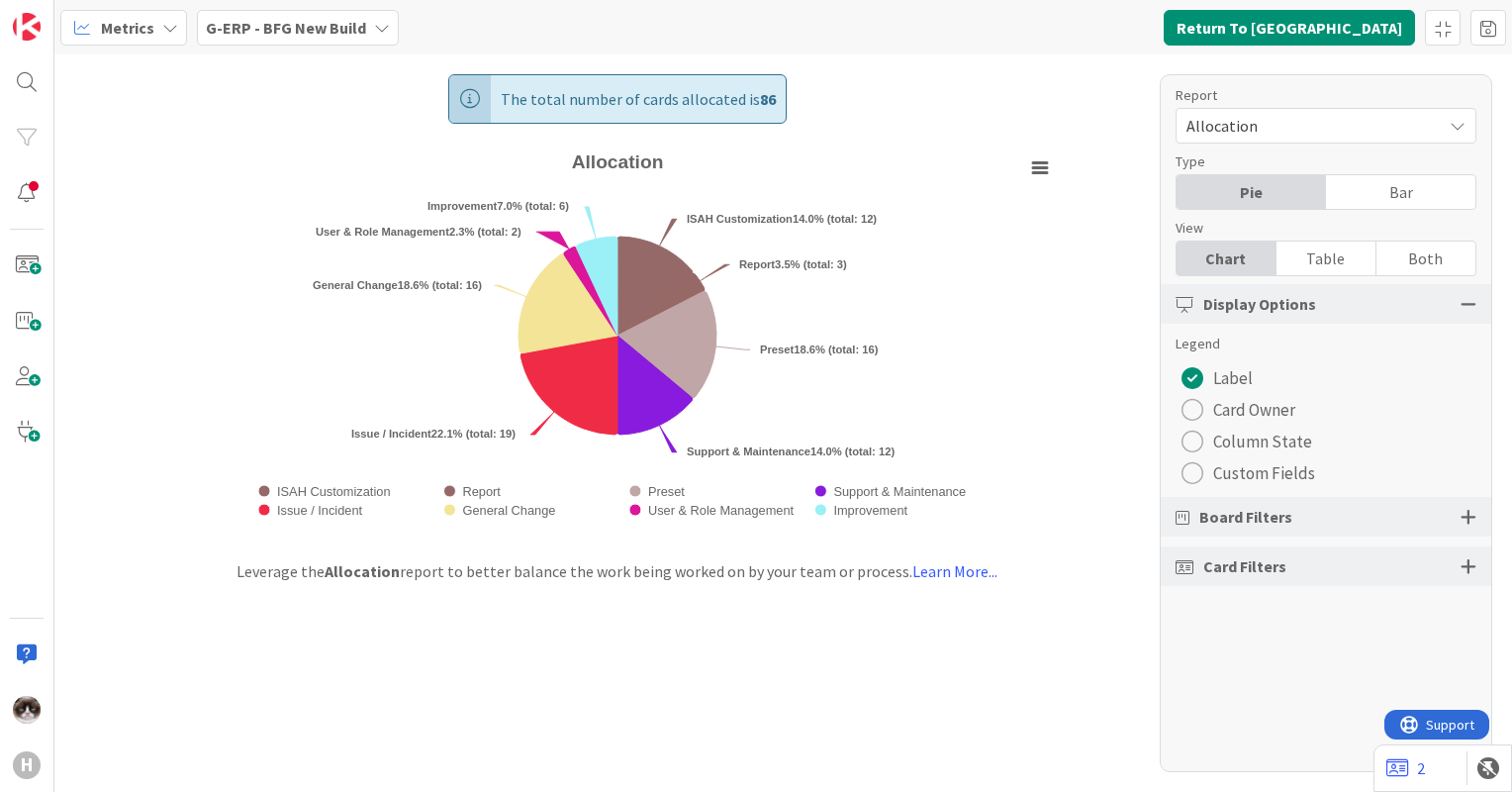 click on "Card Owner" at bounding box center [1254, 410] 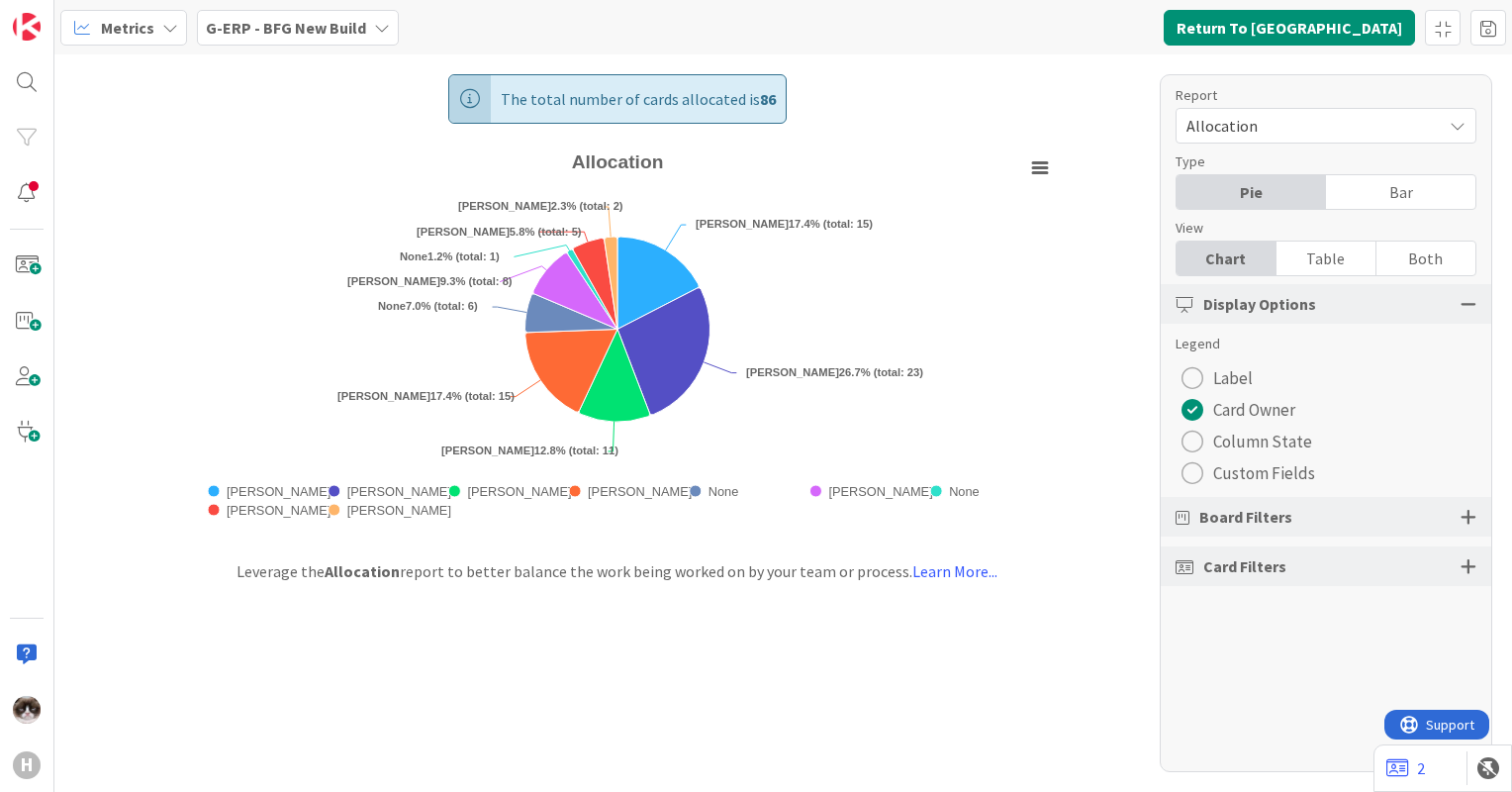 click on "Board Filters" at bounding box center [1326, 517] 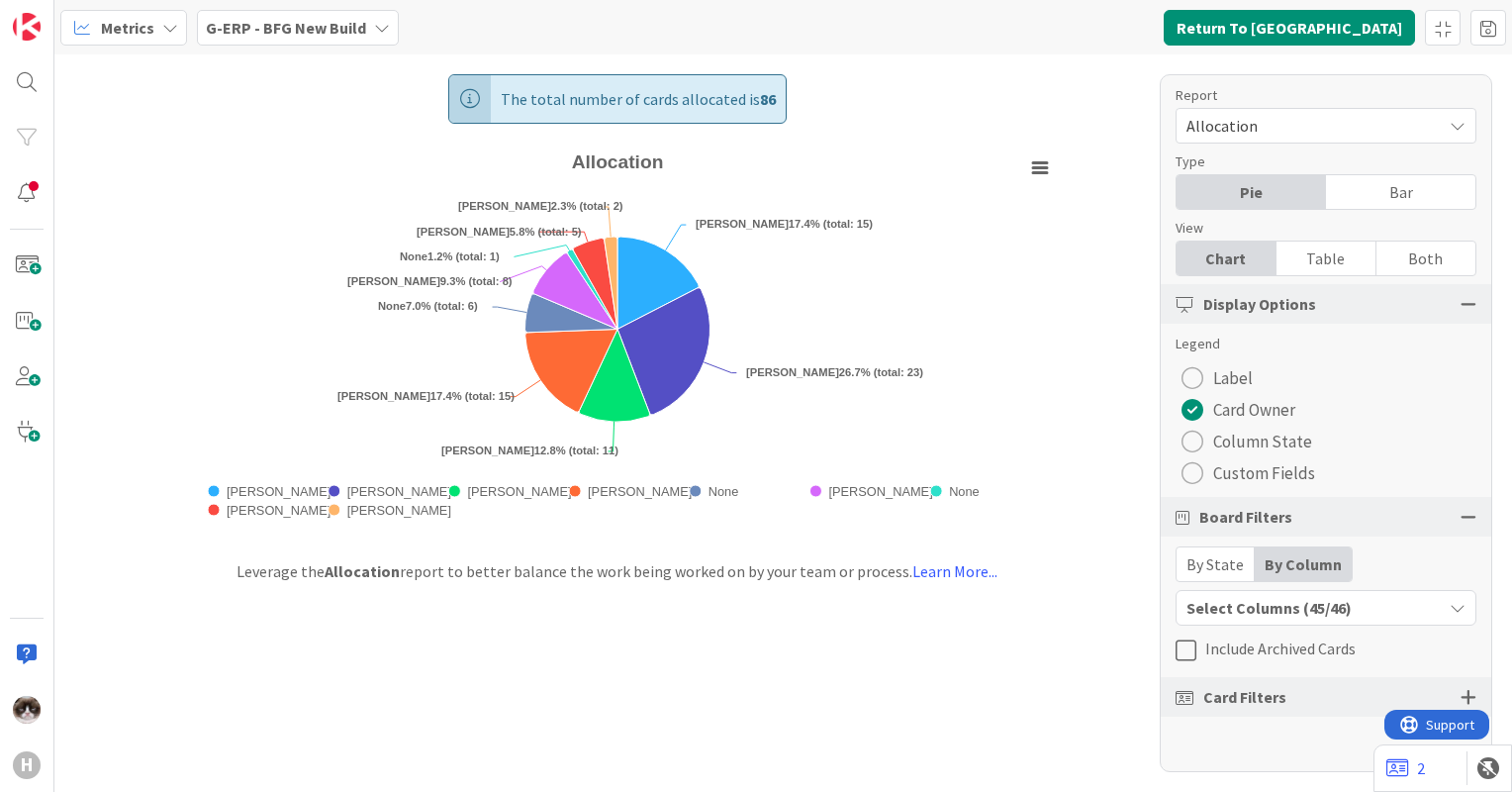 click on "Select Columns (45/46)" at bounding box center [1309, 608] 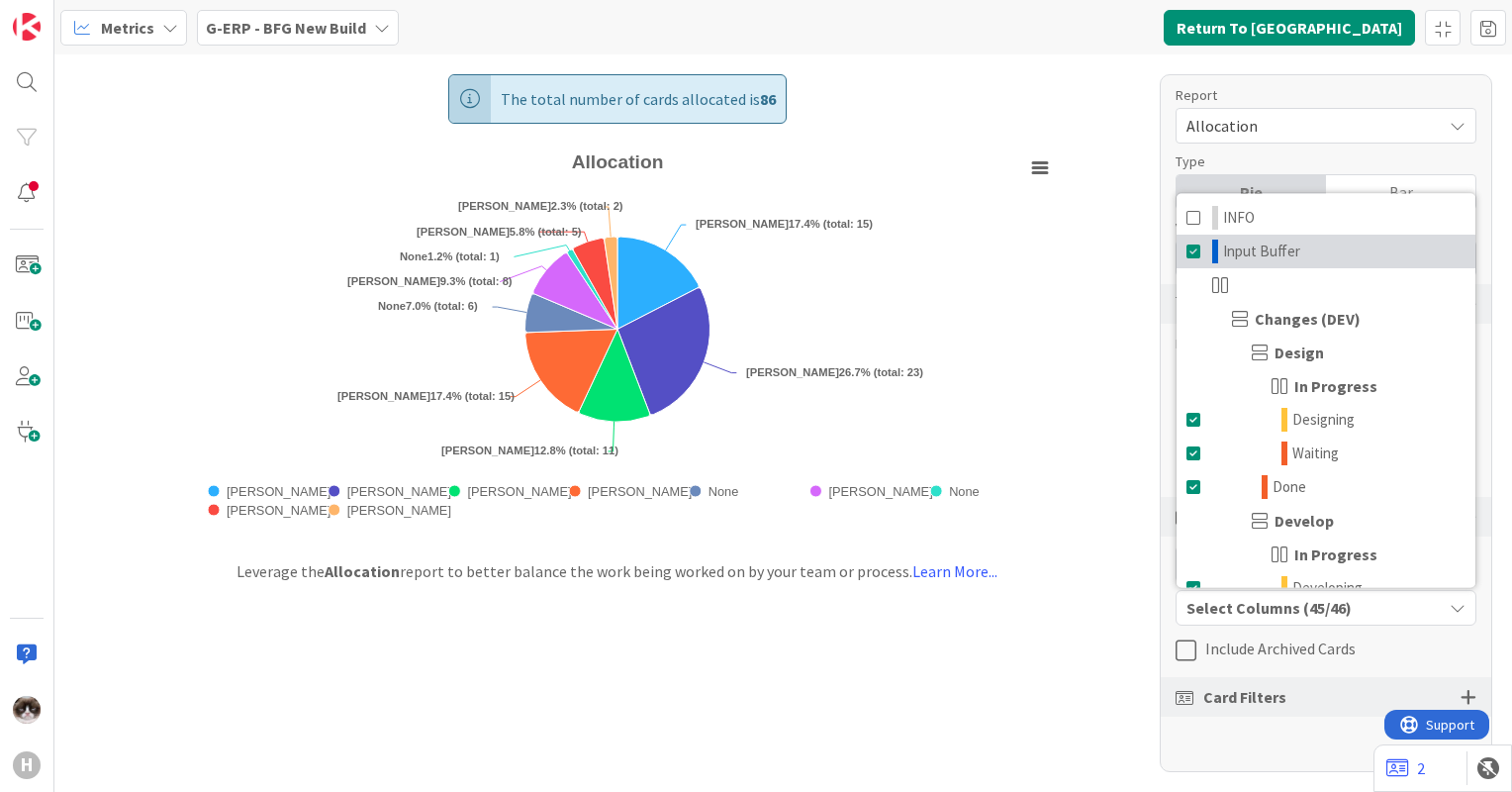 click at bounding box center [1194, 251] 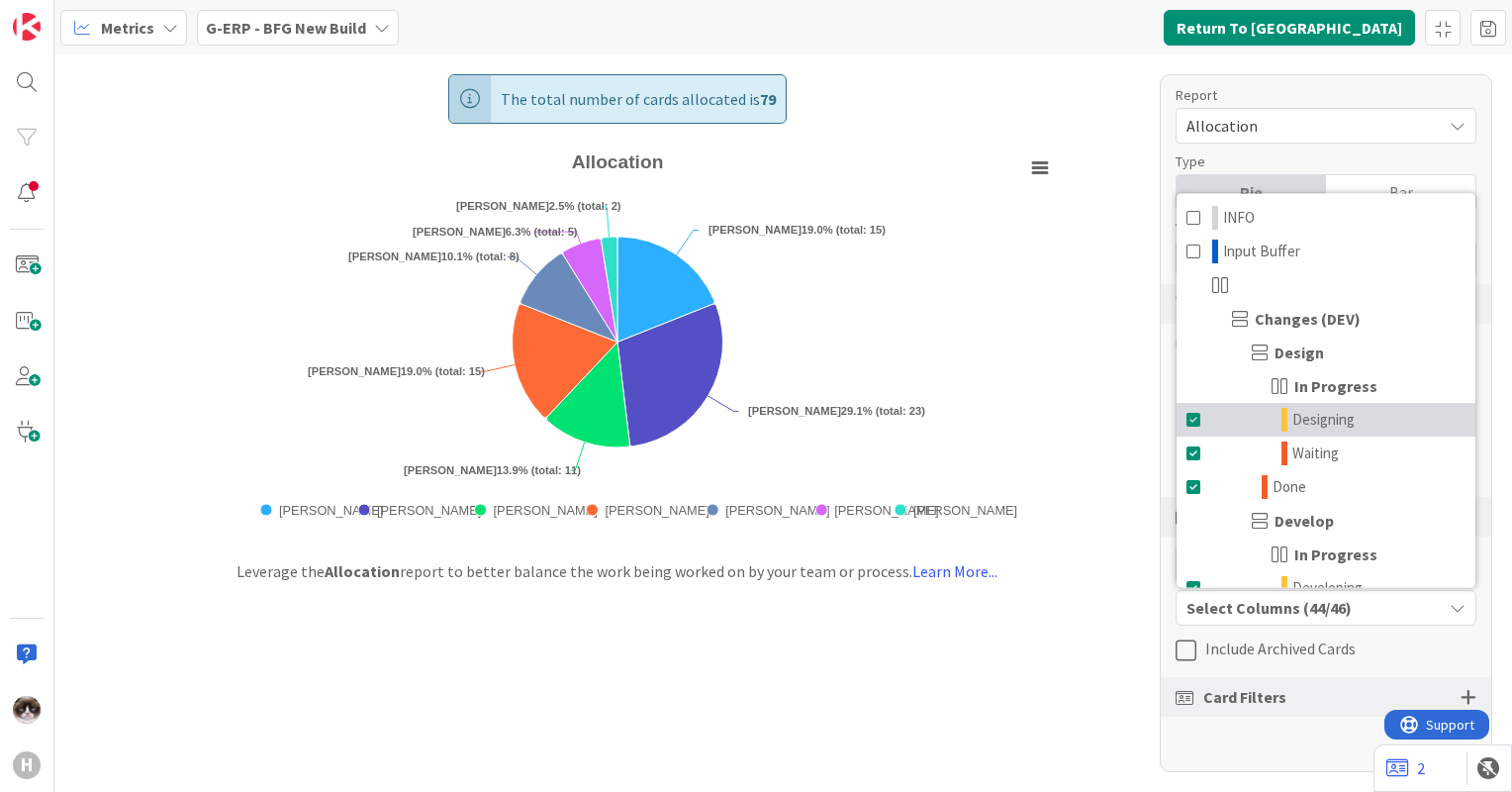 click at bounding box center [1194, 420] 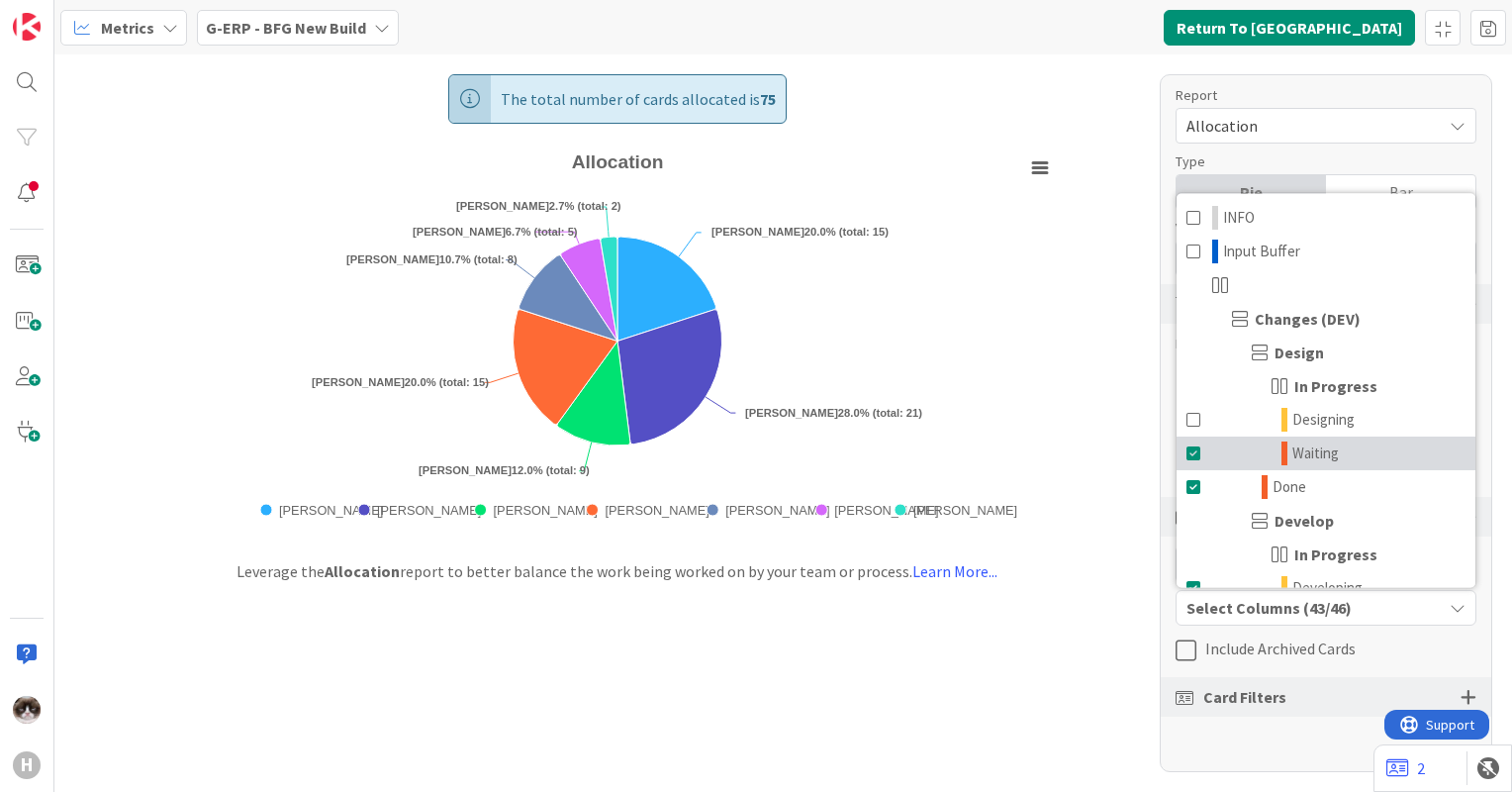 click on "Waiting" at bounding box center [1326, 453] 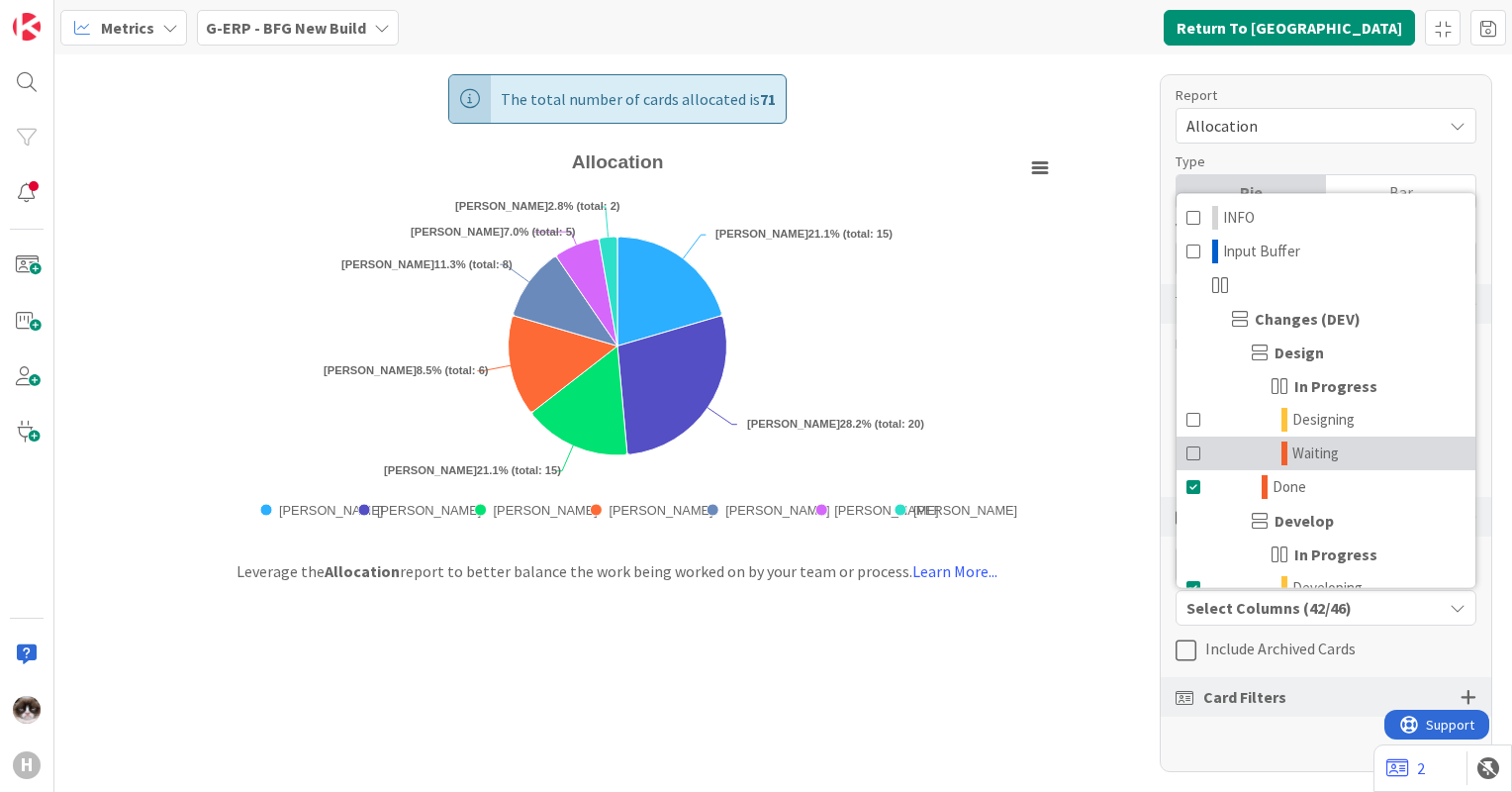 click at bounding box center (1194, 453) 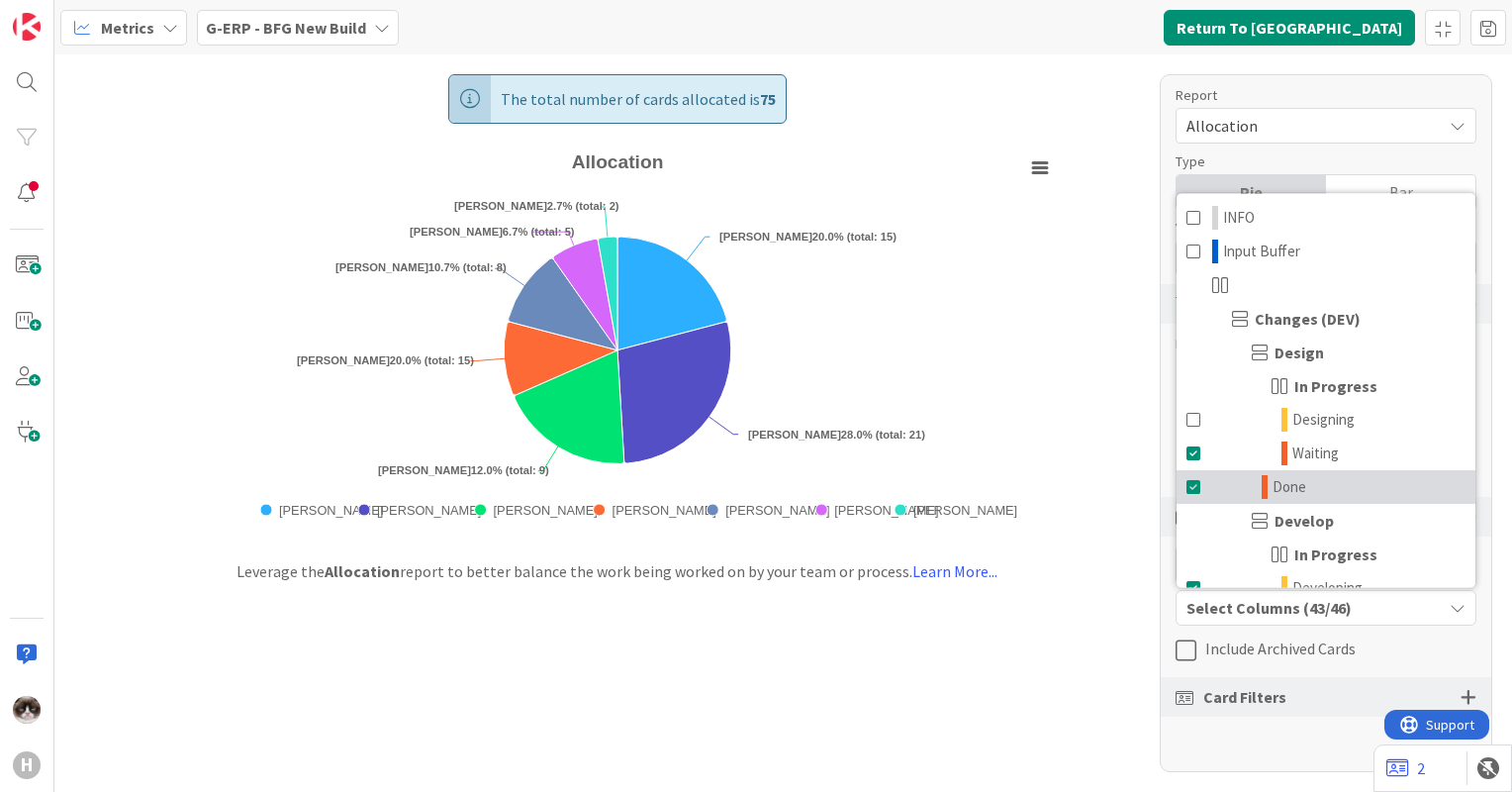 click at bounding box center [1194, 487] 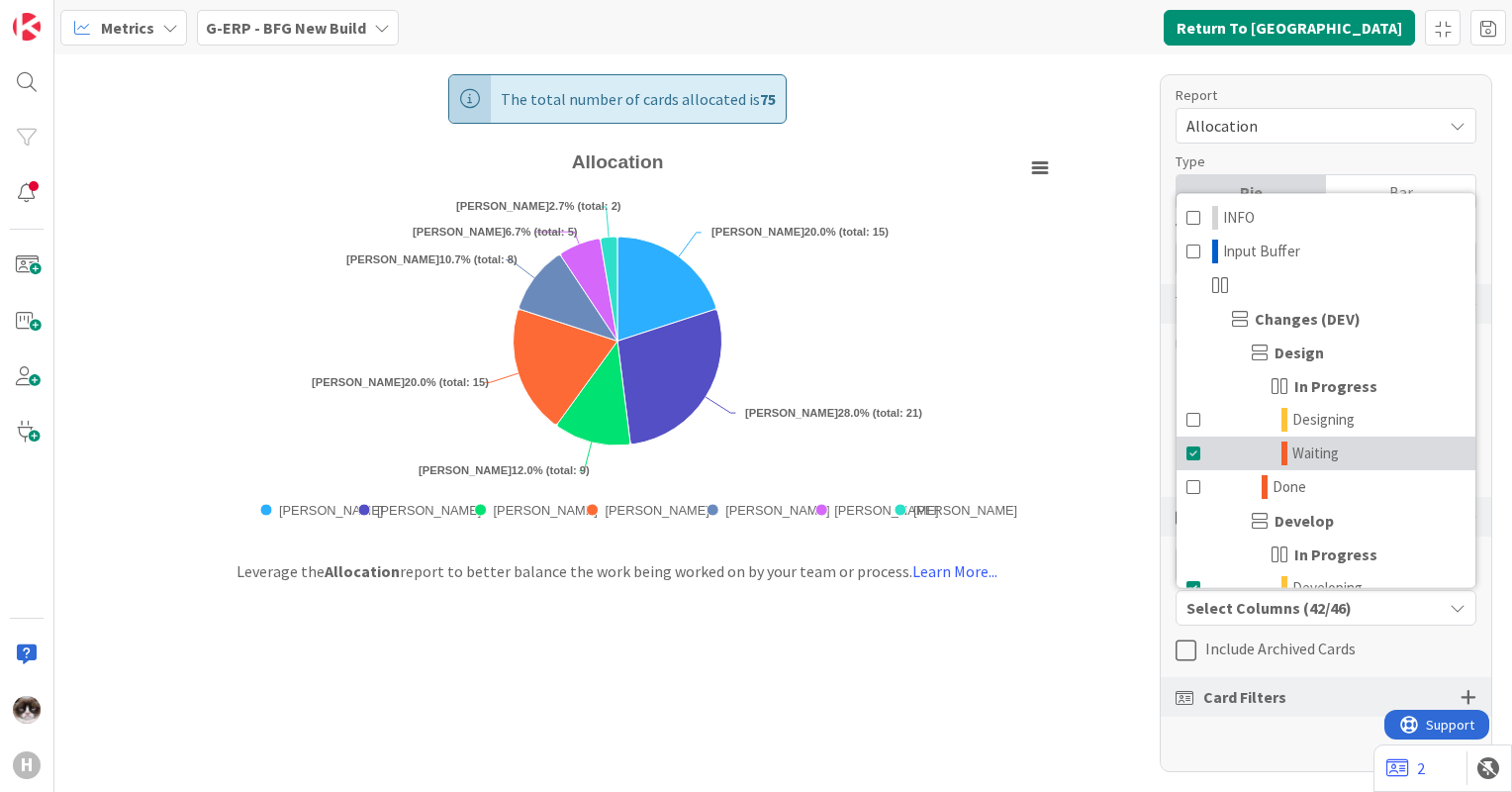 click at bounding box center [1194, 453] 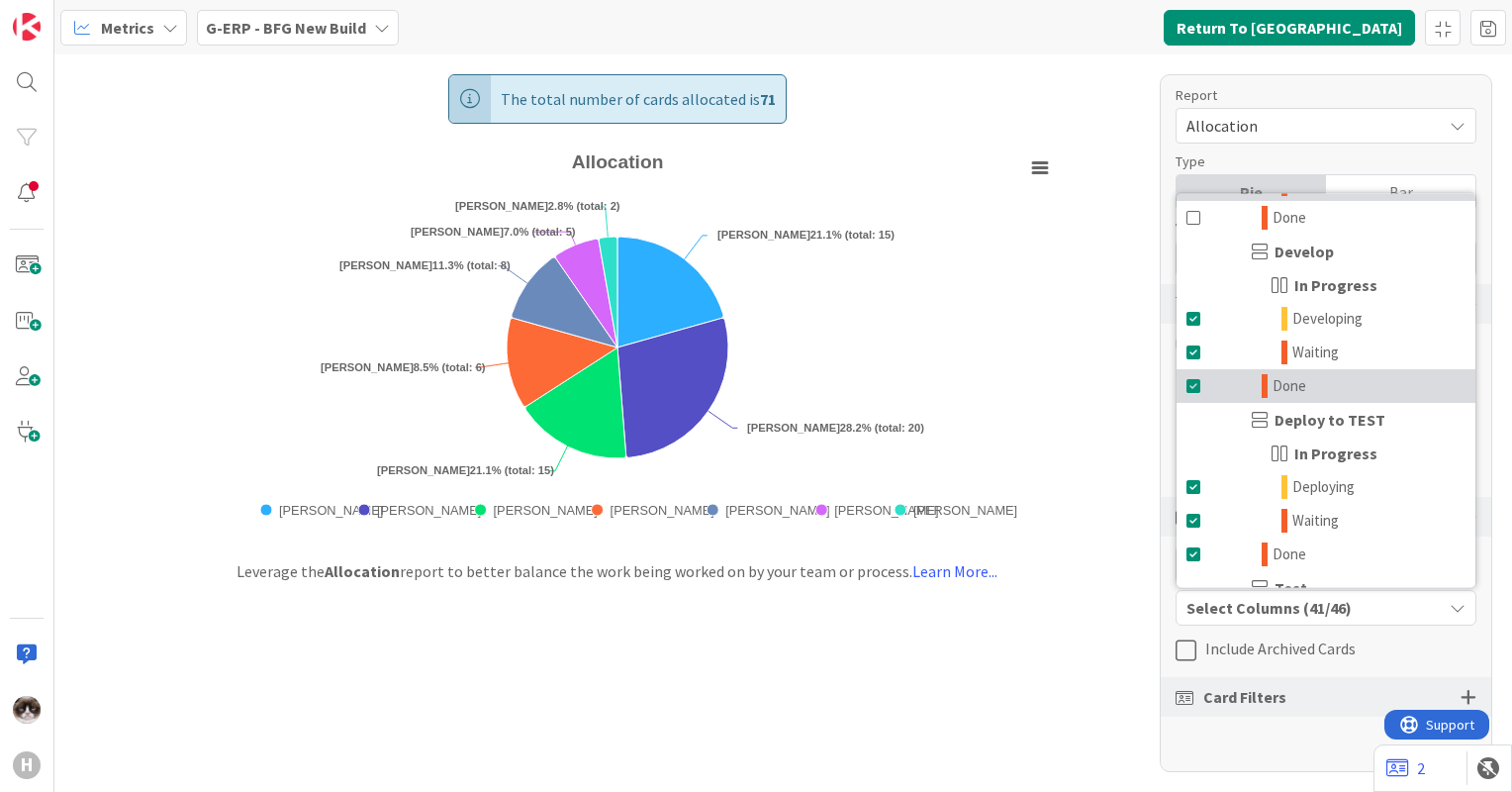 scroll, scrollTop: 297, scrollLeft: 0, axis: vertical 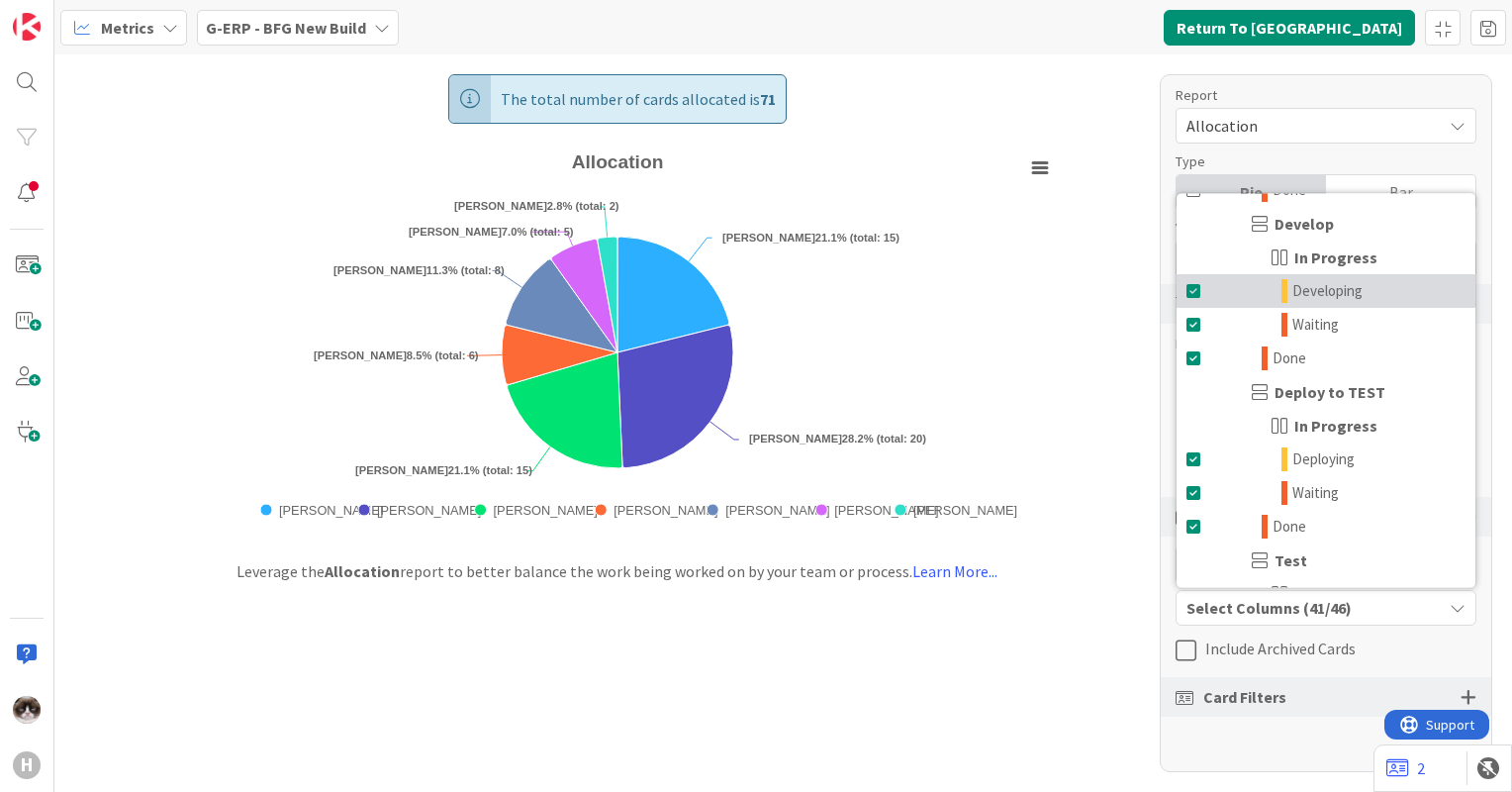 click on "Developing" at bounding box center [1326, 291] 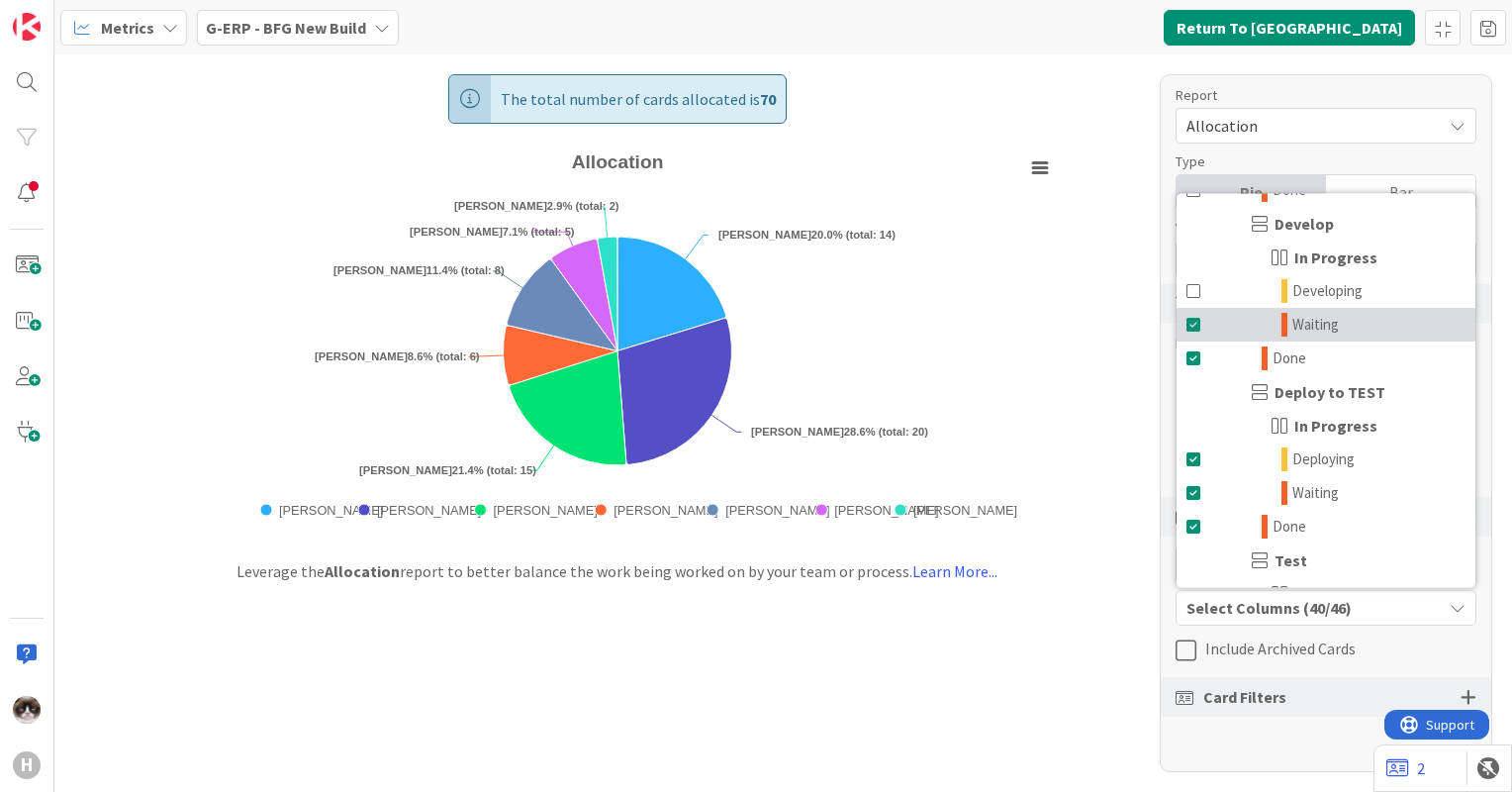 click on "Waiting" at bounding box center [1326, 325] 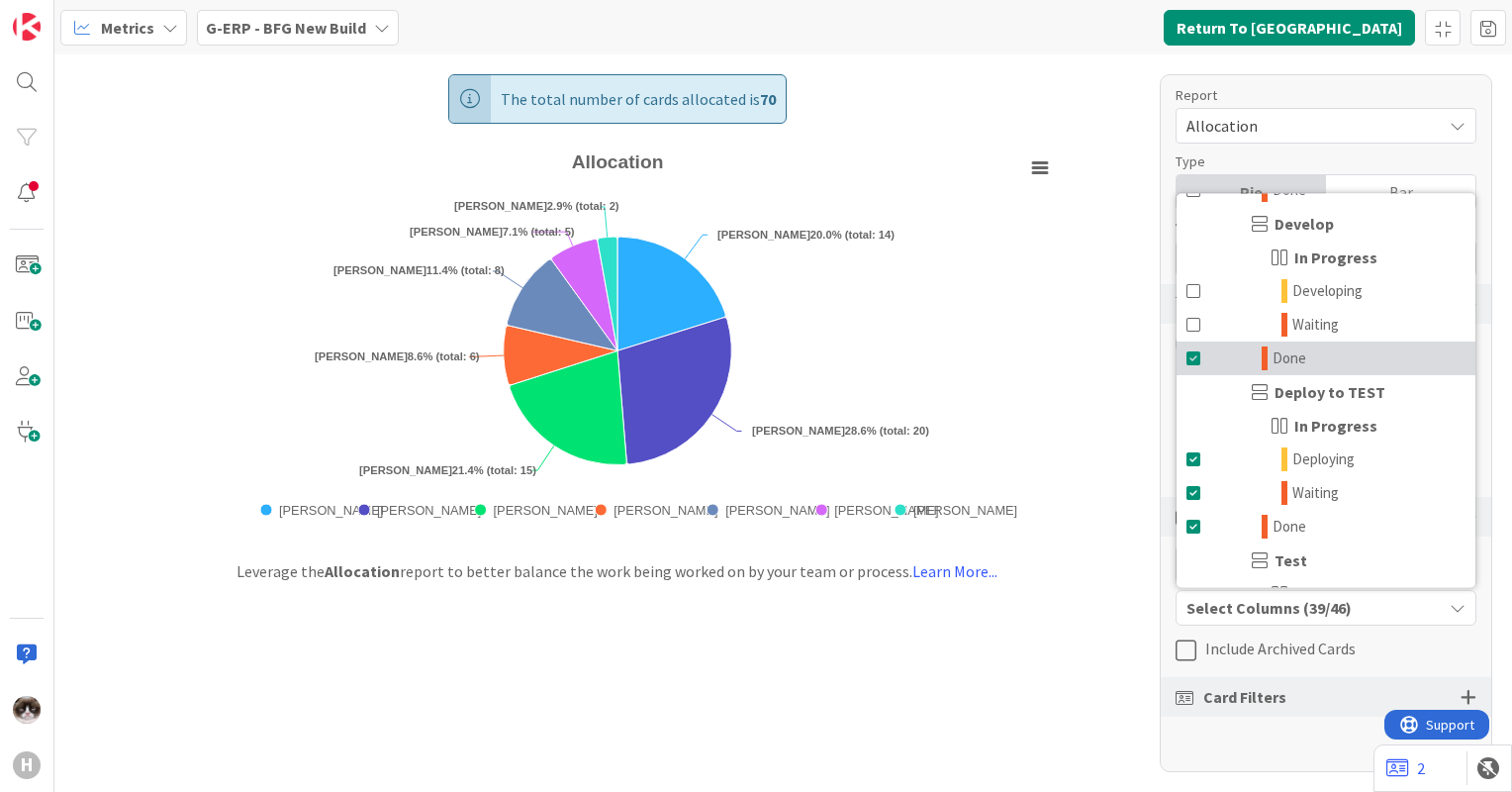 click on "Done" at bounding box center [1326, 358] 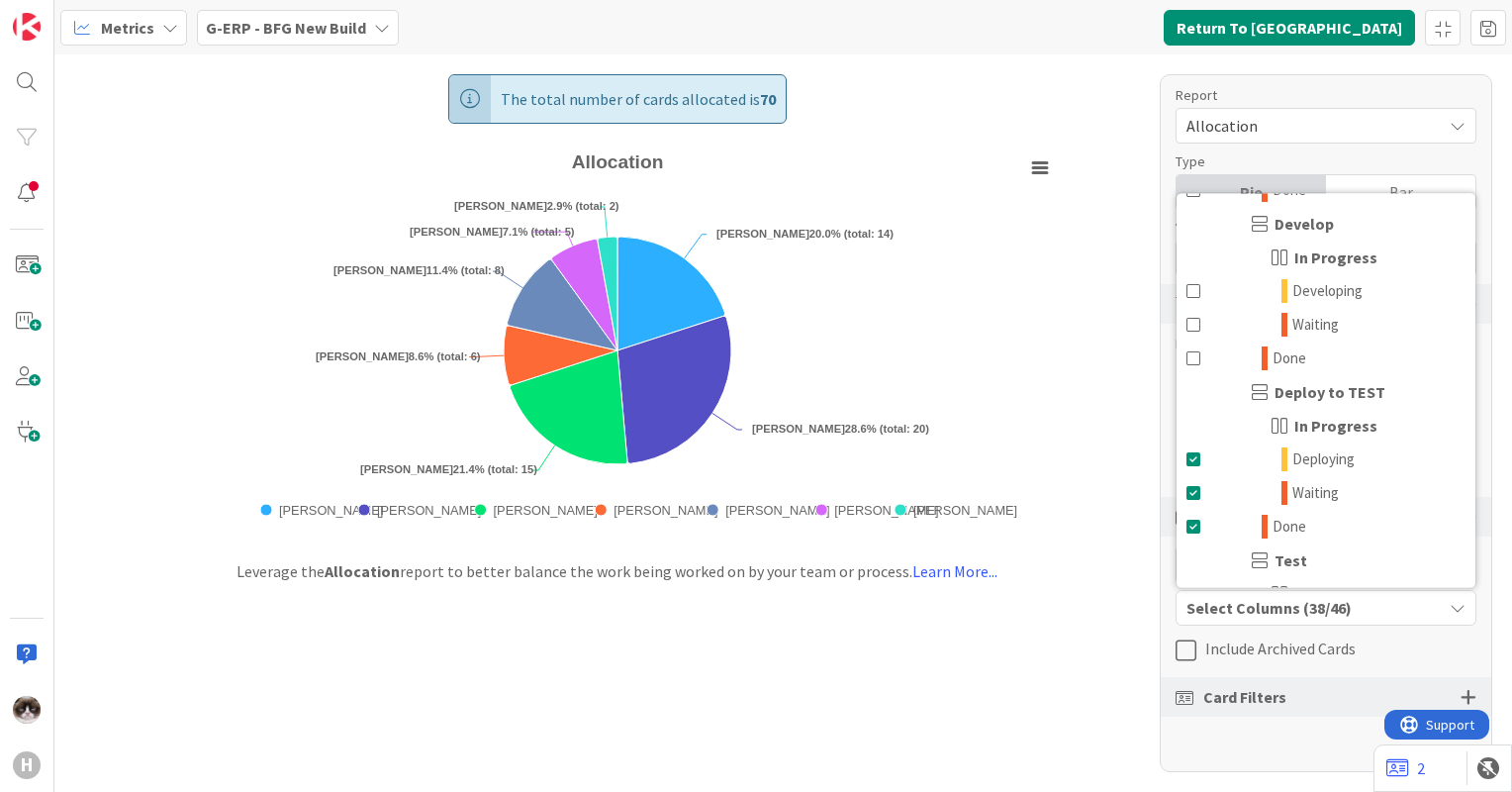 click on "In Progress" at bounding box center (1326, 426) 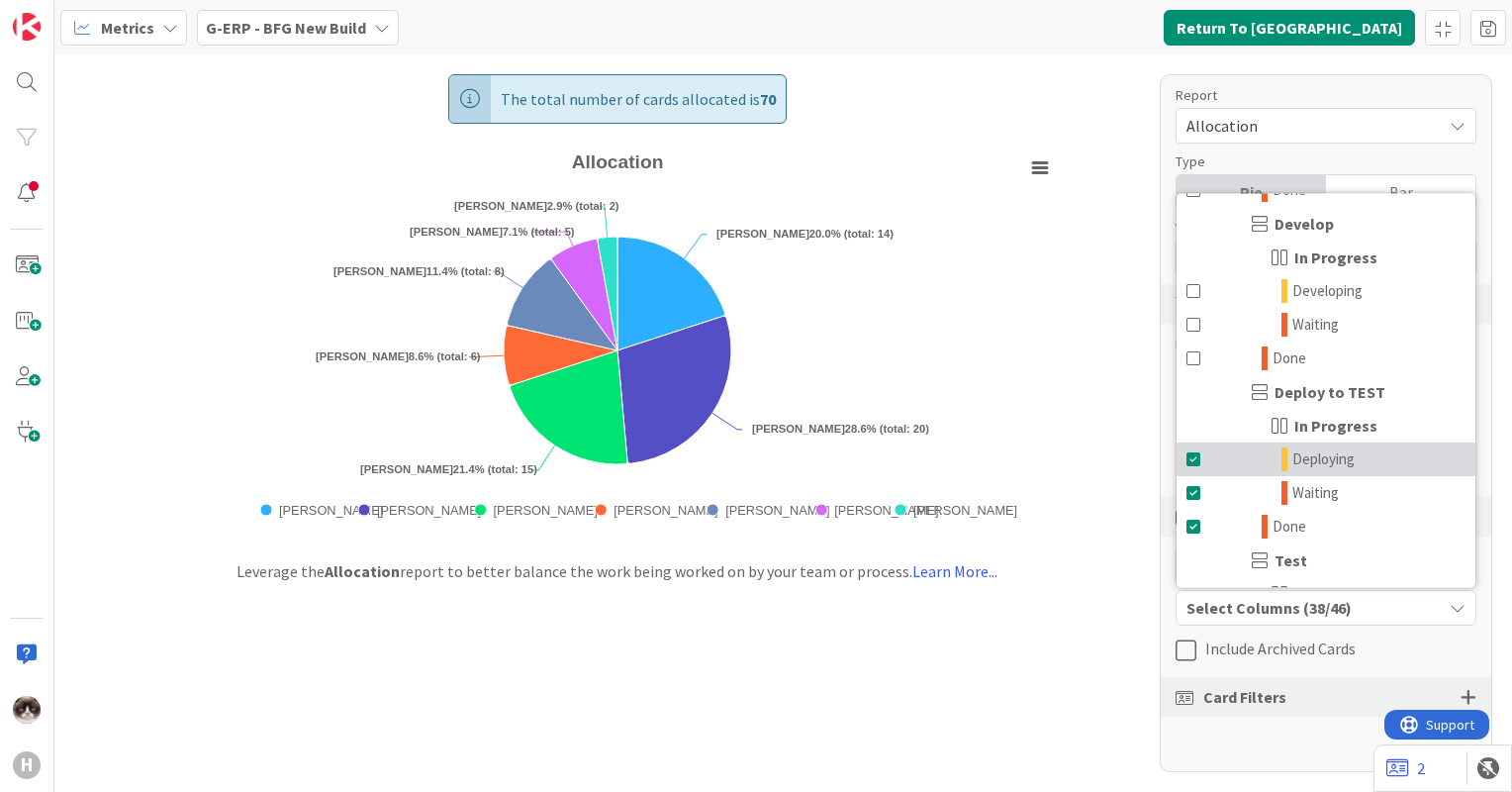 click on "Deploying" at bounding box center [1326, 459] 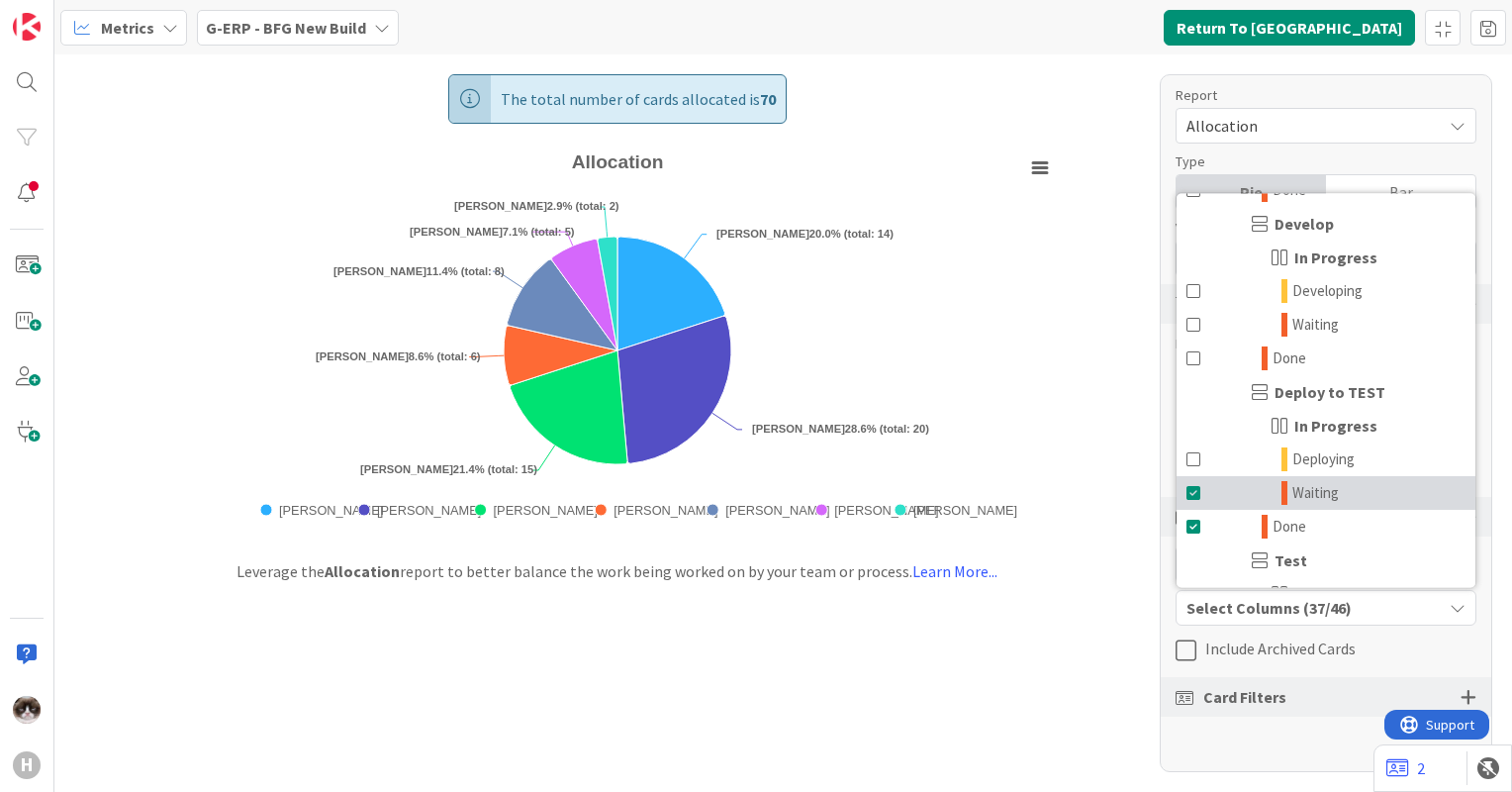 click on "Waiting" at bounding box center [1315, 493] 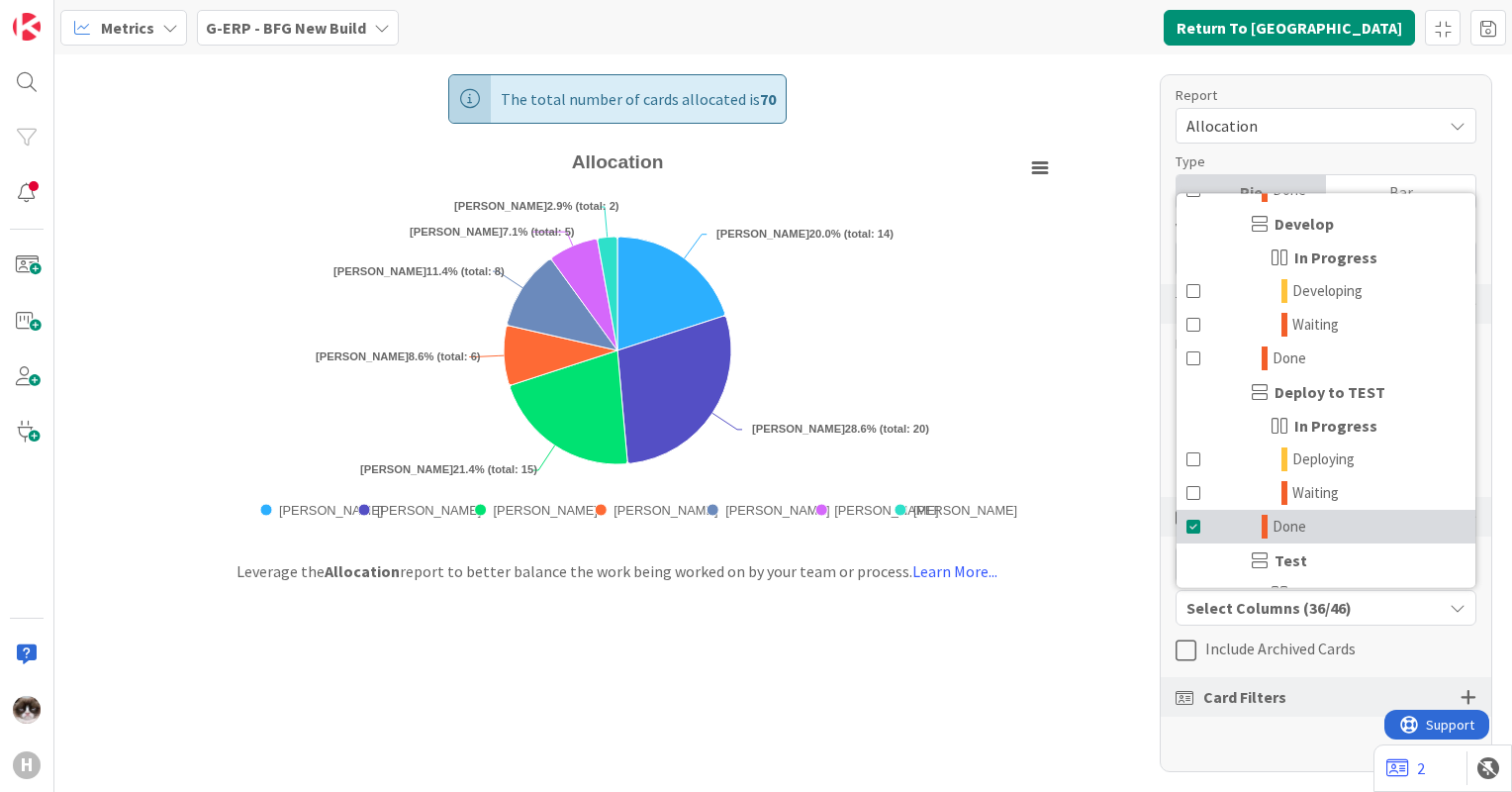 click on "Done" at bounding box center (1326, 527) 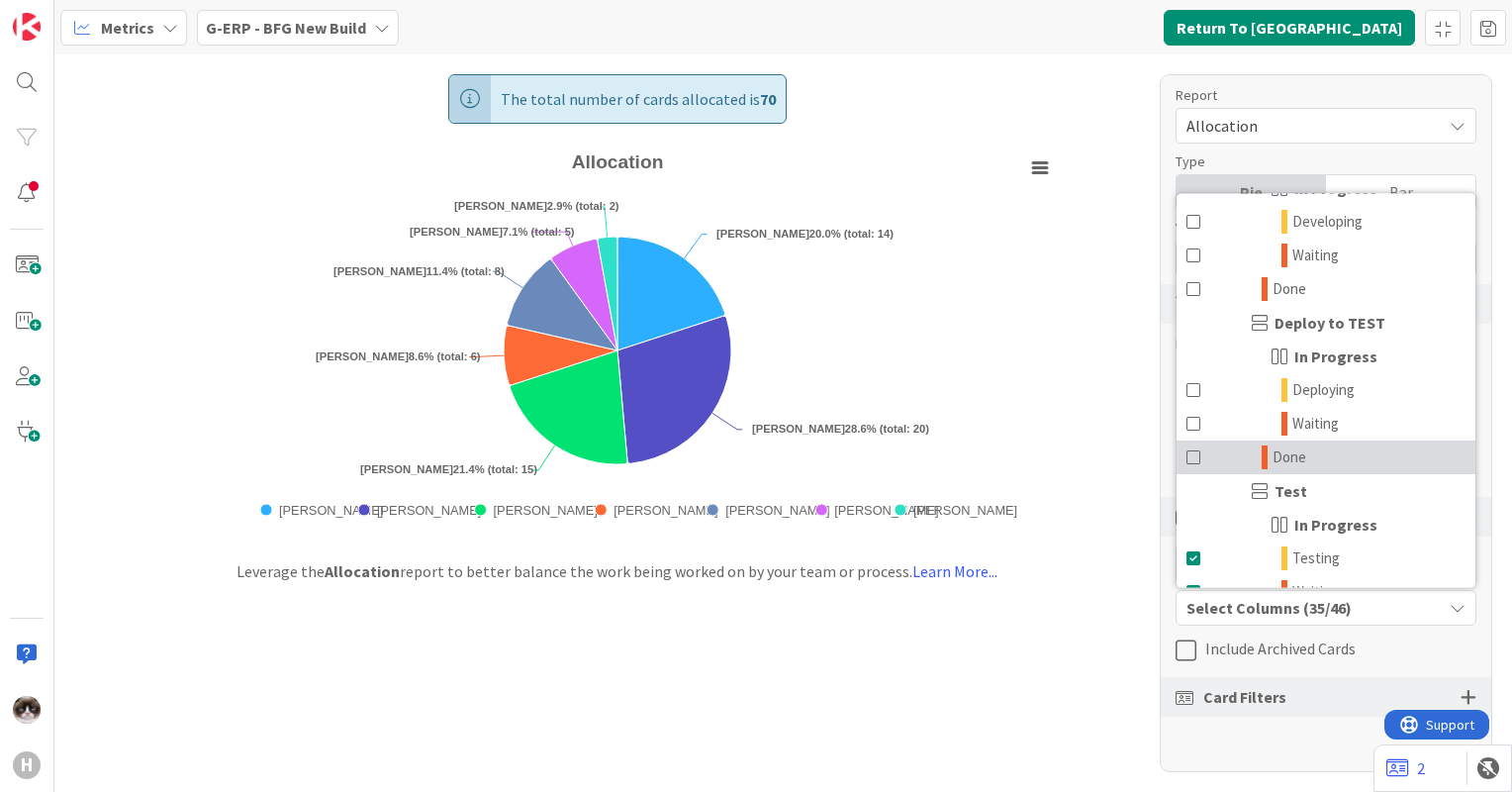 scroll, scrollTop: 594, scrollLeft: 0, axis: vertical 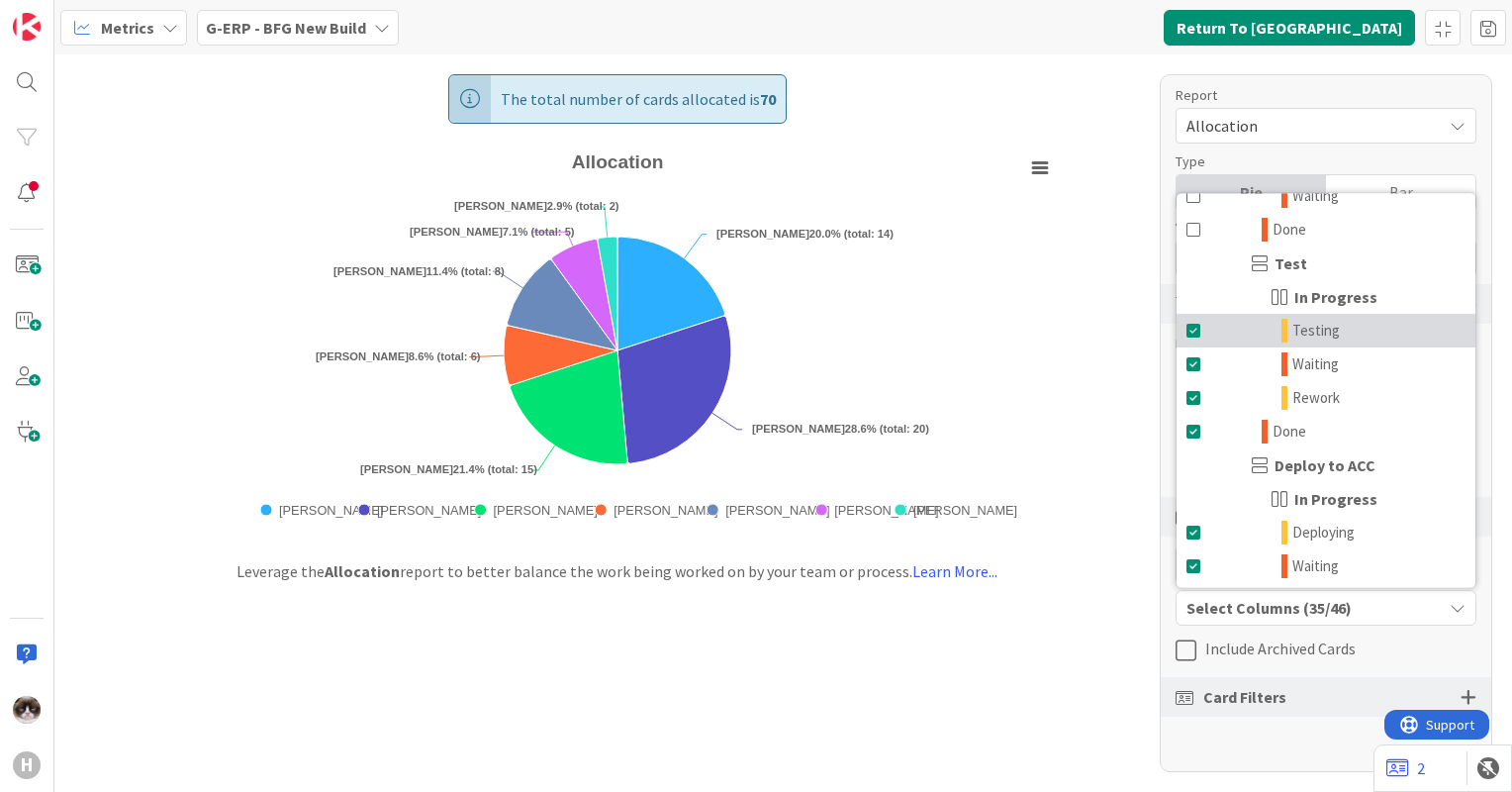 click on "Testing" at bounding box center [1316, 331] 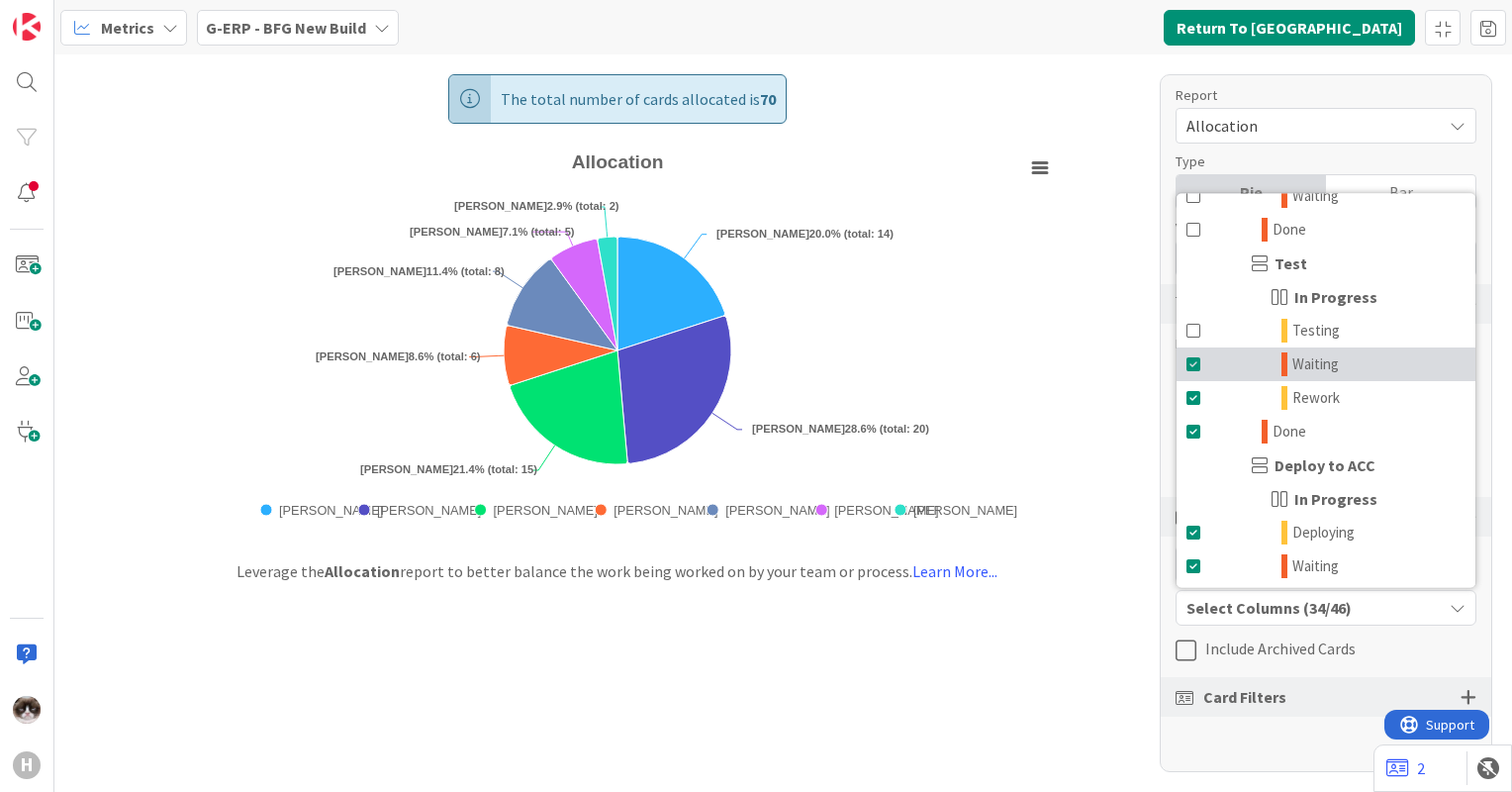 click on "Waiting" at bounding box center [1315, 364] 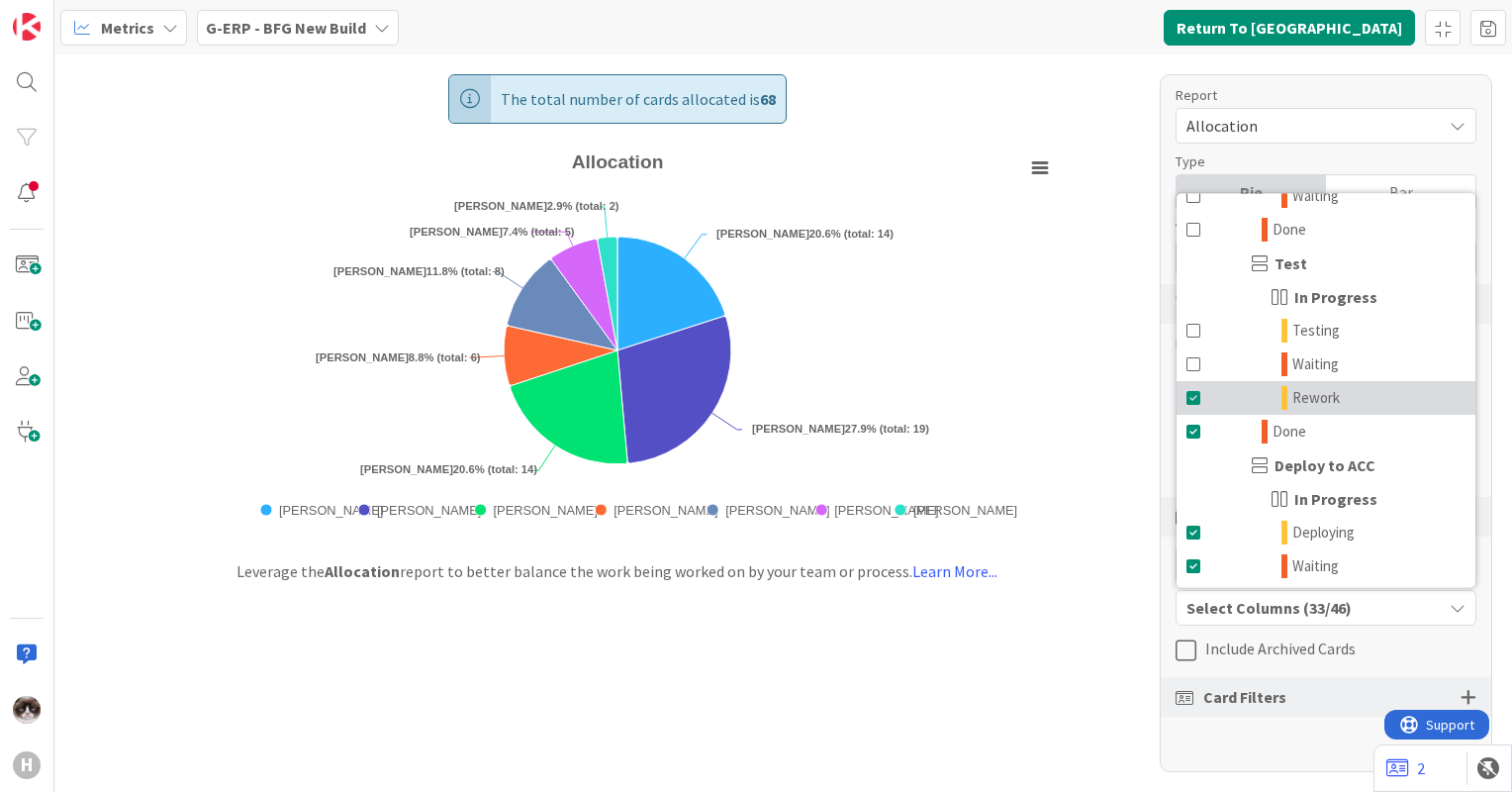 click on "Rework" at bounding box center (1316, 398) 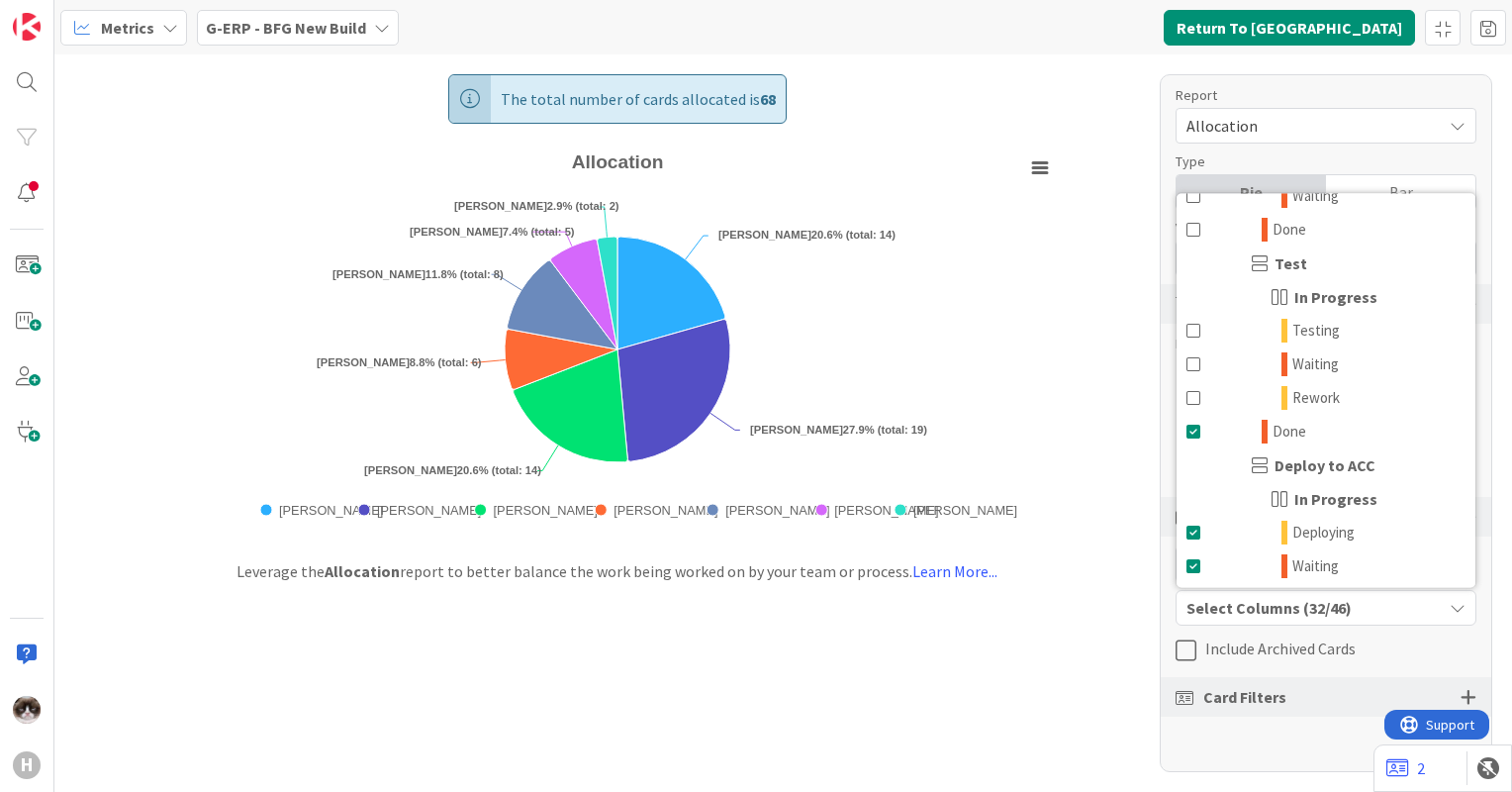click on "Deploy to ACC" at bounding box center [1325, 465] 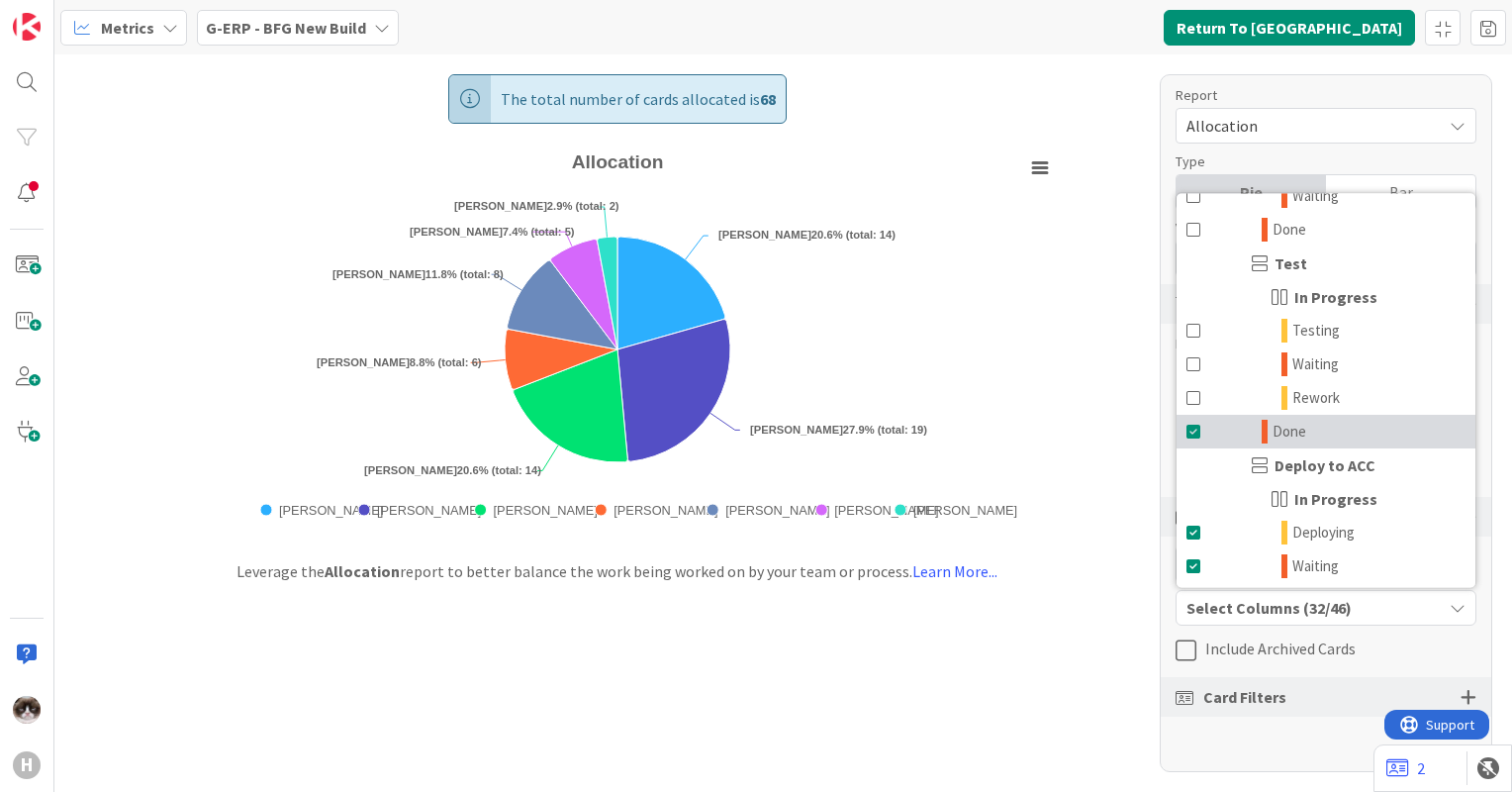 click on "Done" at bounding box center (1326, 432) 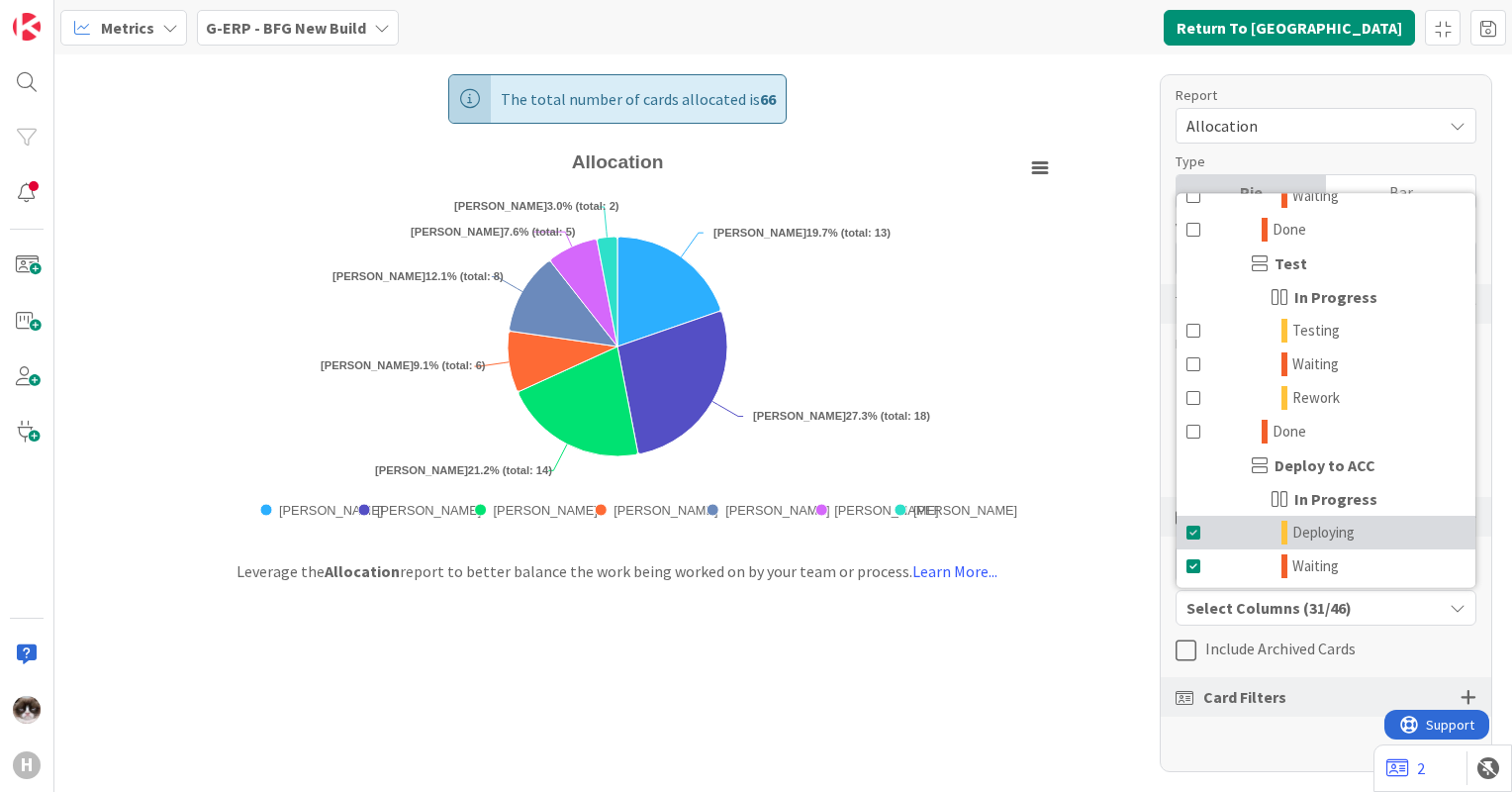 click on "Deploying" at bounding box center (1323, 533) 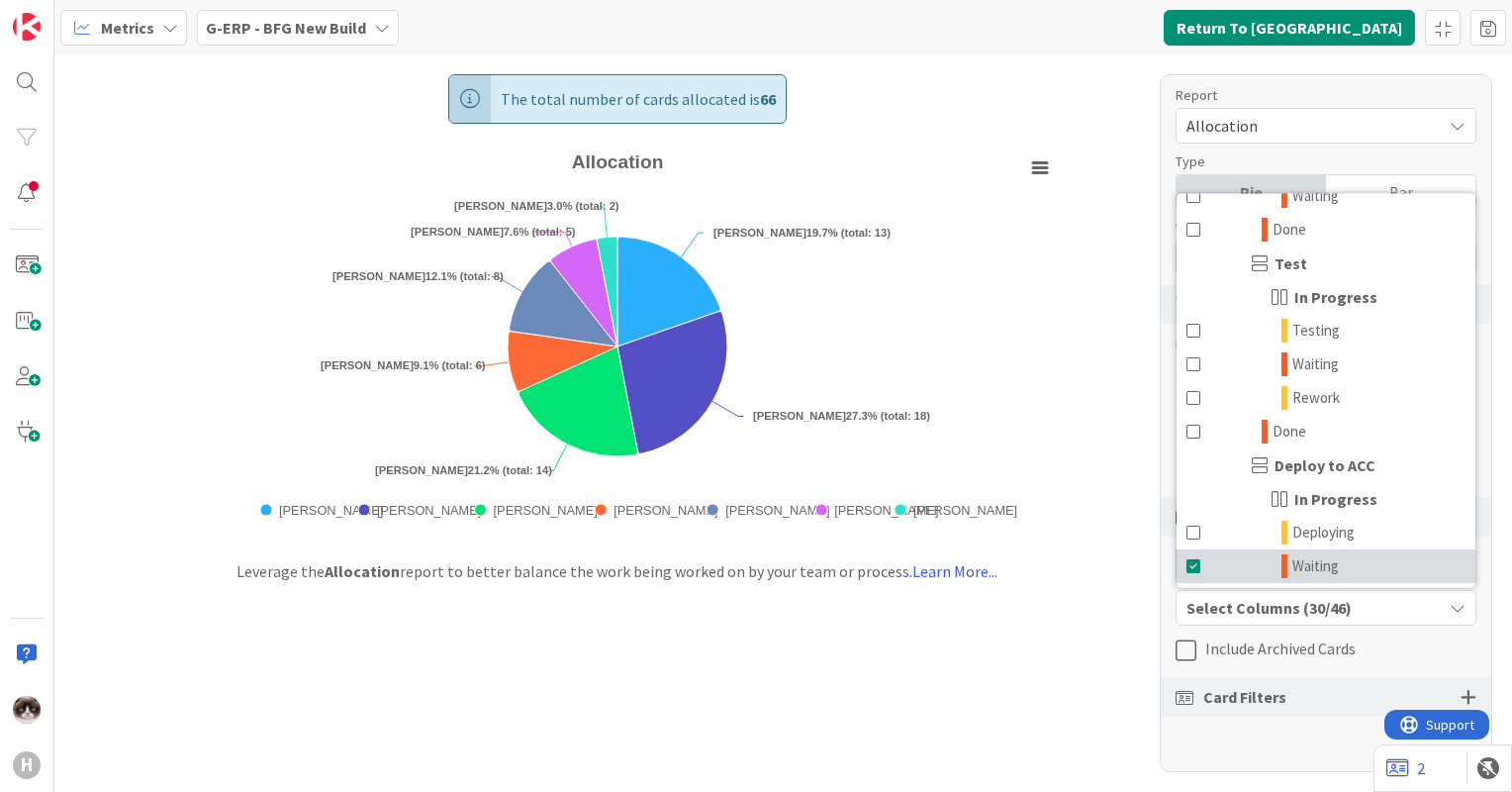 click on "Waiting" at bounding box center [1326, 566] 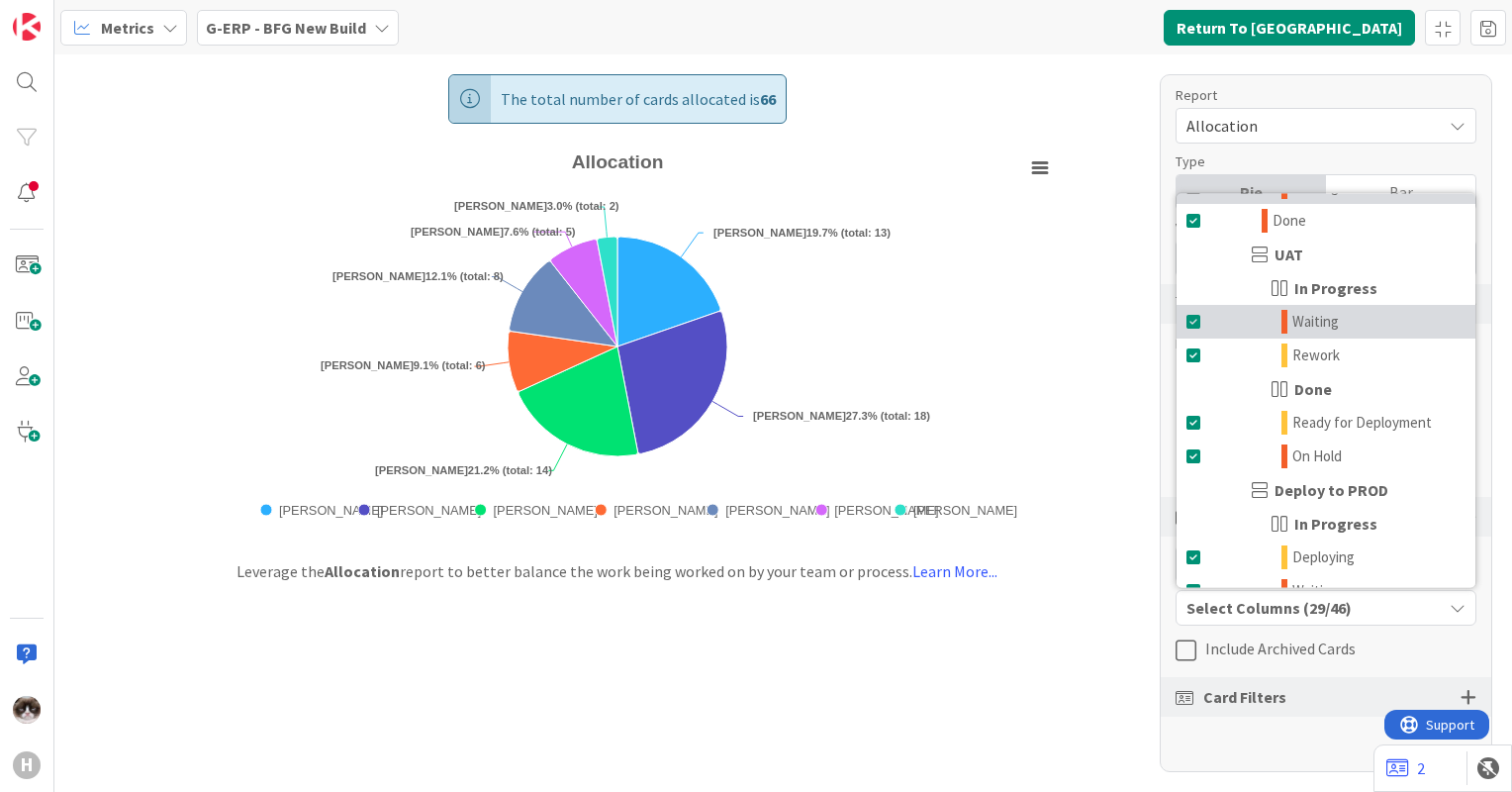 scroll, scrollTop: 990, scrollLeft: 0, axis: vertical 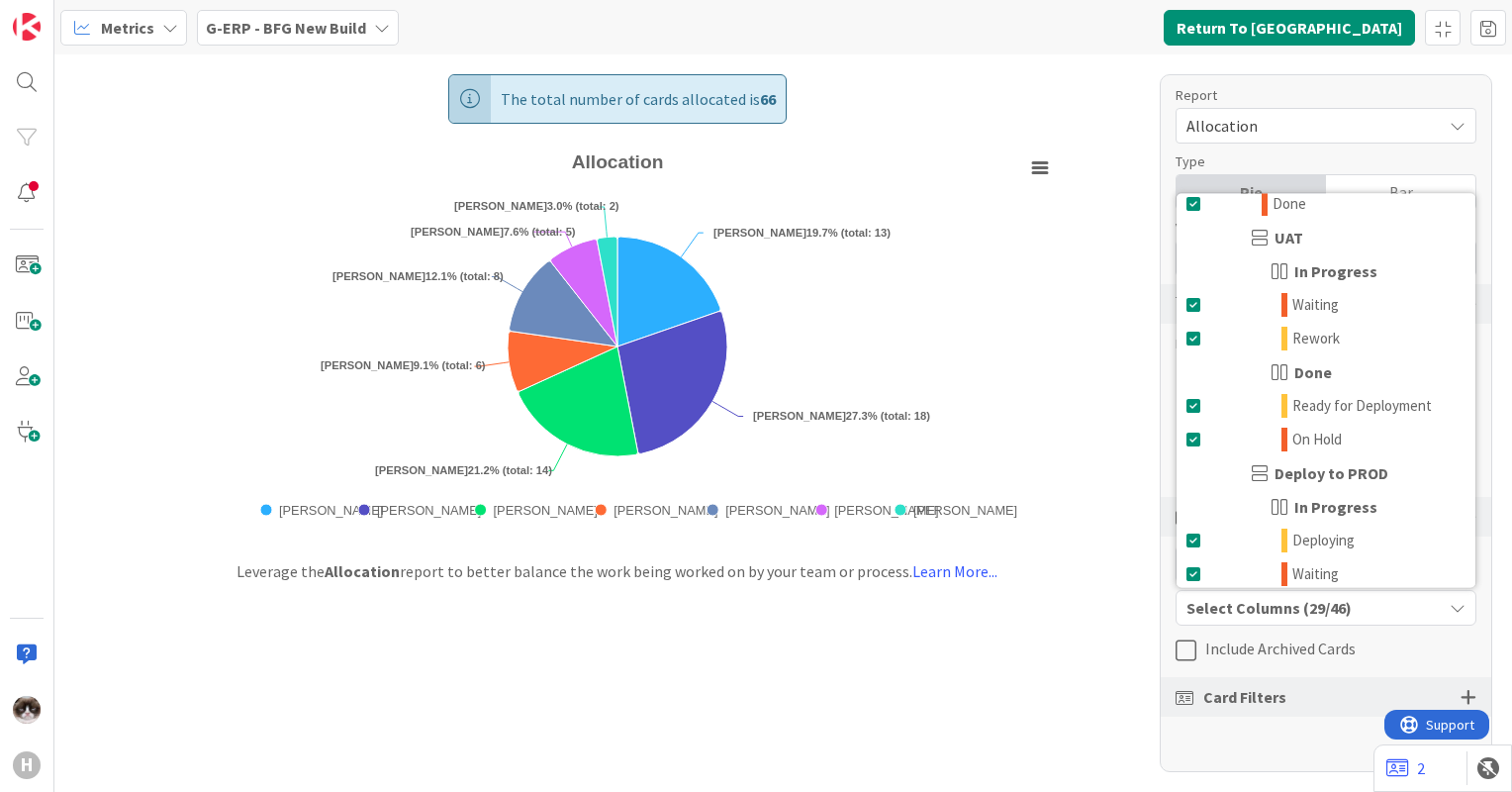click on "UAT" at bounding box center [1326, 238] 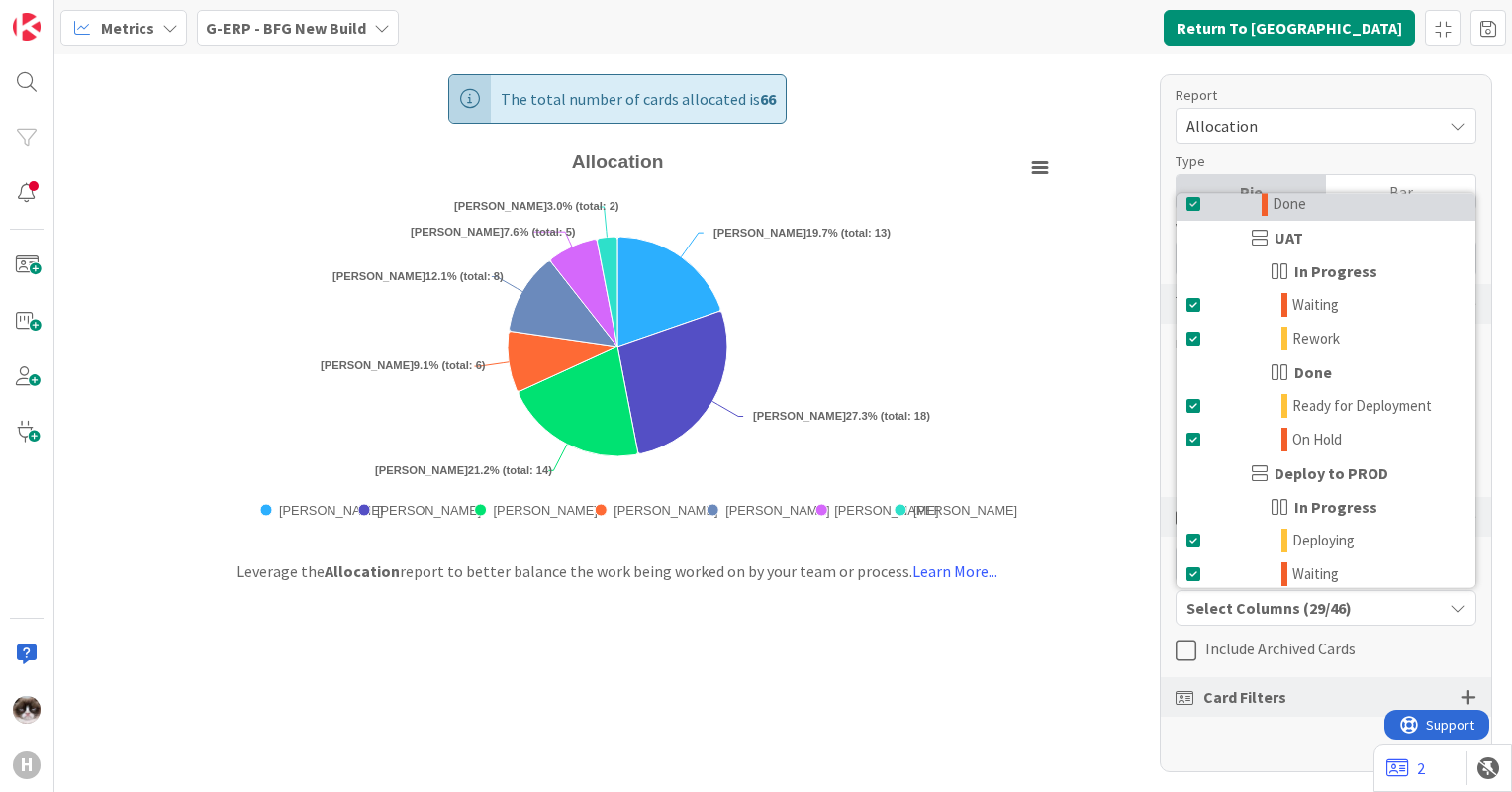 click on "Done" at bounding box center (1326, 204) 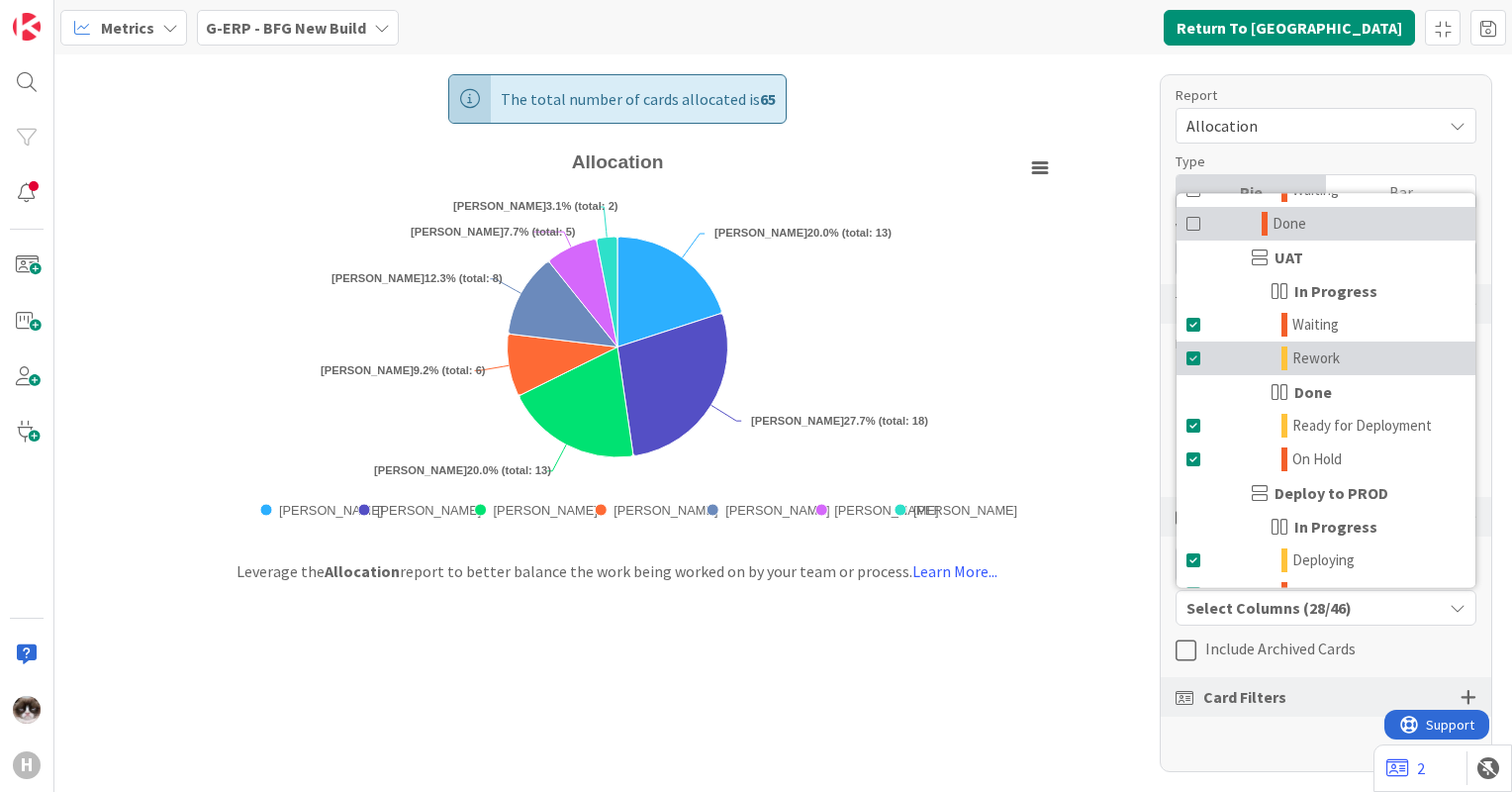 scroll, scrollTop: 990, scrollLeft: 0, axis: vertical 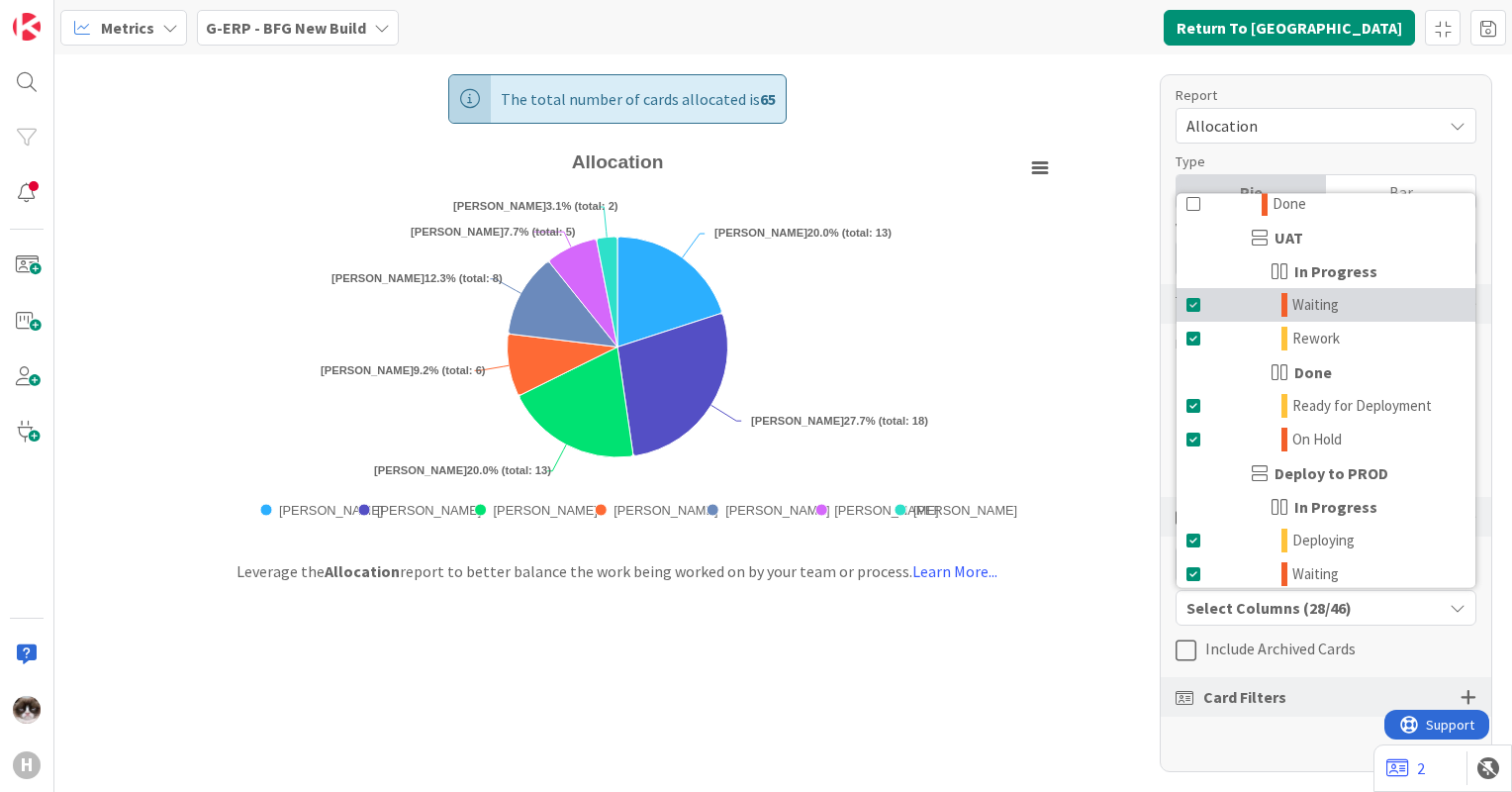 click on "Waiting" at bounding box center (1326, 305) 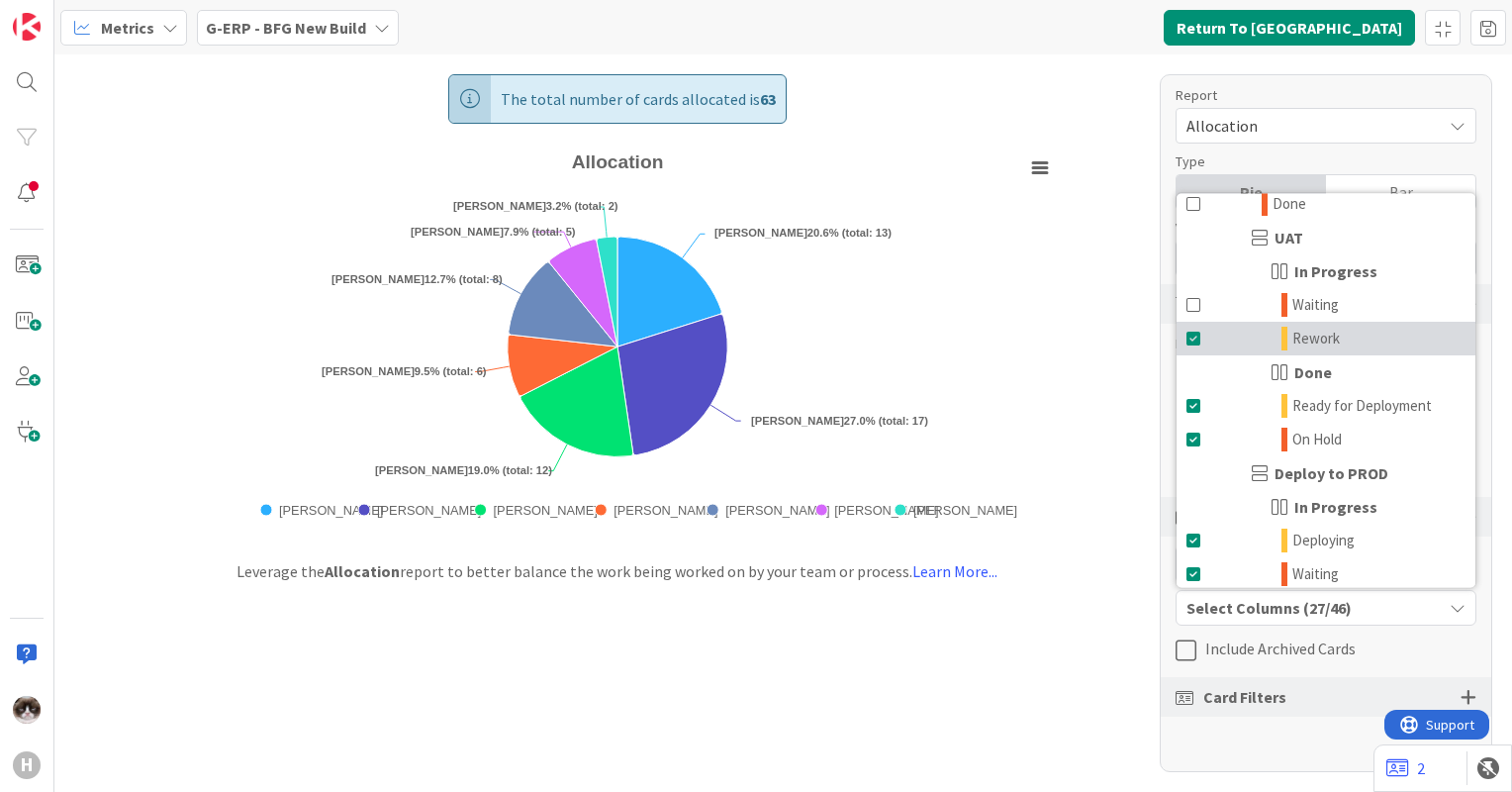 click on "Rework" at bounding box center [1326, 339] 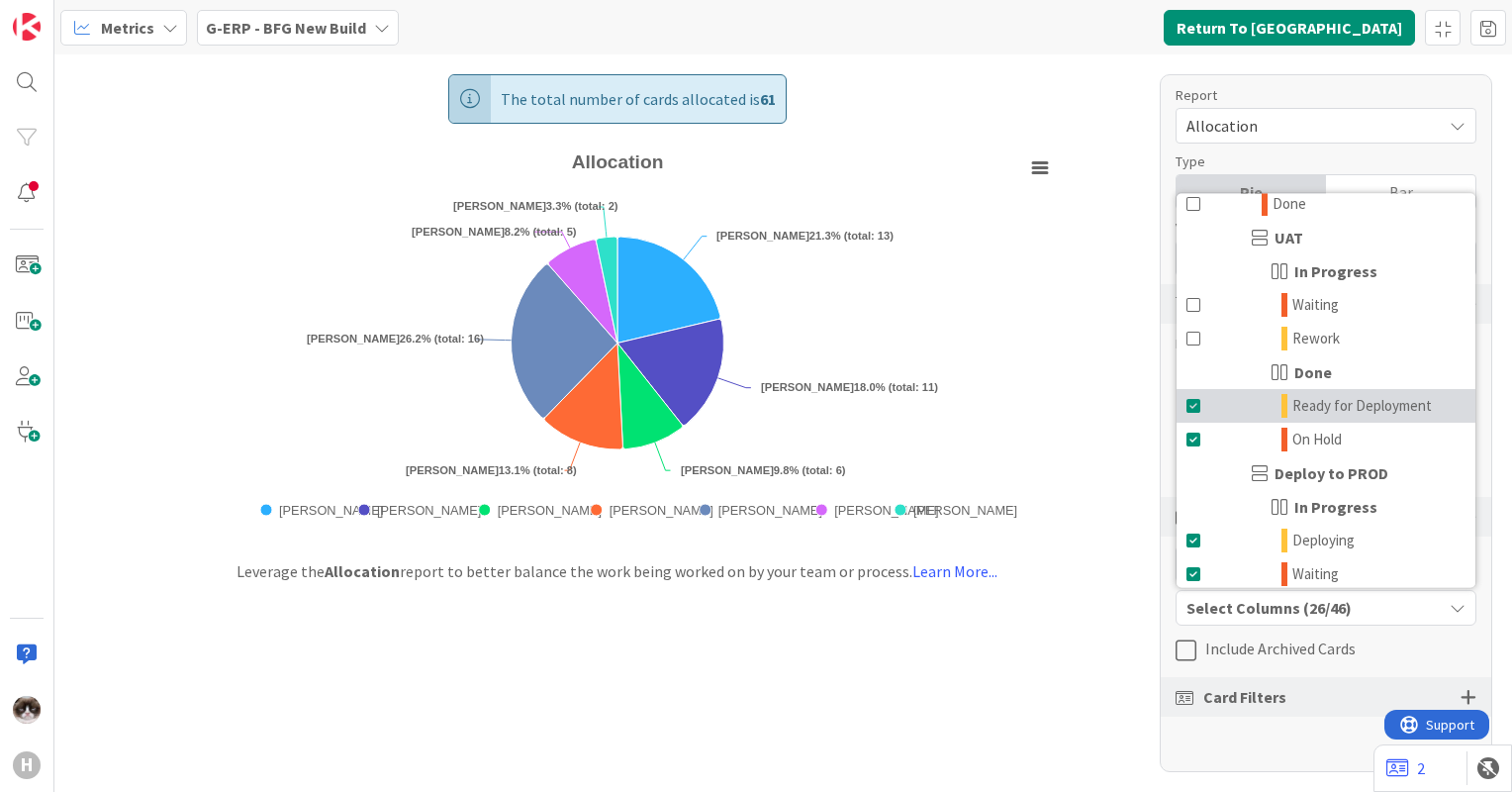 click on "Ready for Deployment" at bounding box center [1362, 406] 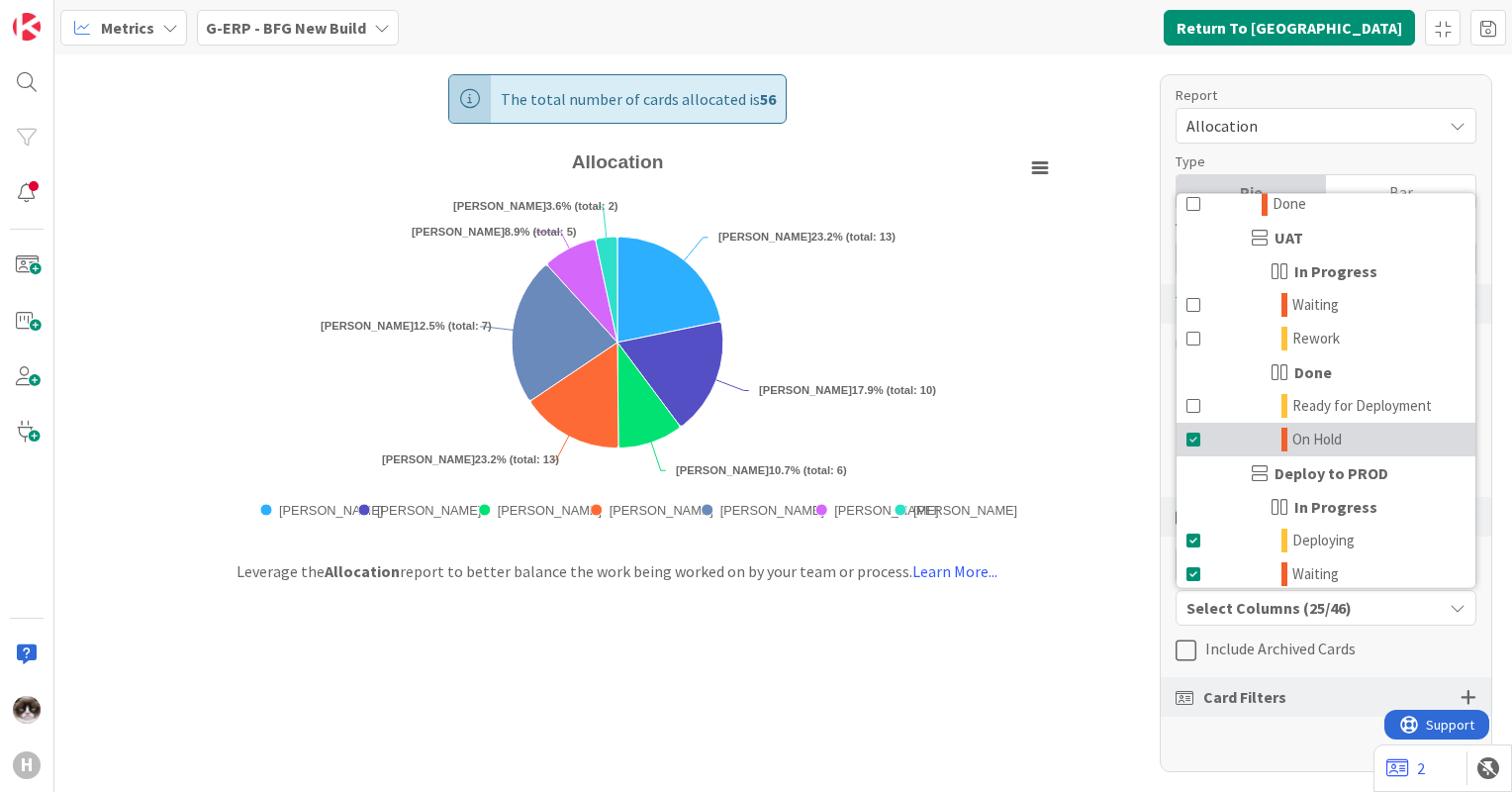 click on "On Hold" at bounding box center (1326, 440) 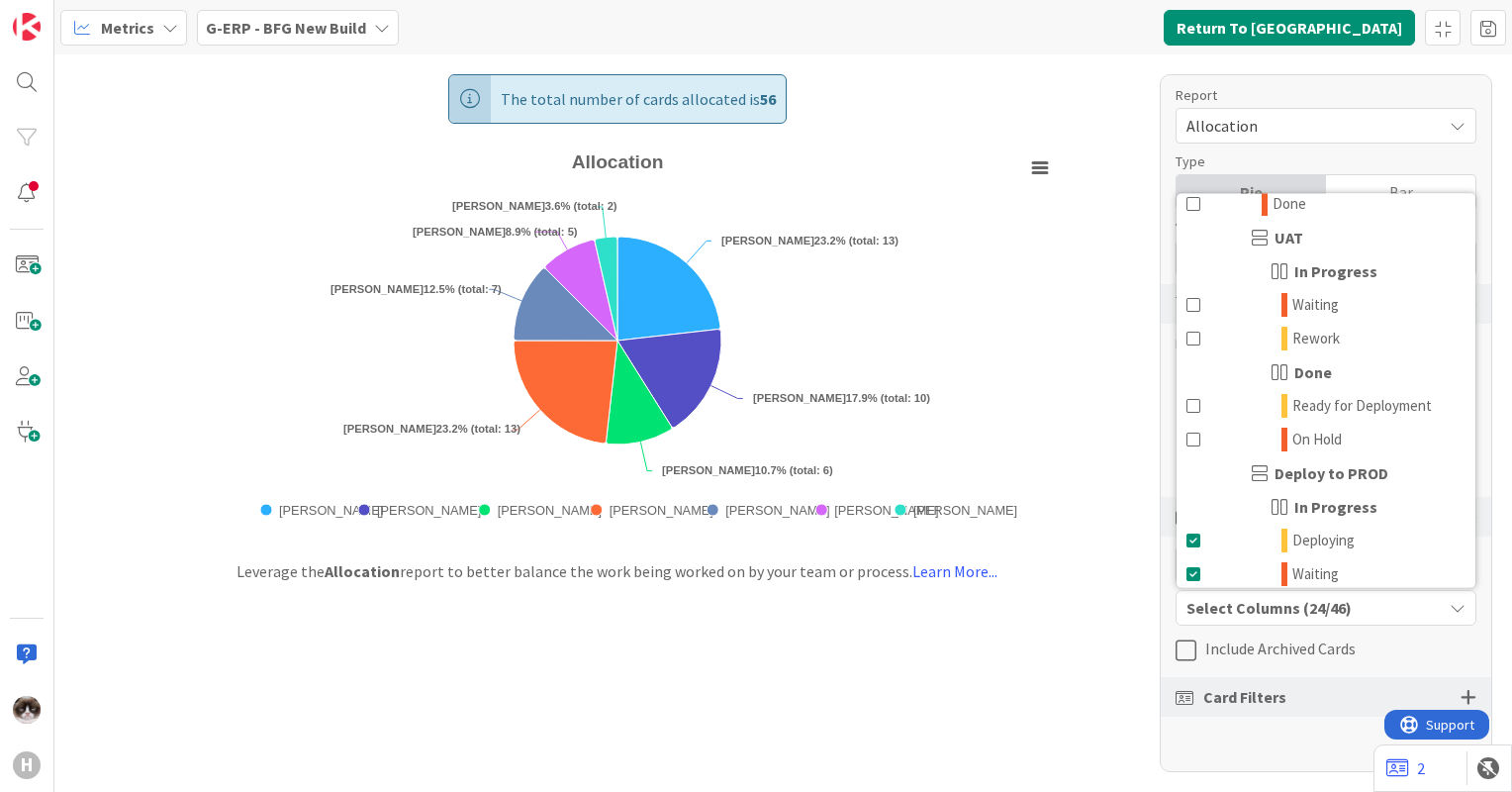 click on "In Progress" at bounding box center (1326, 507) 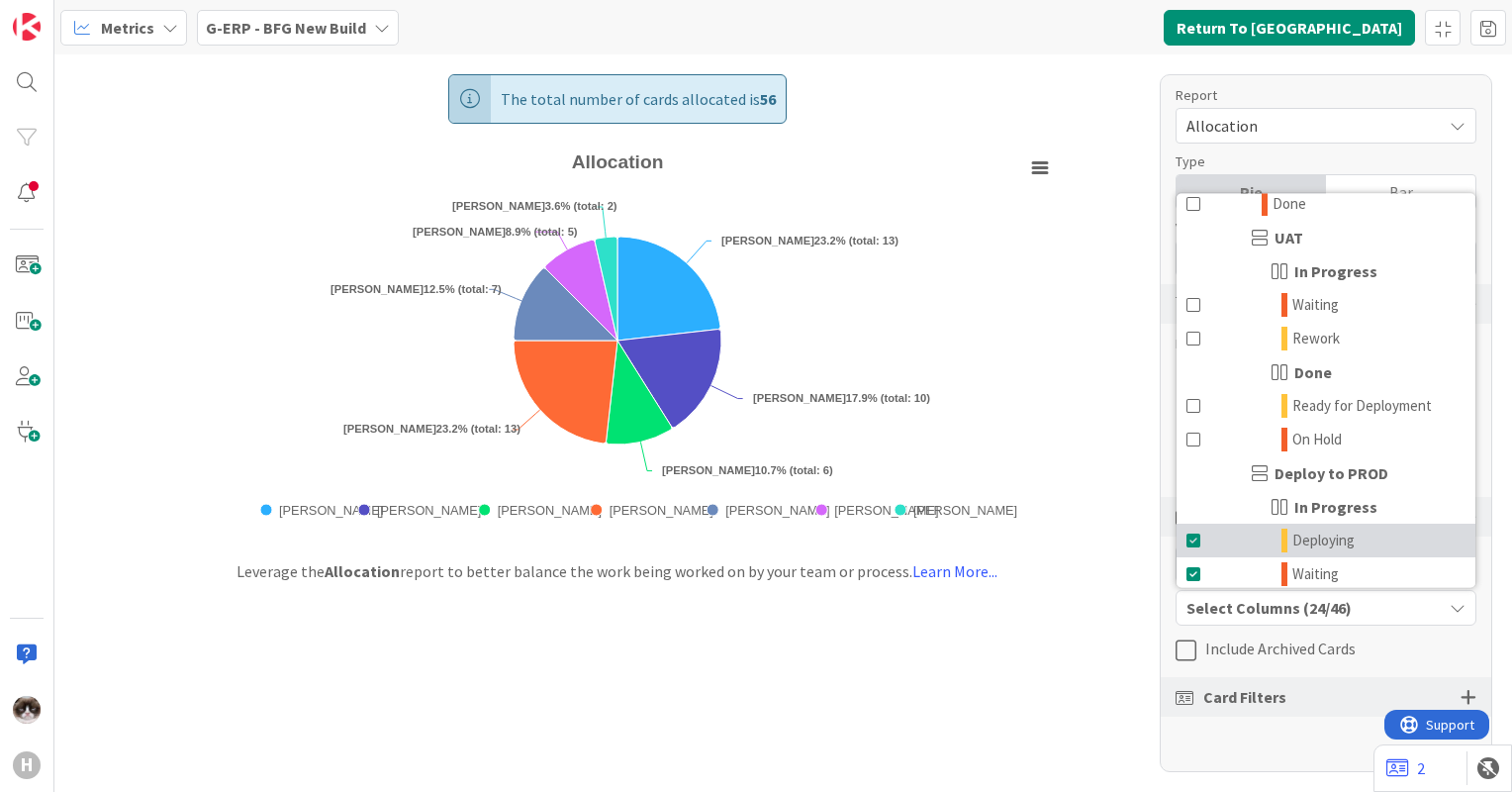 click on "Deploying" at bounding box center (1326, 541) 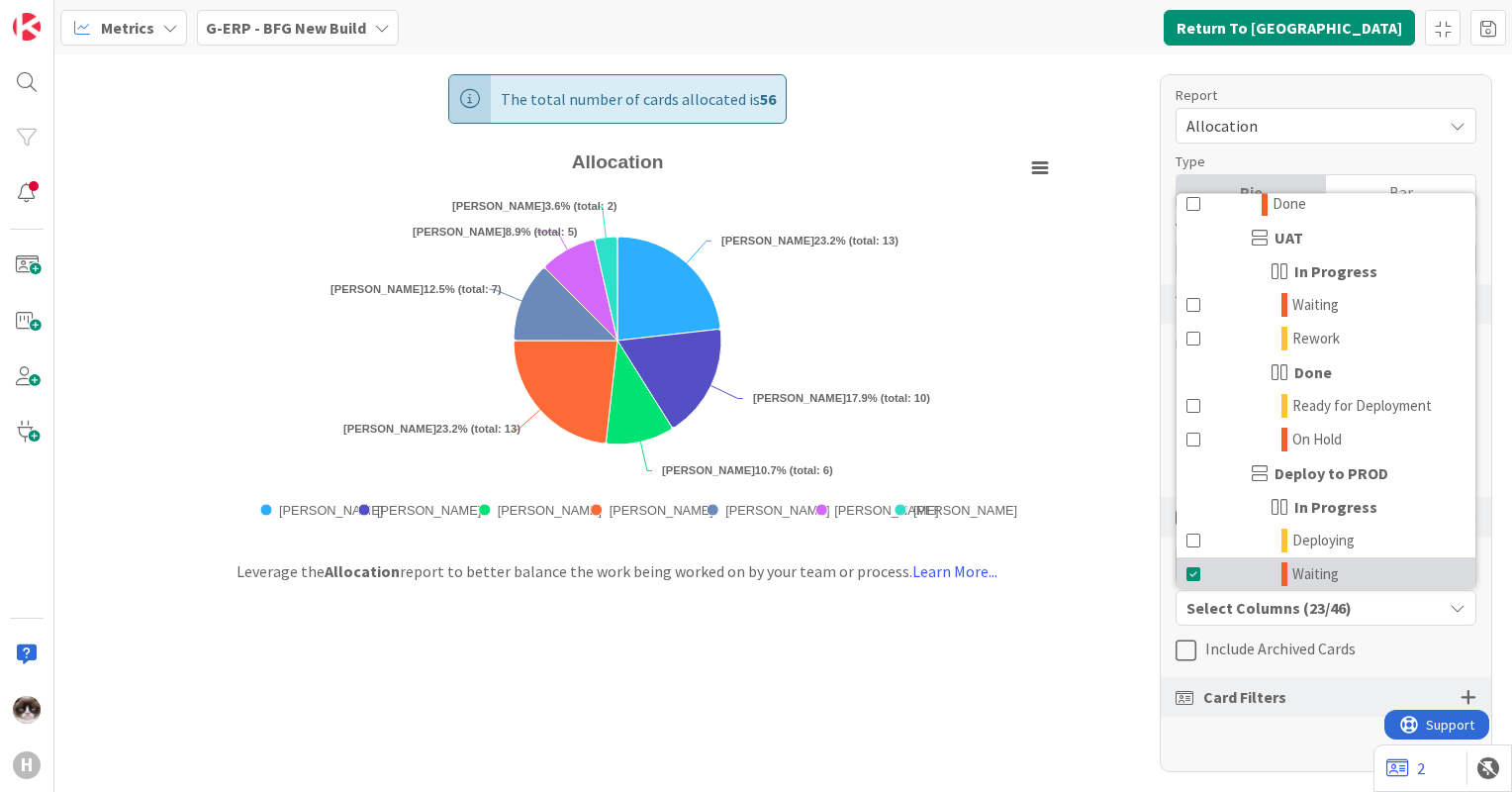 click on "Waiting" at bounding box center [1326, 574] 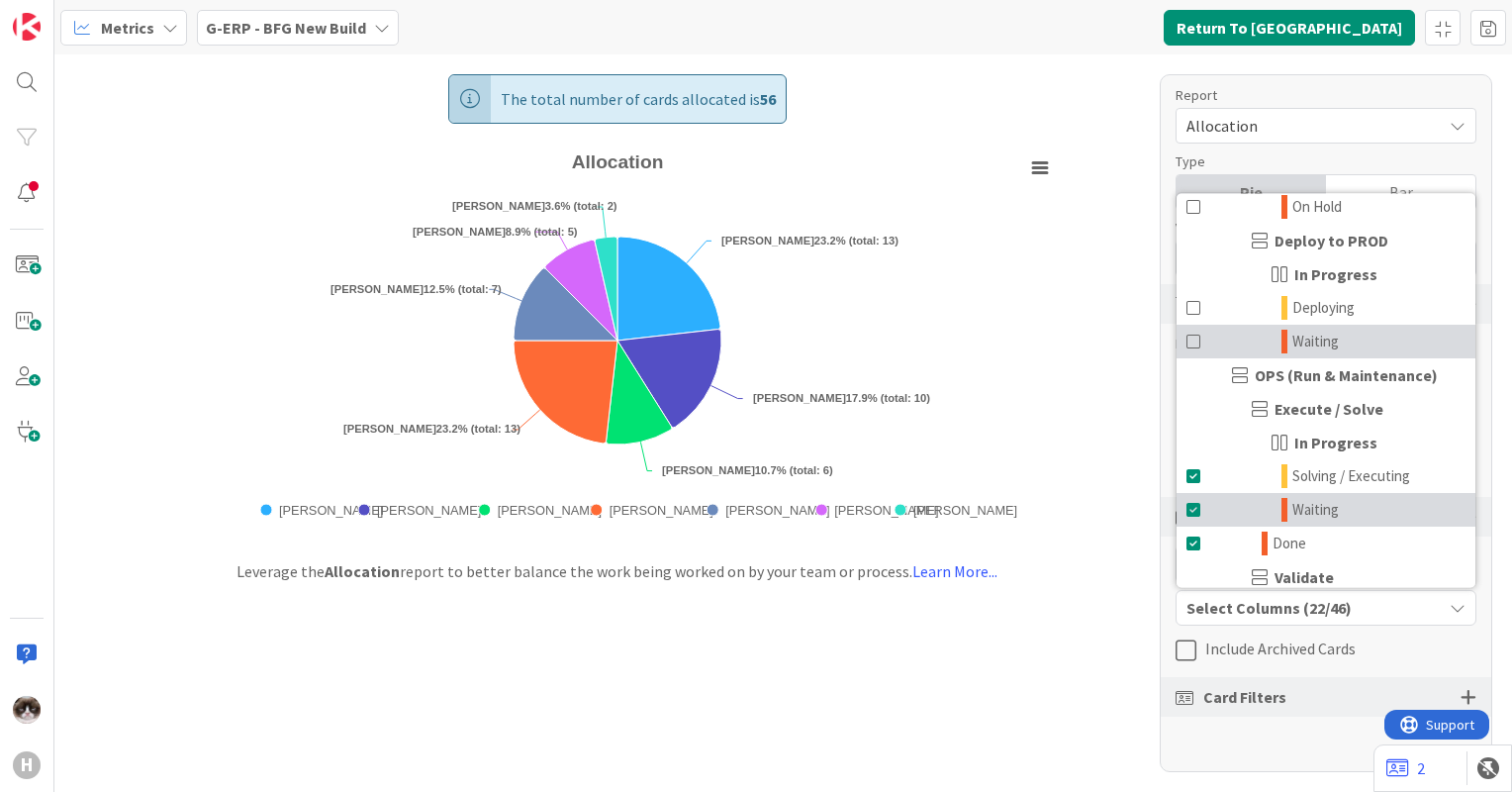 scroll, scrollTop: 1287, scrollLeft: 0, axis: vertical 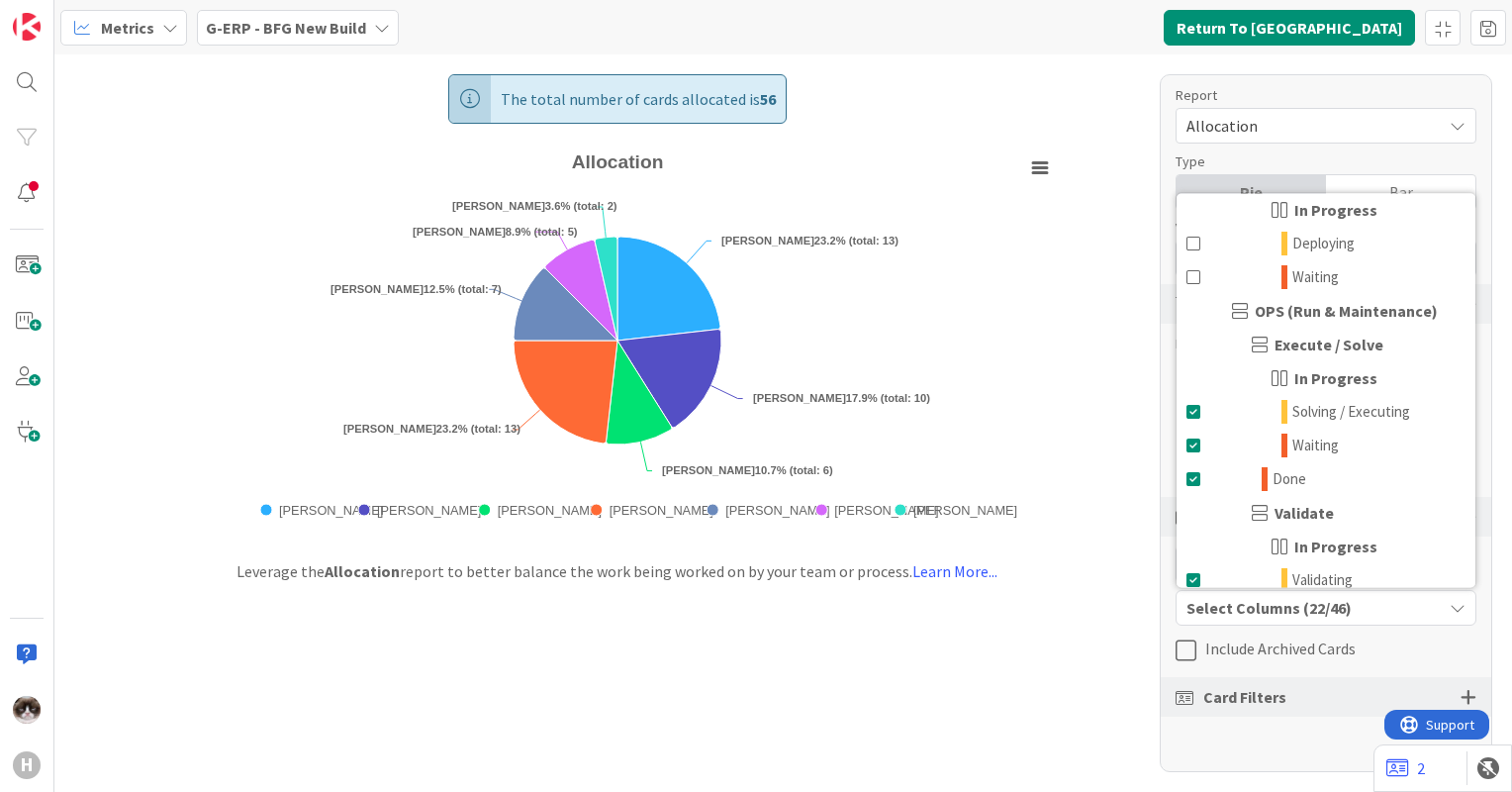 click on "In Progress" at bounding box center (1326, 378) 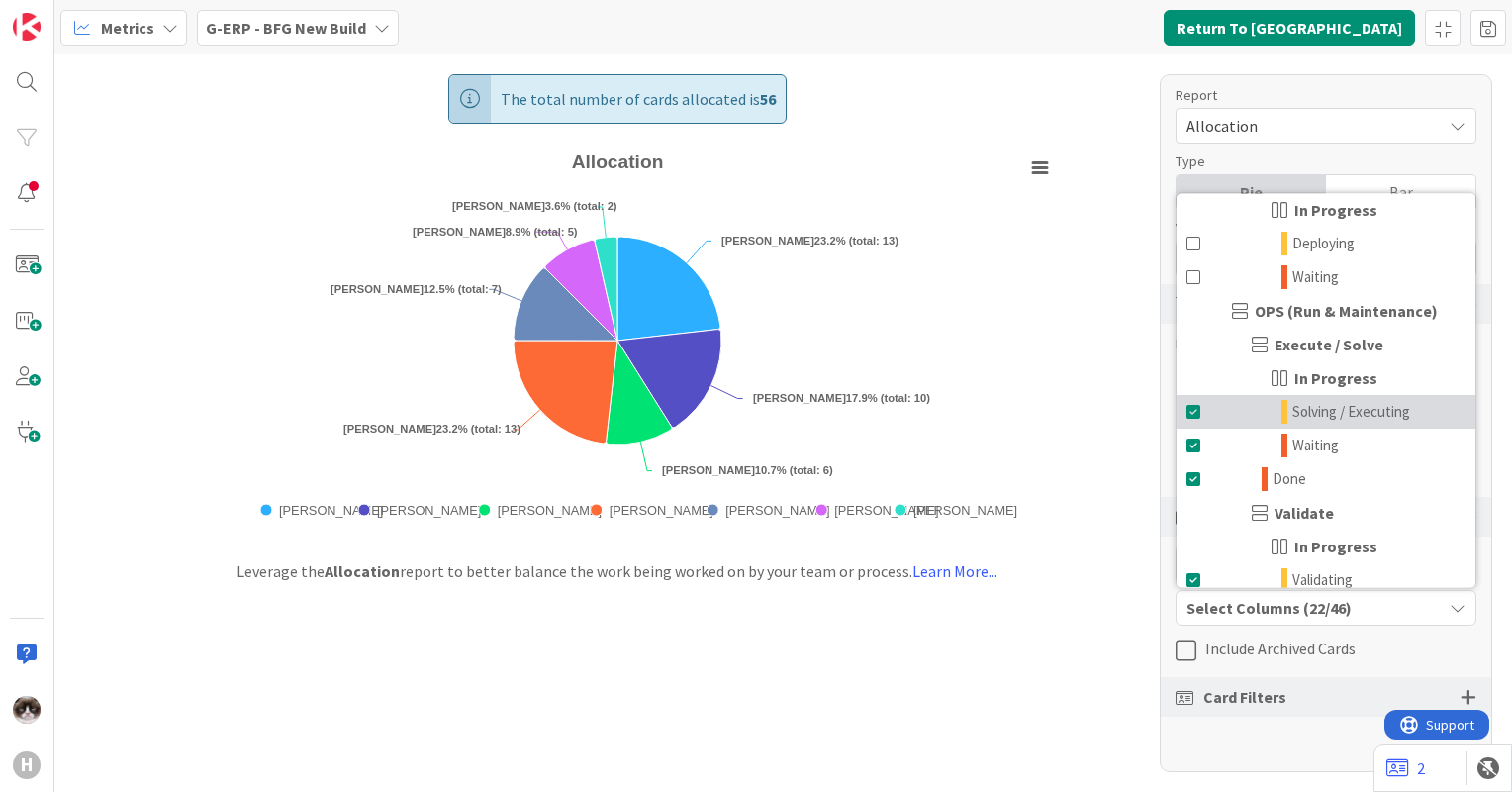 click on "Solving / Executing" at bounding box center [1351, 412] 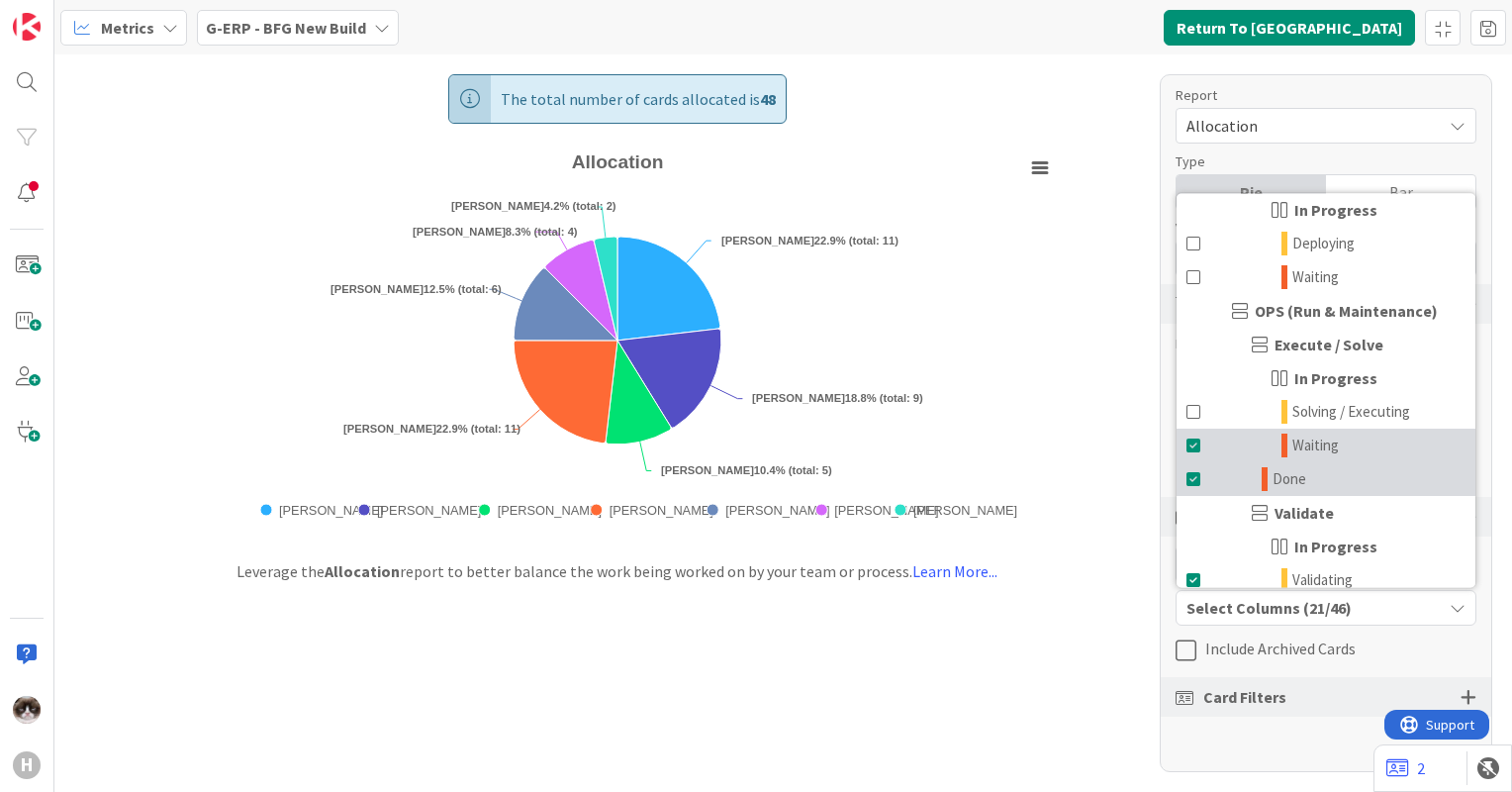 click on "Waiting" at bounding box center (1326, 446) 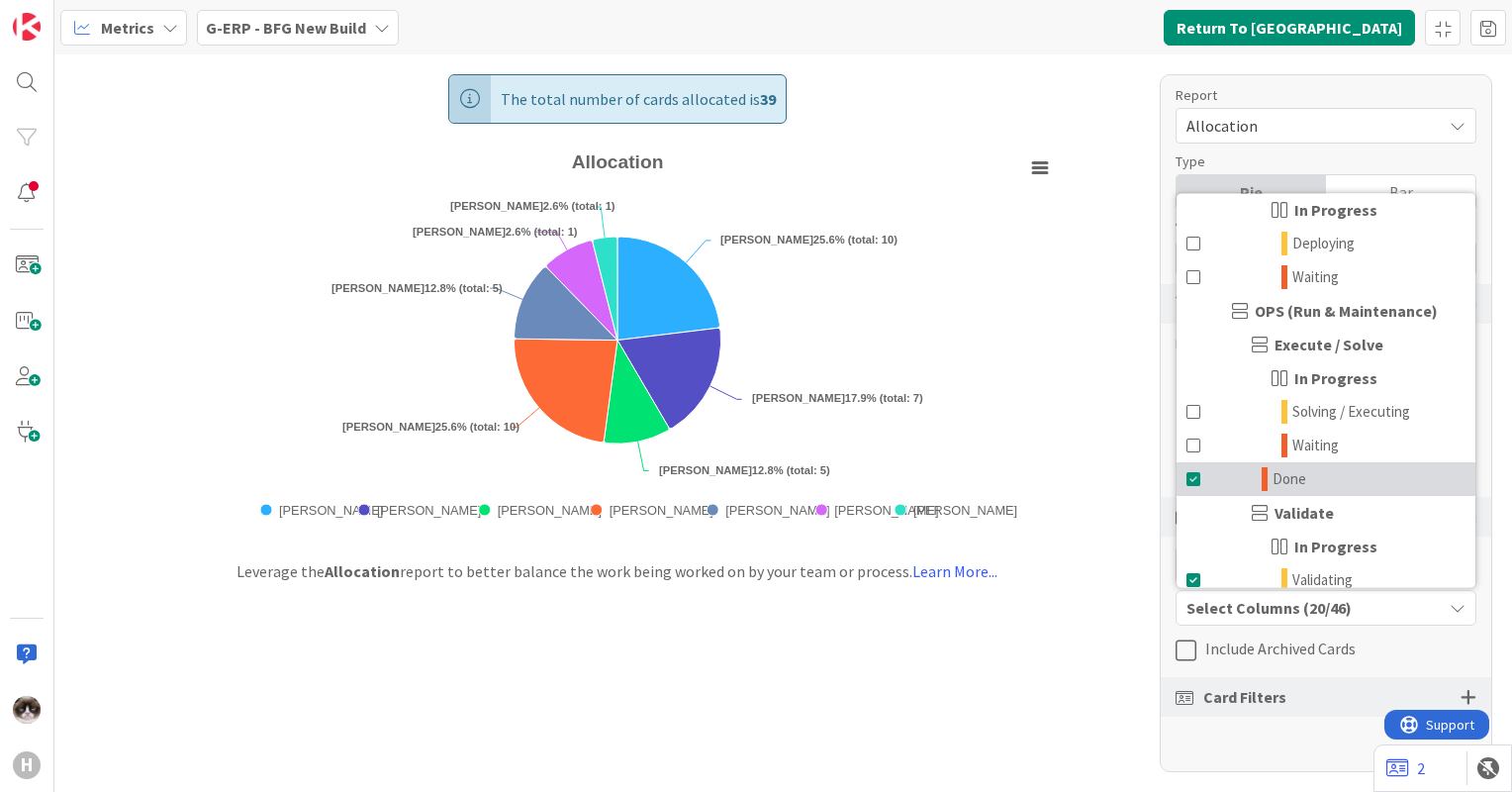 click on "Done" at bounding box center [1326, 479] 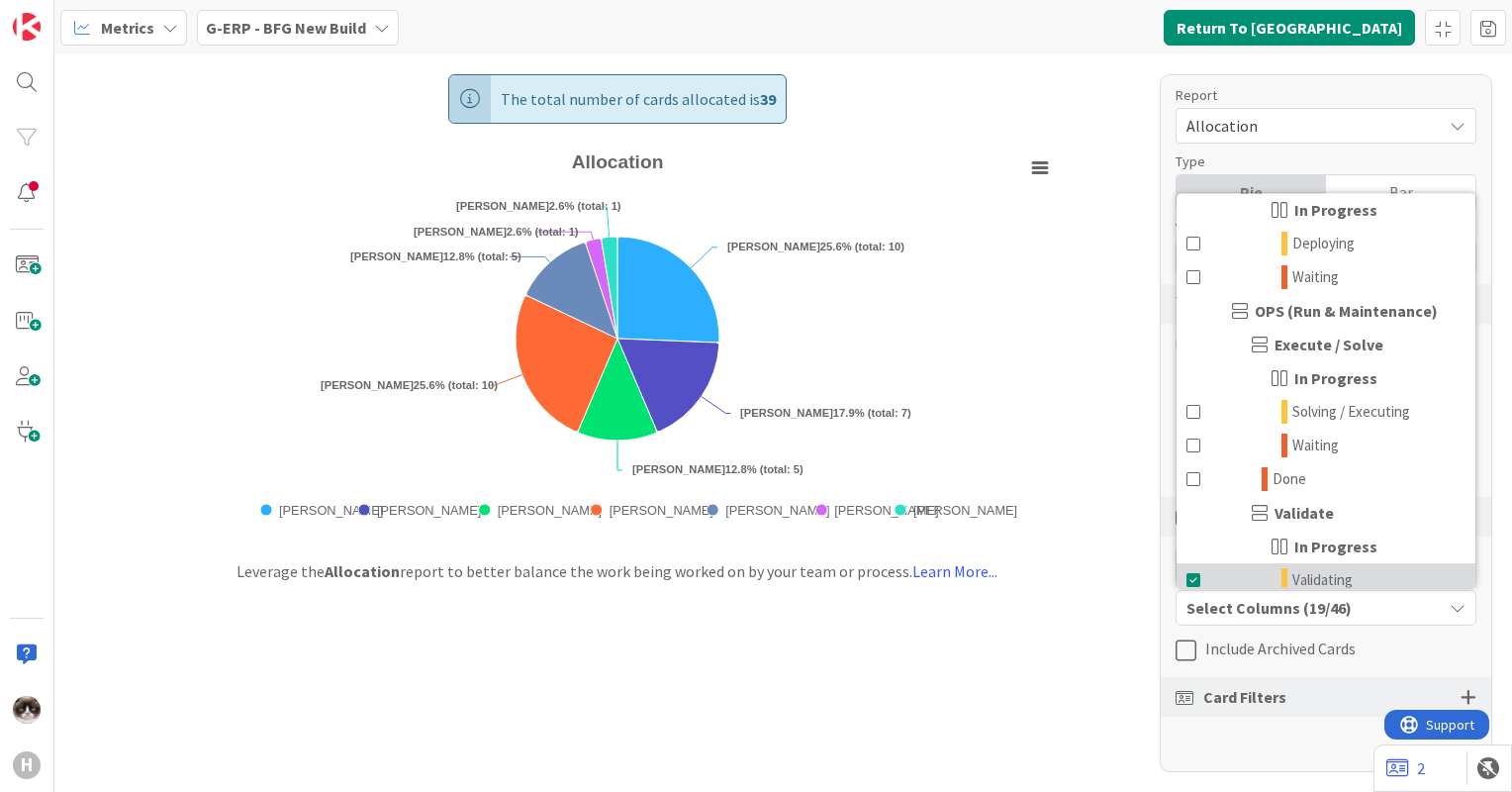 click on "Validating" at bounding box center (1326, 580) 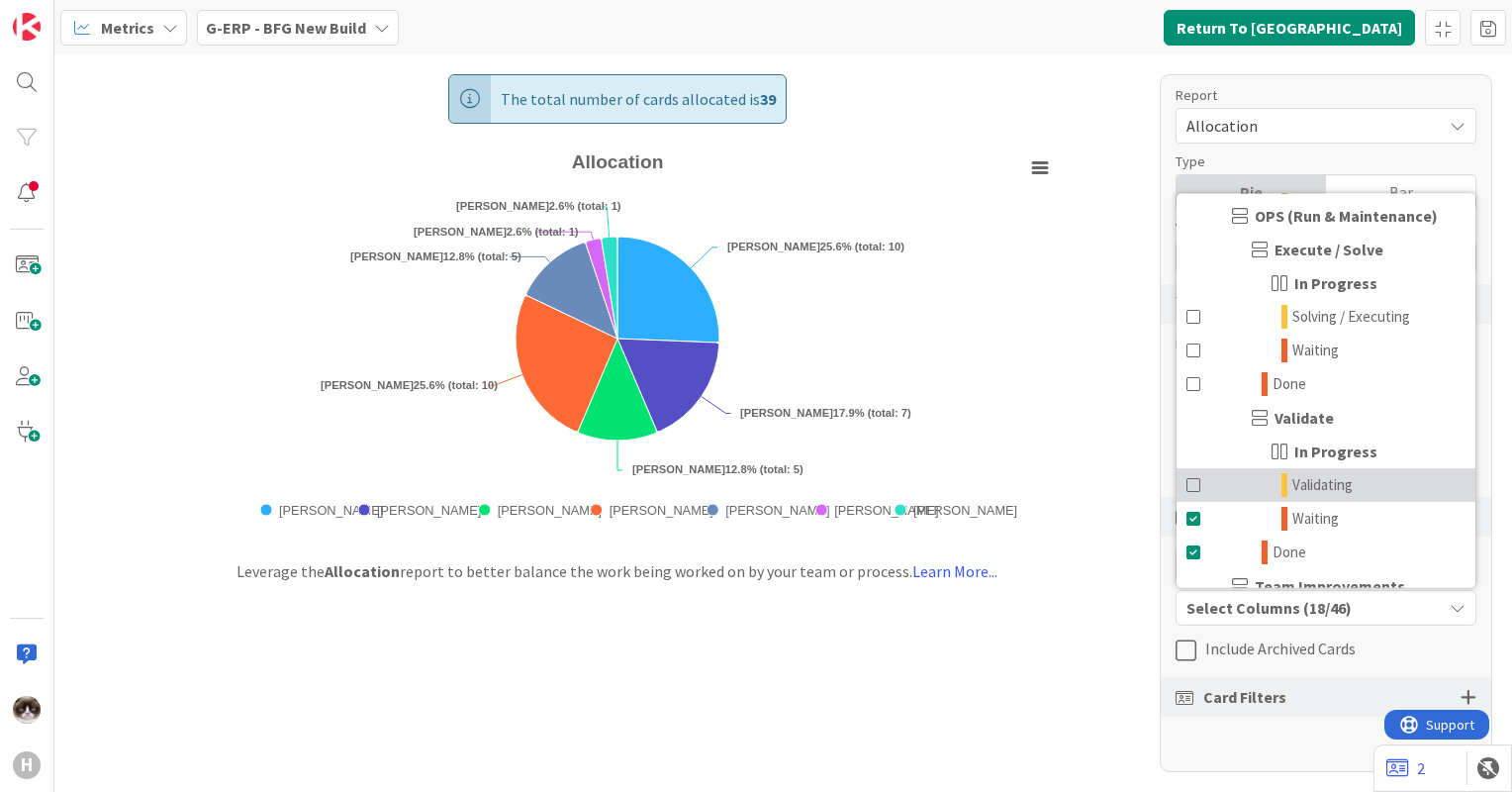 scroll, scrollTop: 1584, scrollLeft: 0, axis: vertical 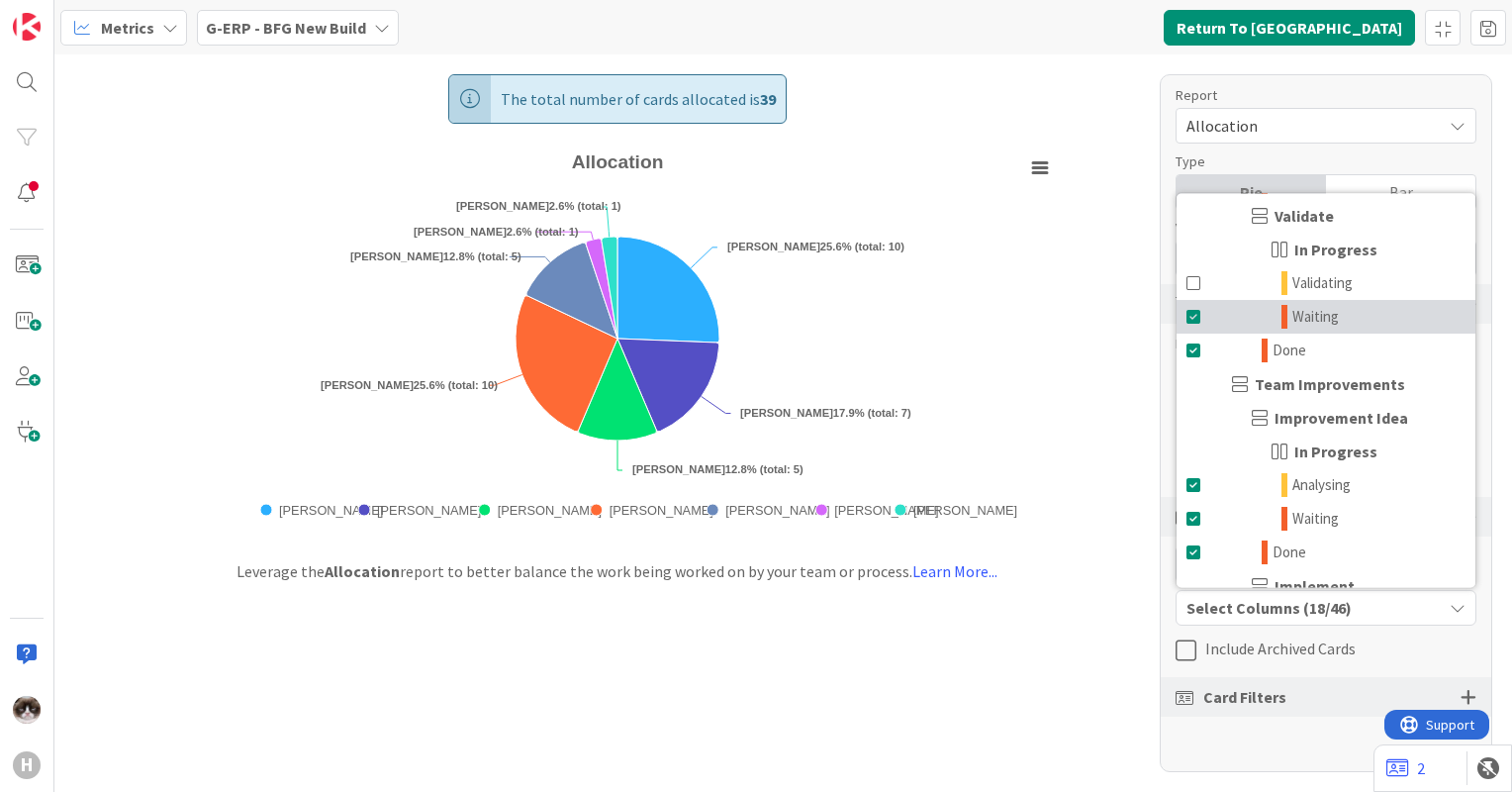 click on "Waiting" at bounding box center (1326, 317) 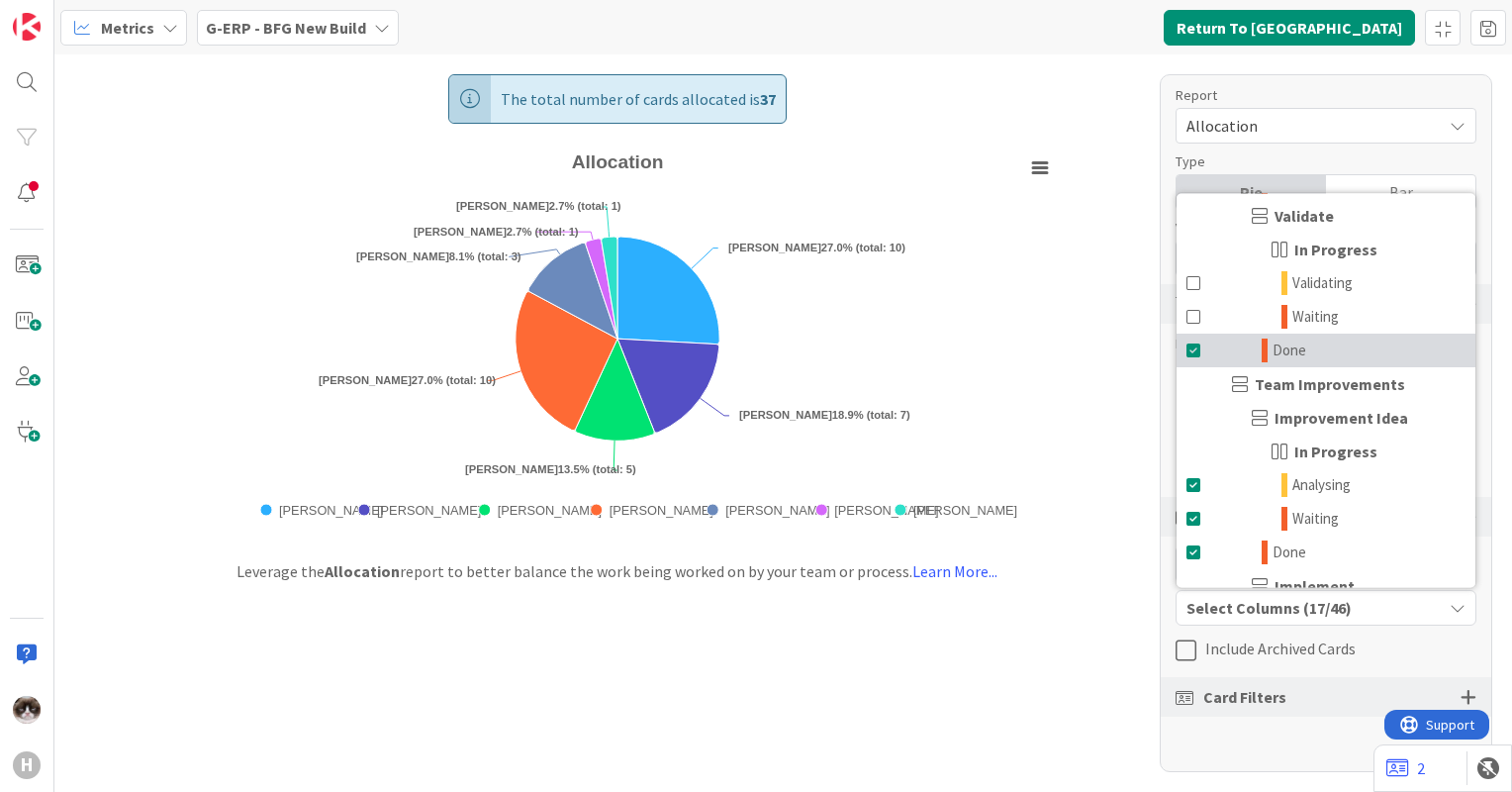 click on "Done" at bounding box center [1326, 350] 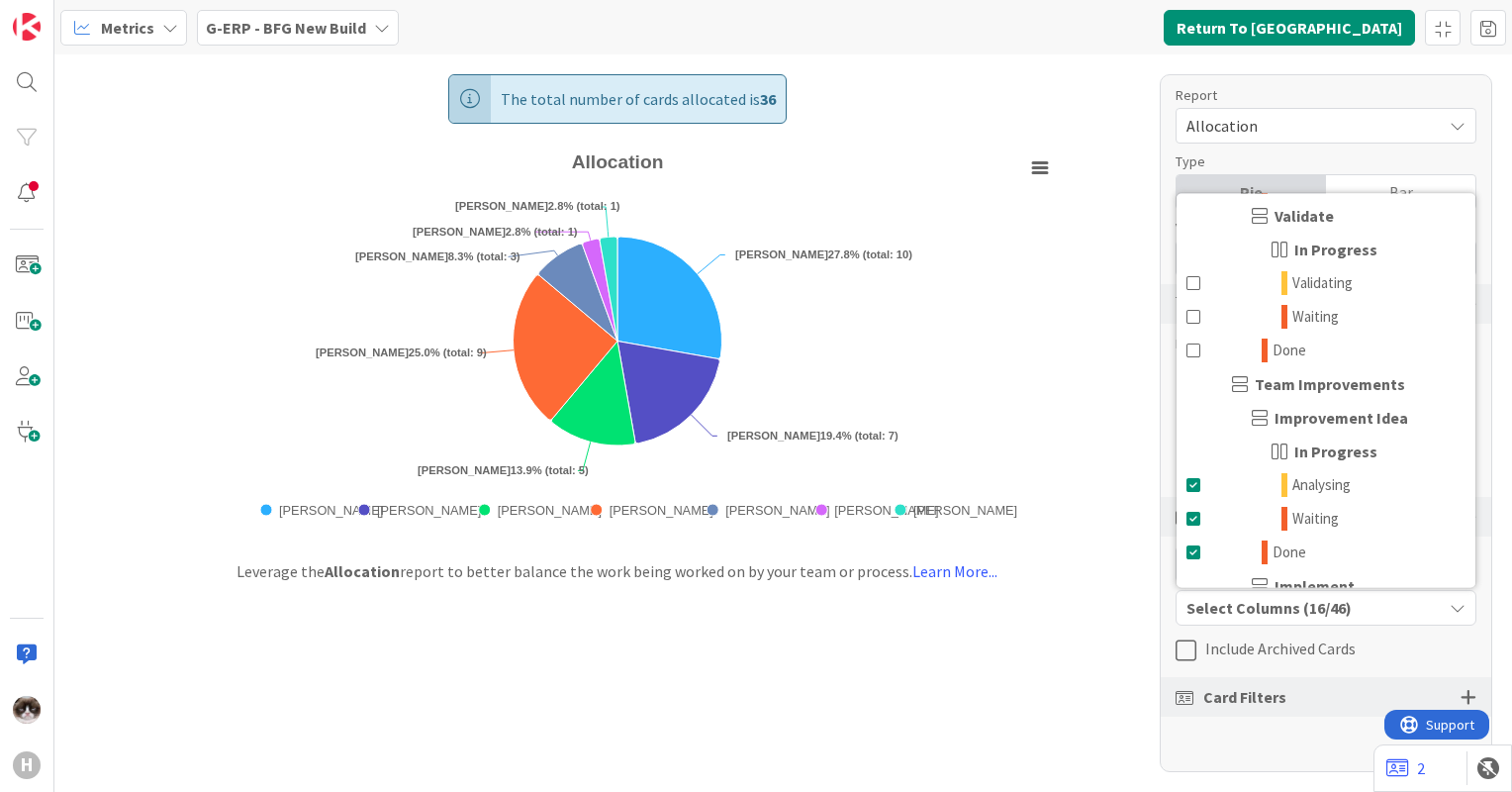 click on "In Progress" at bounding box center [1326, 451] 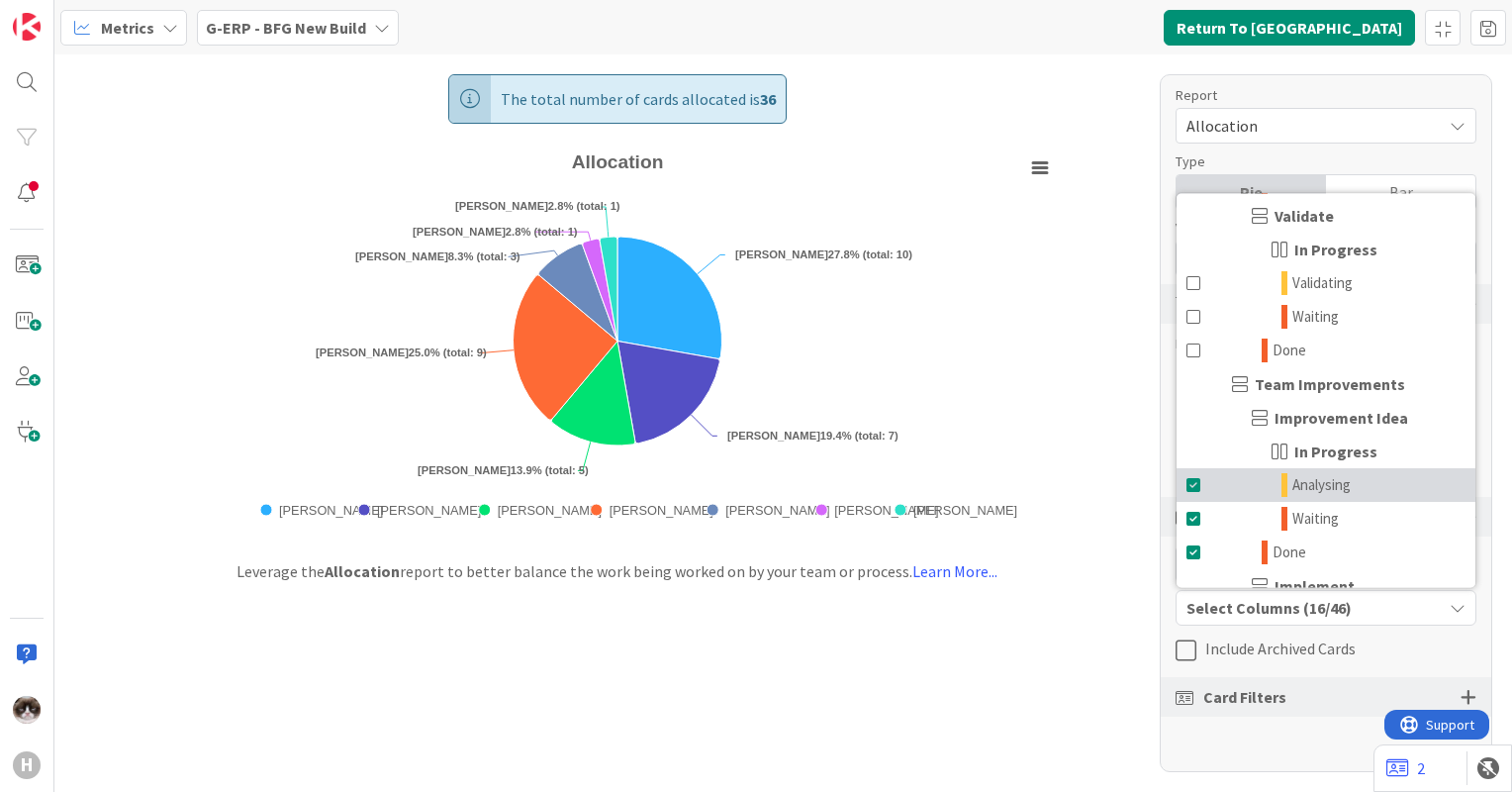 click on "Analysing" at bounding box center (1326, 485) 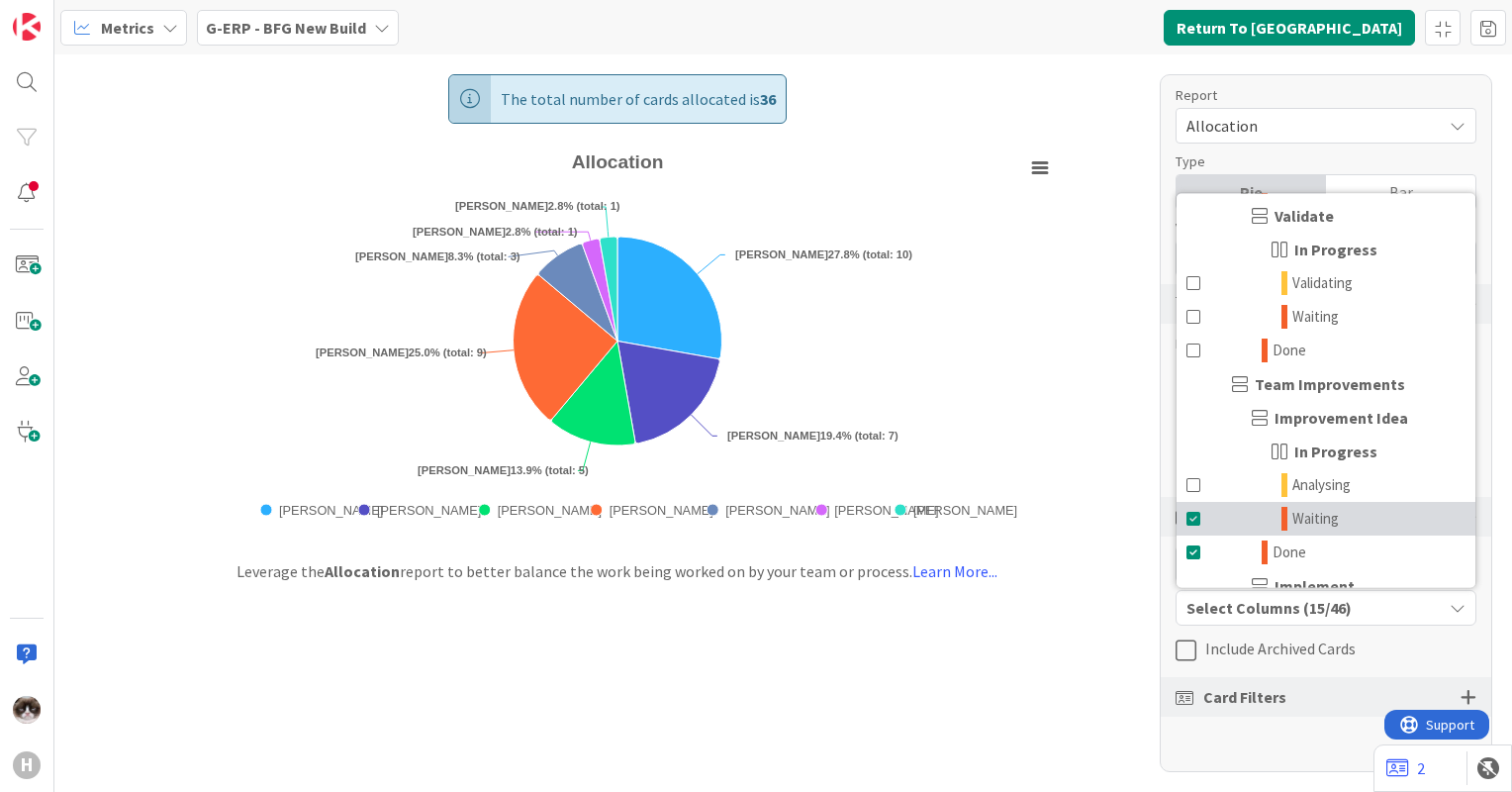 click on "Waiting" at bounding box center (1326, 519) 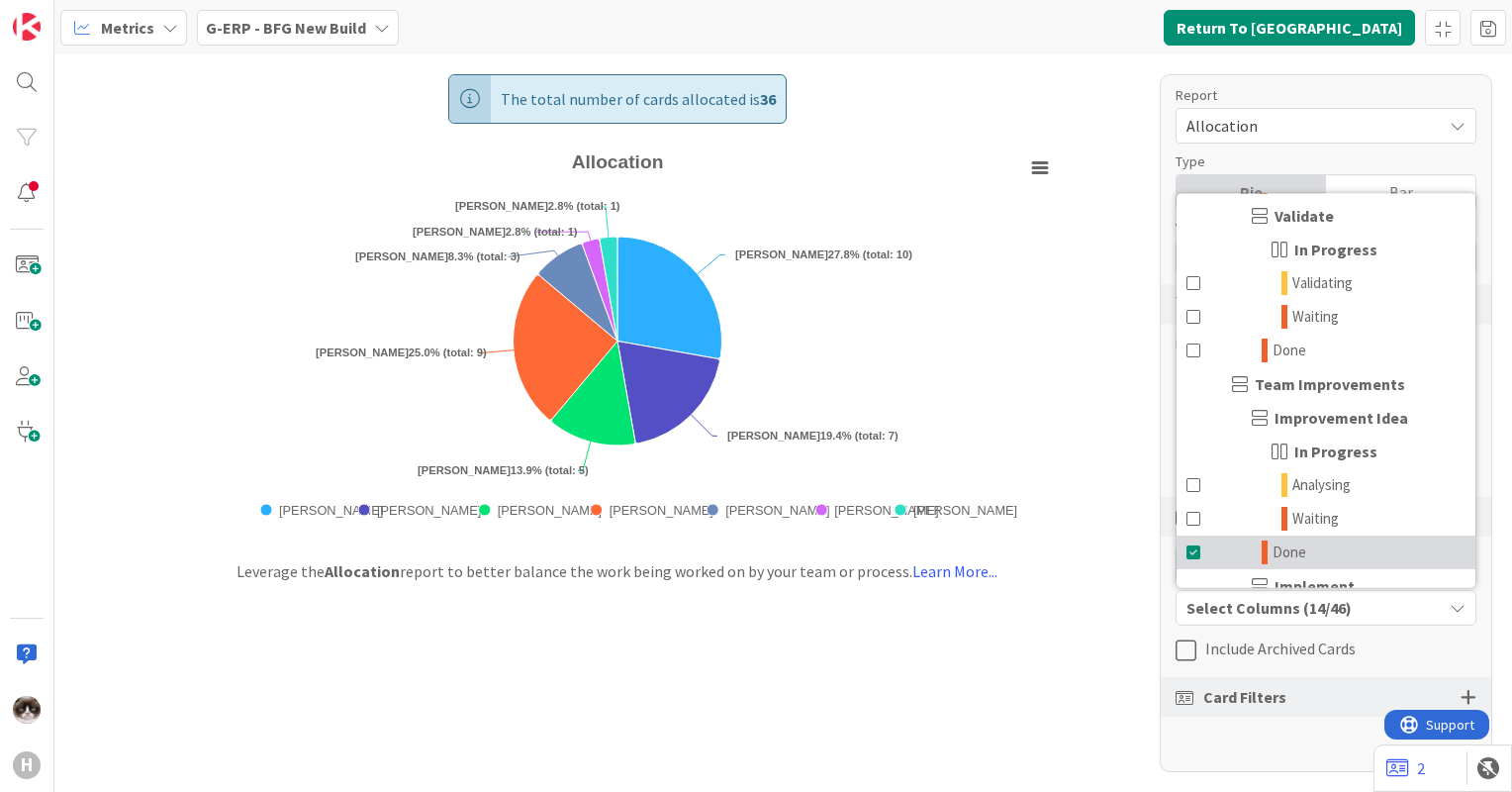 click on "Done" at bounding box center (1326, 552) 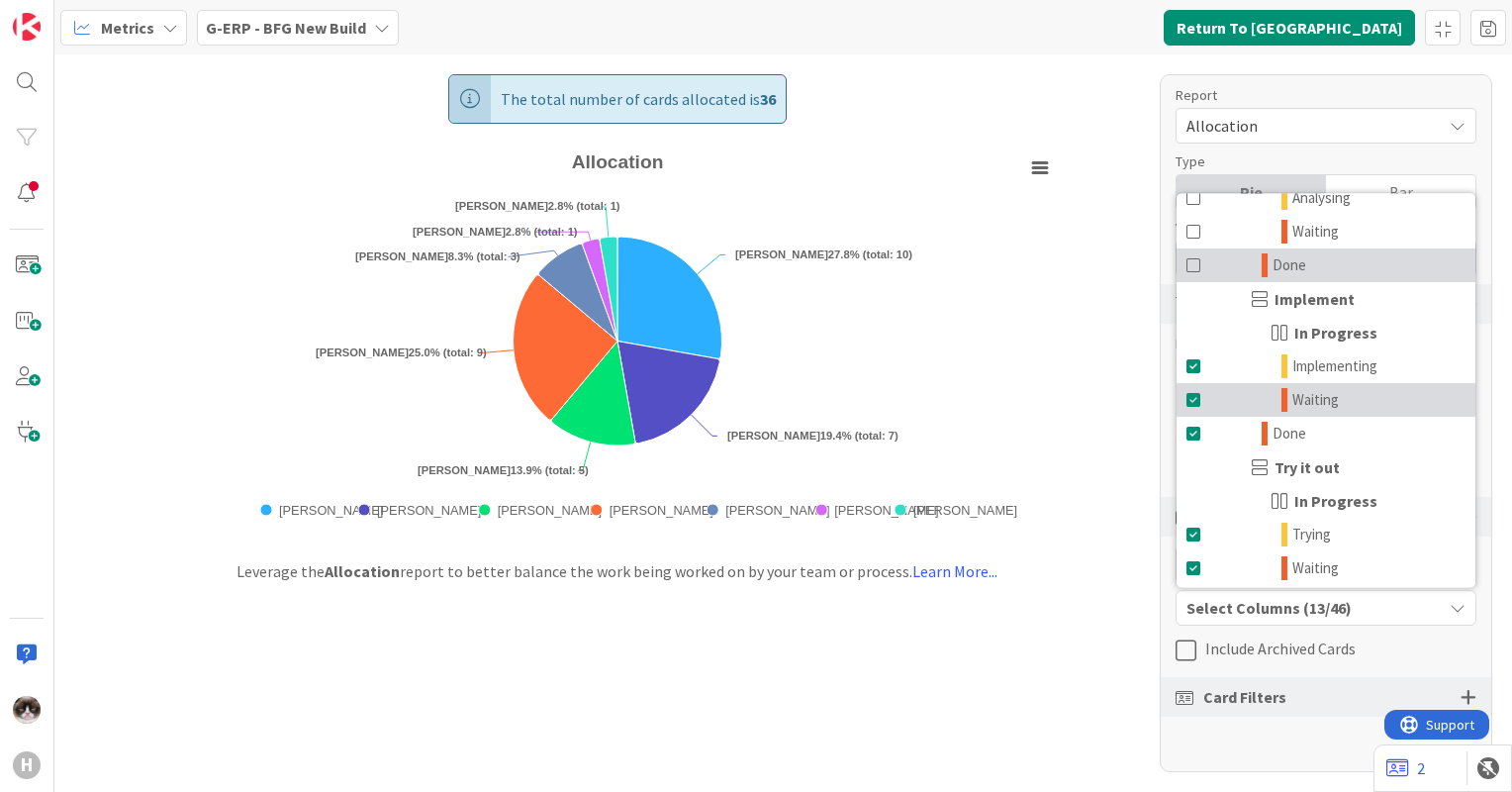 scroll, scrollTop: 1881, scrollLeft: 0, axis: vertical 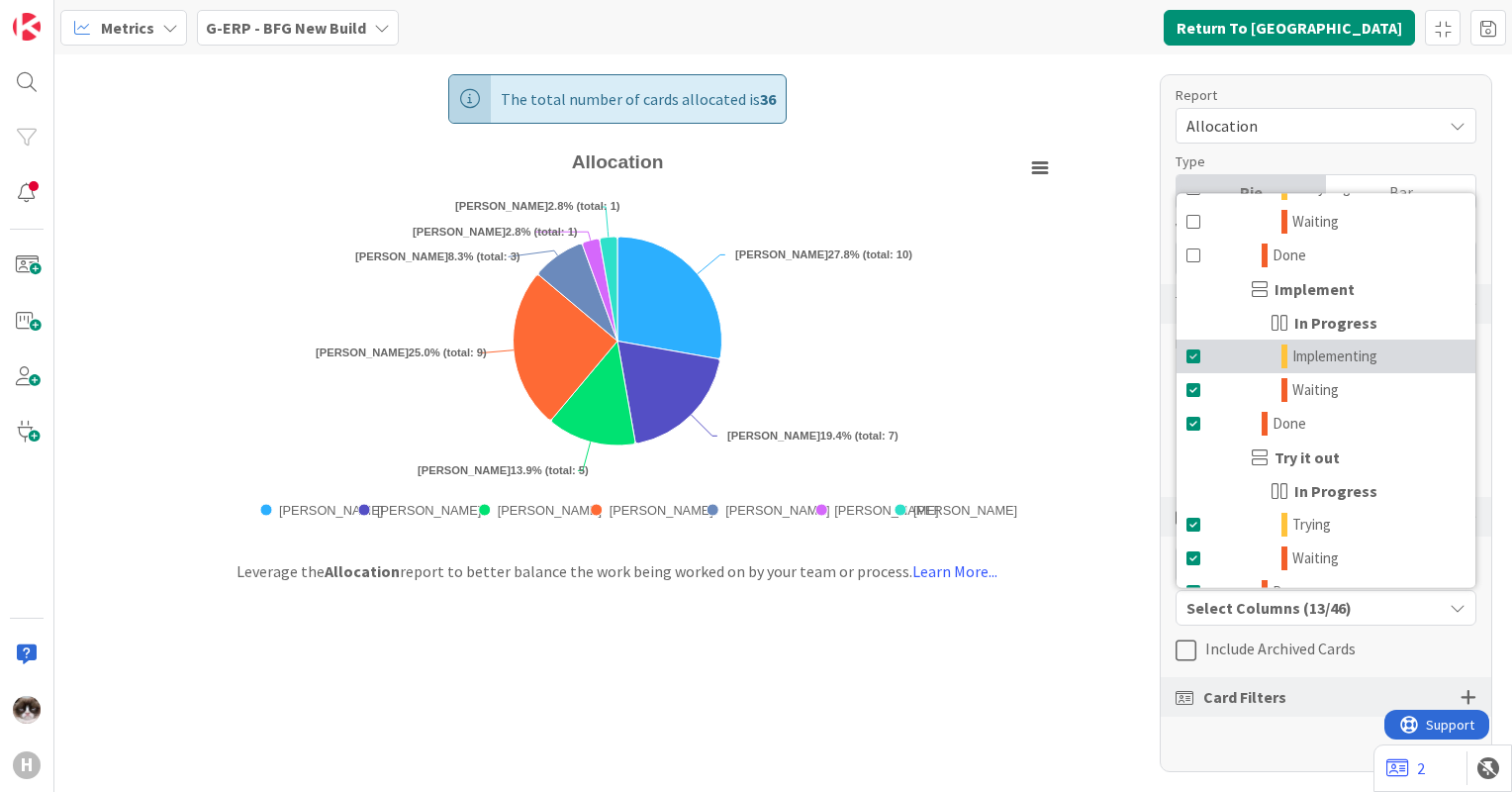 click on "Implementing" at bounding box center [1335, 356] 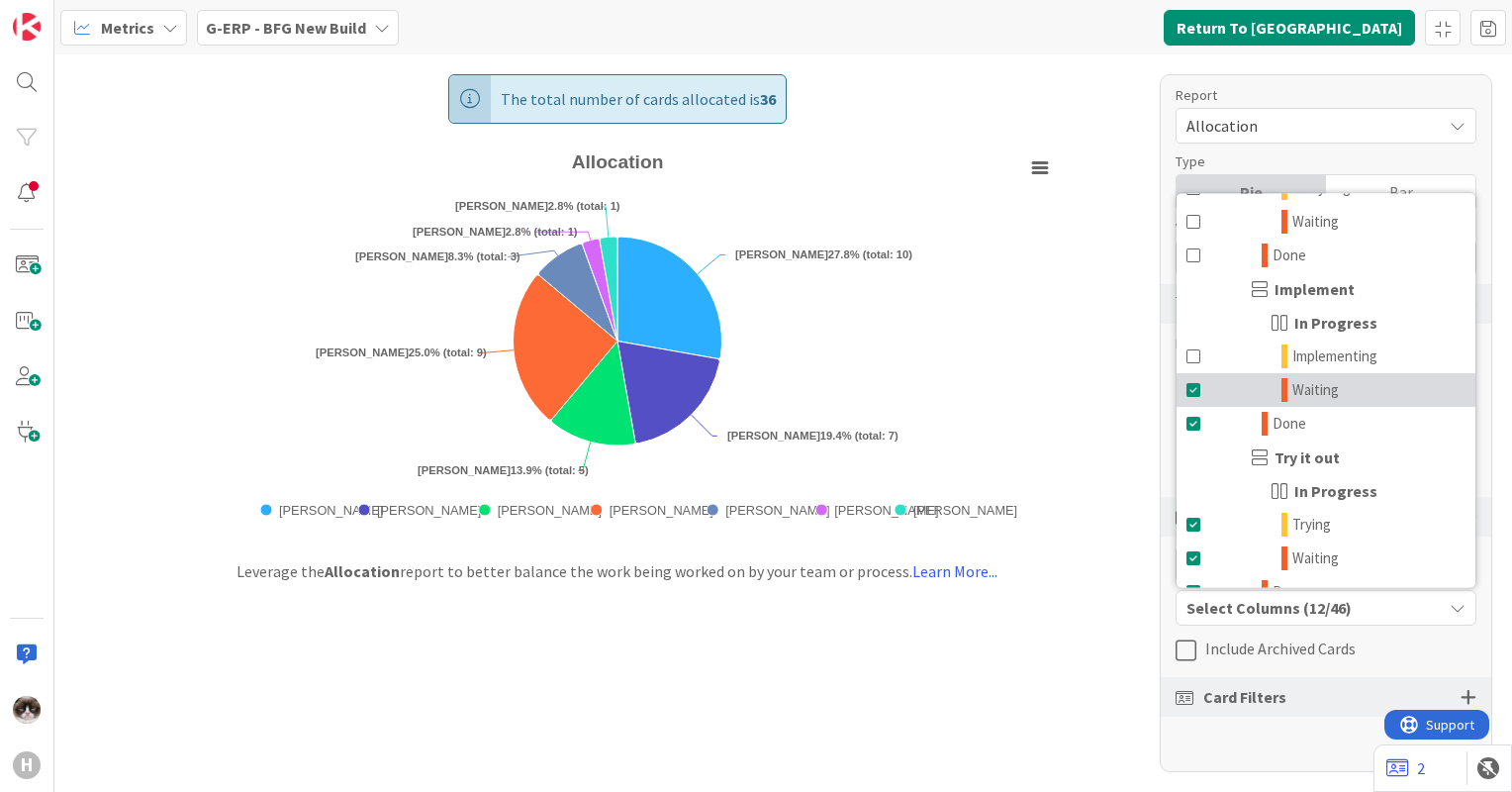 click on "Waiting" at bounding box center (1326, 390) 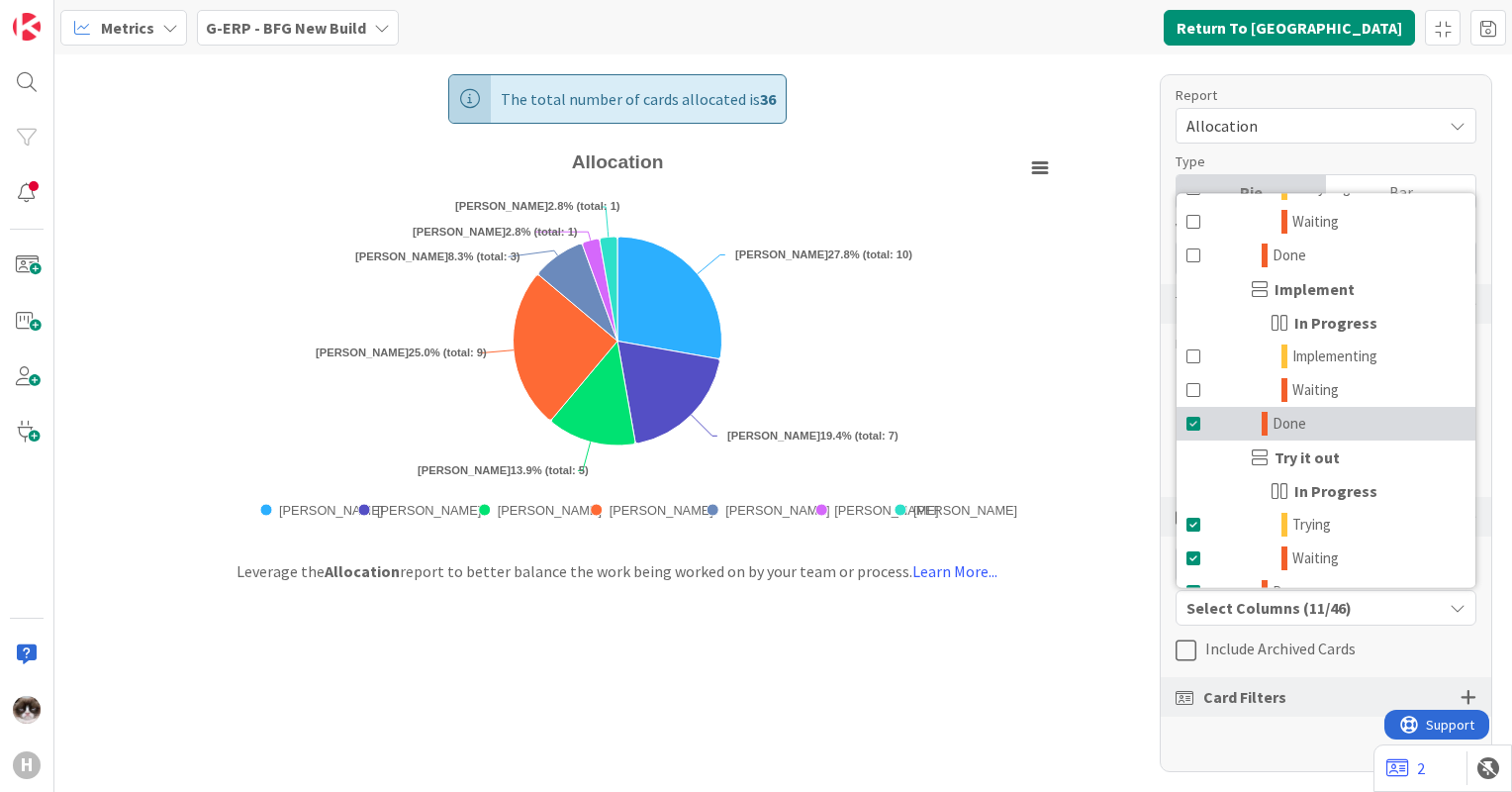 click on "Done" at bounding box center [1326, 424] 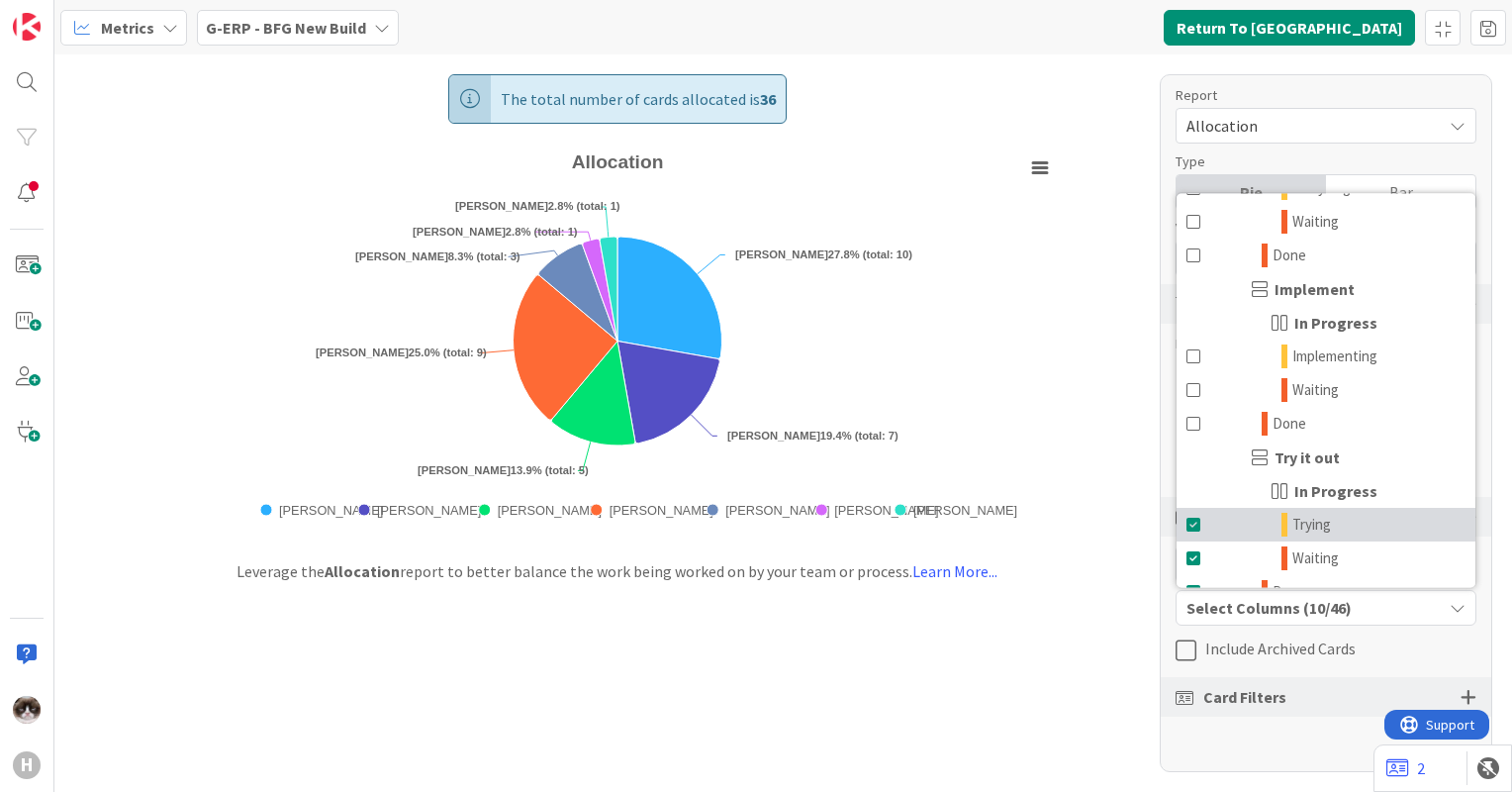 click on "Trying" at bounding box center [1326, 525] 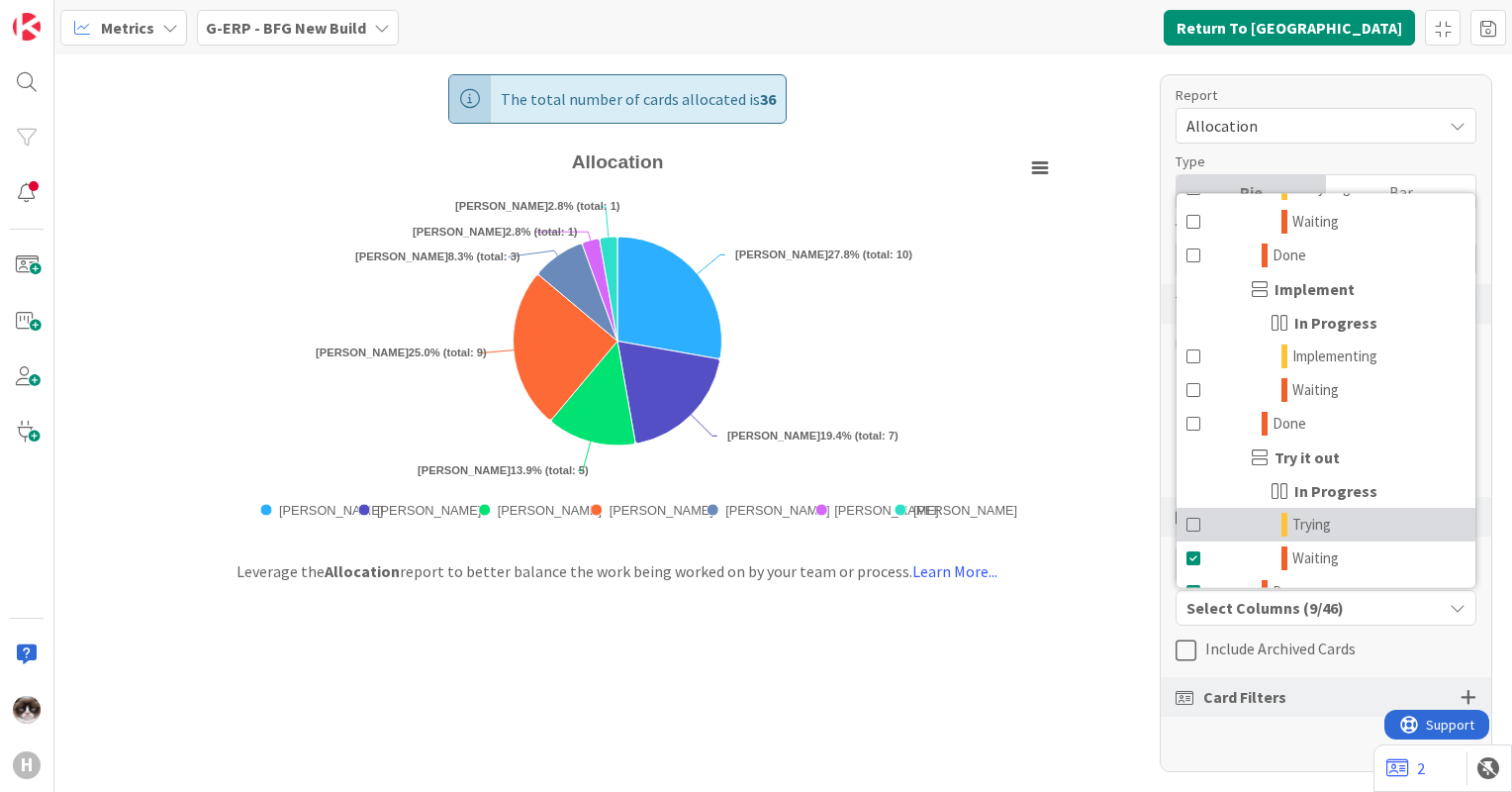 click on "Trying" at bounding box center [1326, 525] 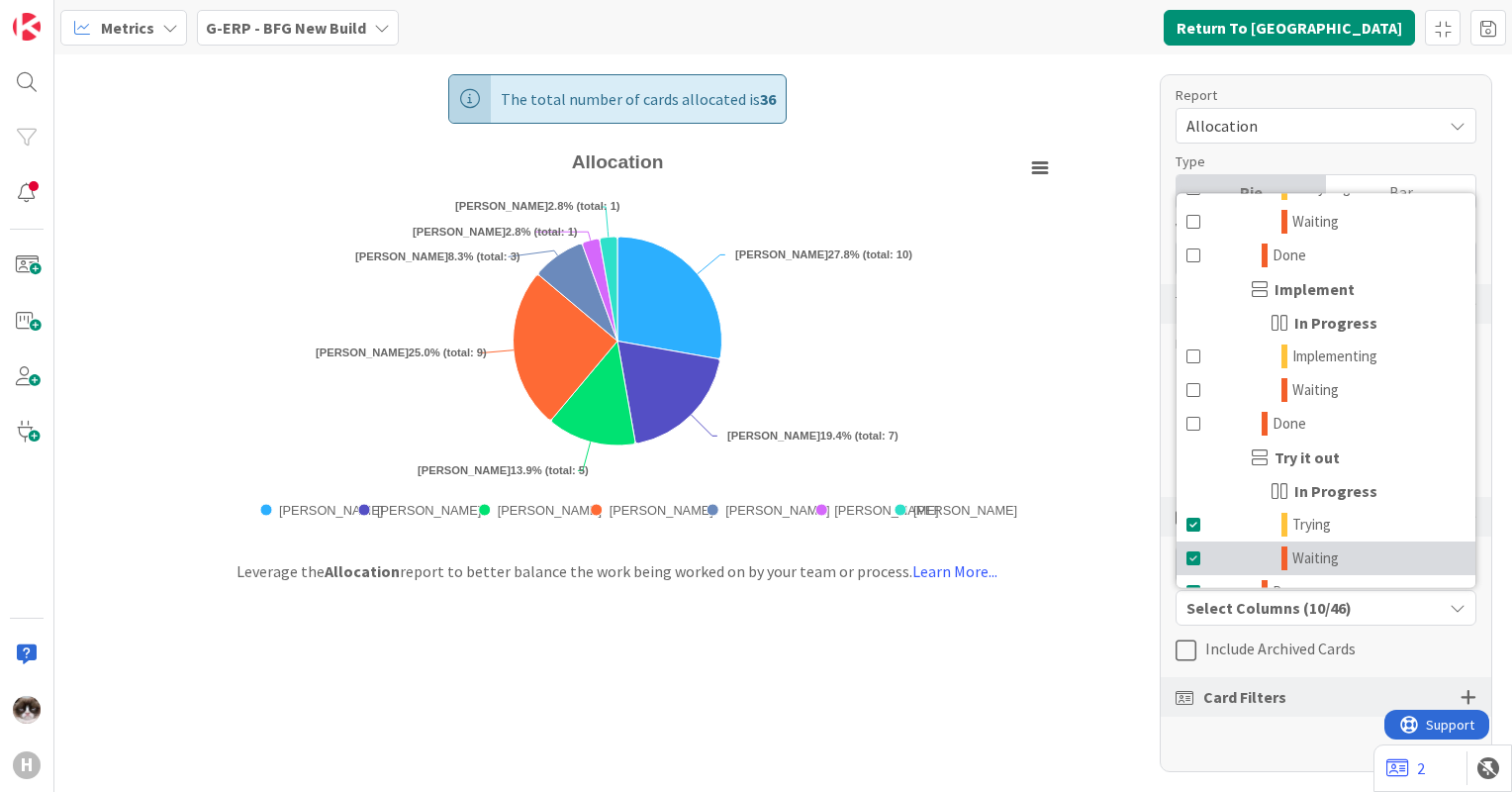 click on "Waiting" at bounding box center (1326, 558) 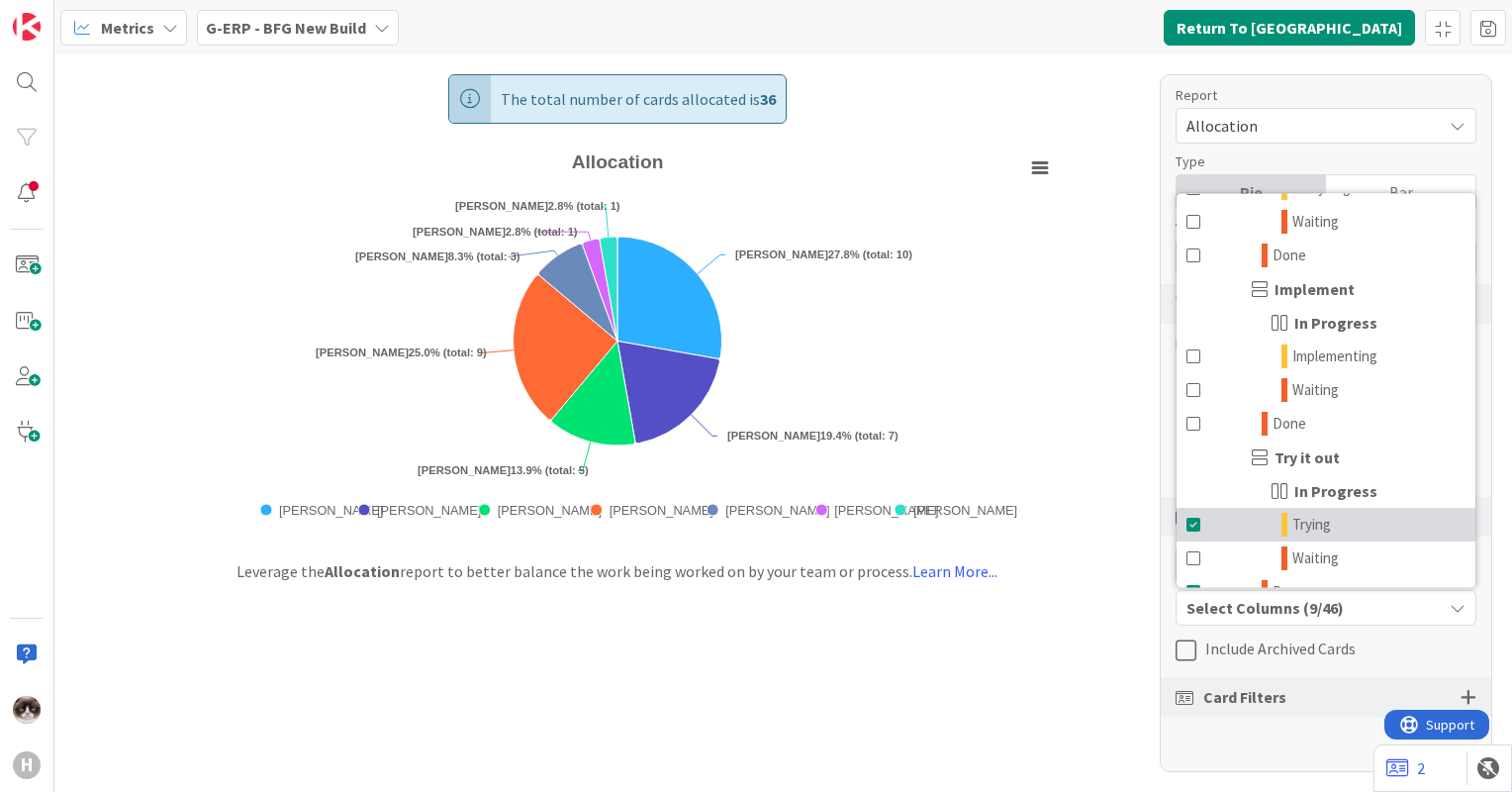 click on "Trying" at bounding box center [1326, 525] 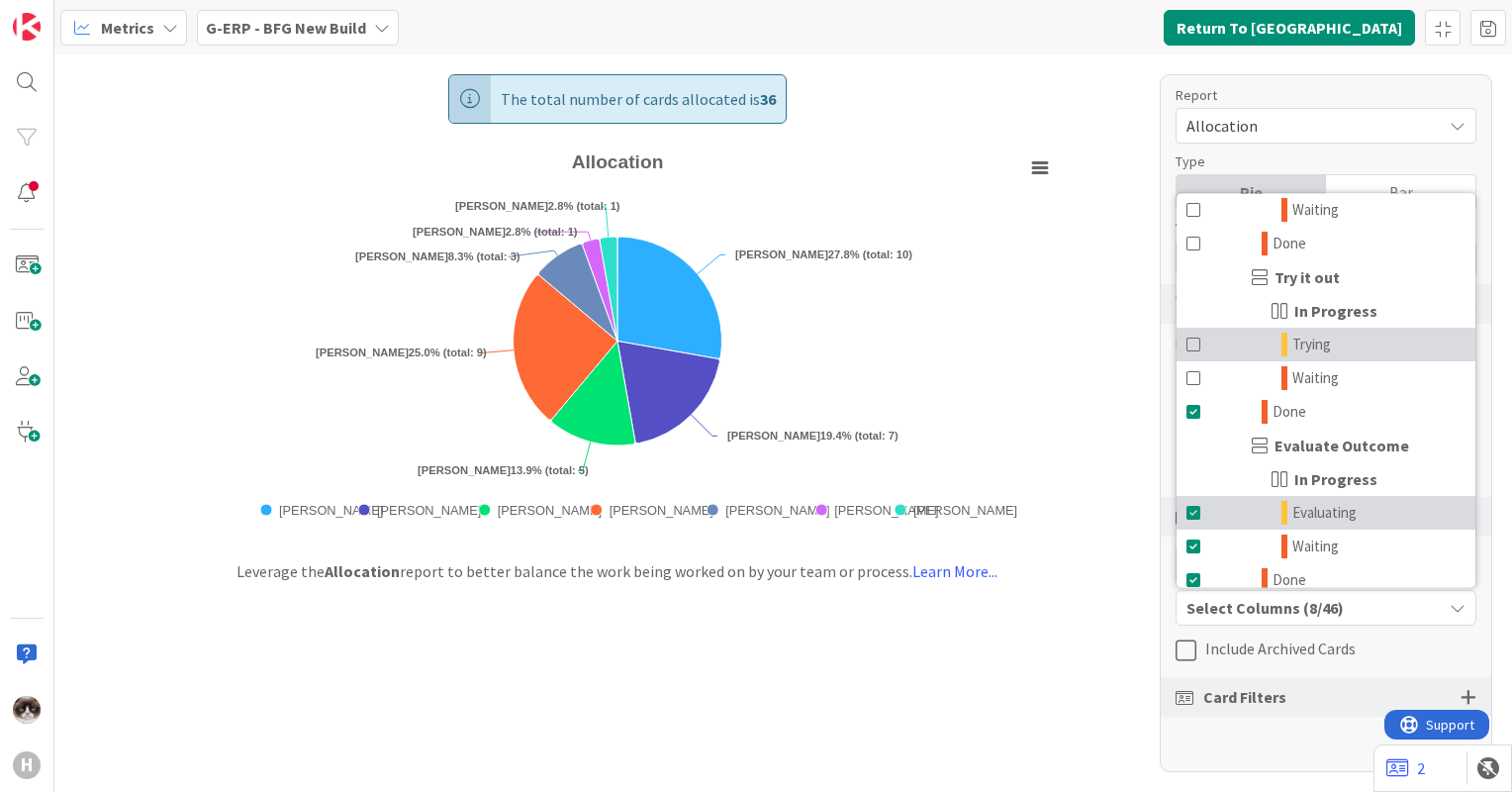 scroll, scrollTop: 2178, scrollLeft: 0, axis: vertical 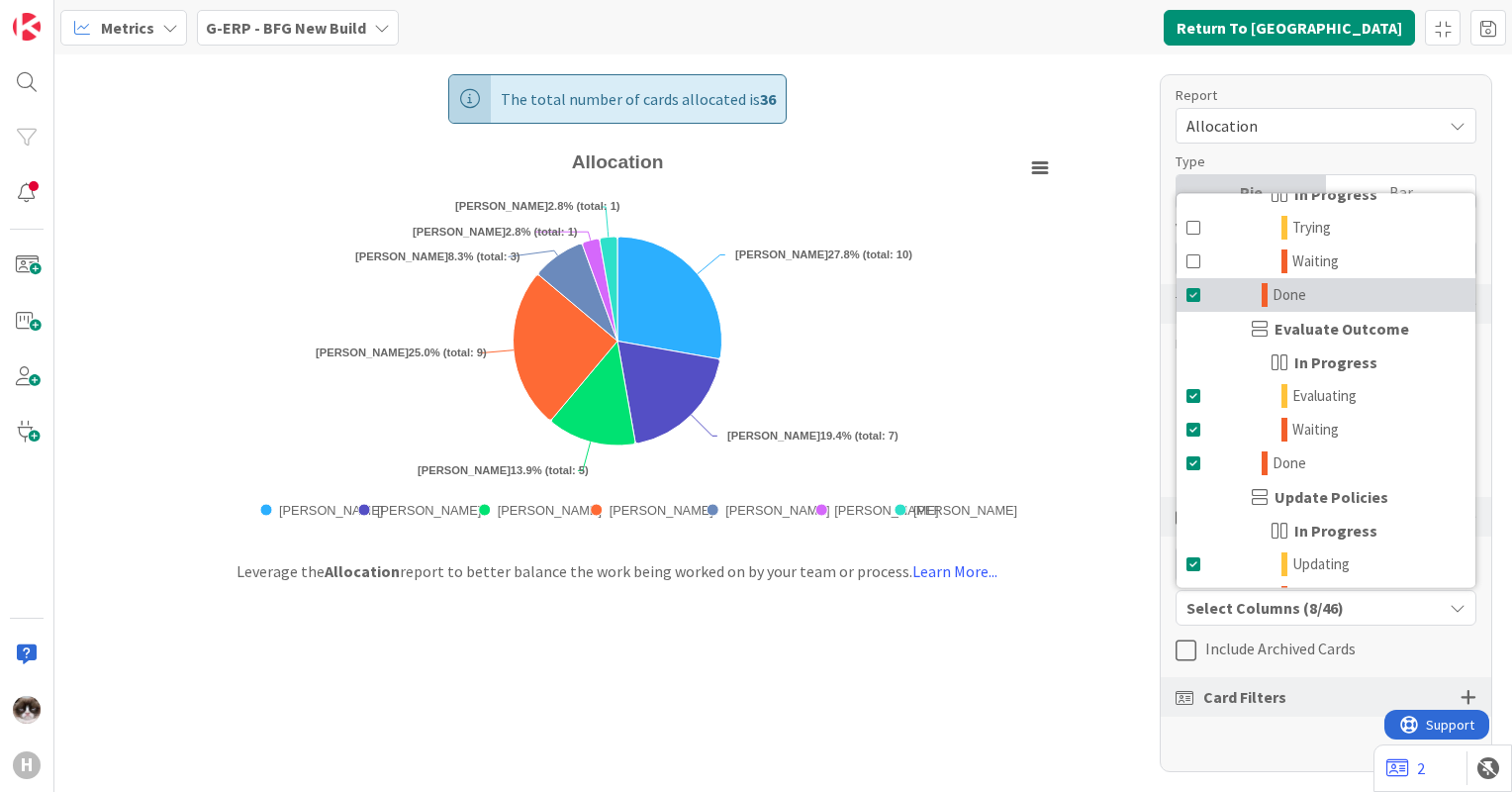 click on "Done" at bounding box center (1326, 295) 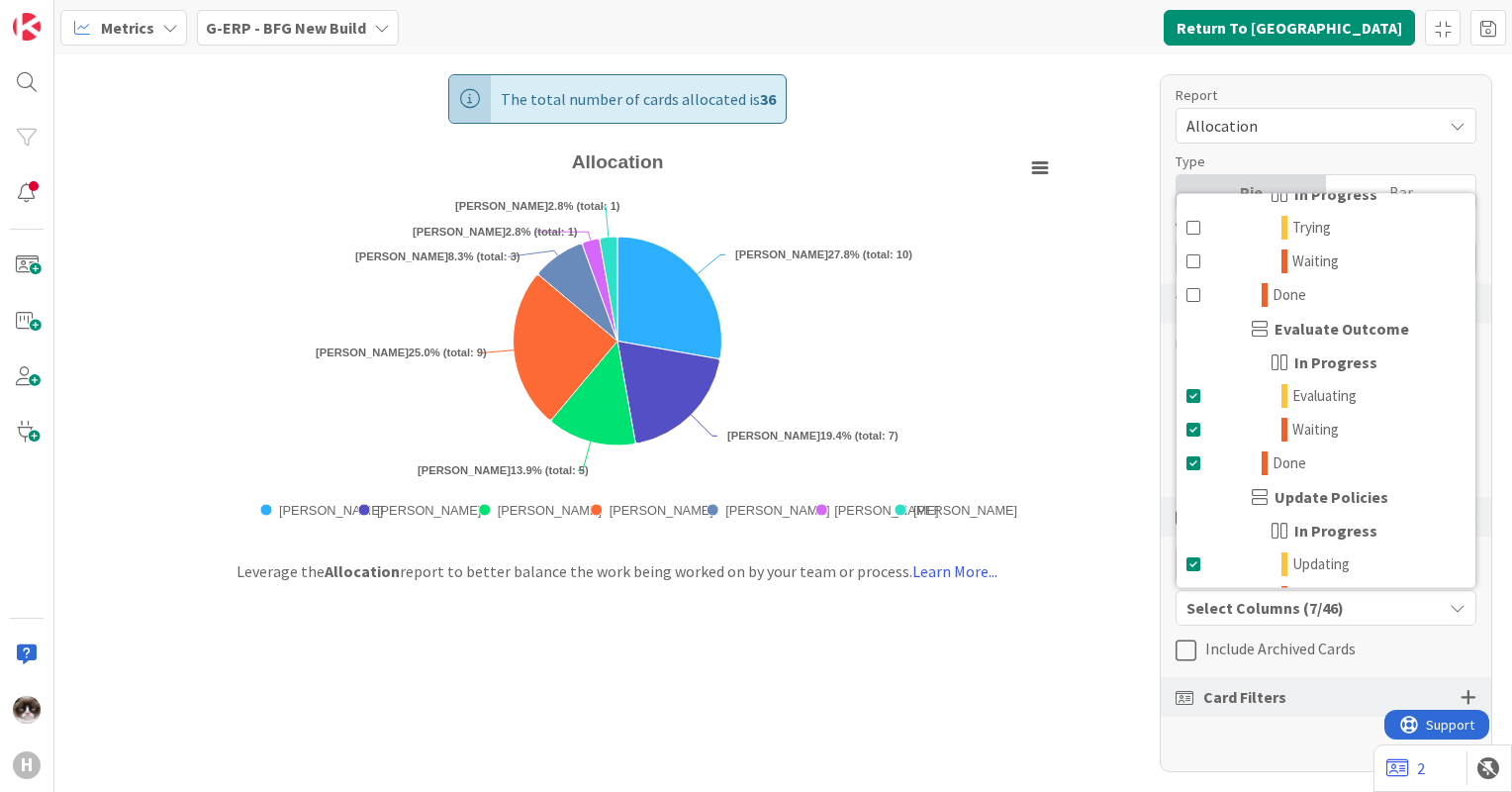 click on "In Progress" at bounding box center (1326, 362) 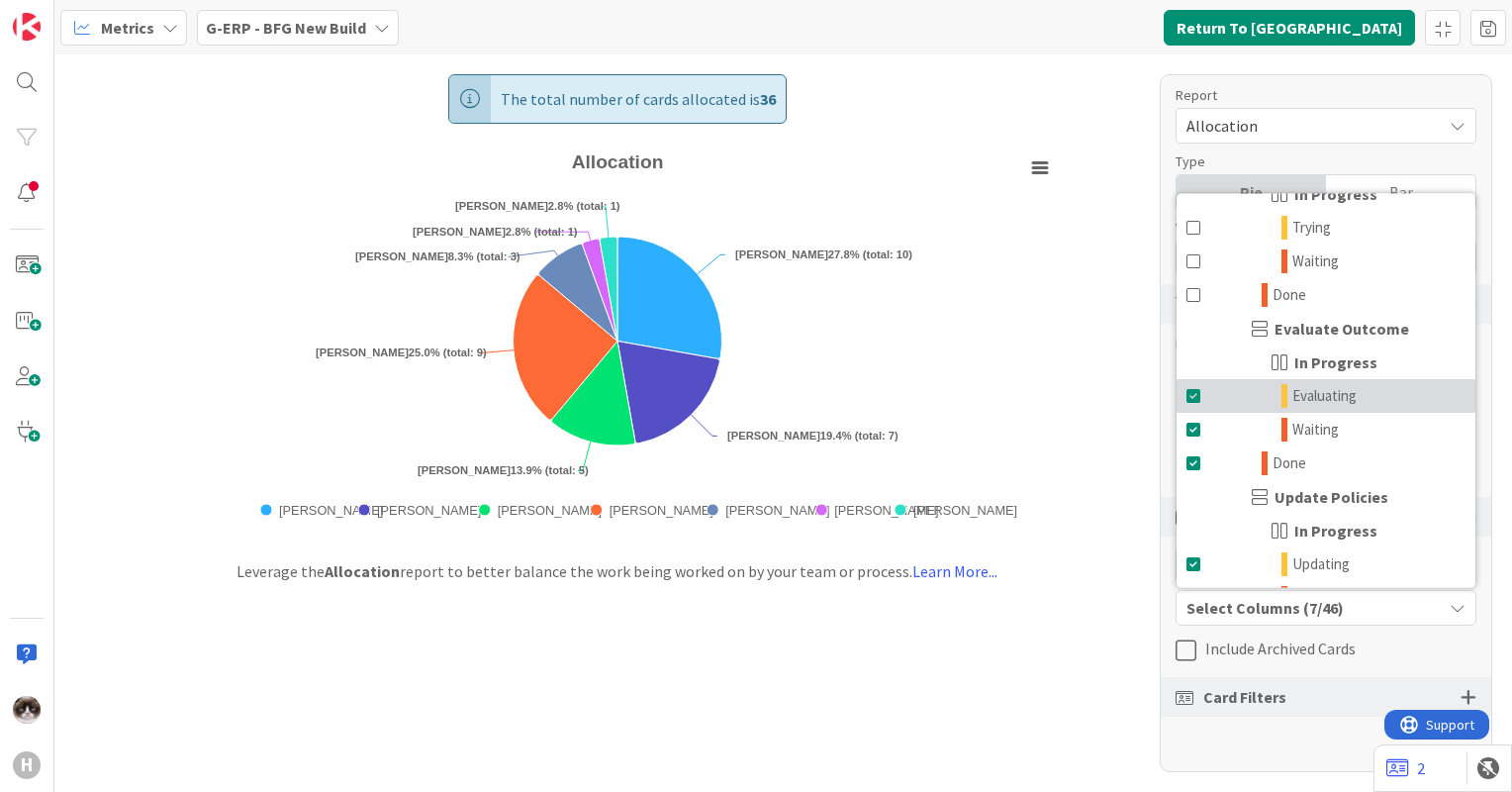 click on "Evaluating" at bounding box center [1326, 396] 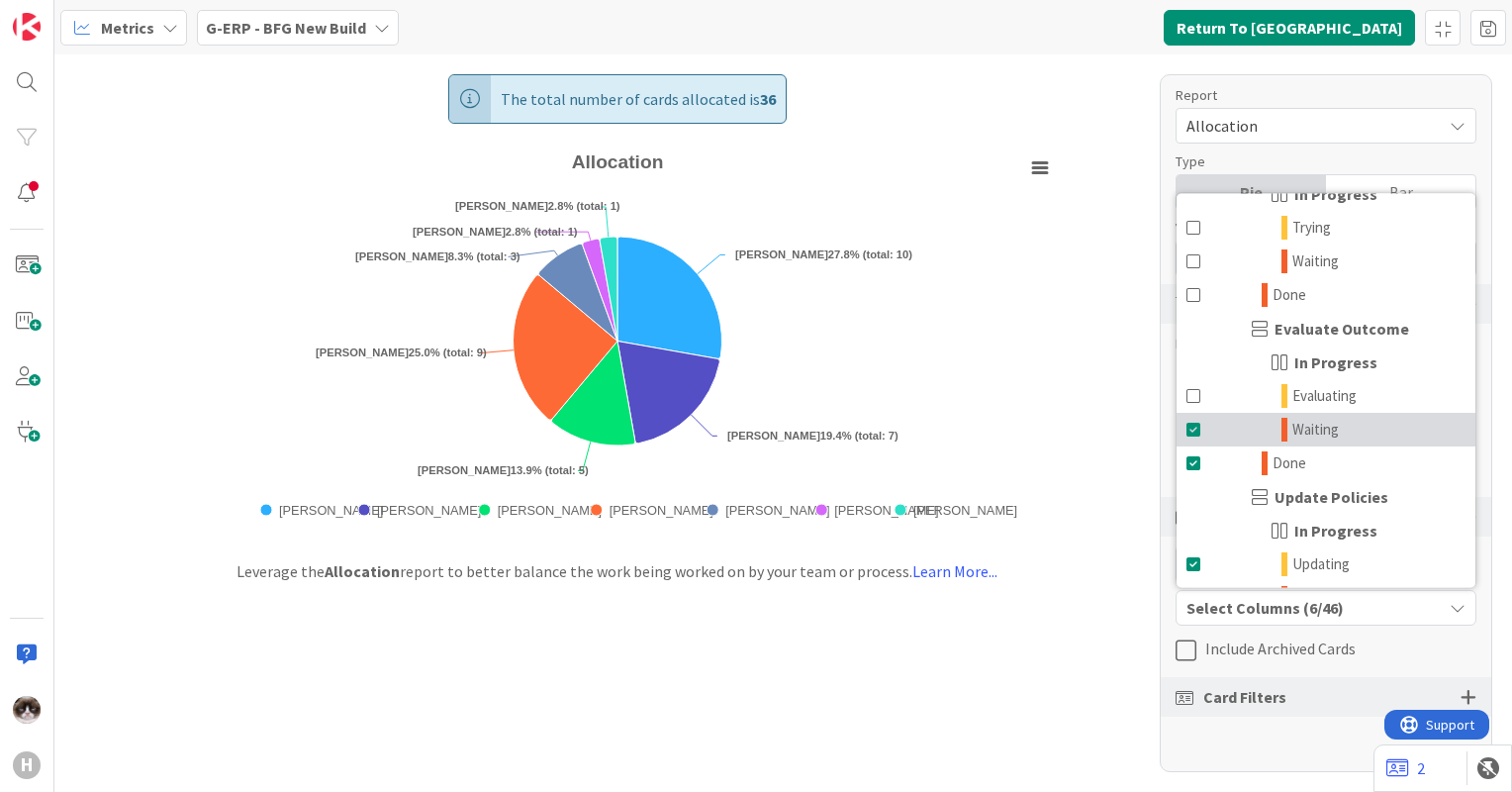 click on "Waiting" at bounding box center (1326, 430) 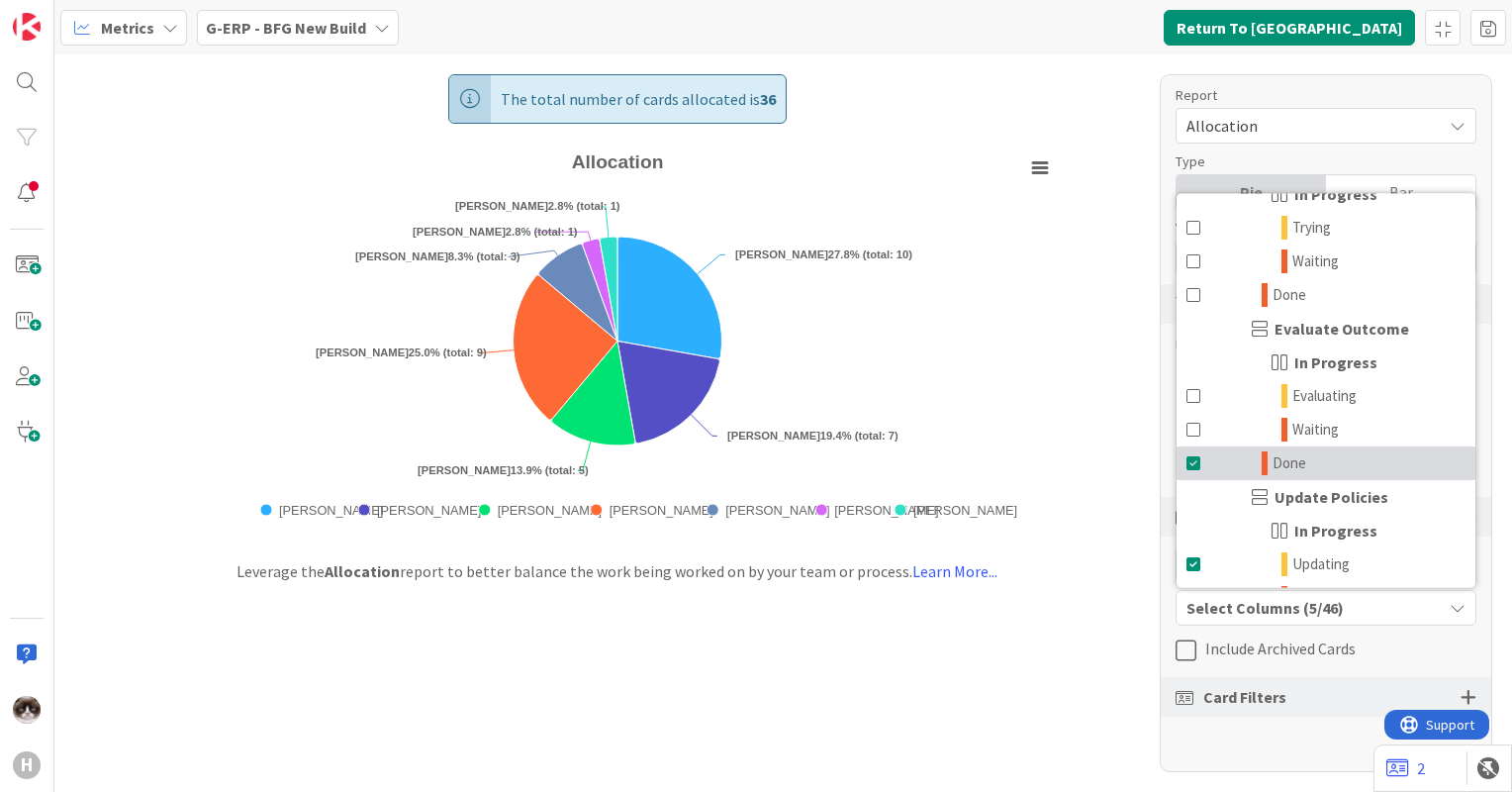 click on "Done" at bounding box center [1326, 463] 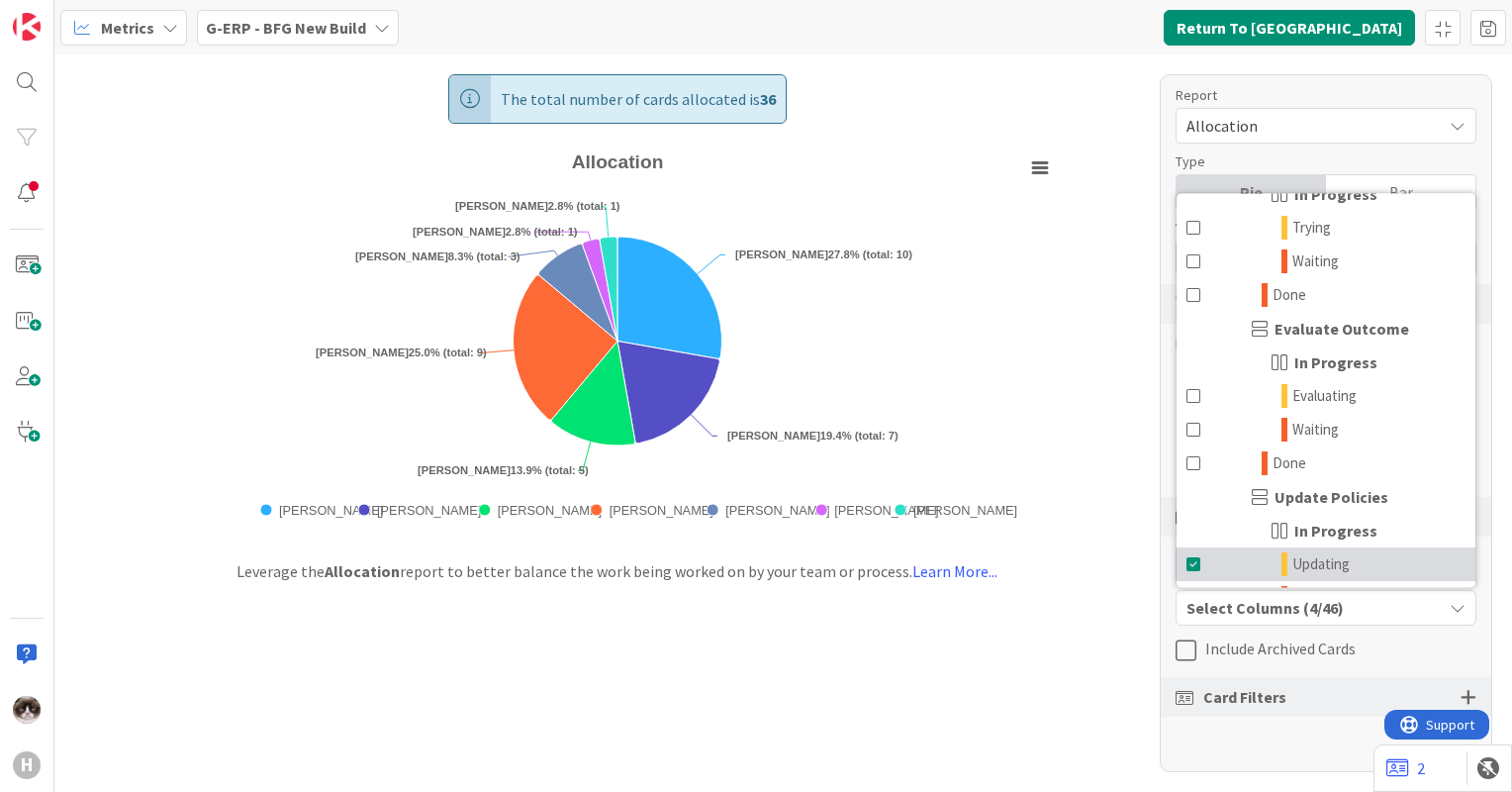 click on "Updating" at bounding box center (1326, 564) 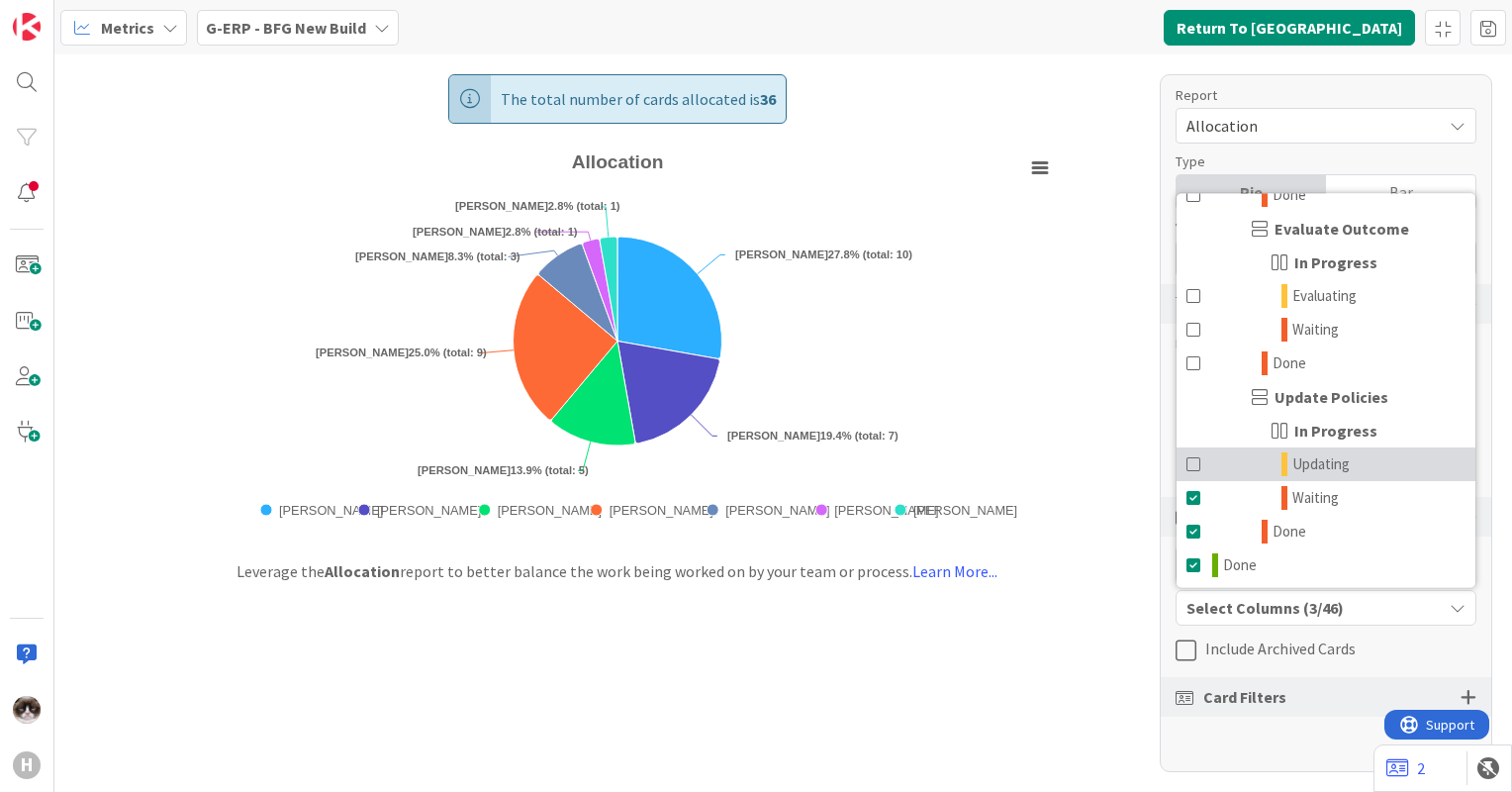 scroll, scrollTop: 2280, scrollLeft: 0, axis: vertical 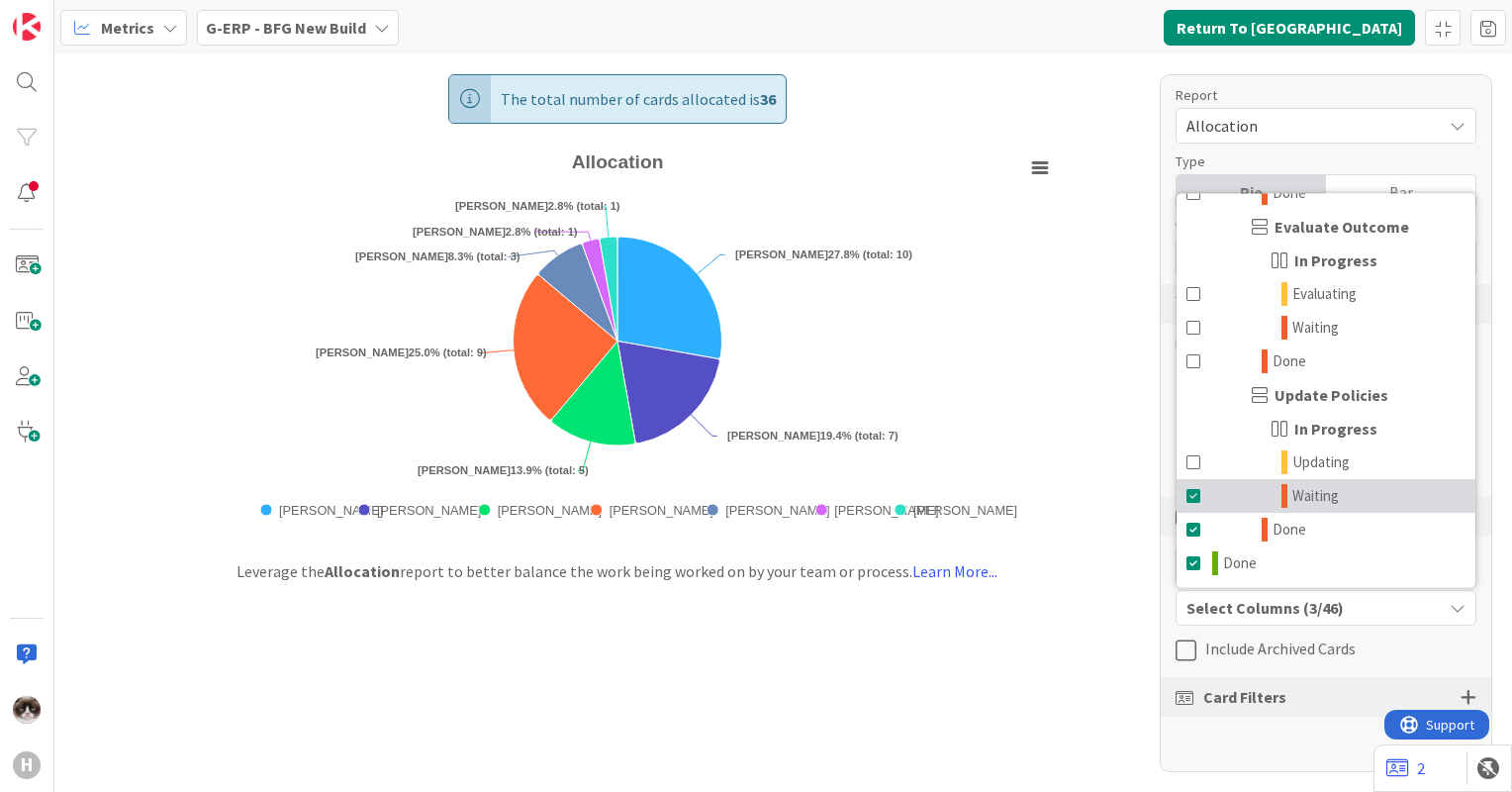 click on "Waiting" at bounding box center [1326, 496] 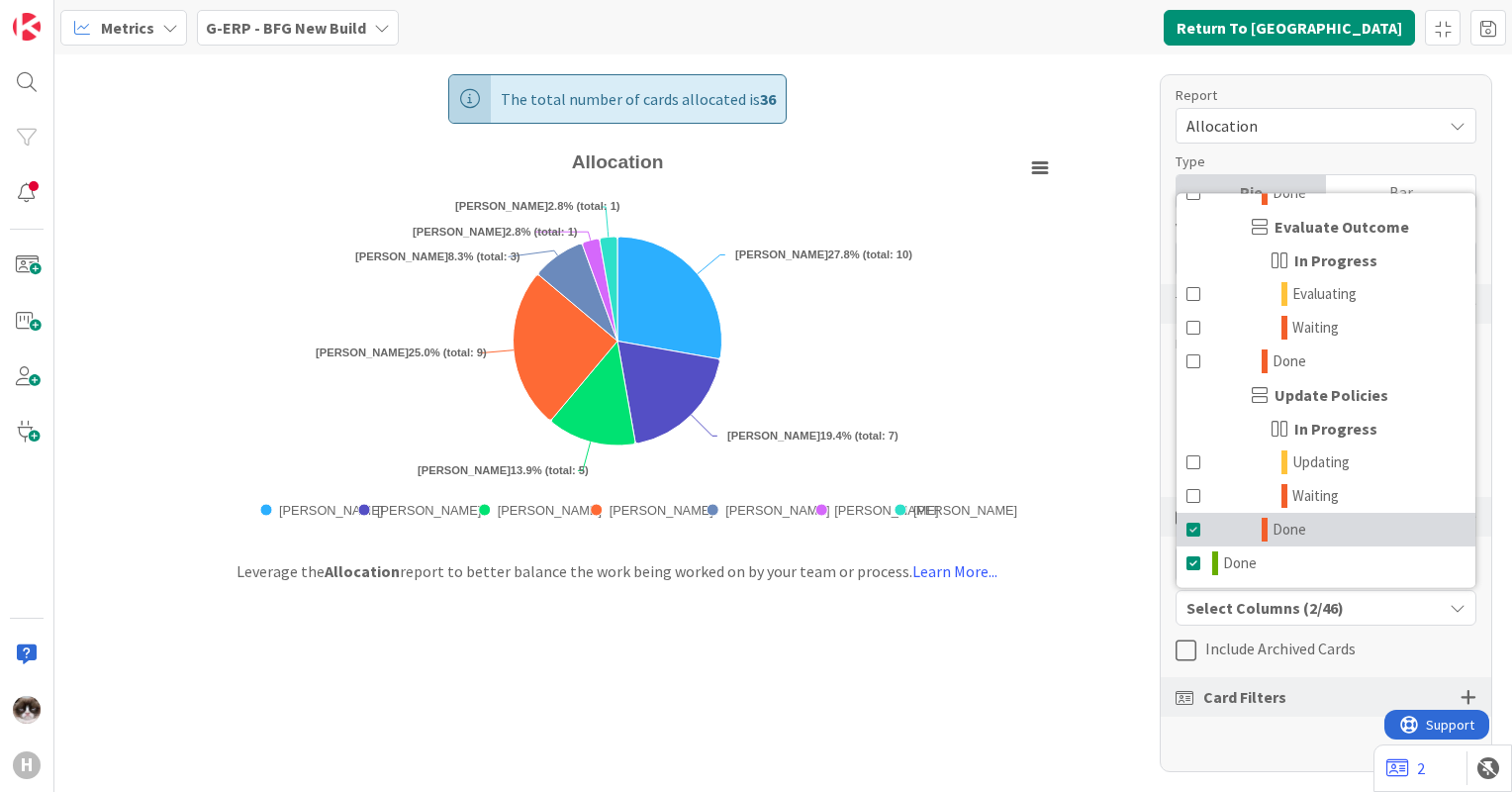 click on "Done" at bounding box center [1326, 530] 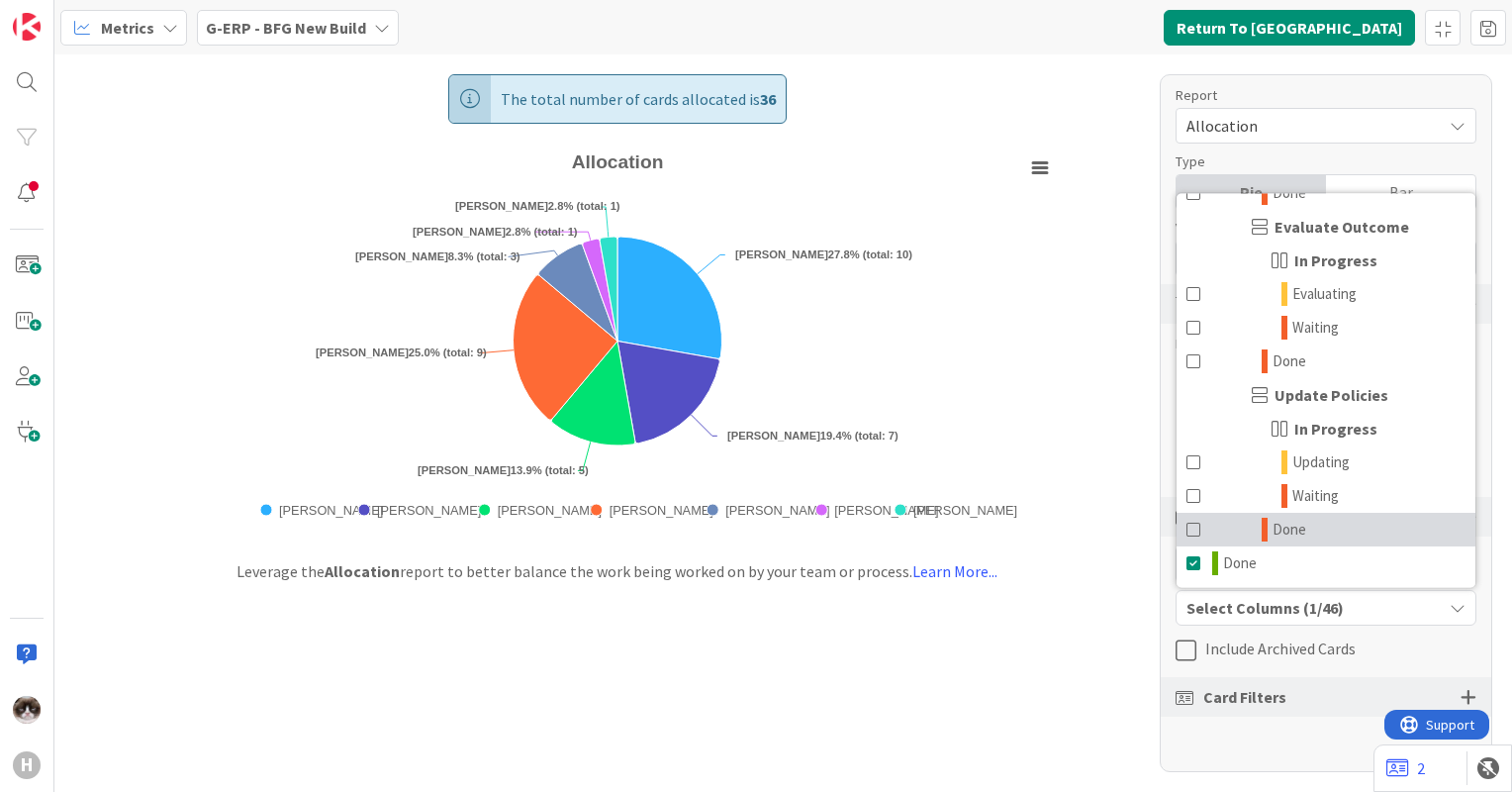 click 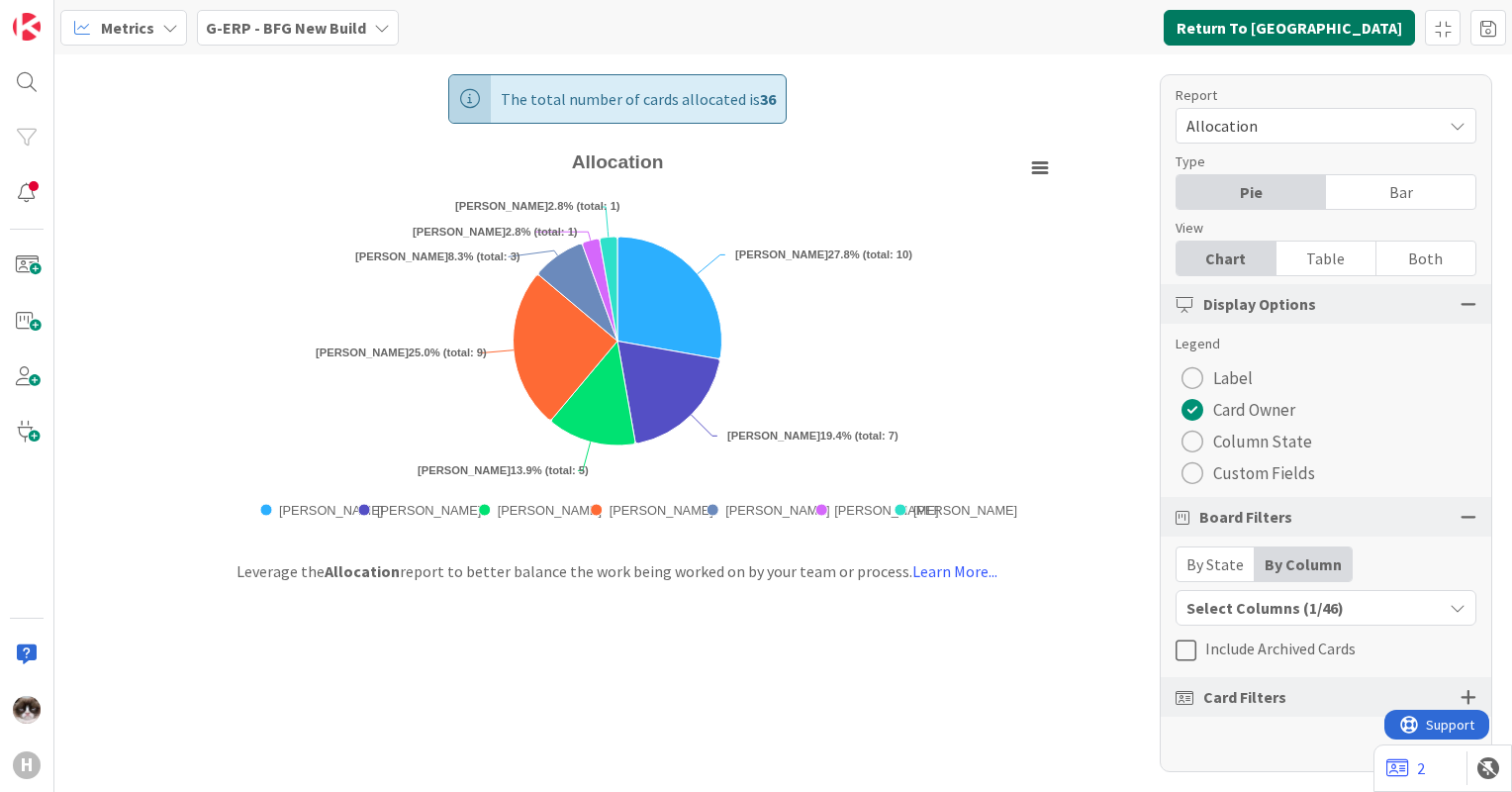 click on "Return To [GEOGRAPHIC_DATA]" at bounding box center (1289, 28) 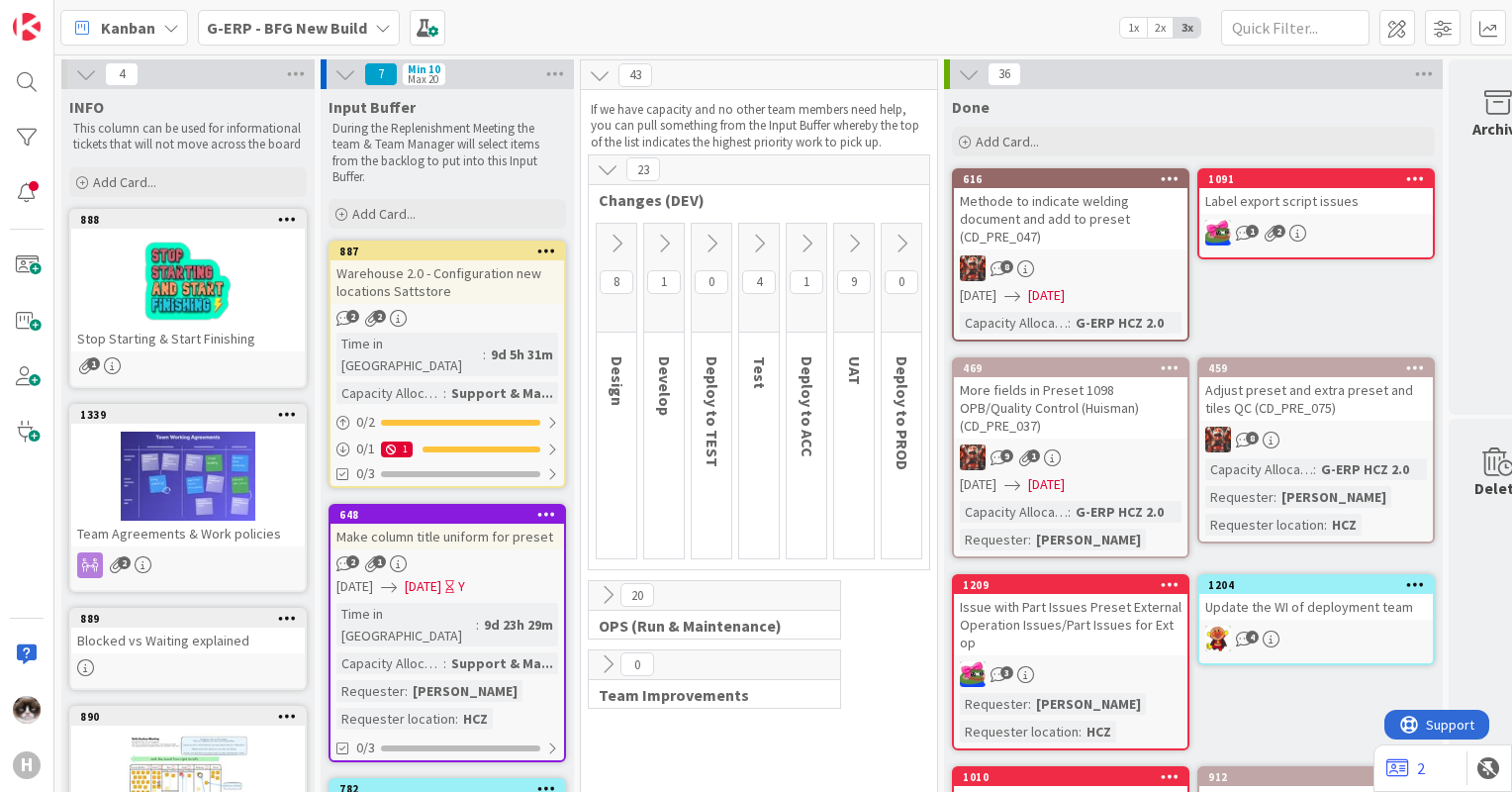 scroll, scrollTop: 0, scrollLeft: 0, axis: both 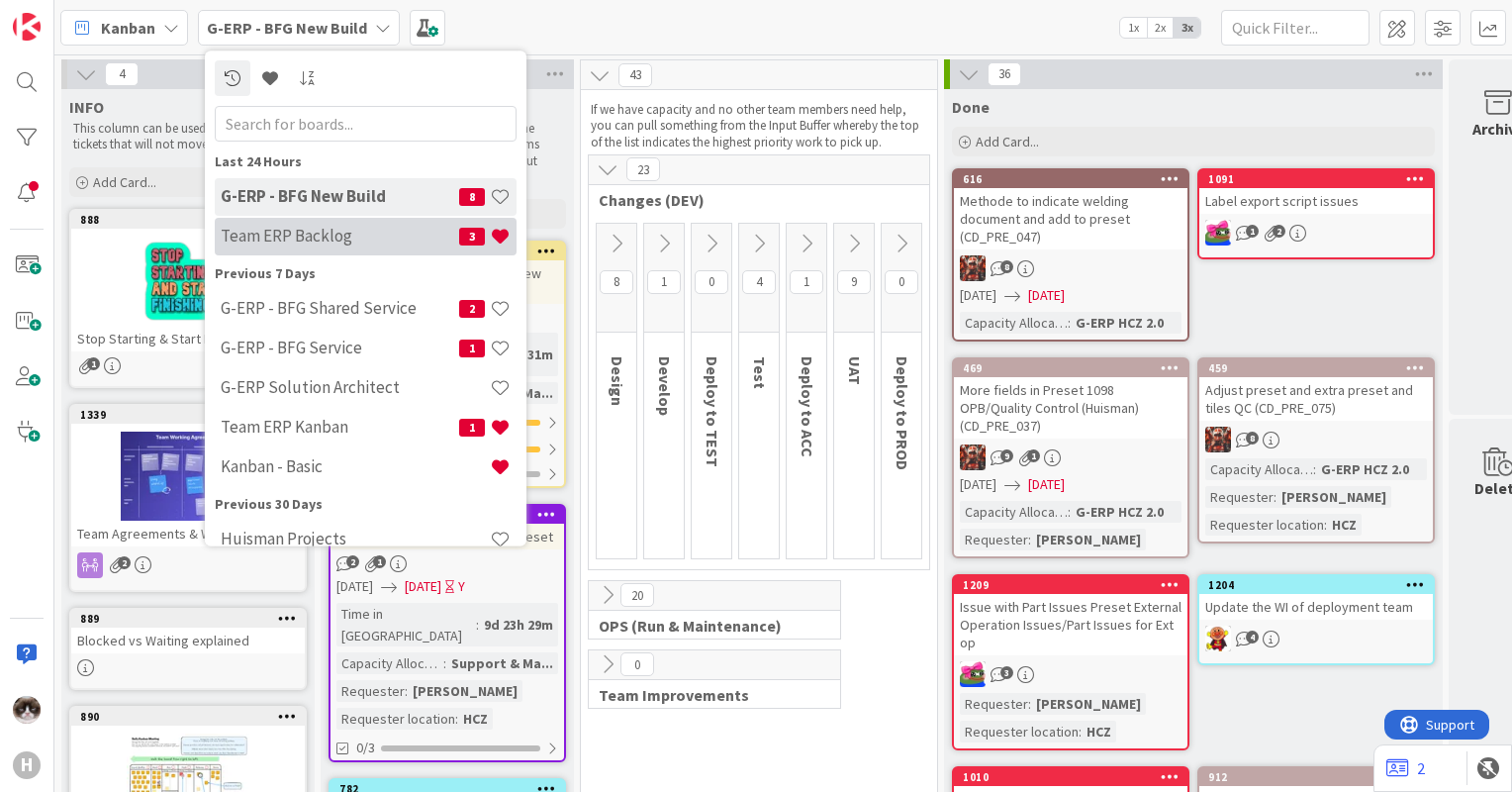 click on "Team ERP Backlog" at bounding box center (339, 237) 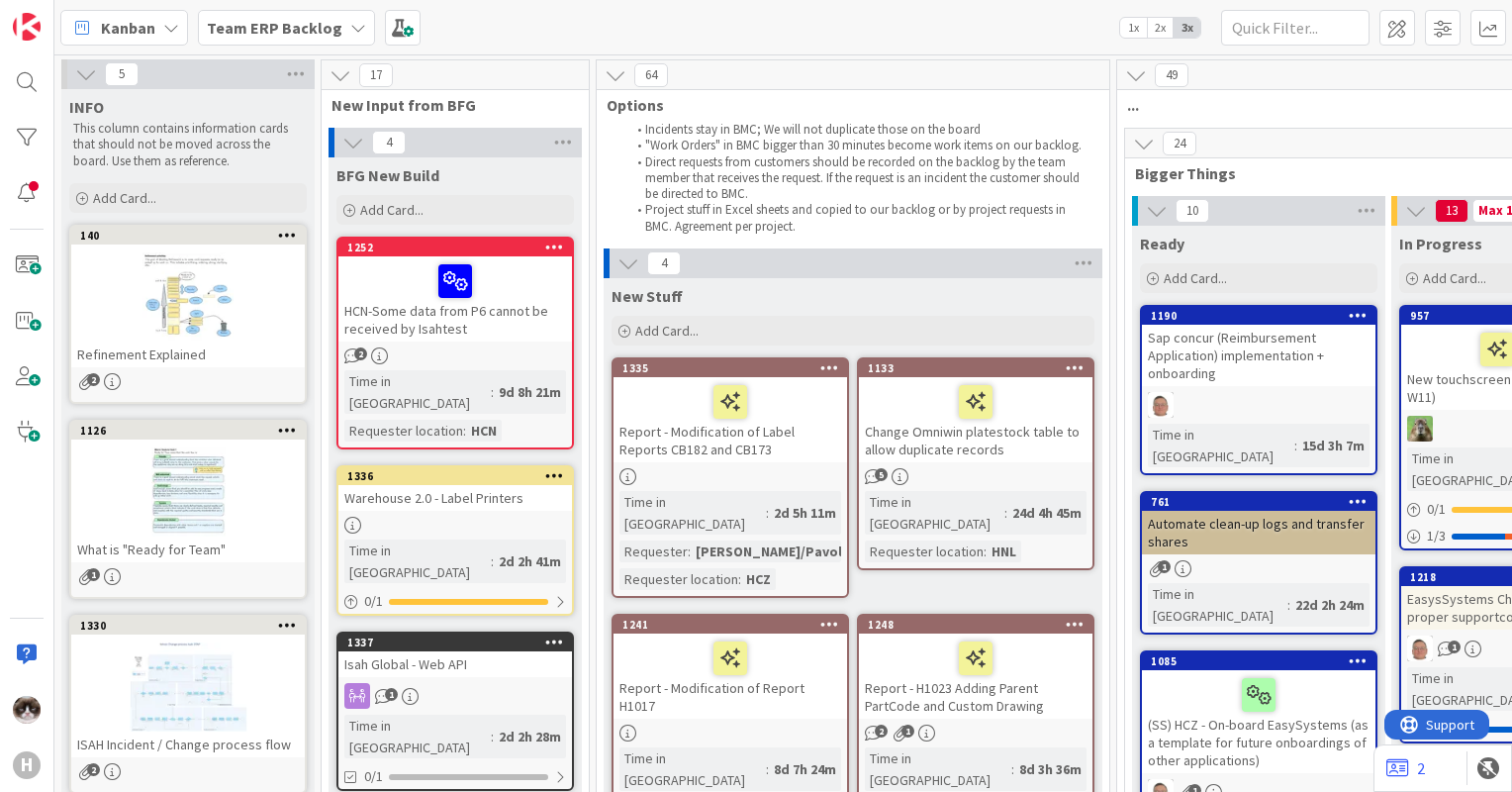 scroll, scrollTop: 0, scrollLeft: 0, axis: both 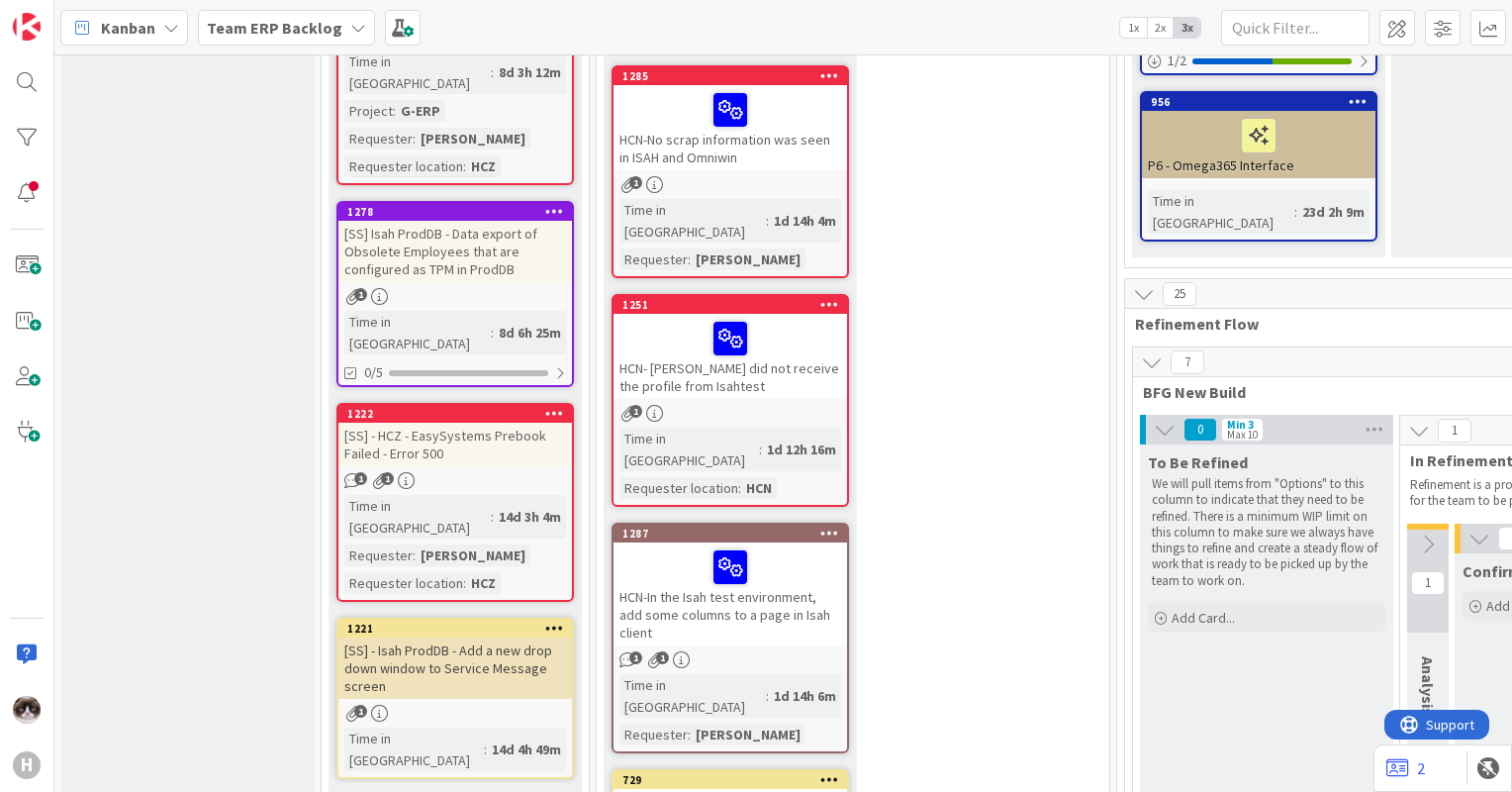 click on "Show More (3)" at bounding box center (455, 811) 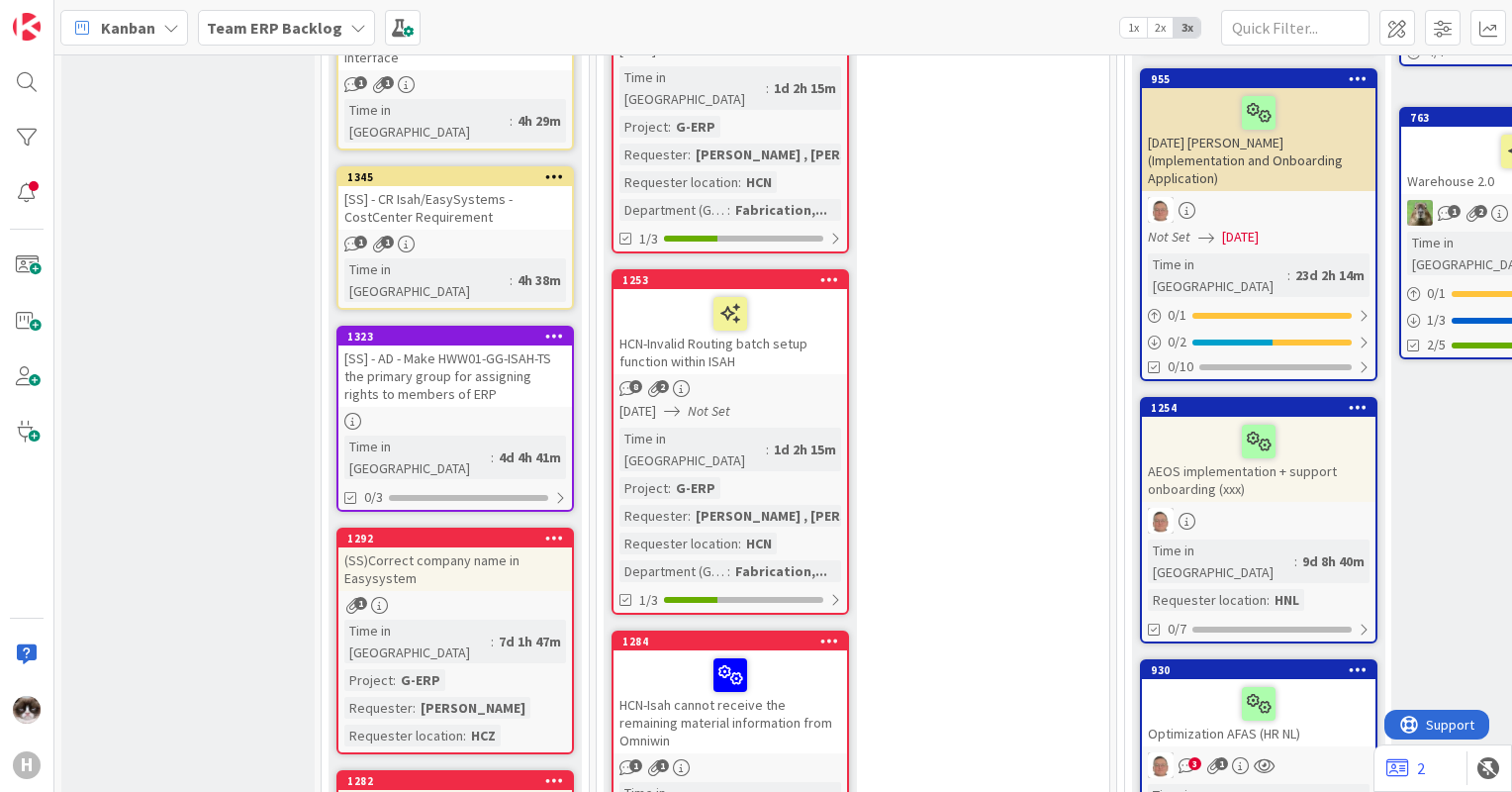 scroll, scrollTop: 1287, scrollLeft: 0, axis: vertical 